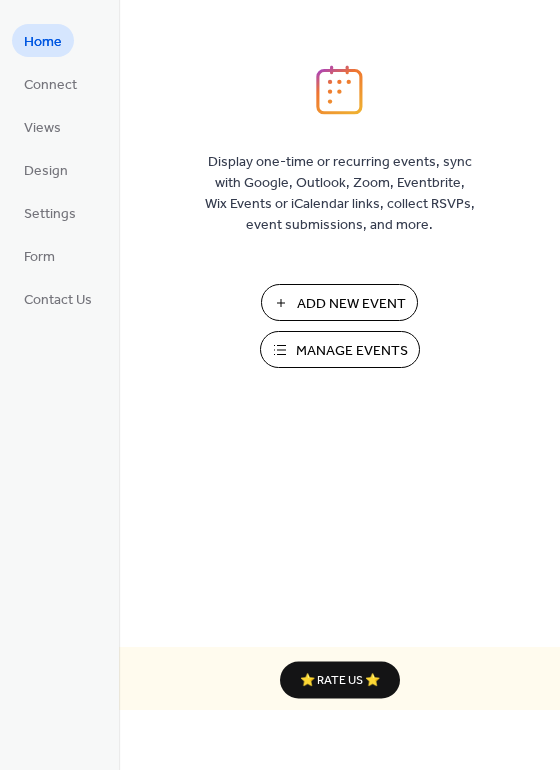 scroll, scrollTop: 0, scrollLeft: 0, axis: both 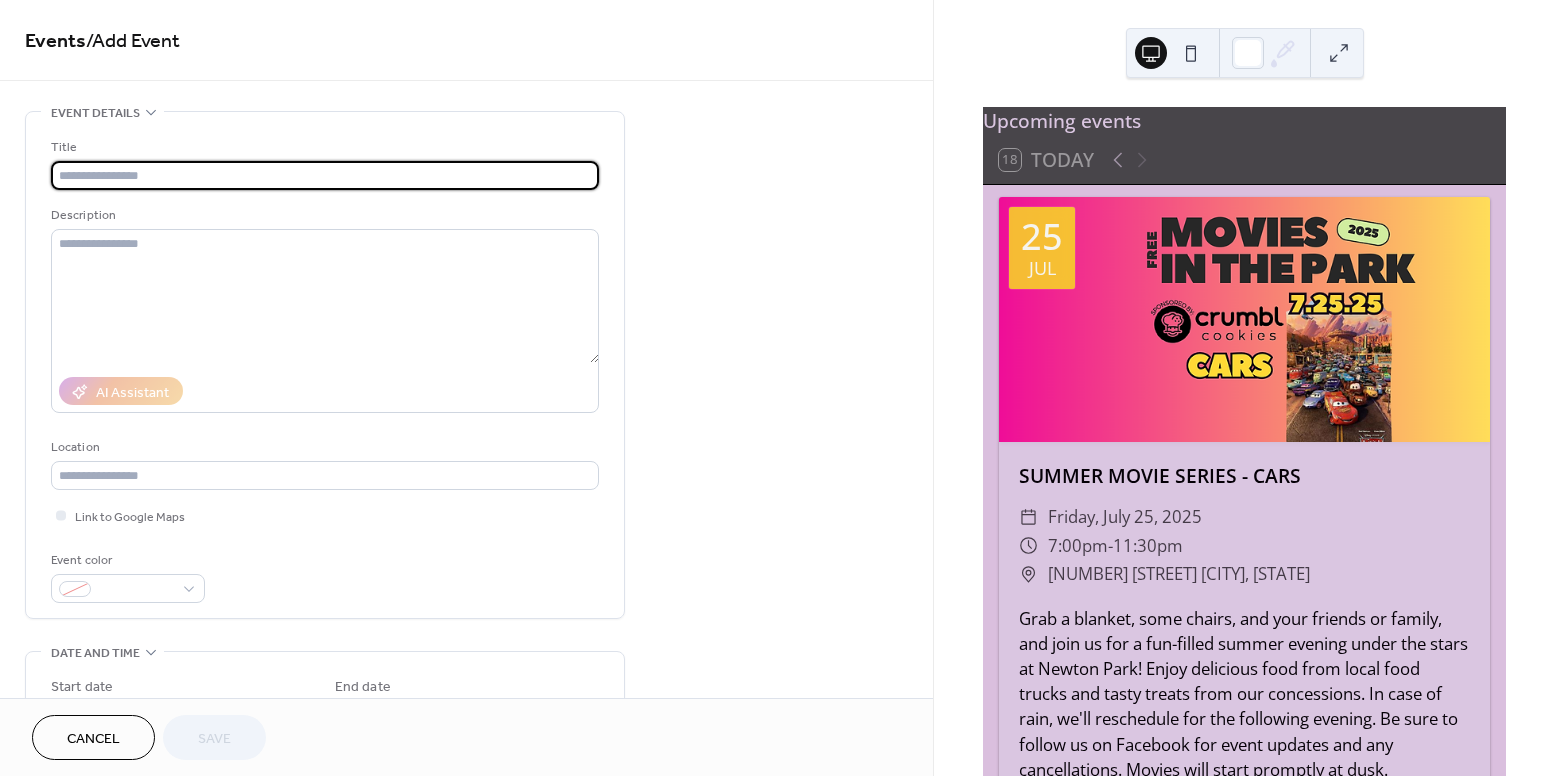 click at bounding box center (325, 175) 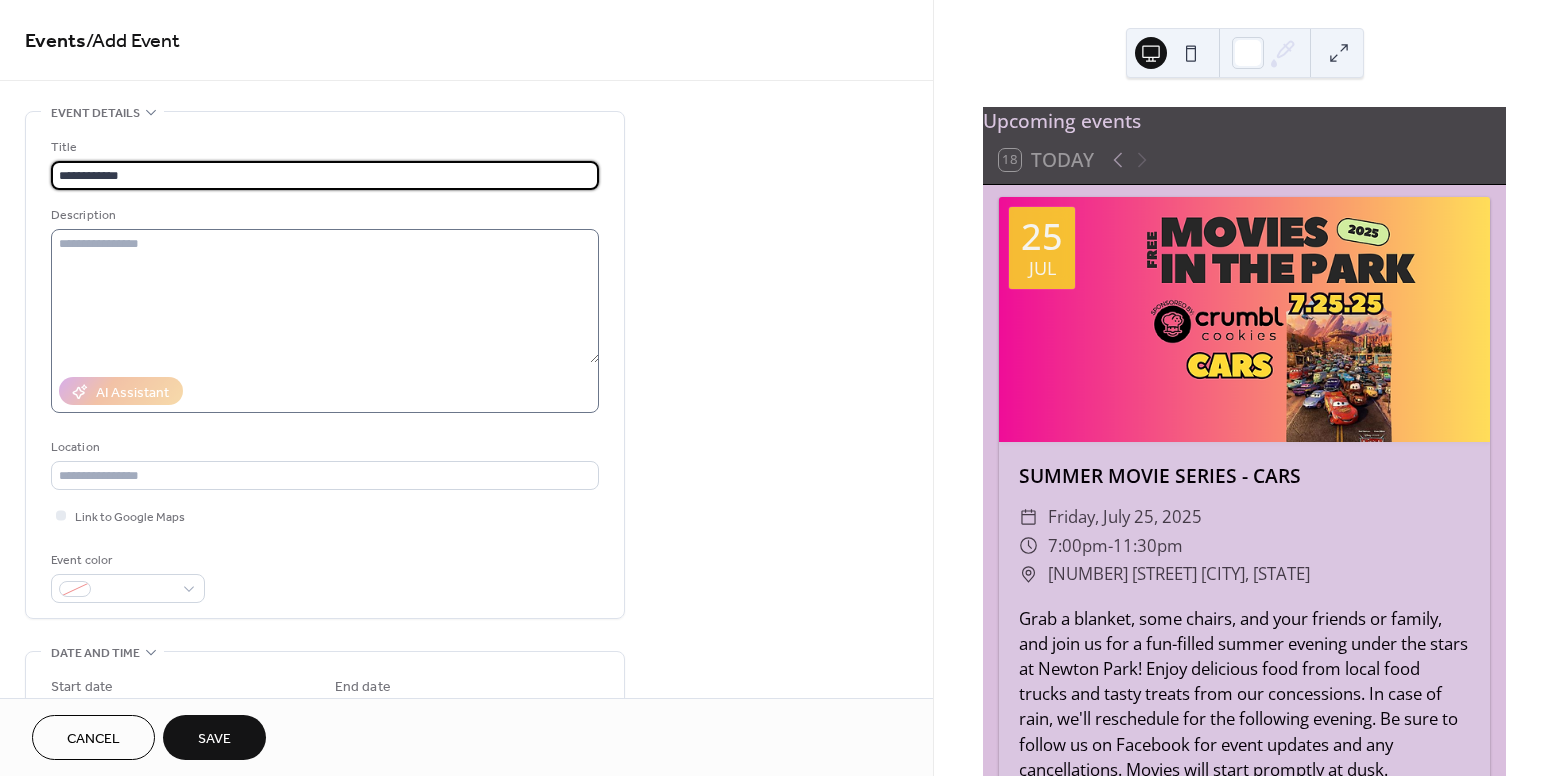 type on "**********" 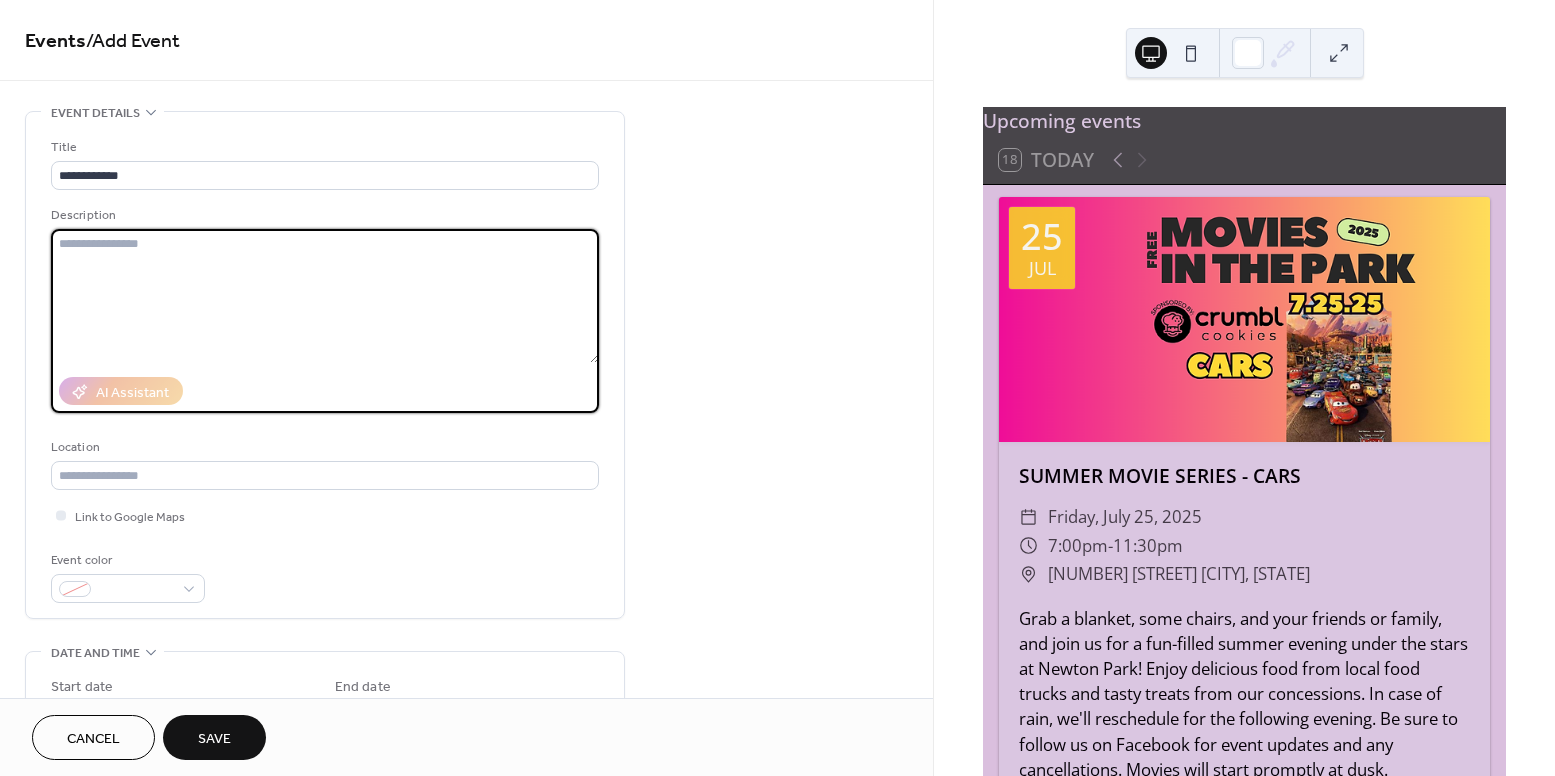 click at bounding box center (325, 296) 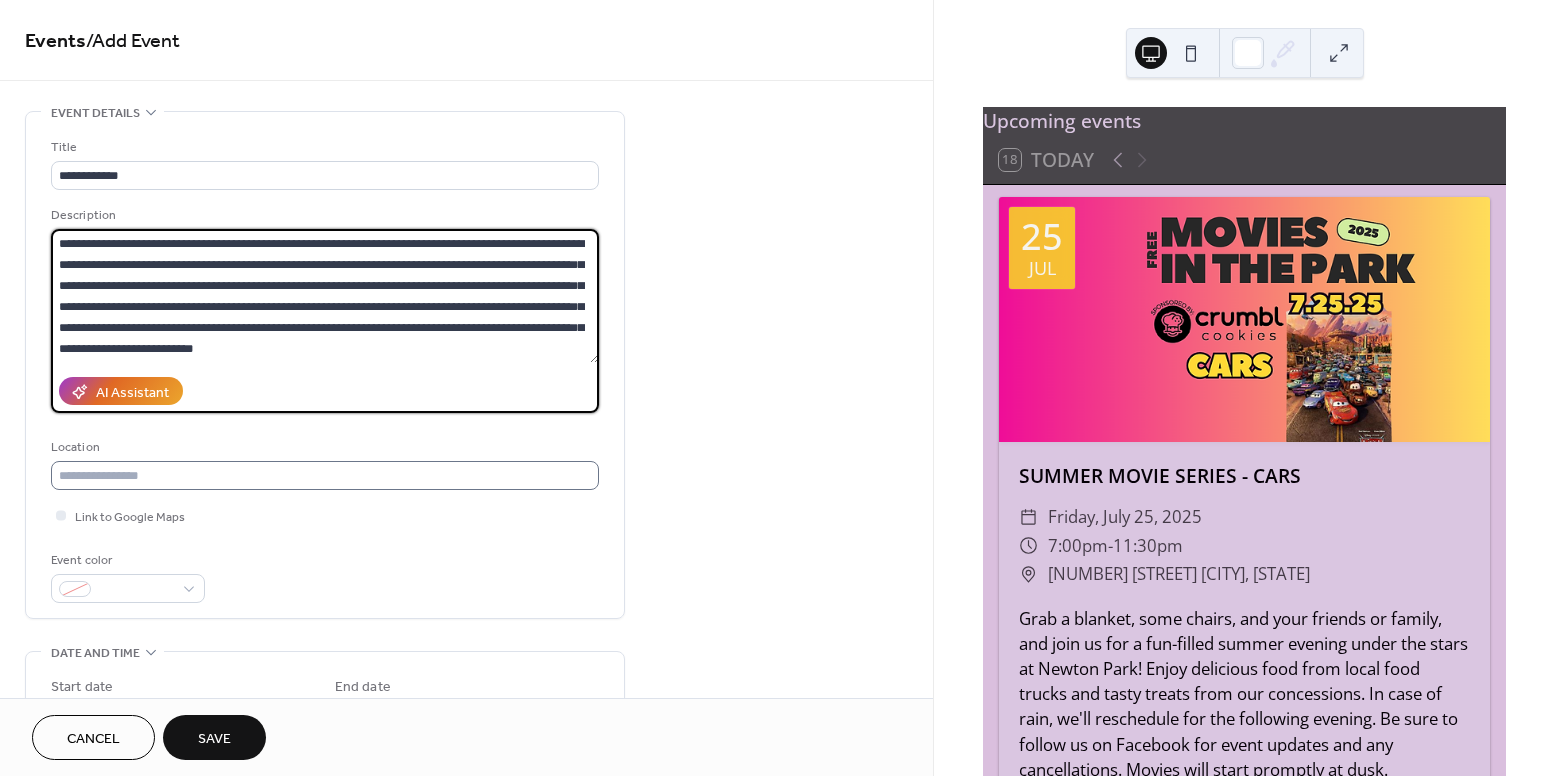 type on "**********" 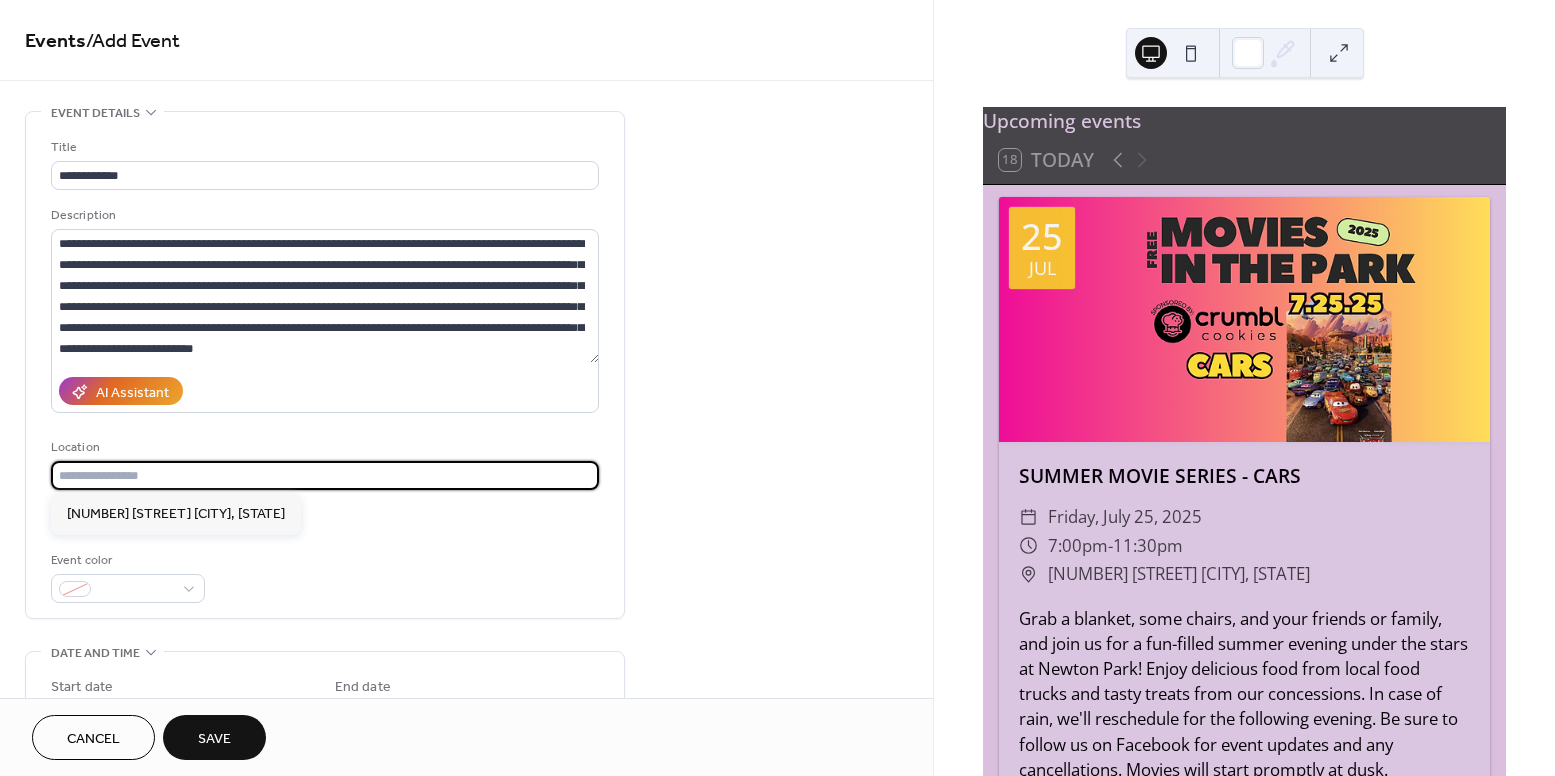 click at bounding box center (325, 475) 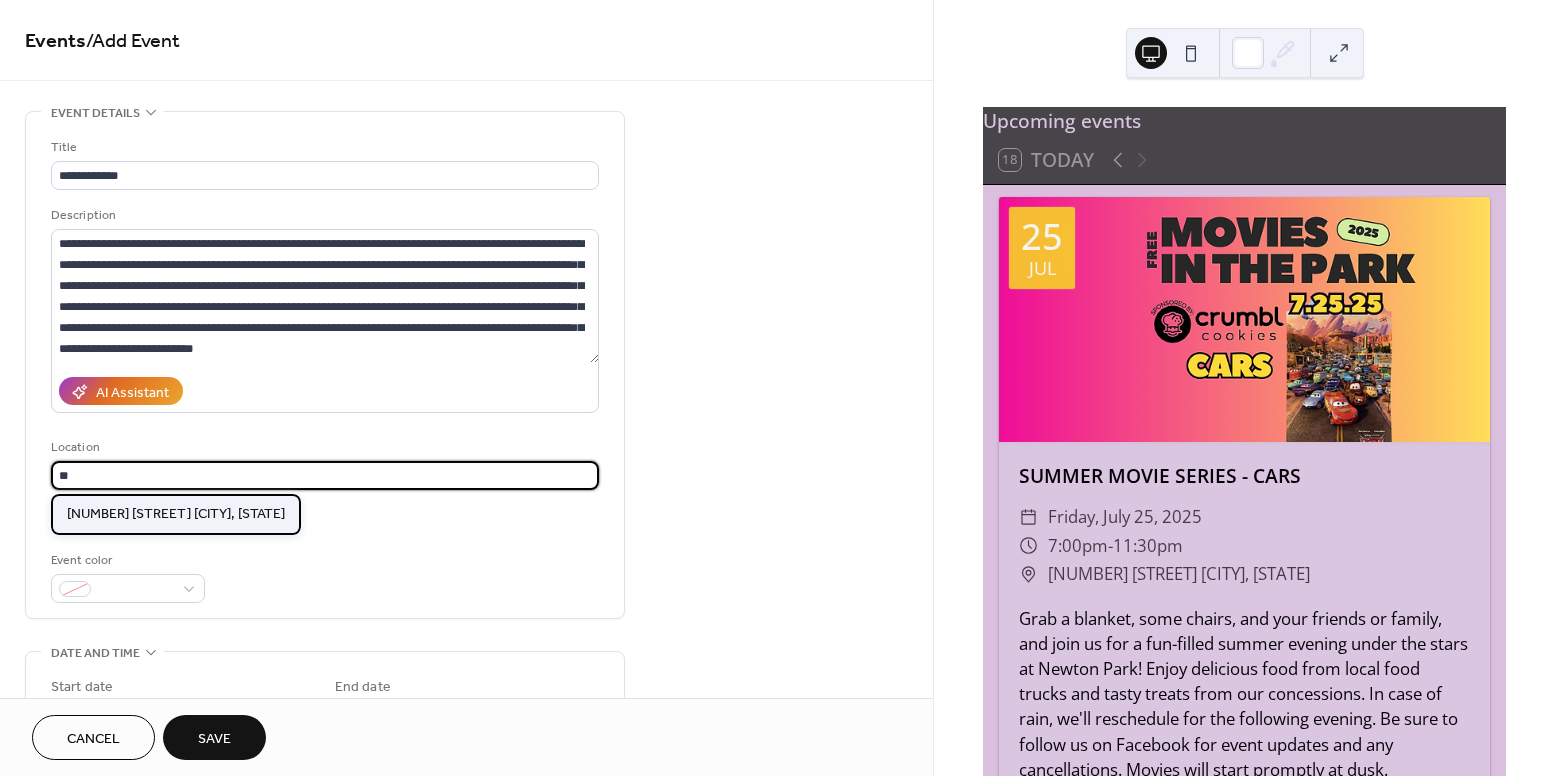 click on "[NUMBER] [STREET] [CITY], [STATE]" at bounding box center [176, 514] 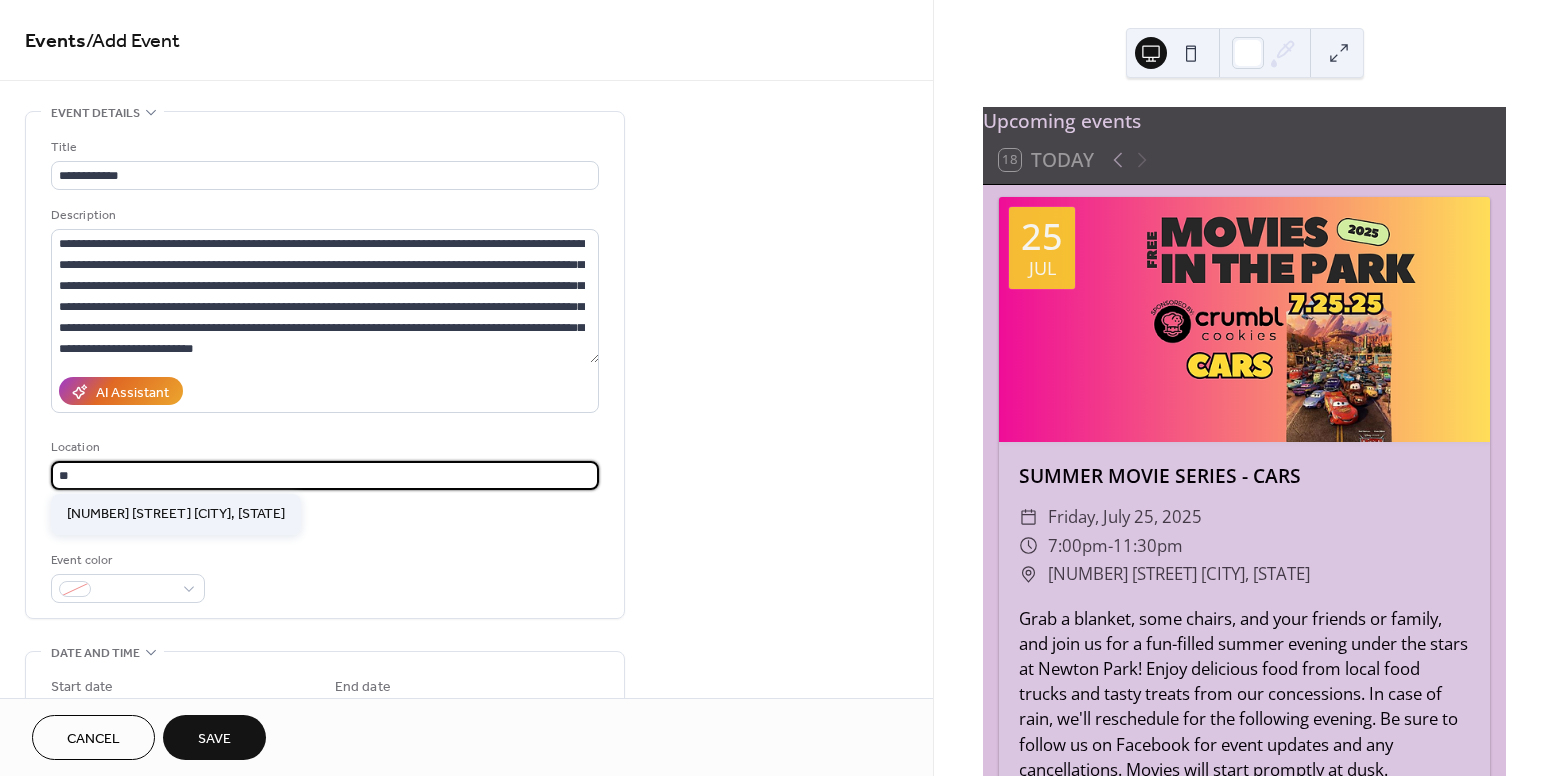 type on "**********" 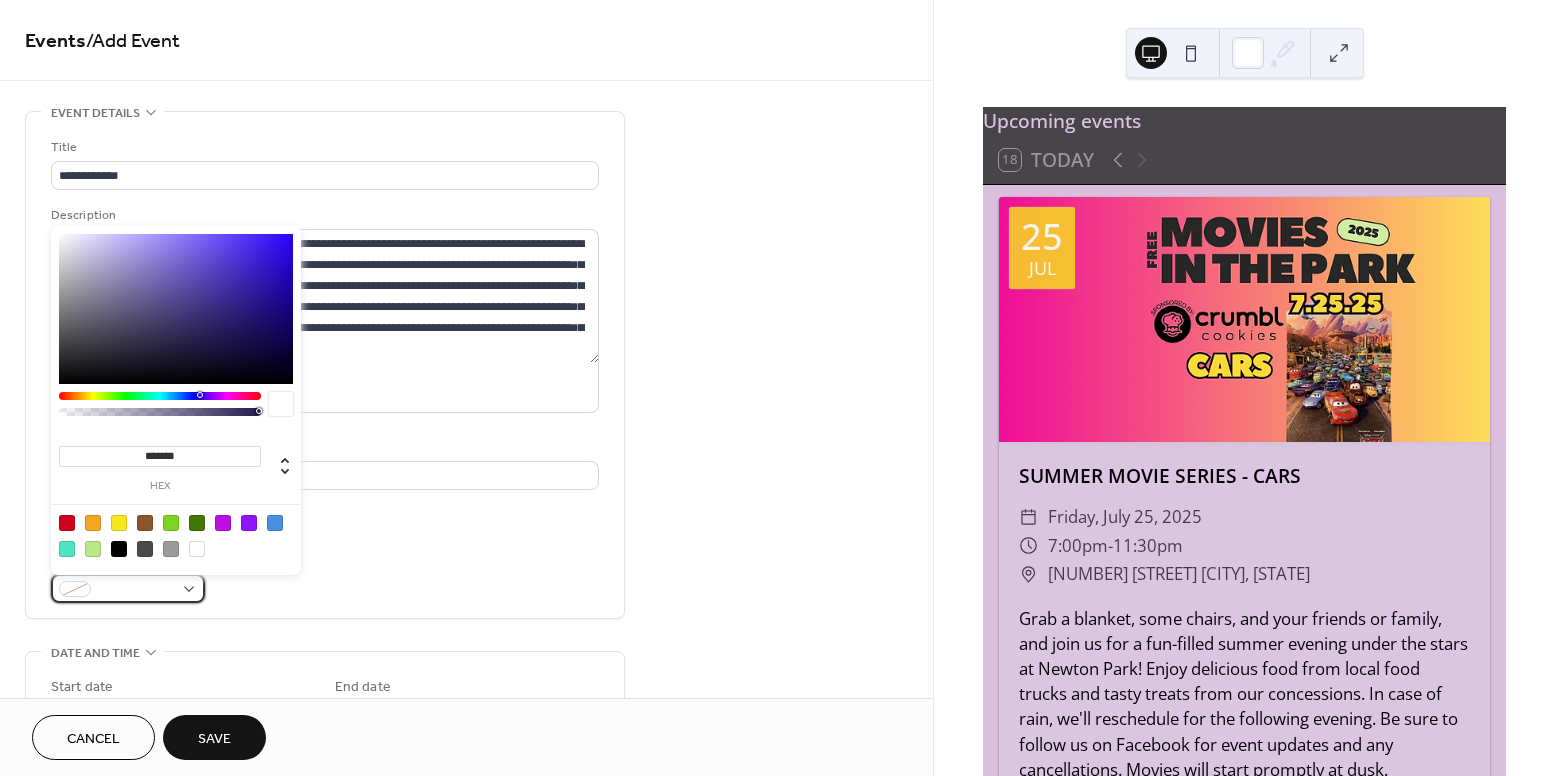 click at bounding box center (128, 588) 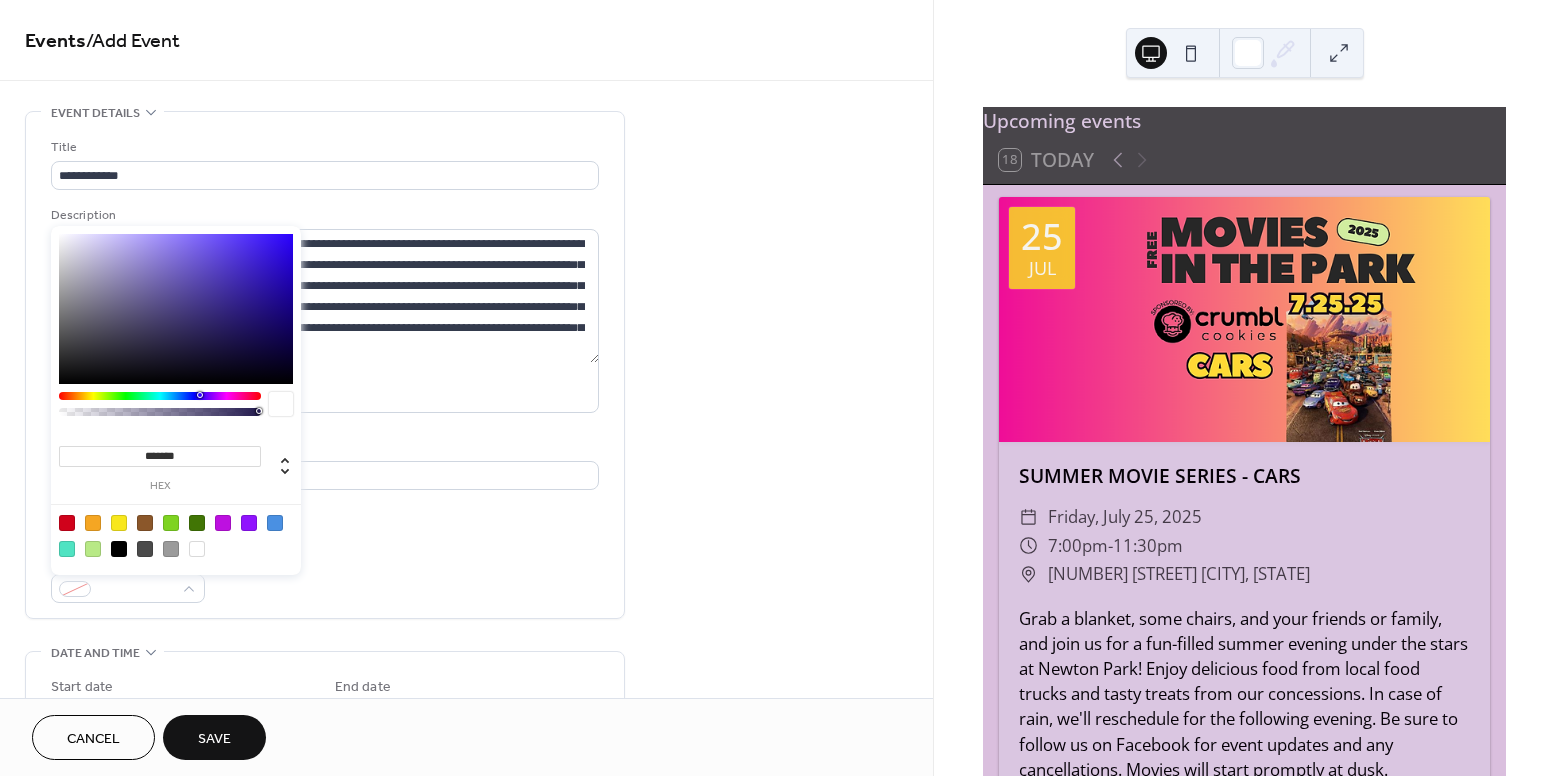 click on "Event color" at bounding box center [325, 576] 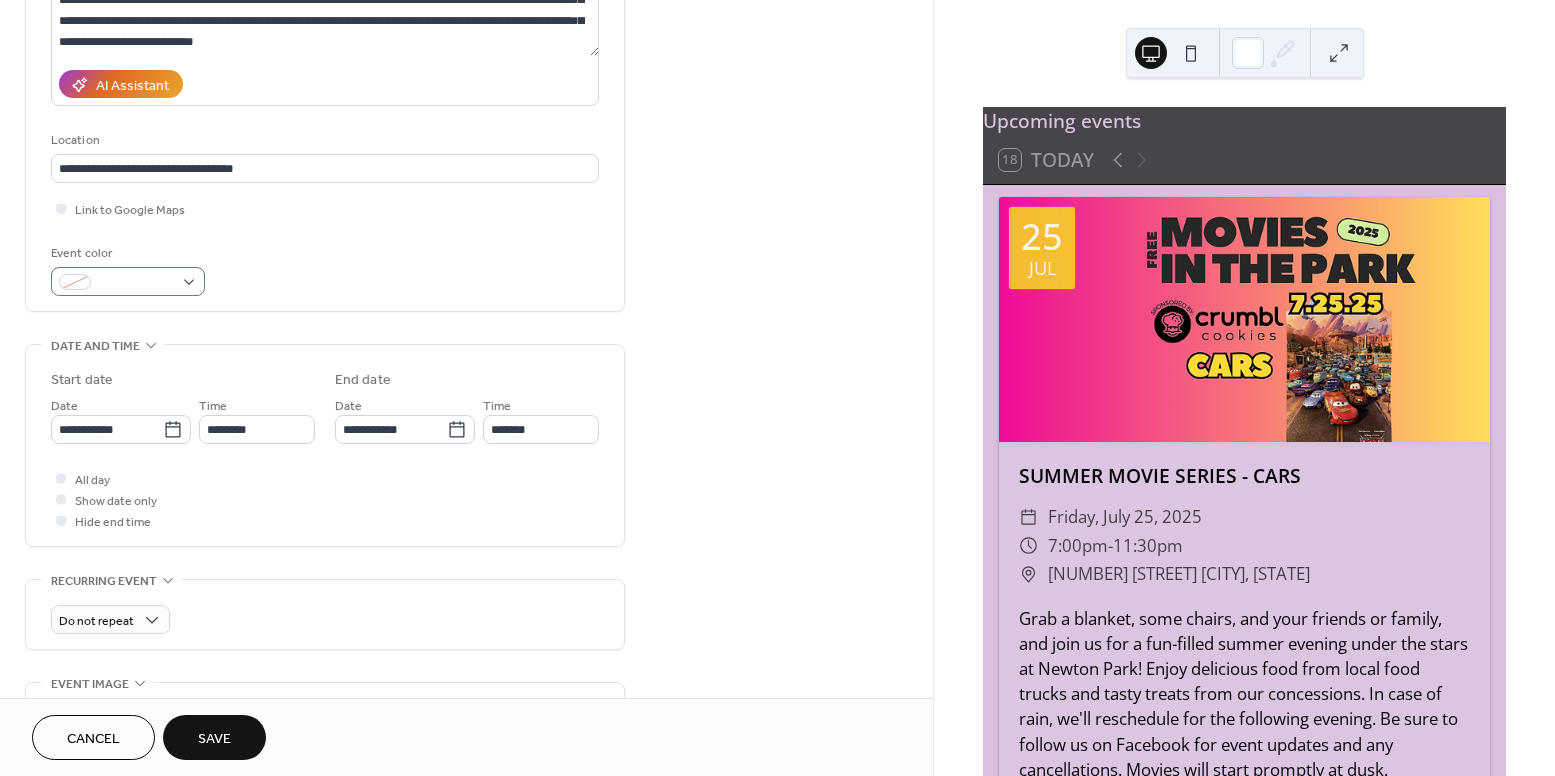 scroll, scrollTop: 318, scrollLeft: 0, axis: vertical 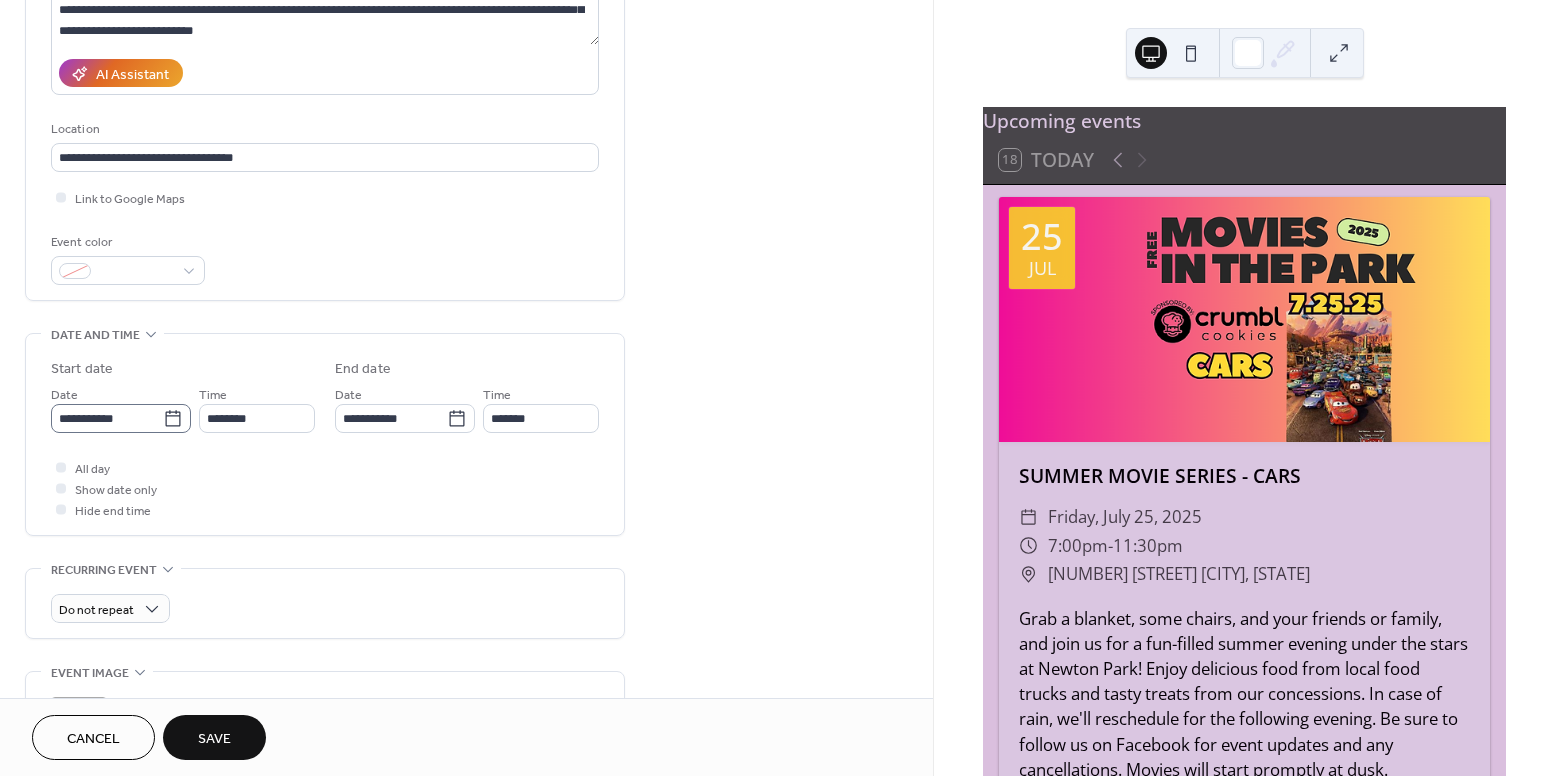 click 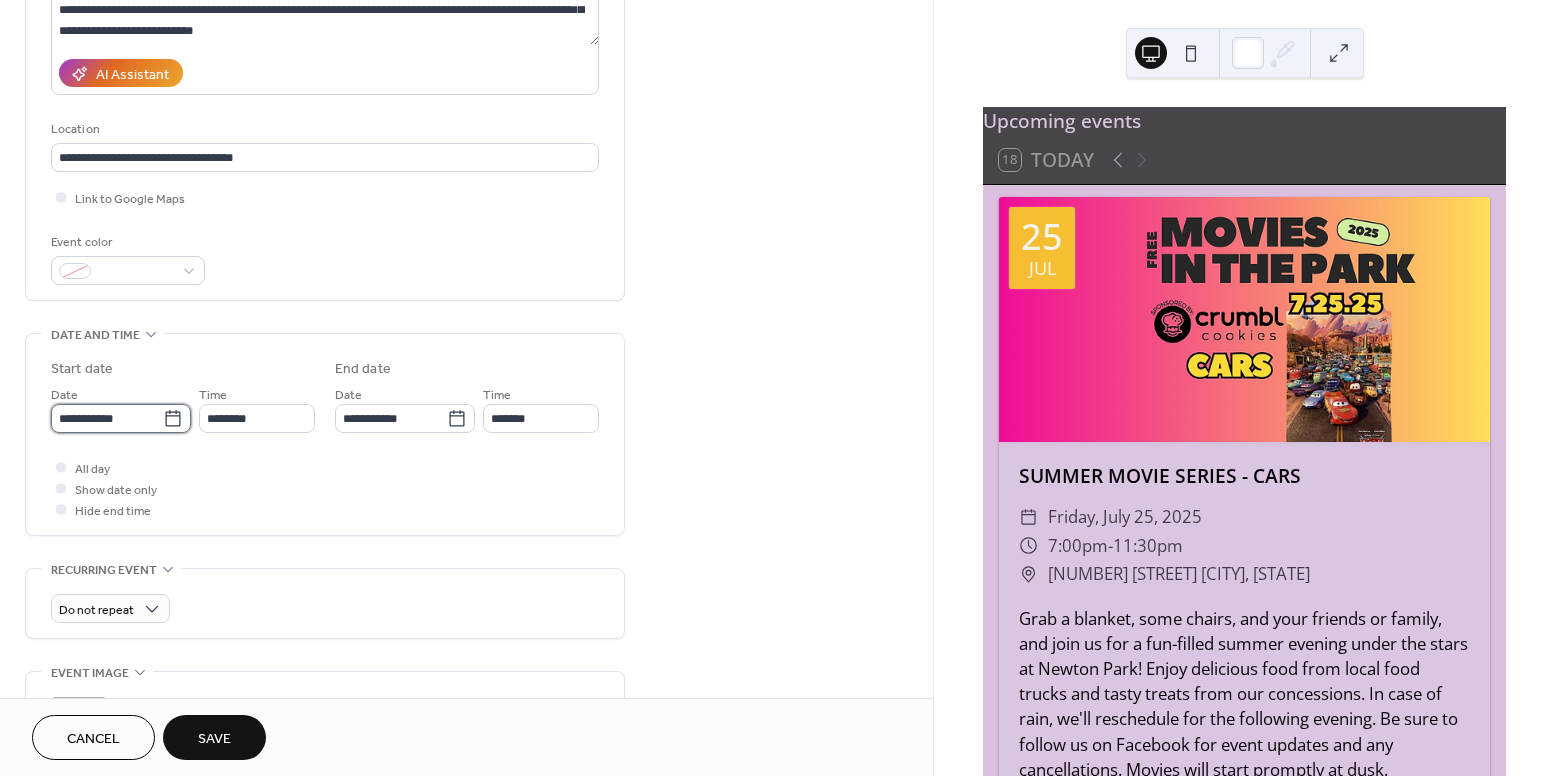 click on "**********" at bounding box center [107, 418] 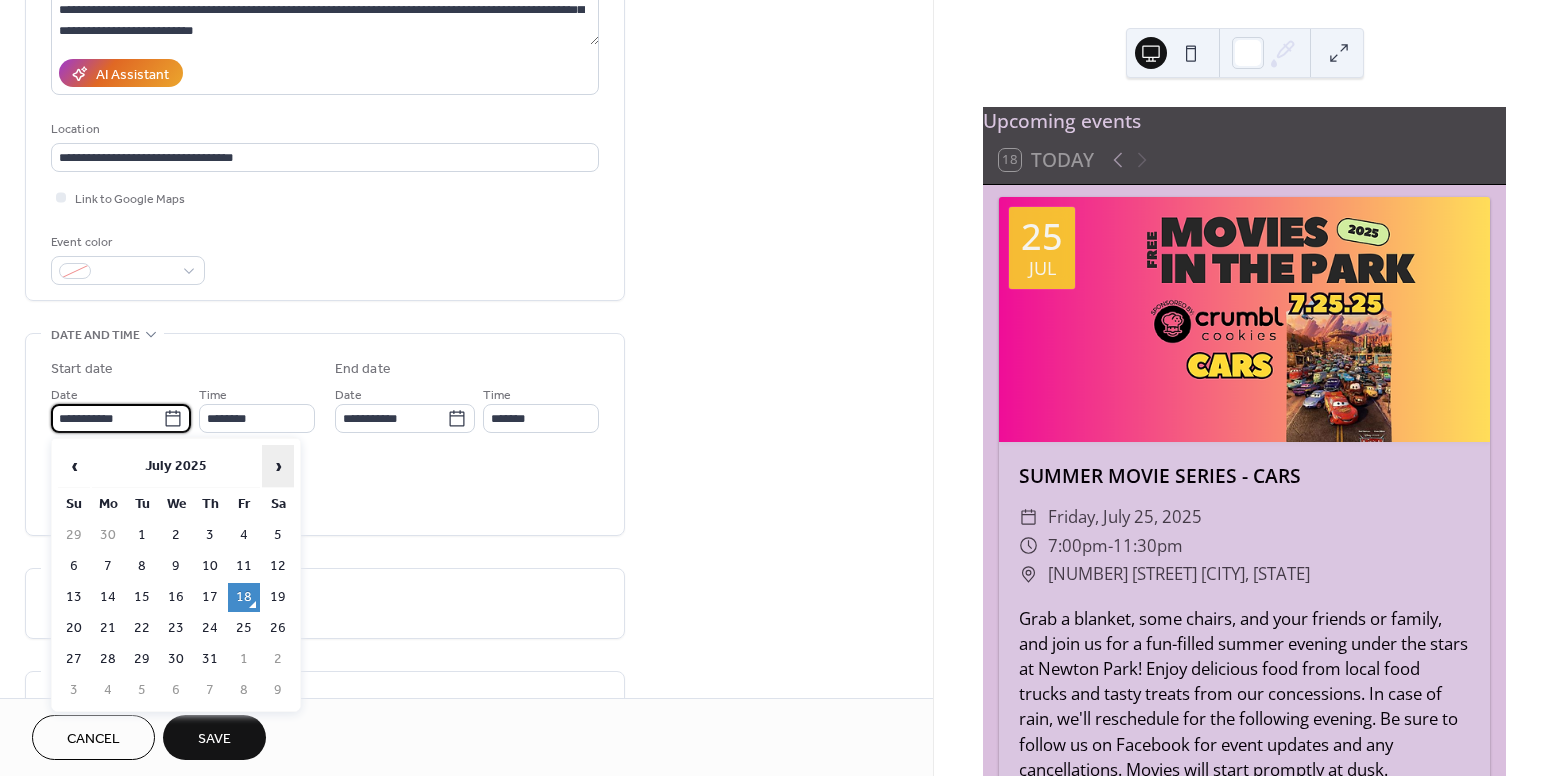 click on "›" at bounding box center [278, 466] 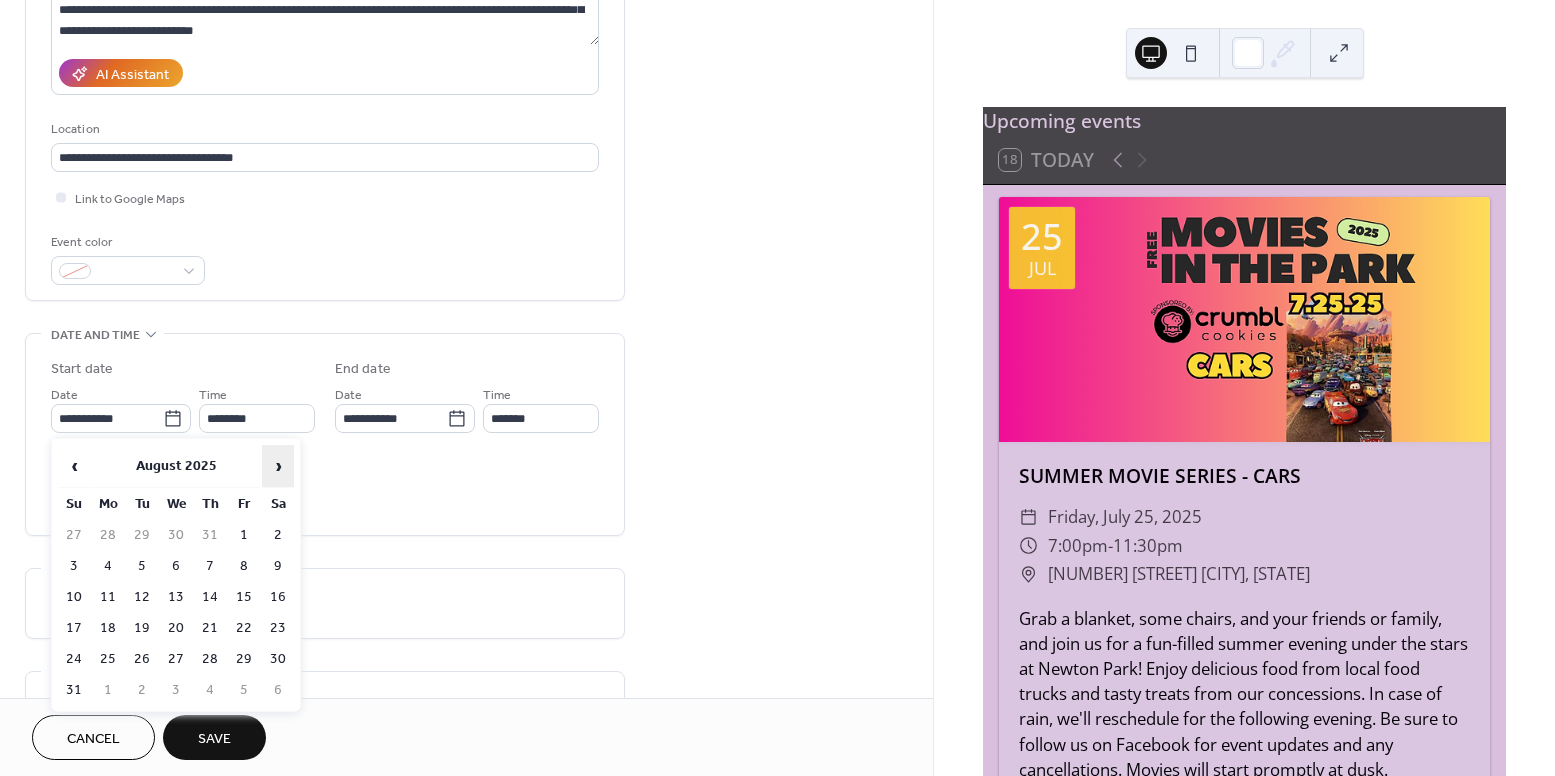 click on "›" at bounding box center (278, 466) 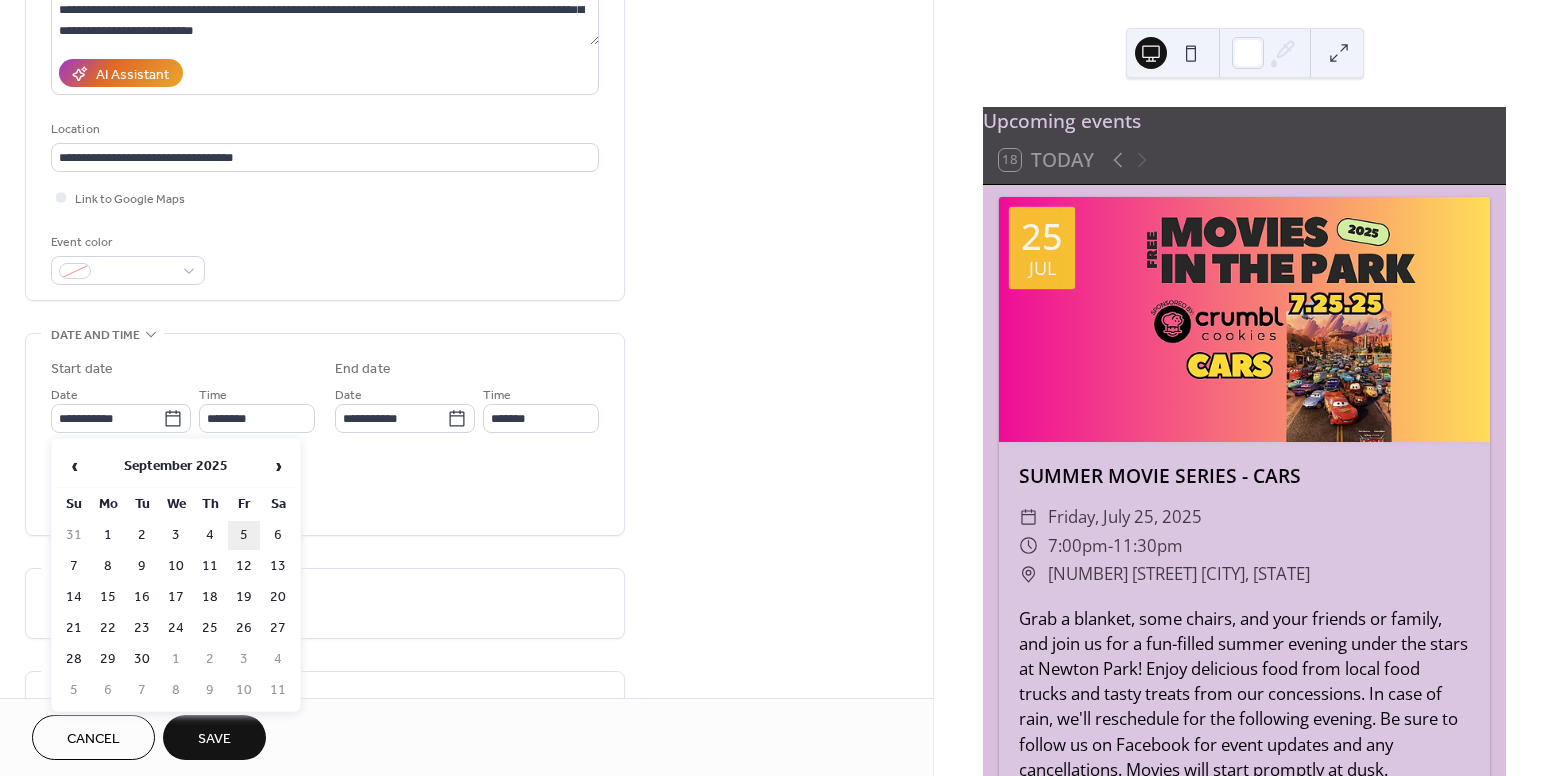 click on "5" at bounding box center (244, 535) 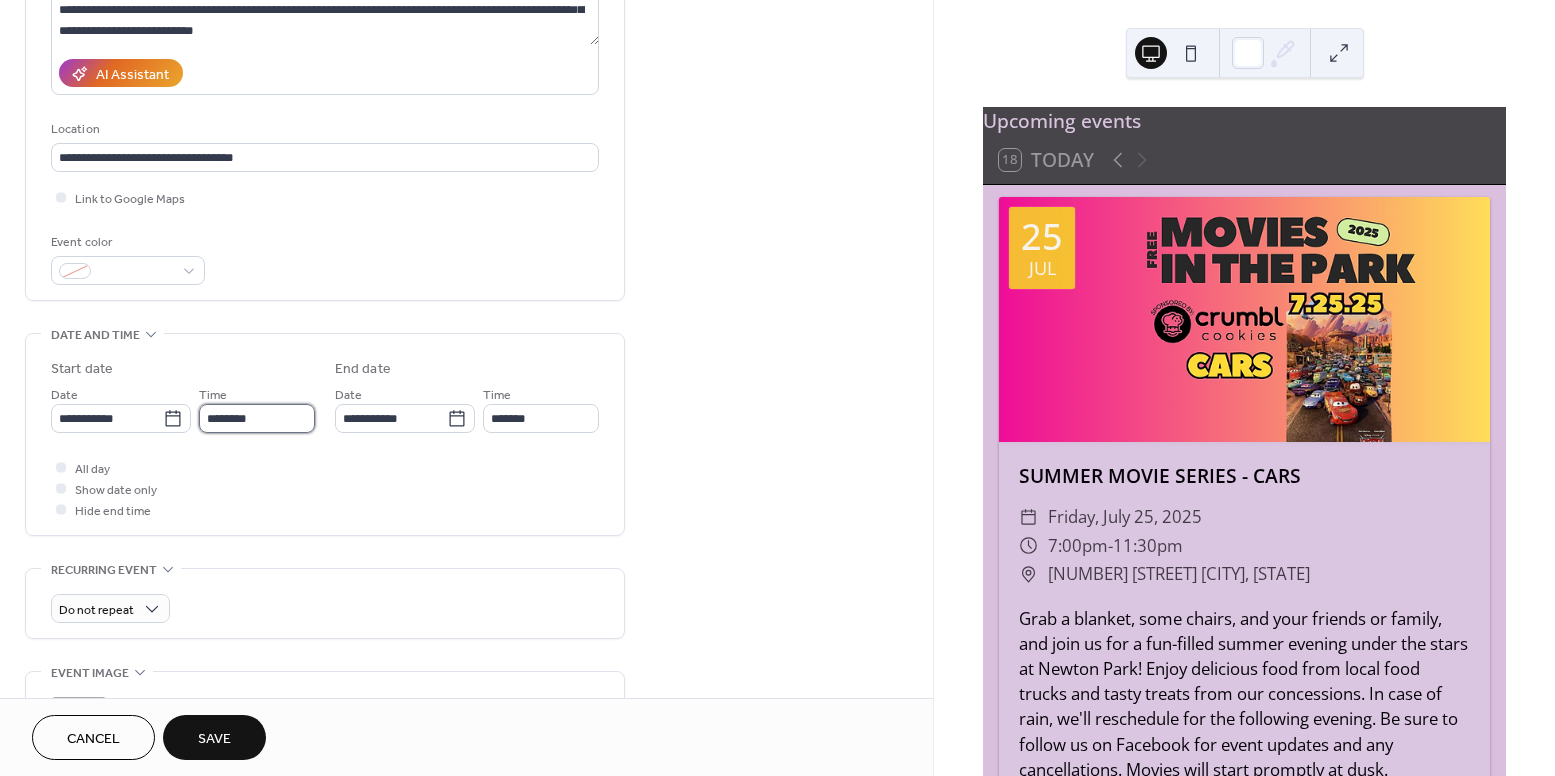click on "********" at bounding box center (257, 418) 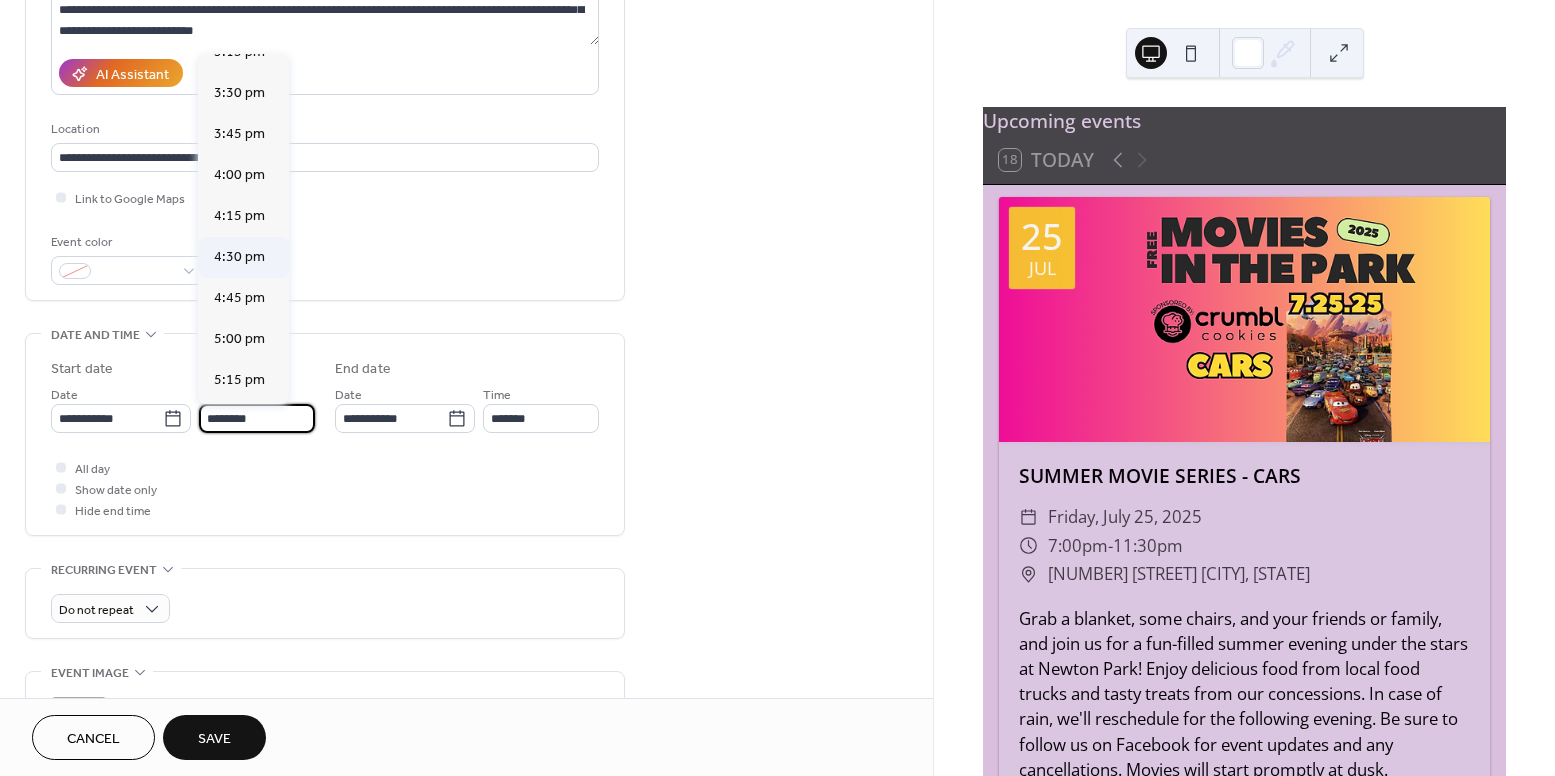 scroll, scrollTop: 2532, scrollLeft: 0, axis: vertical 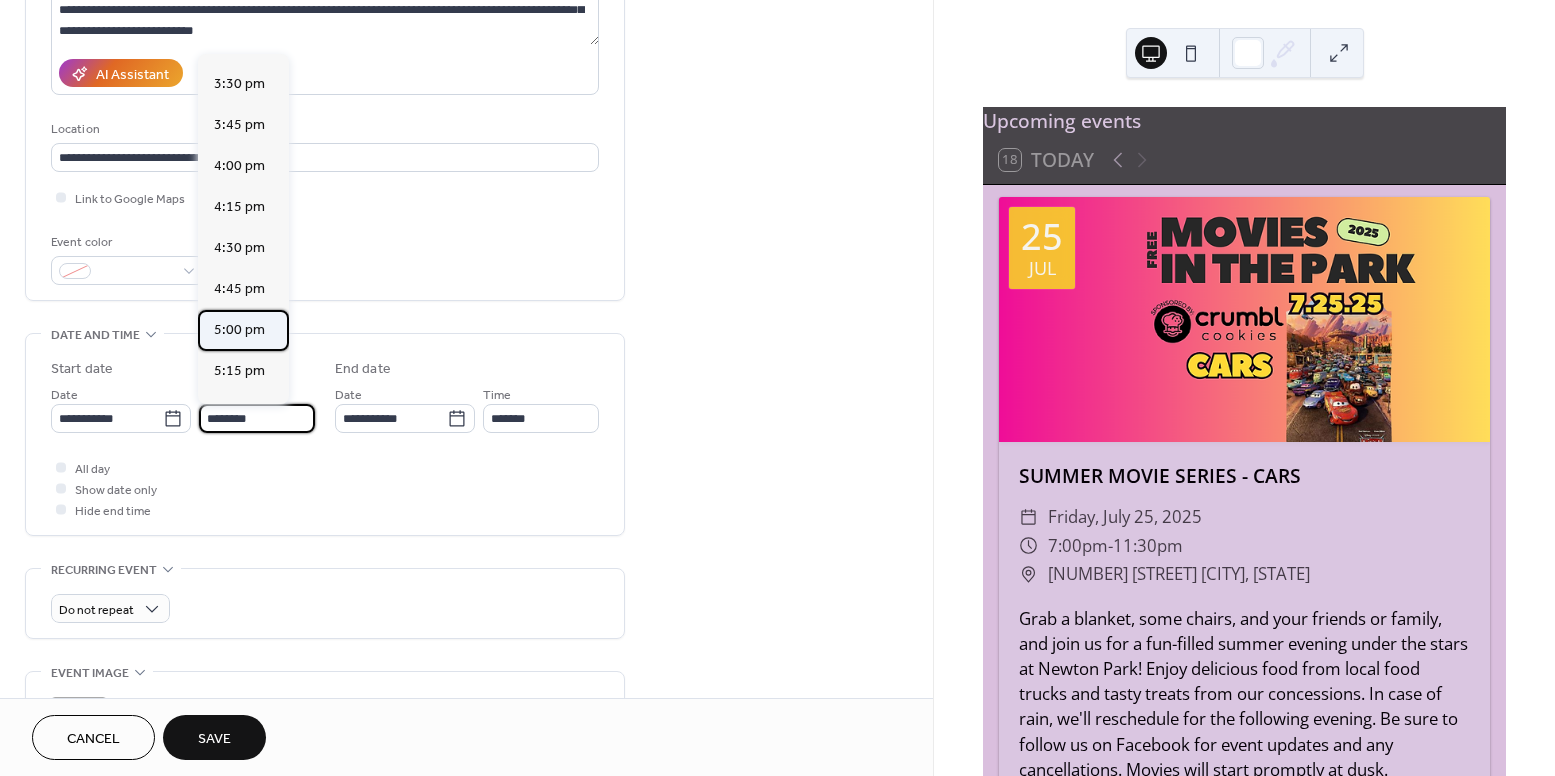 click on "5:00 pm" at bounding box center (239, 330) 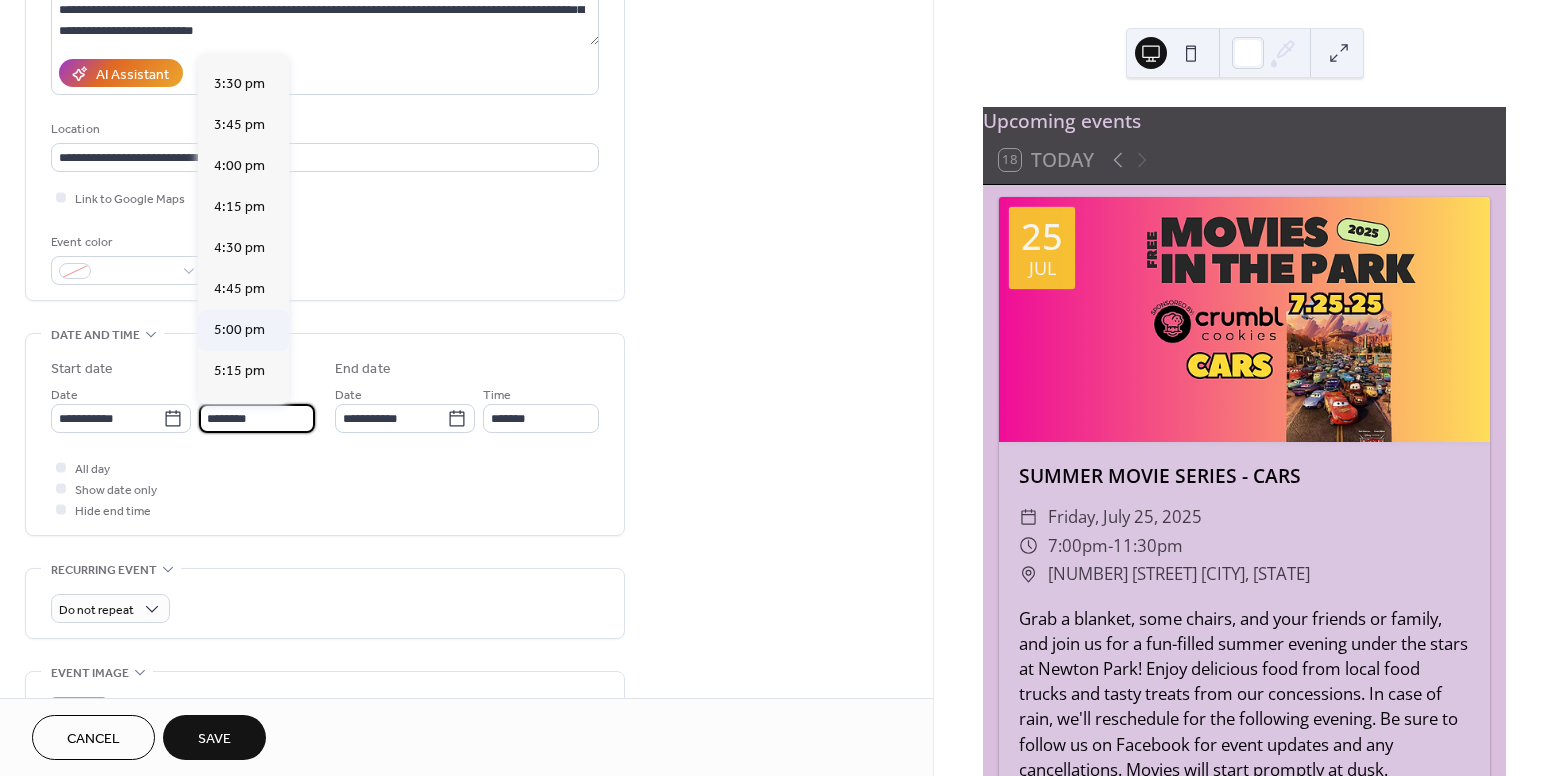 type on "*******" 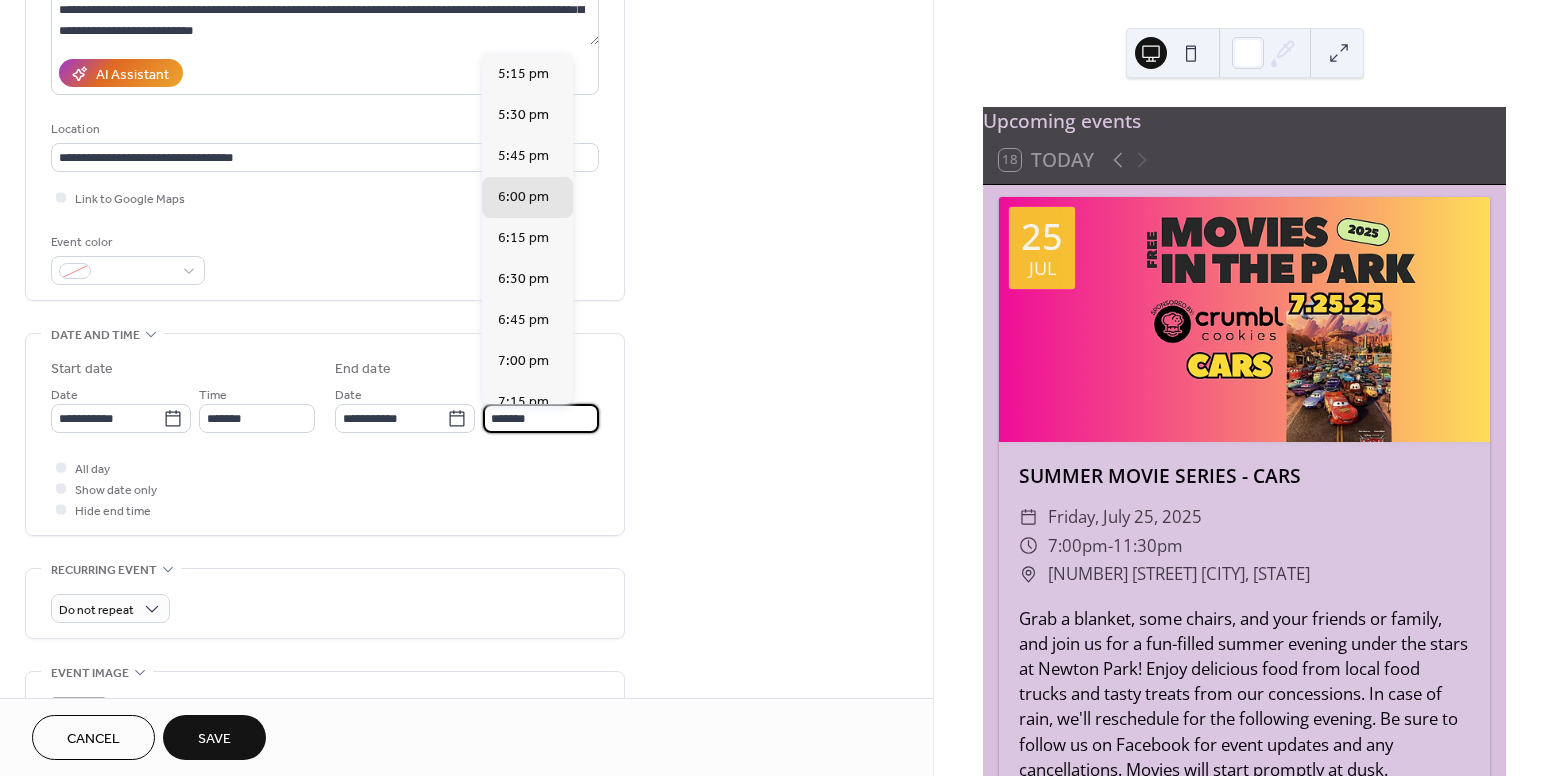 click on "*******" at bounding box center (541, 418) 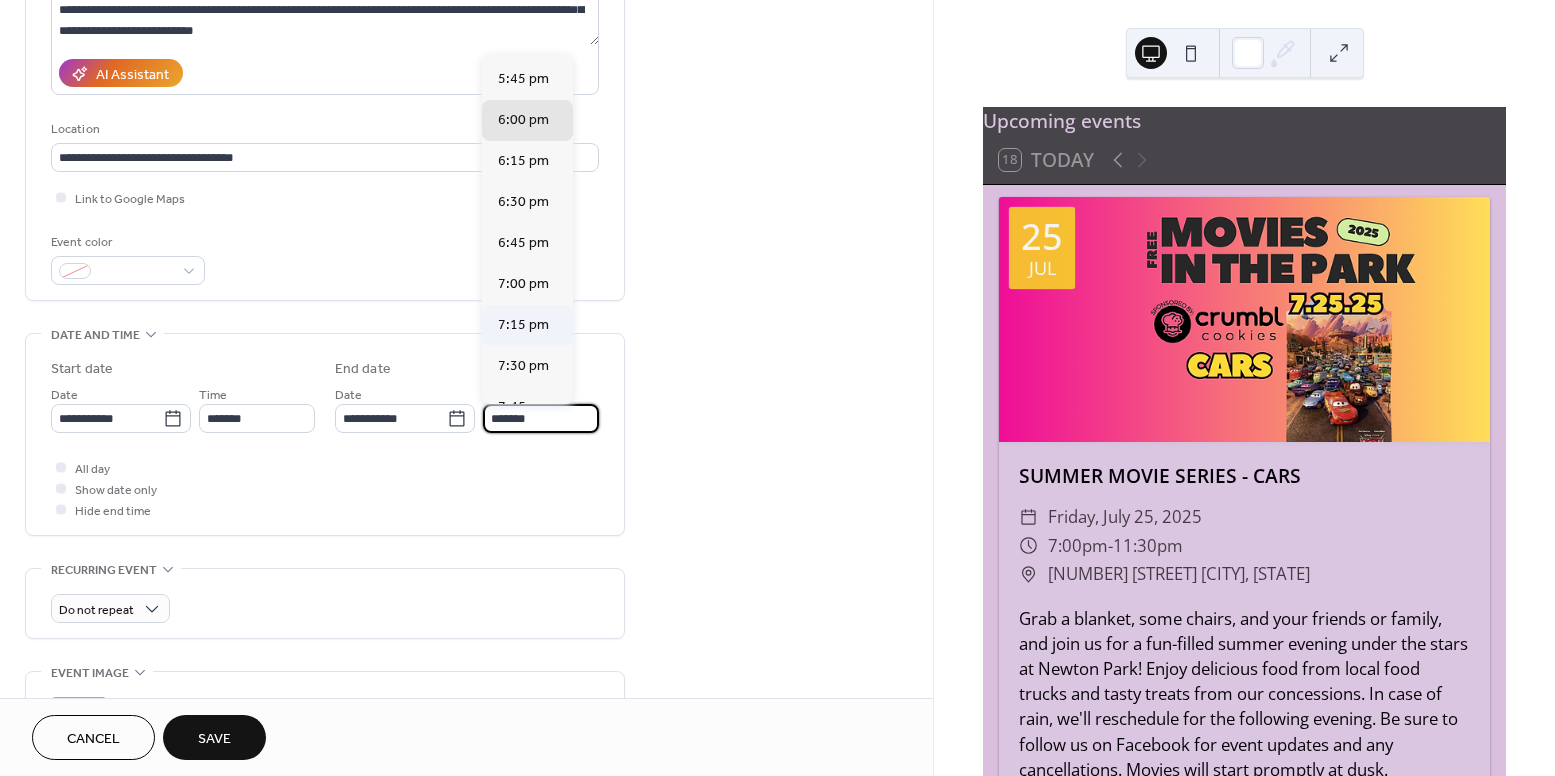 scroll, scrollTop: 78, scrollLeft: 0, axis: vertical 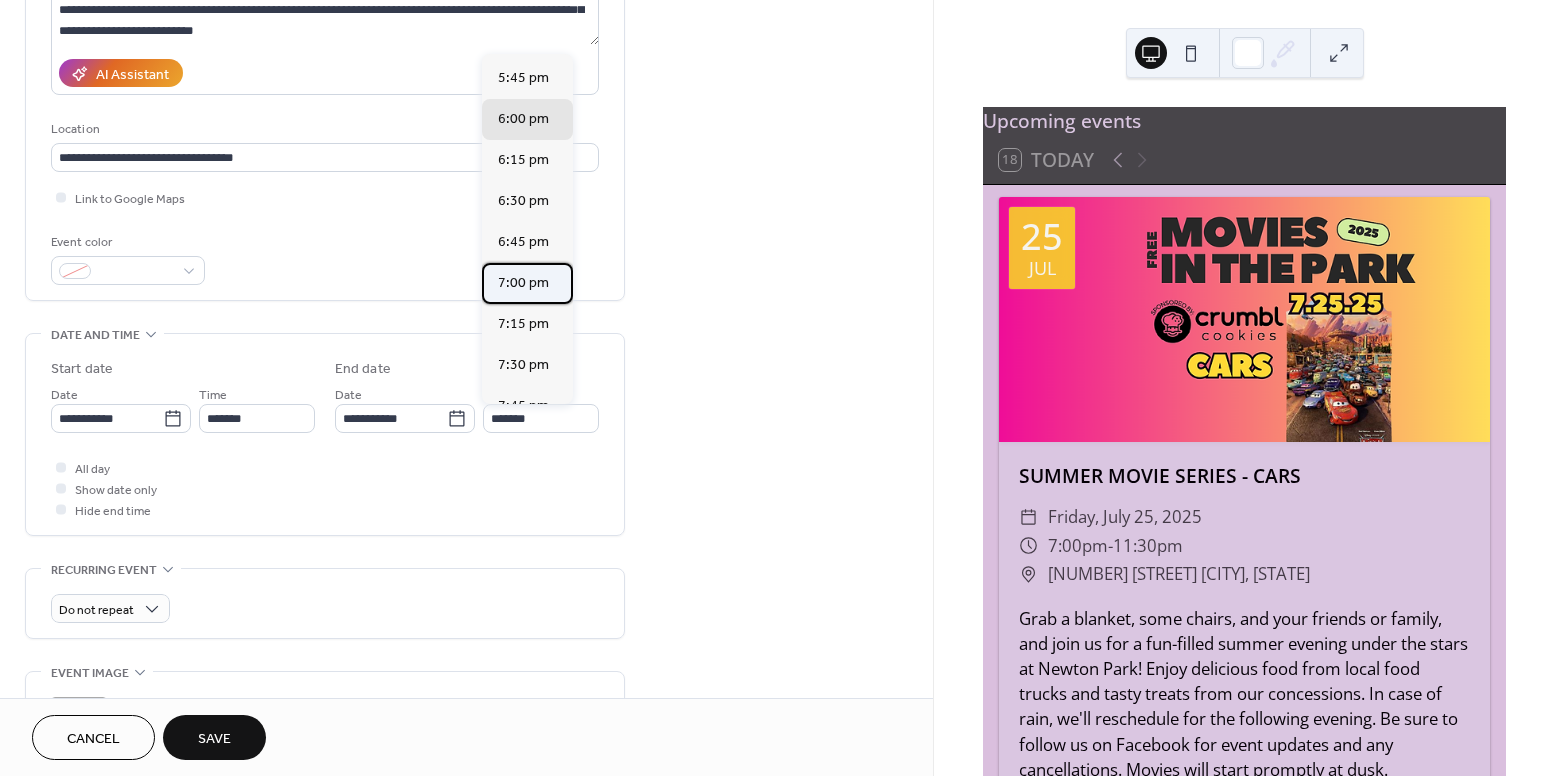 click on "7:00 pm" at bounding box center (523, 283) 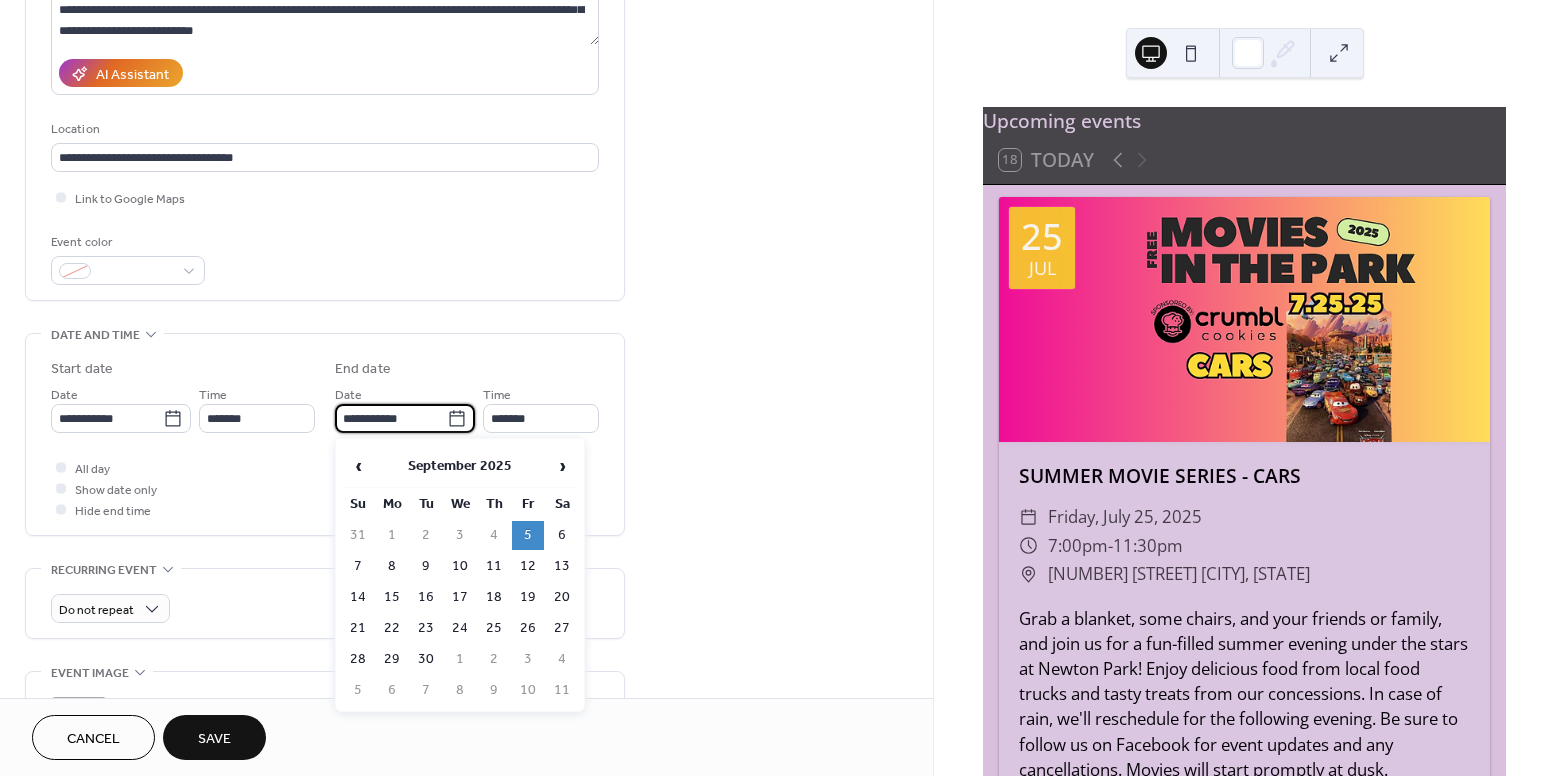 click on "**********" at bounding box center (391, 418) 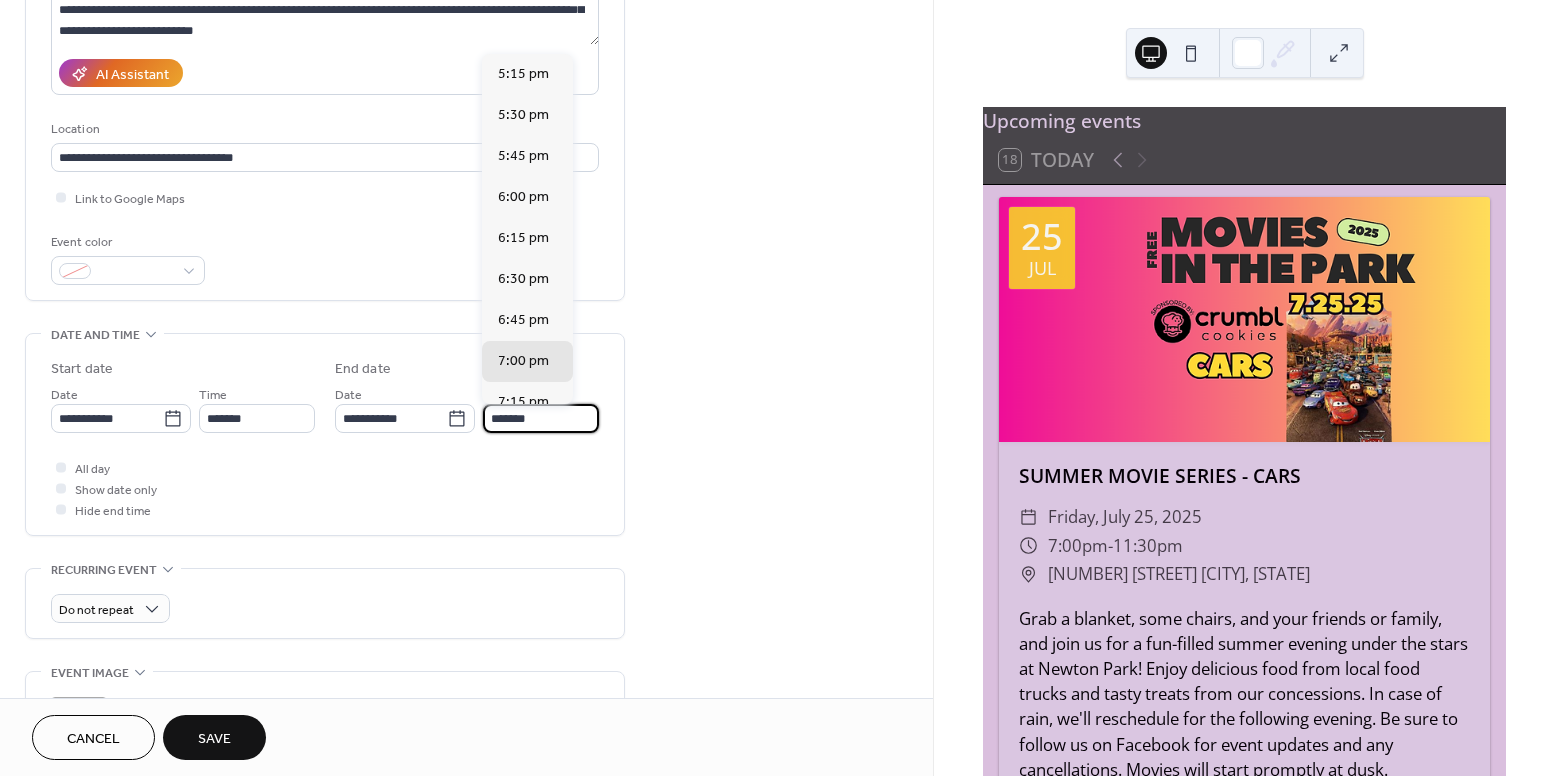 click on "*******" at bounding box center (541, 418) 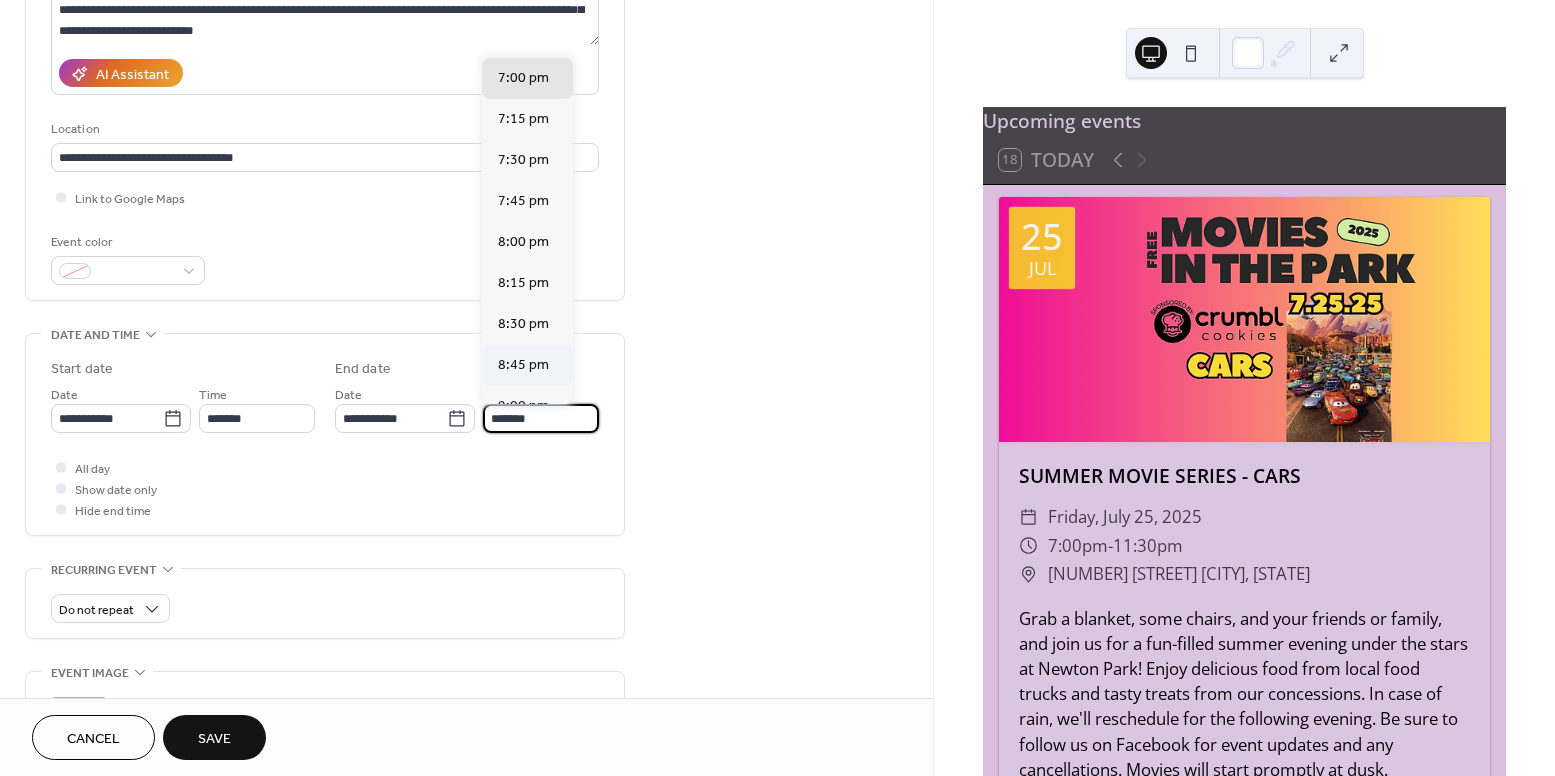 scroll, scrollTop: 322, scrollLeft: 0, axis: vertical 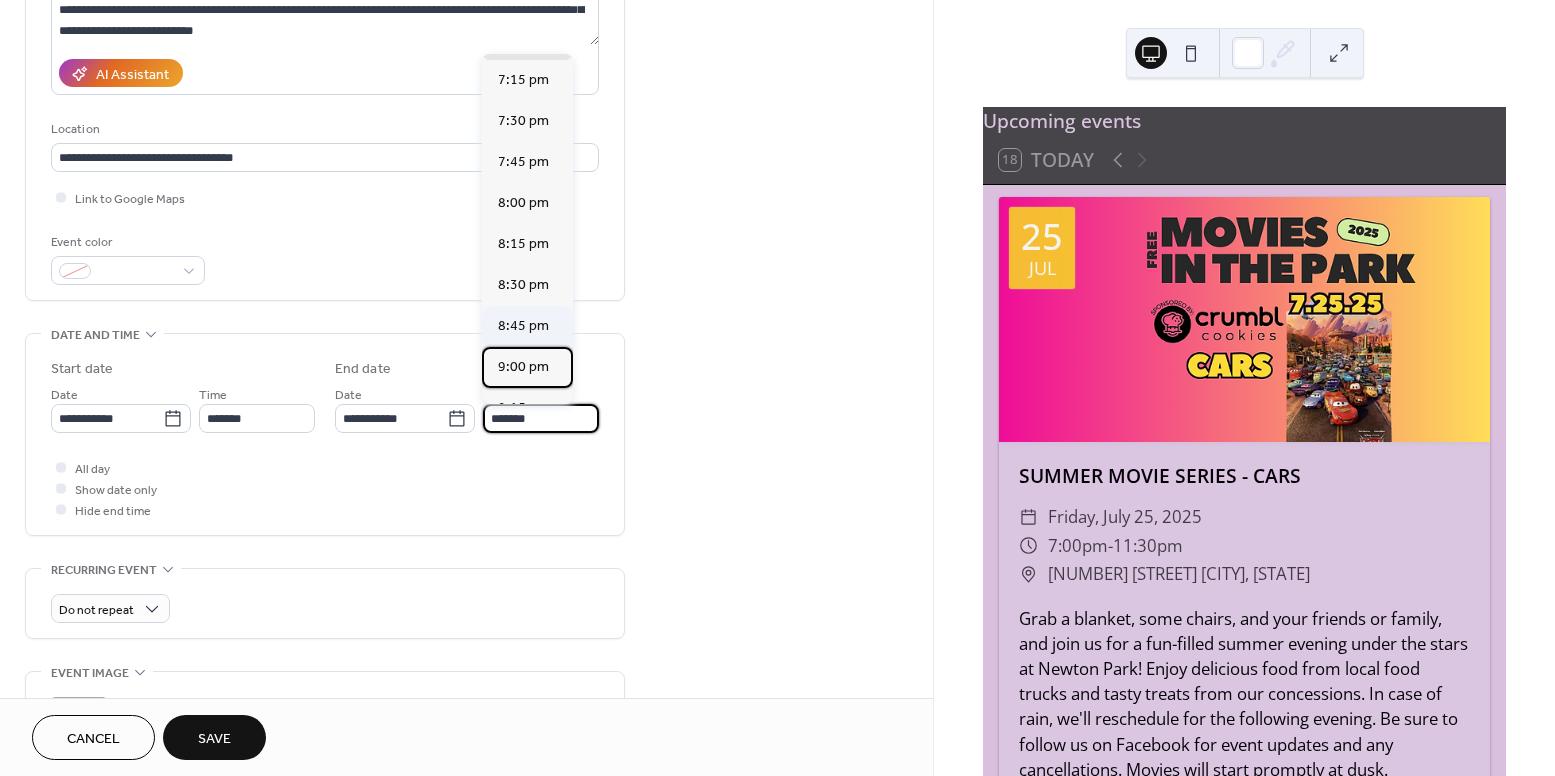 click on "9:00 pm" at bounding box center [523, 367] 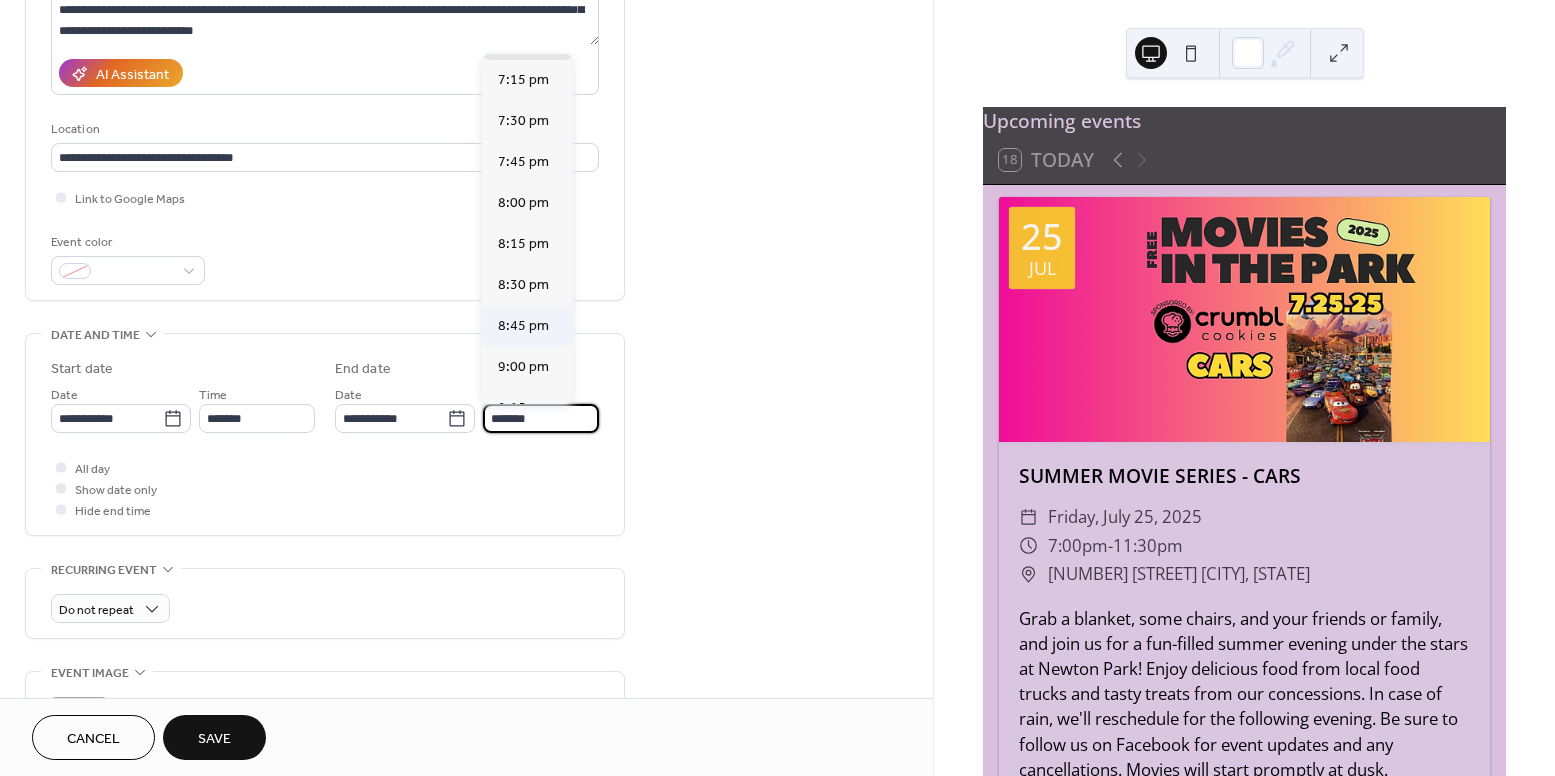 type on "*******" 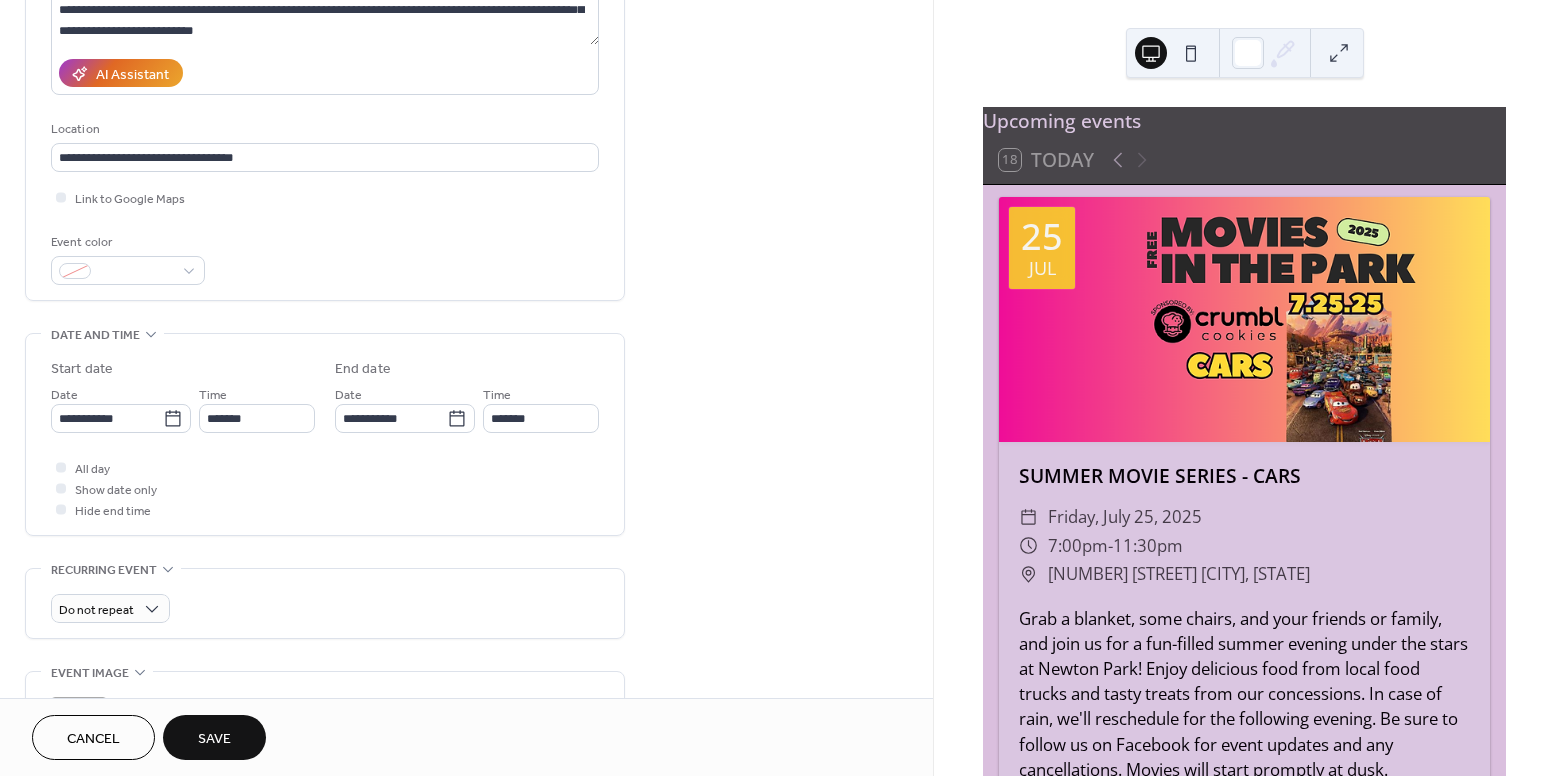 click on "All day Show date only Hide end time" at bounding box center (325, 488) 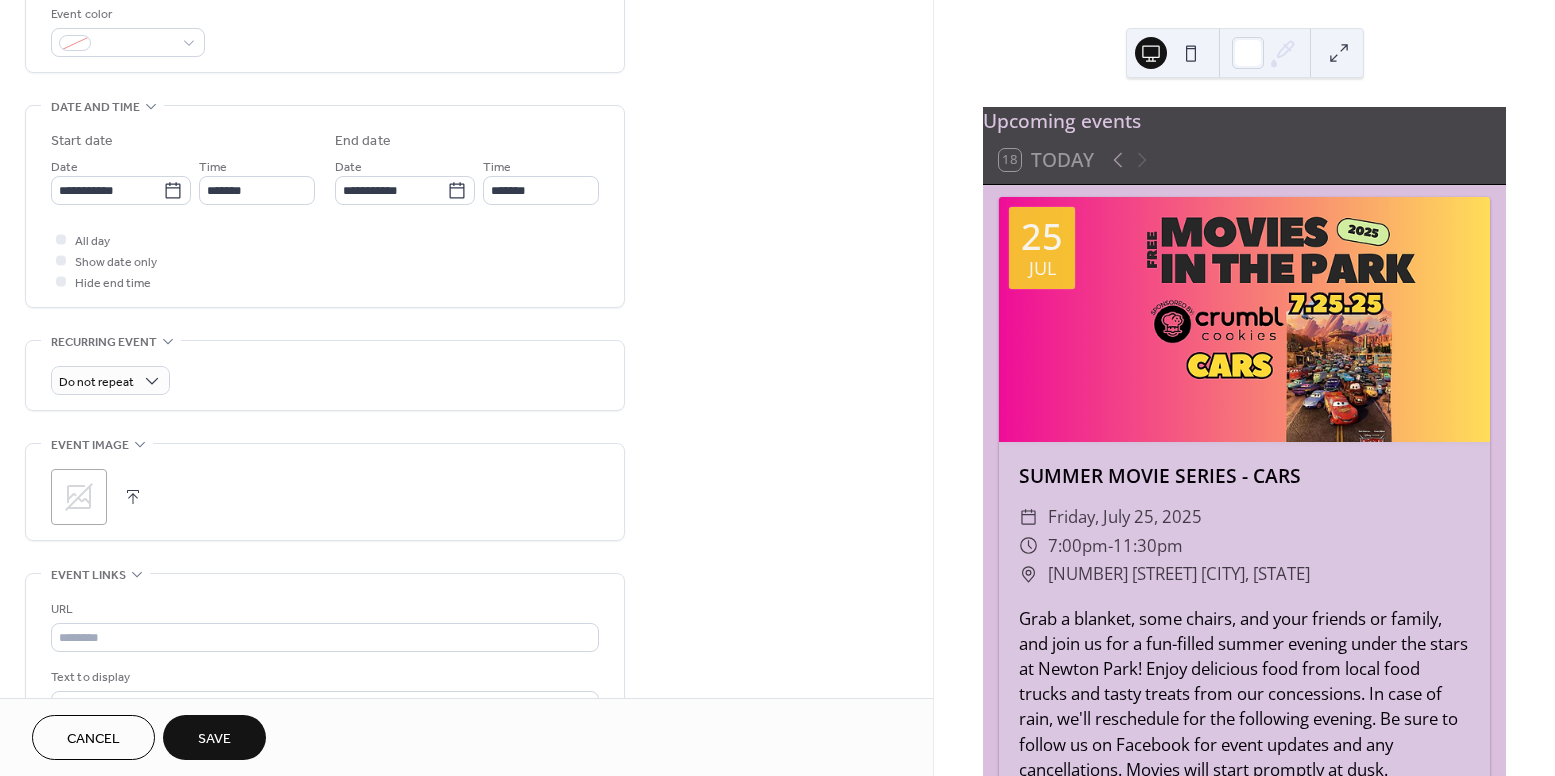 scroll, scrollTop: 552, scrollLeft: 0, axis: vertical 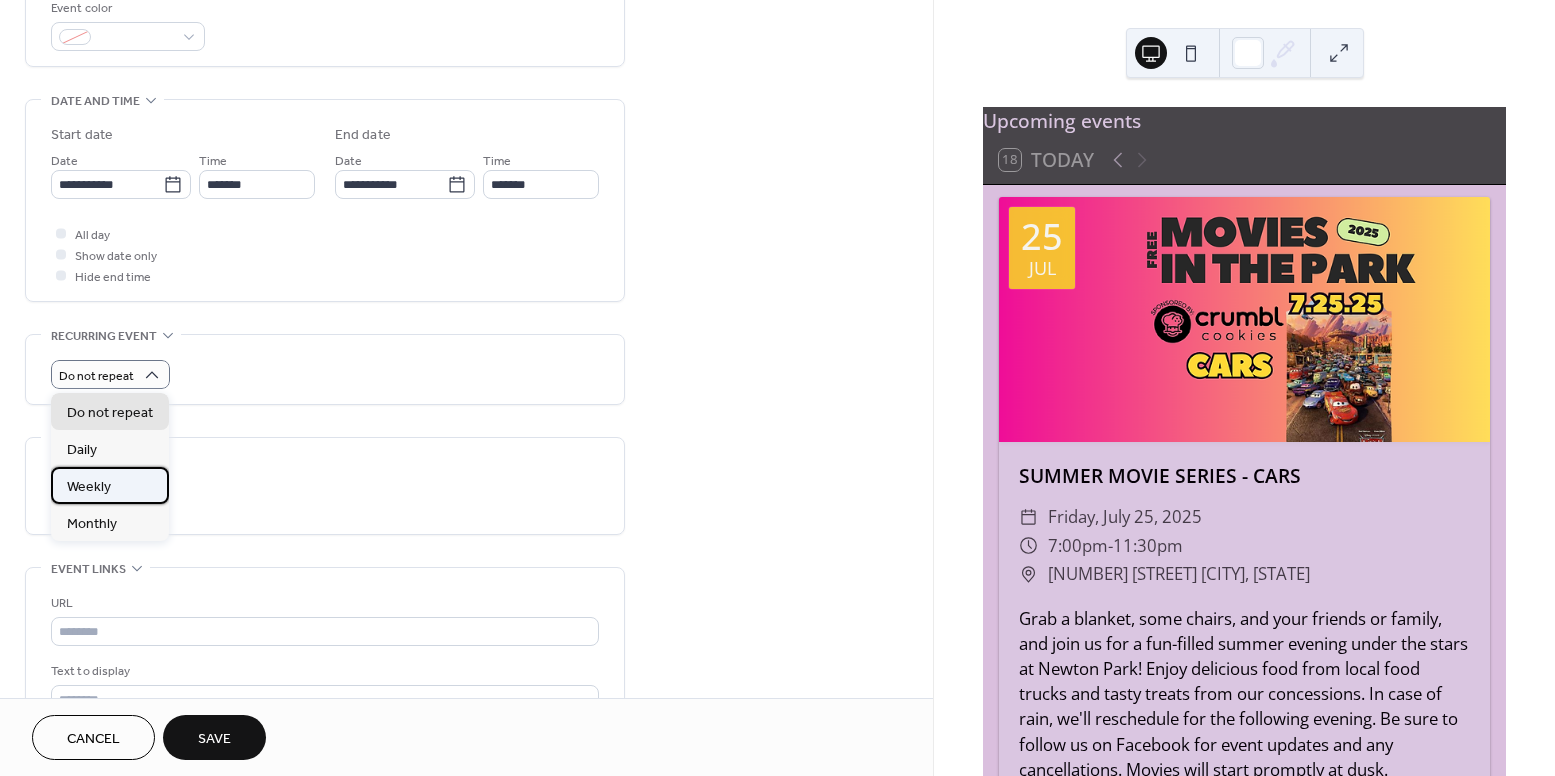 click on "Weekly" at bounding box center (110, 485) 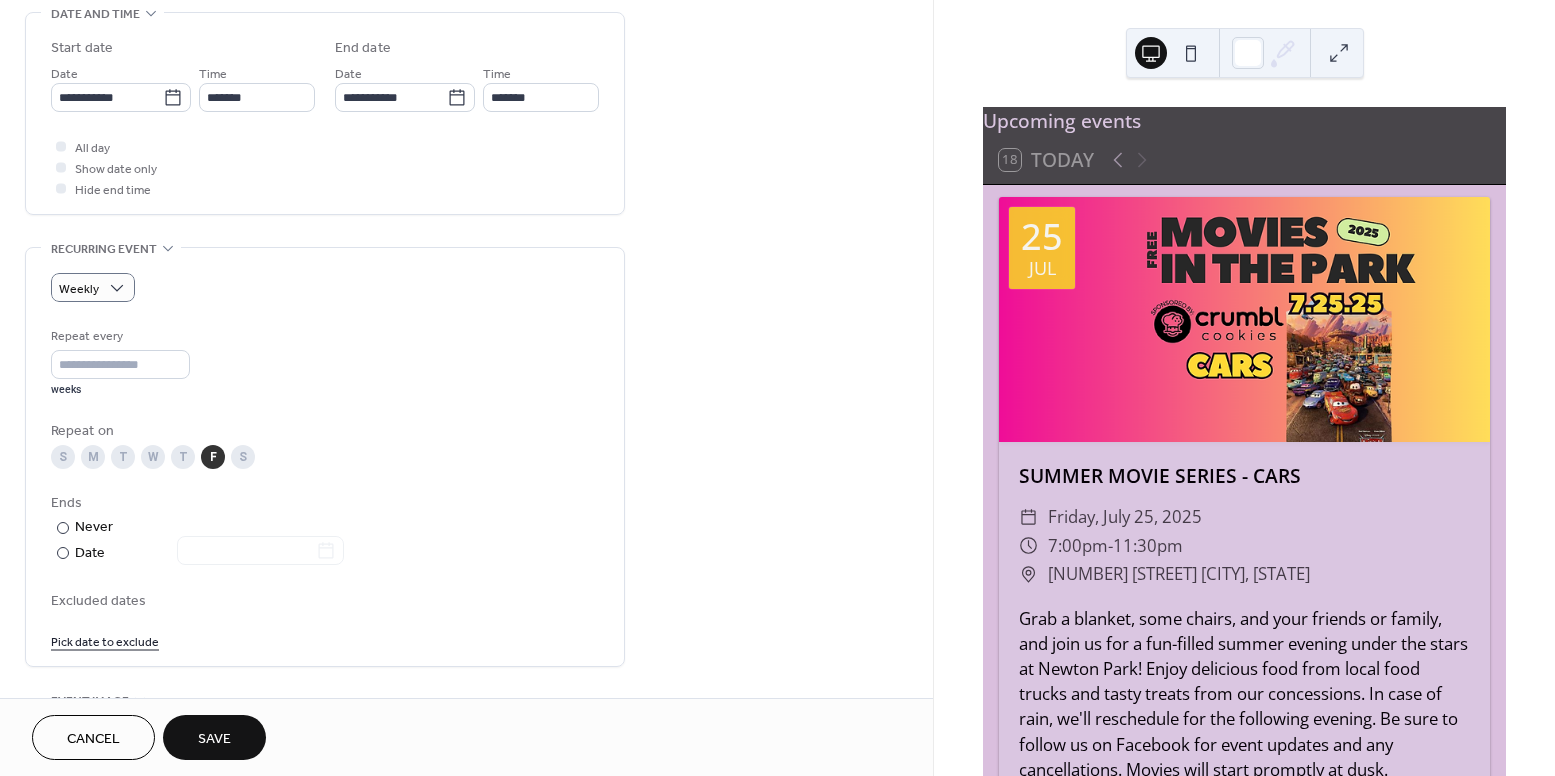 scroll, scrollTop: 668, scrollLeft: 0, axis: vertical 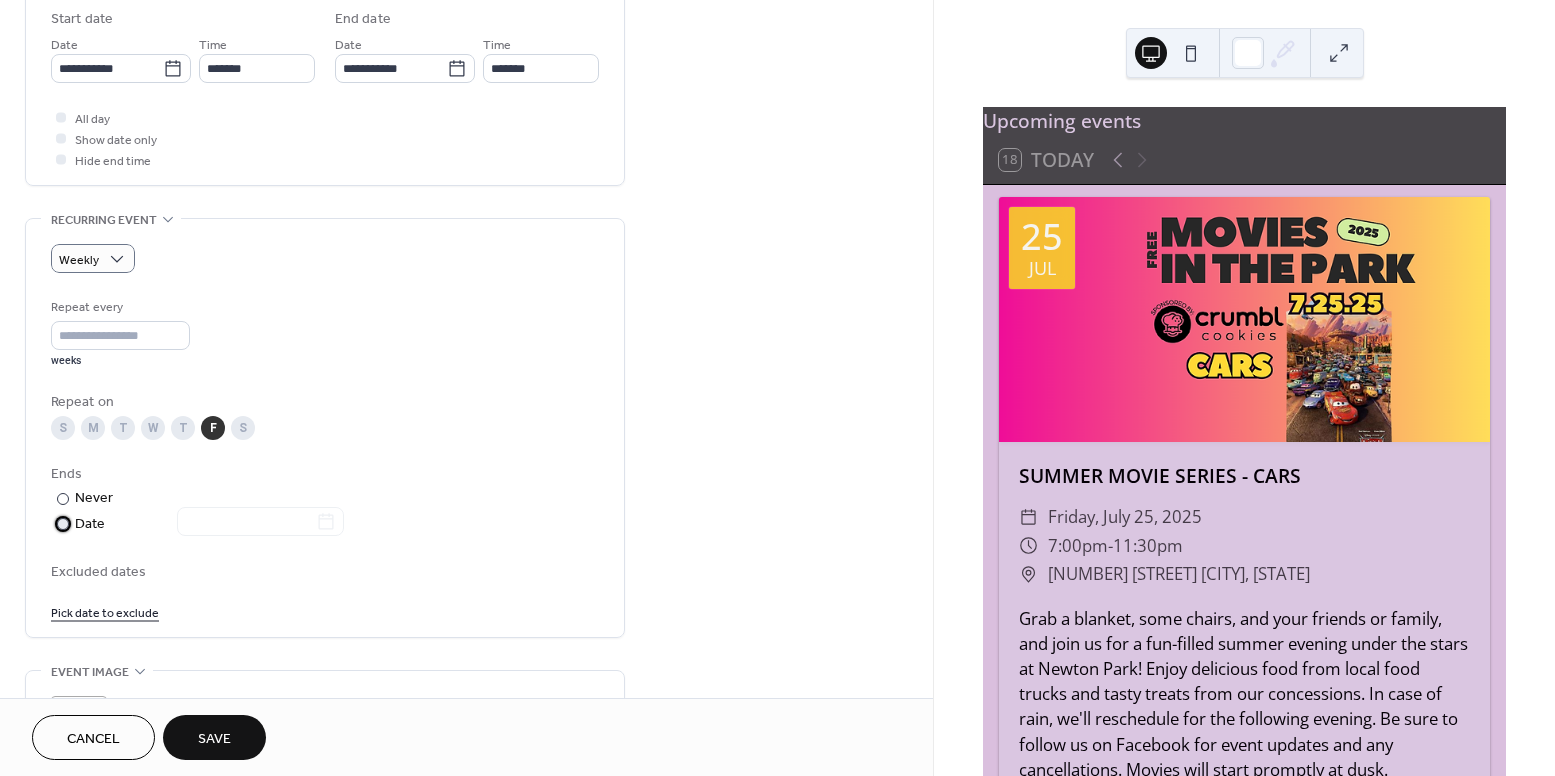 click at bounding box center [63, 524] 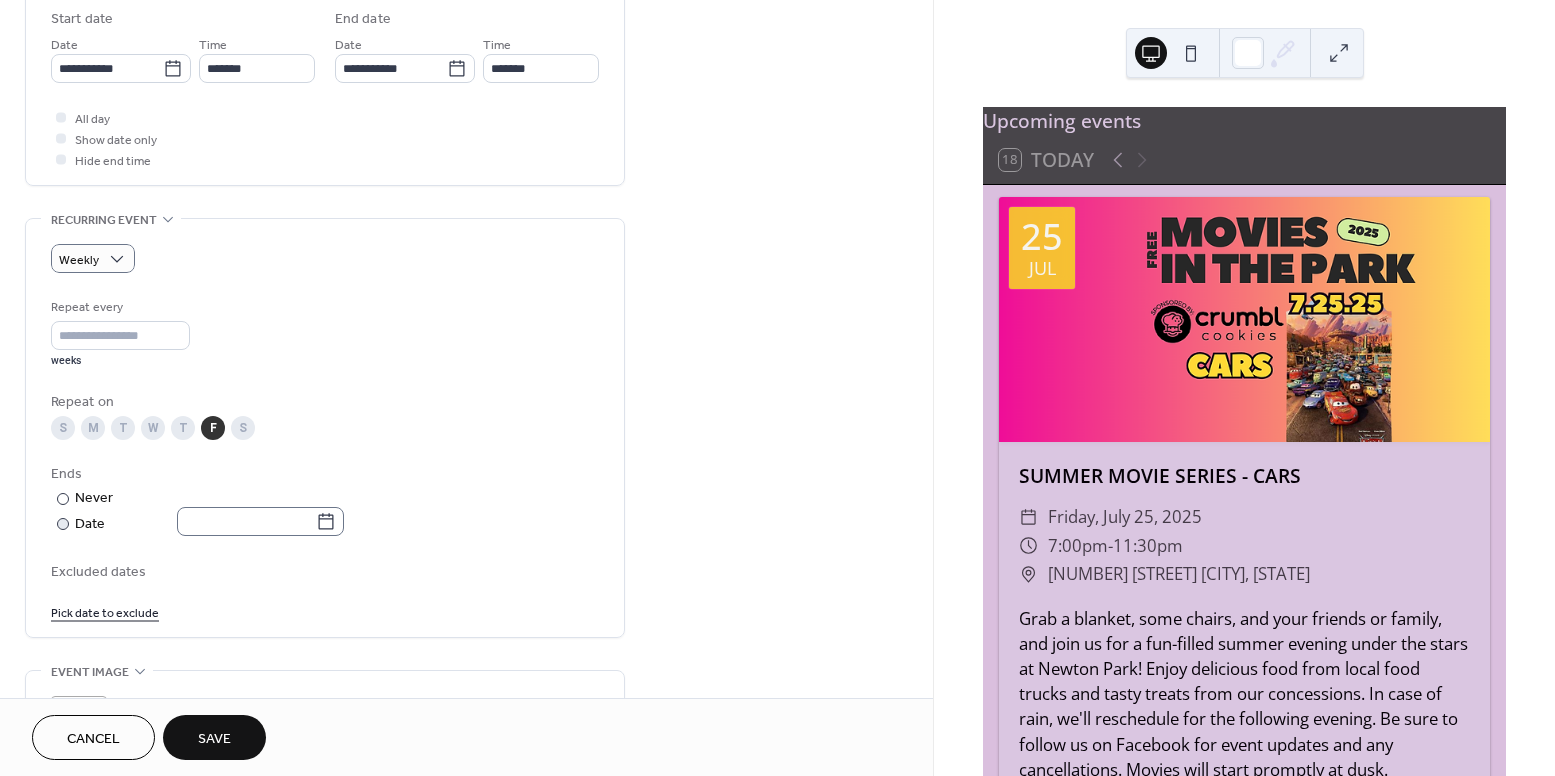 click 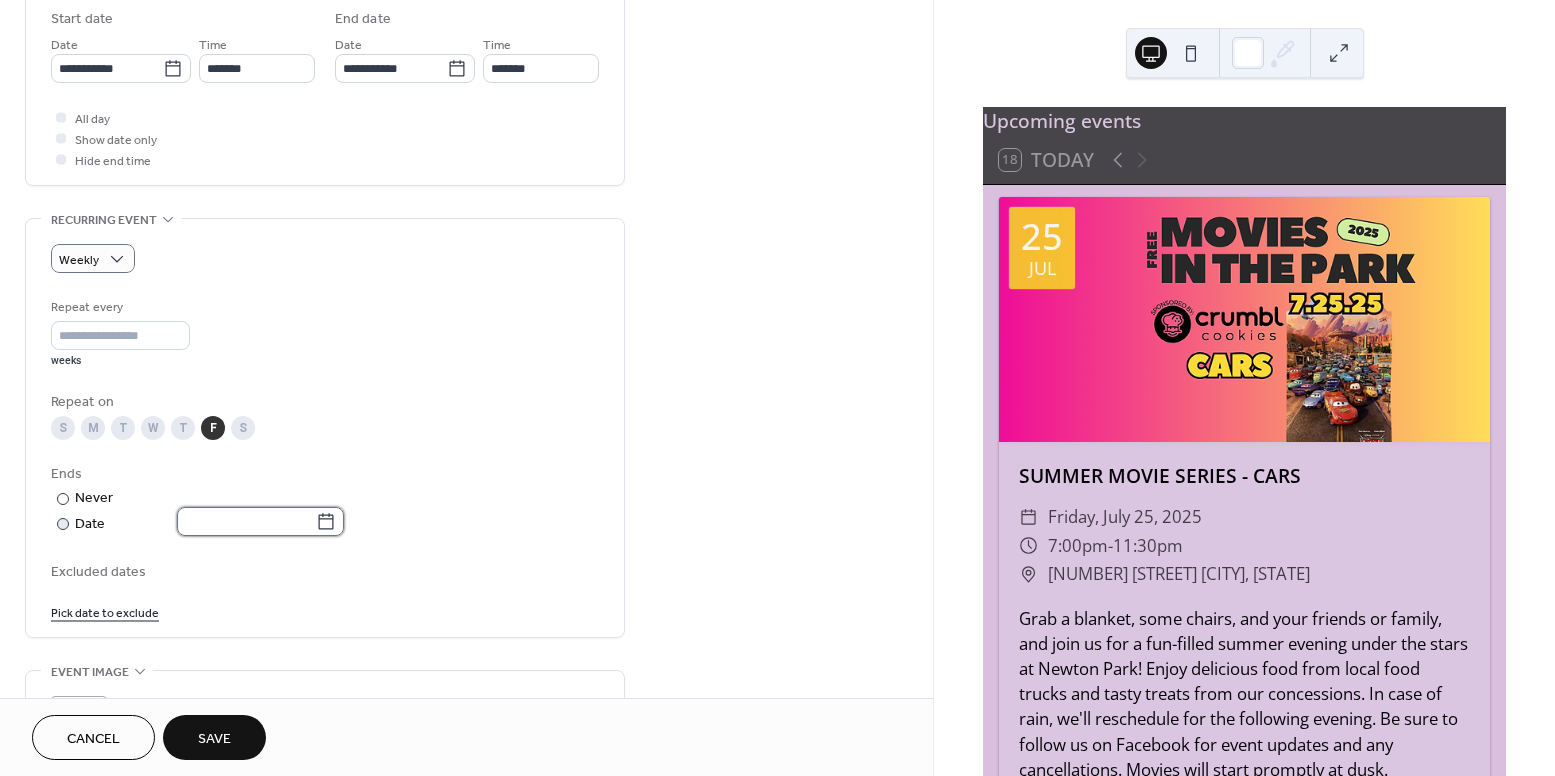 click at bounding box center (246, 521) 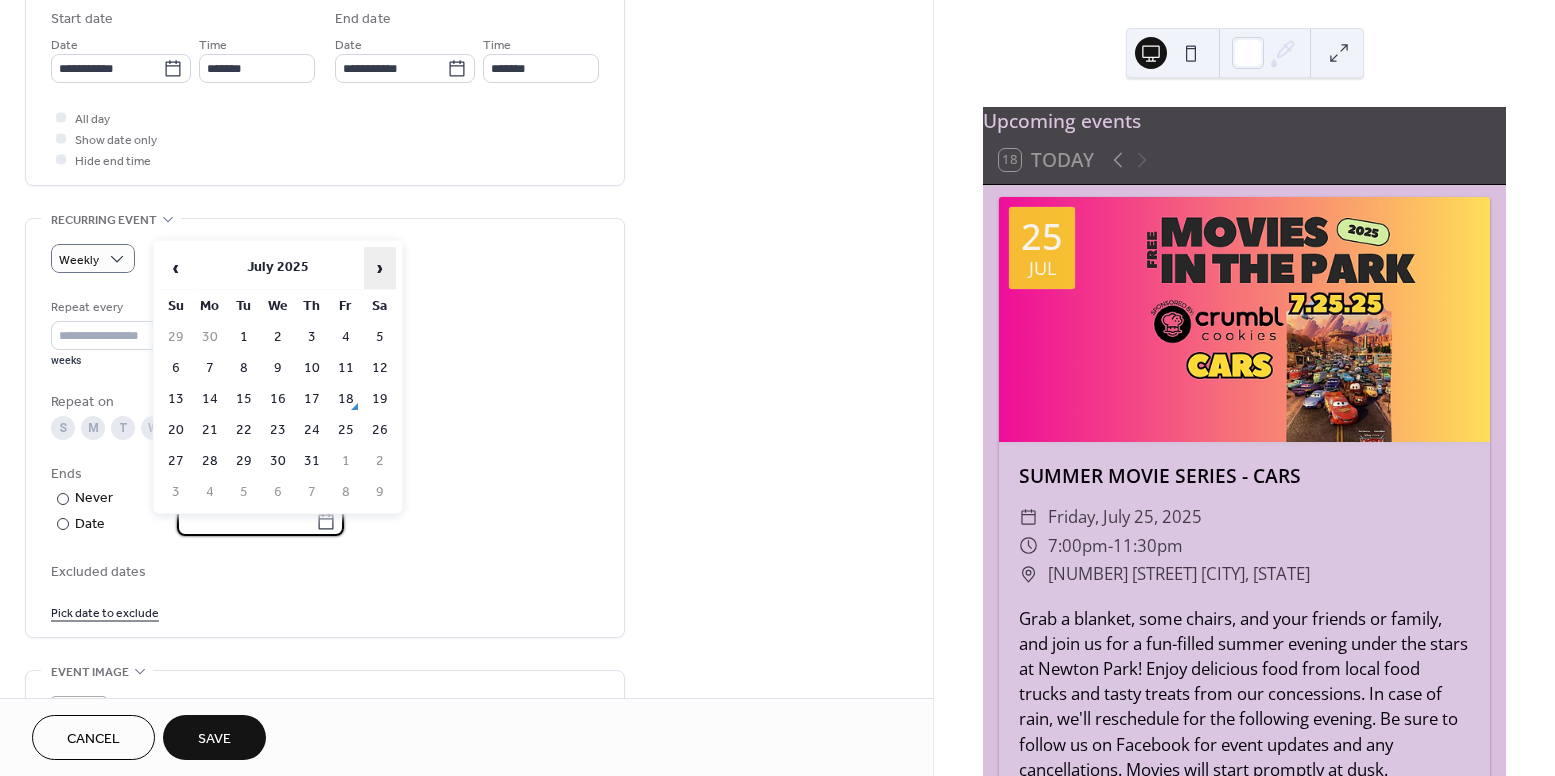 click on "›" at bounding box center [380, 268] 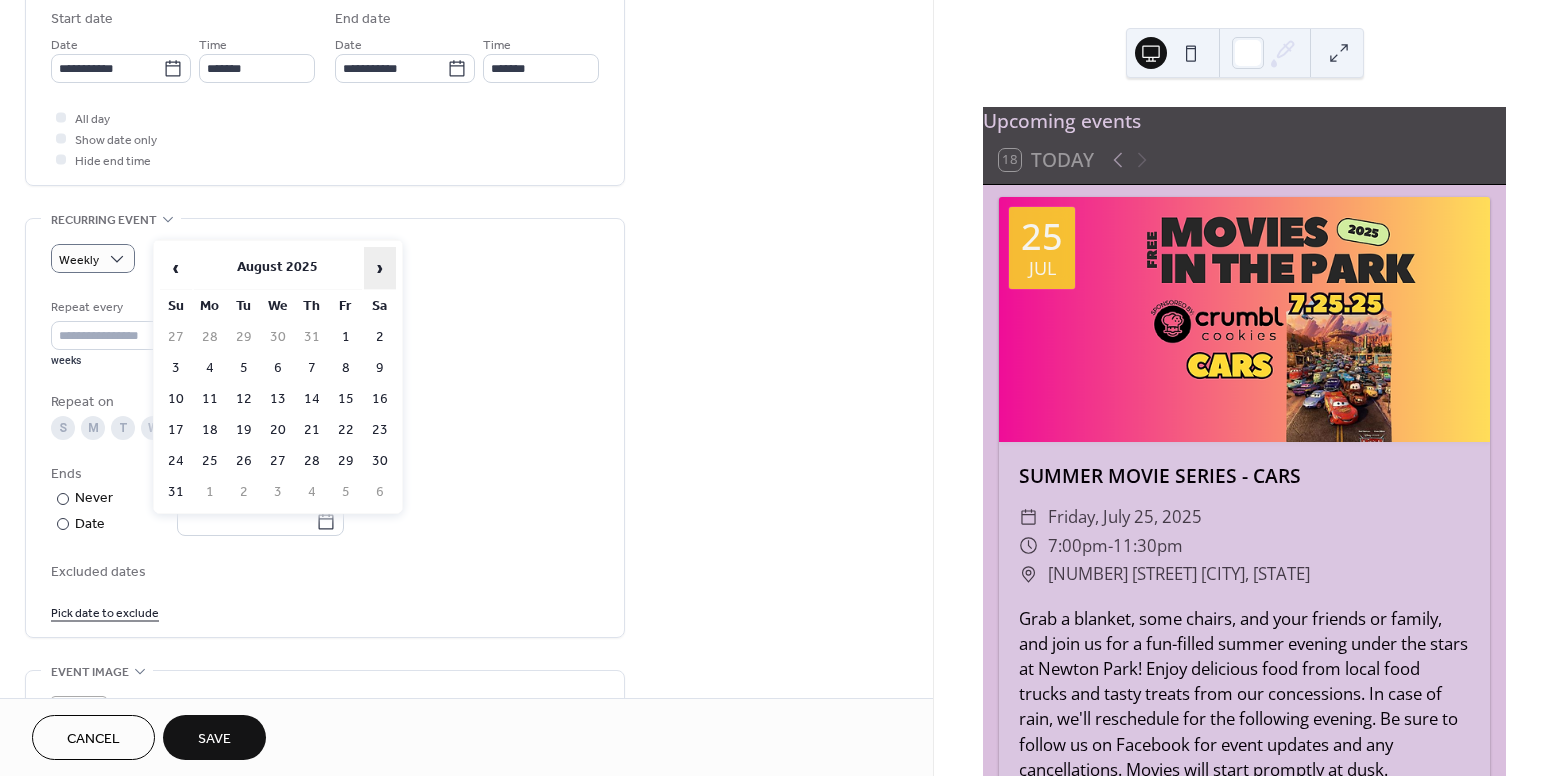 click on "›" at bounding box center [380, 268] 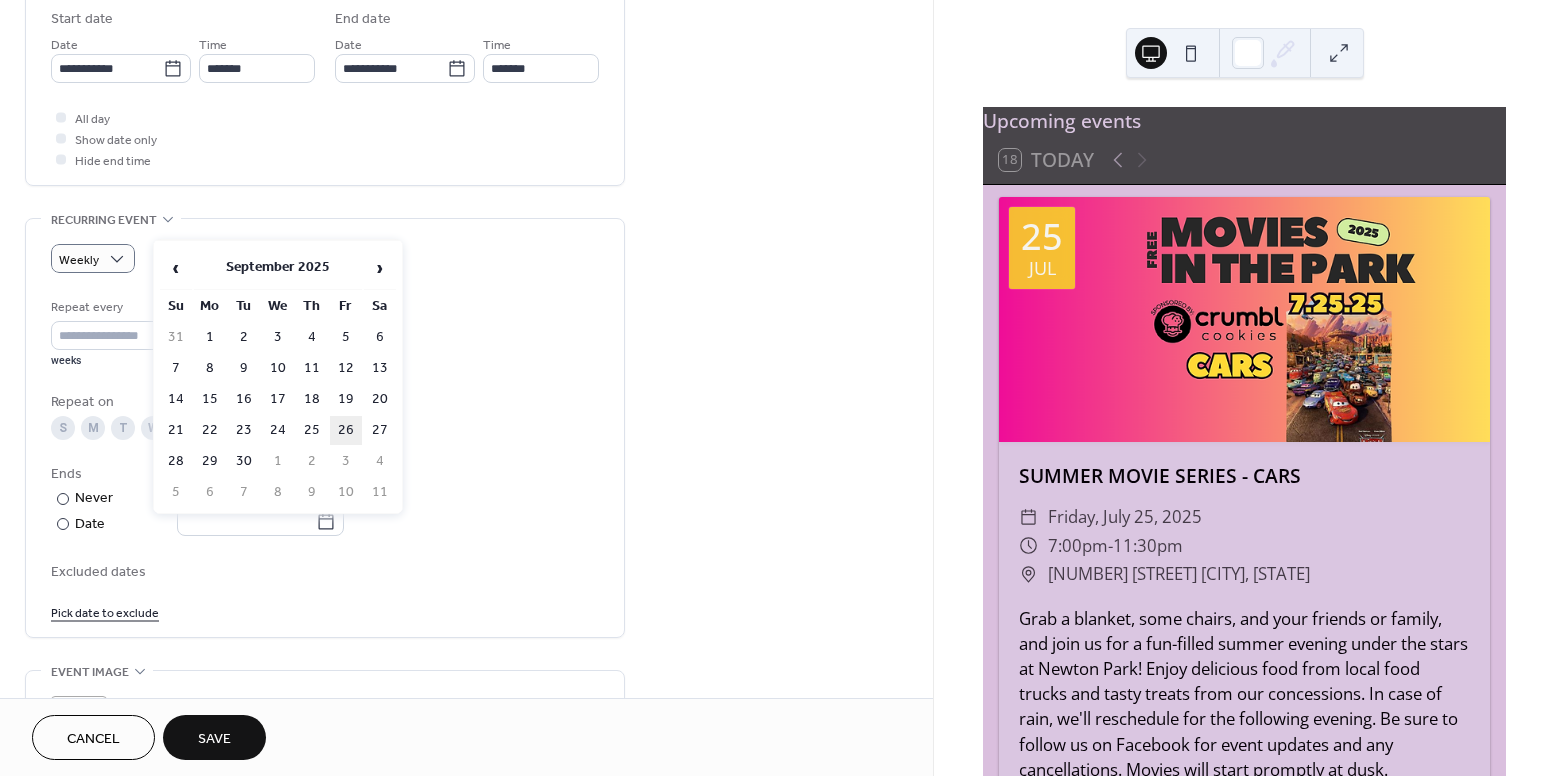 click on "26" at bounding box center [346, 430] 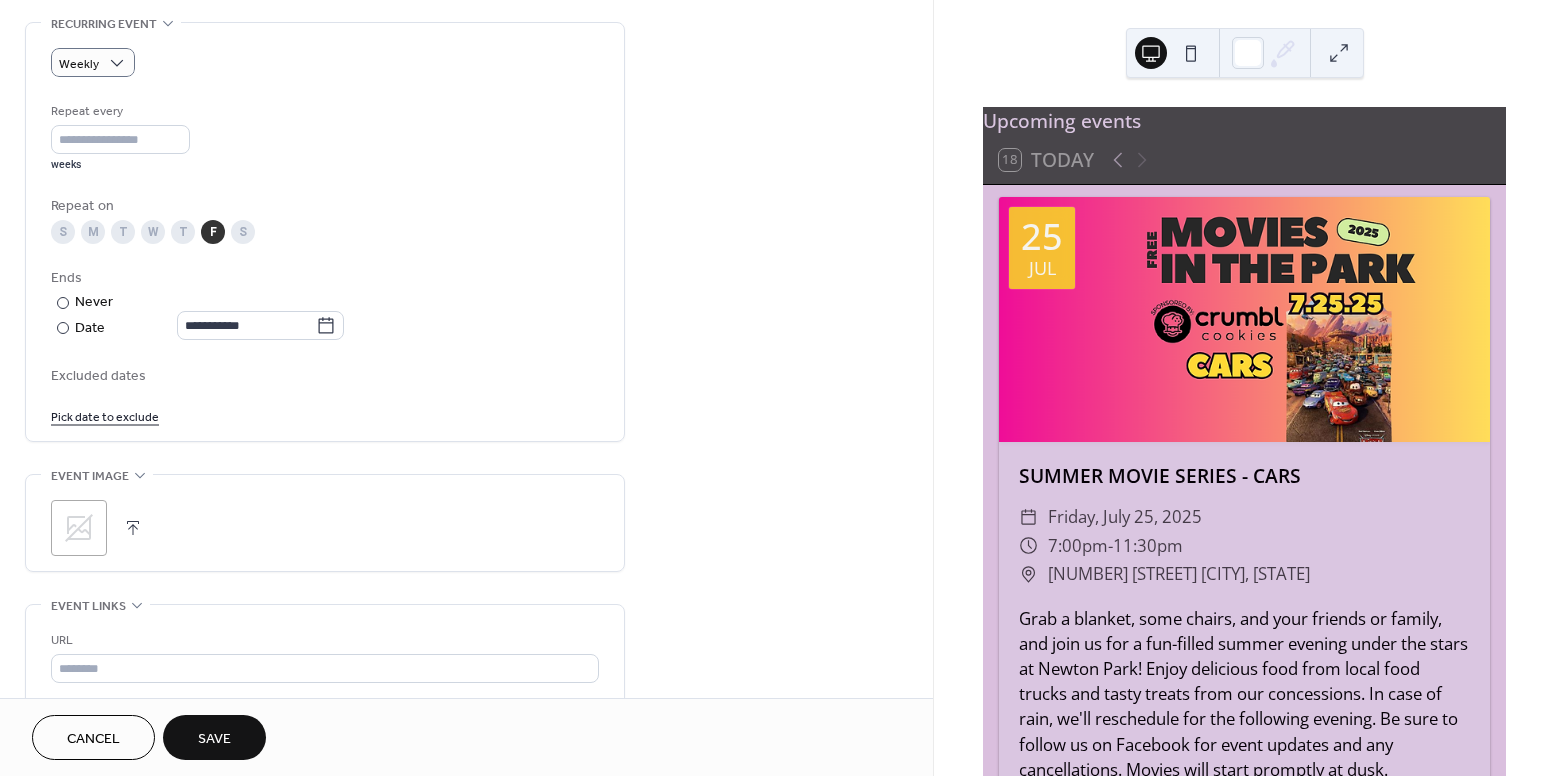 scroll, scrollTop: 879, scrollLeft: 0, axis: vertical 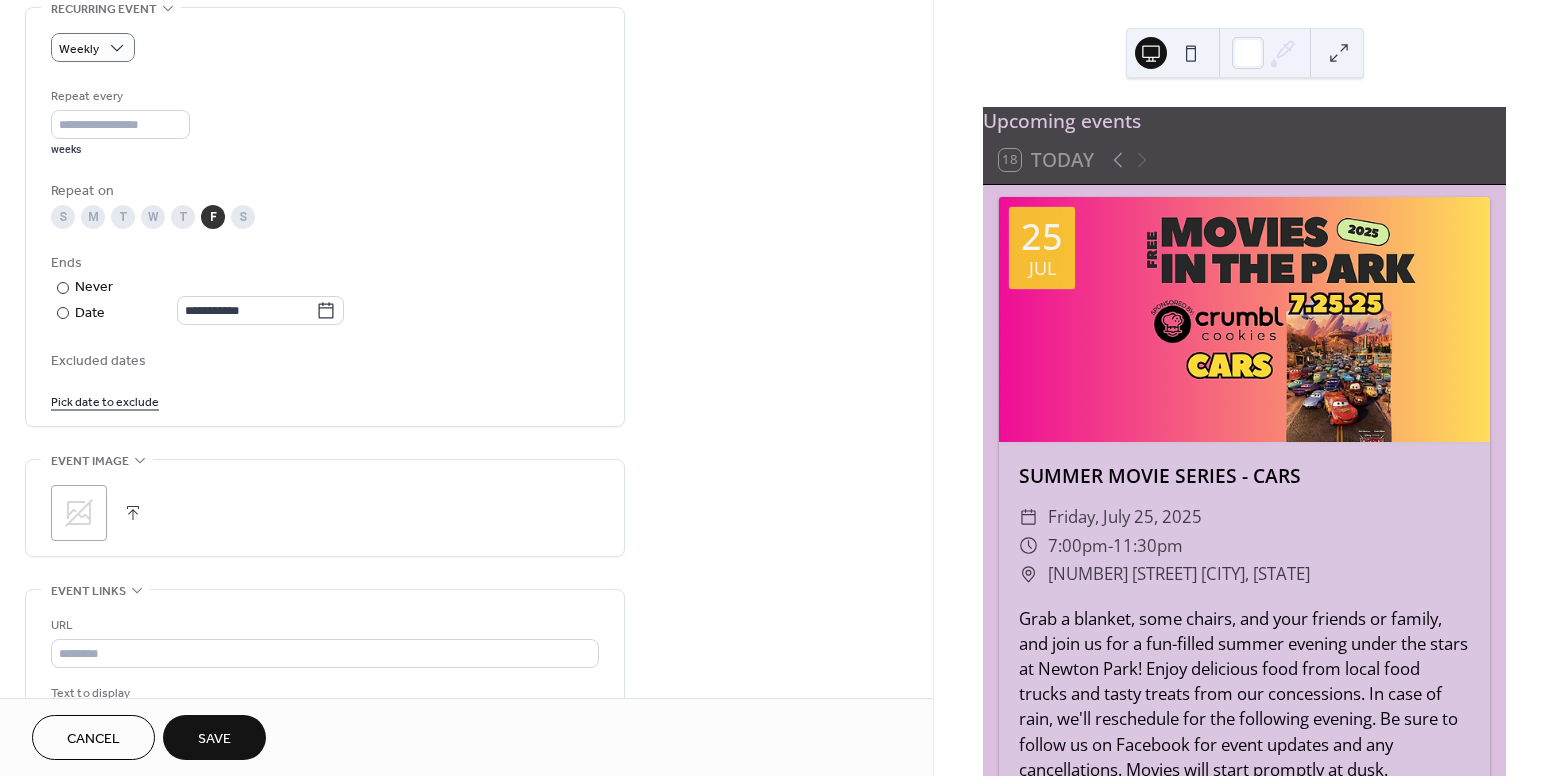 click at bounding box center [133, 513] 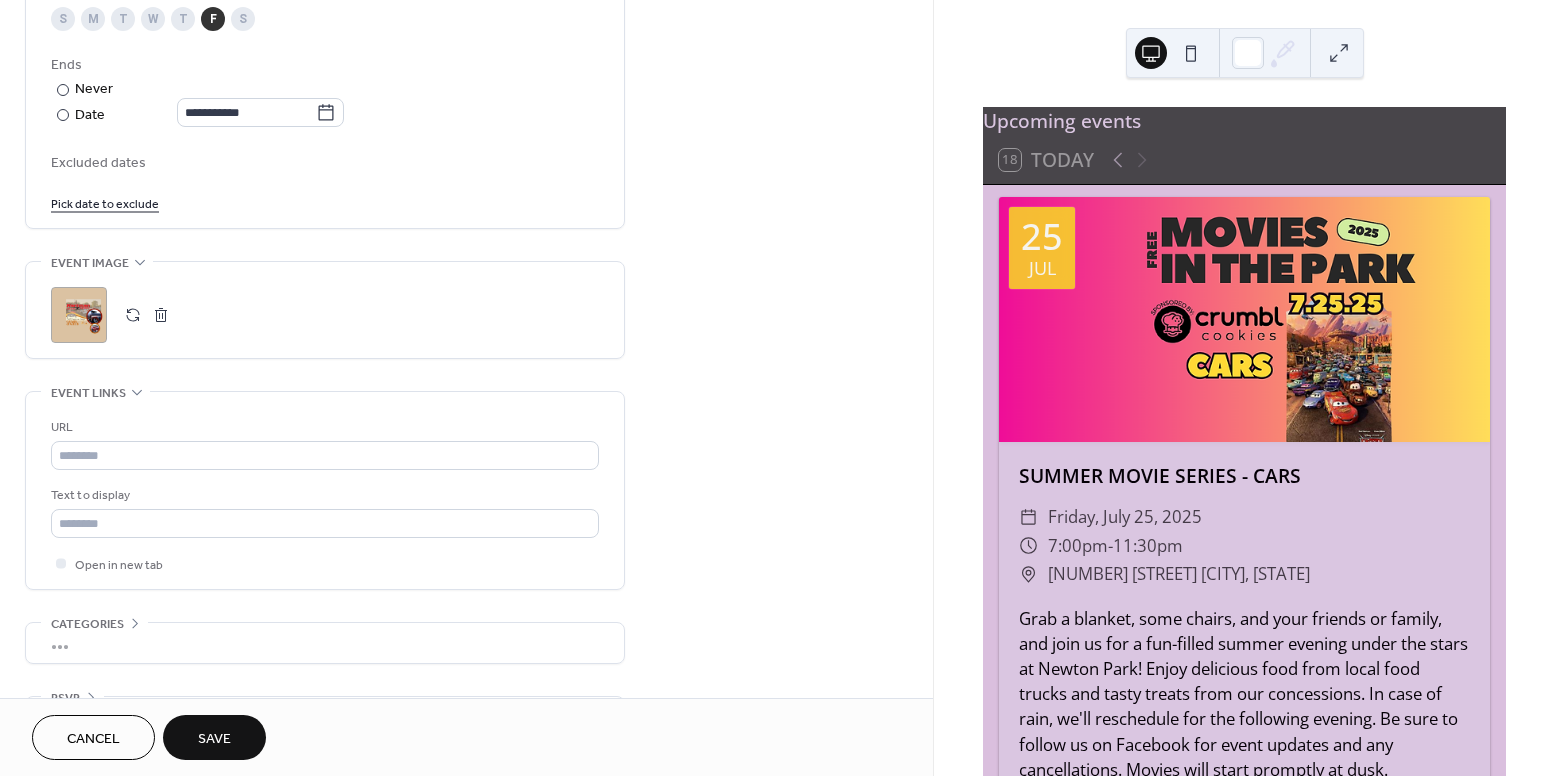 scroll, scrollTop: 1137, scrollLeft: 0, axis: vertical 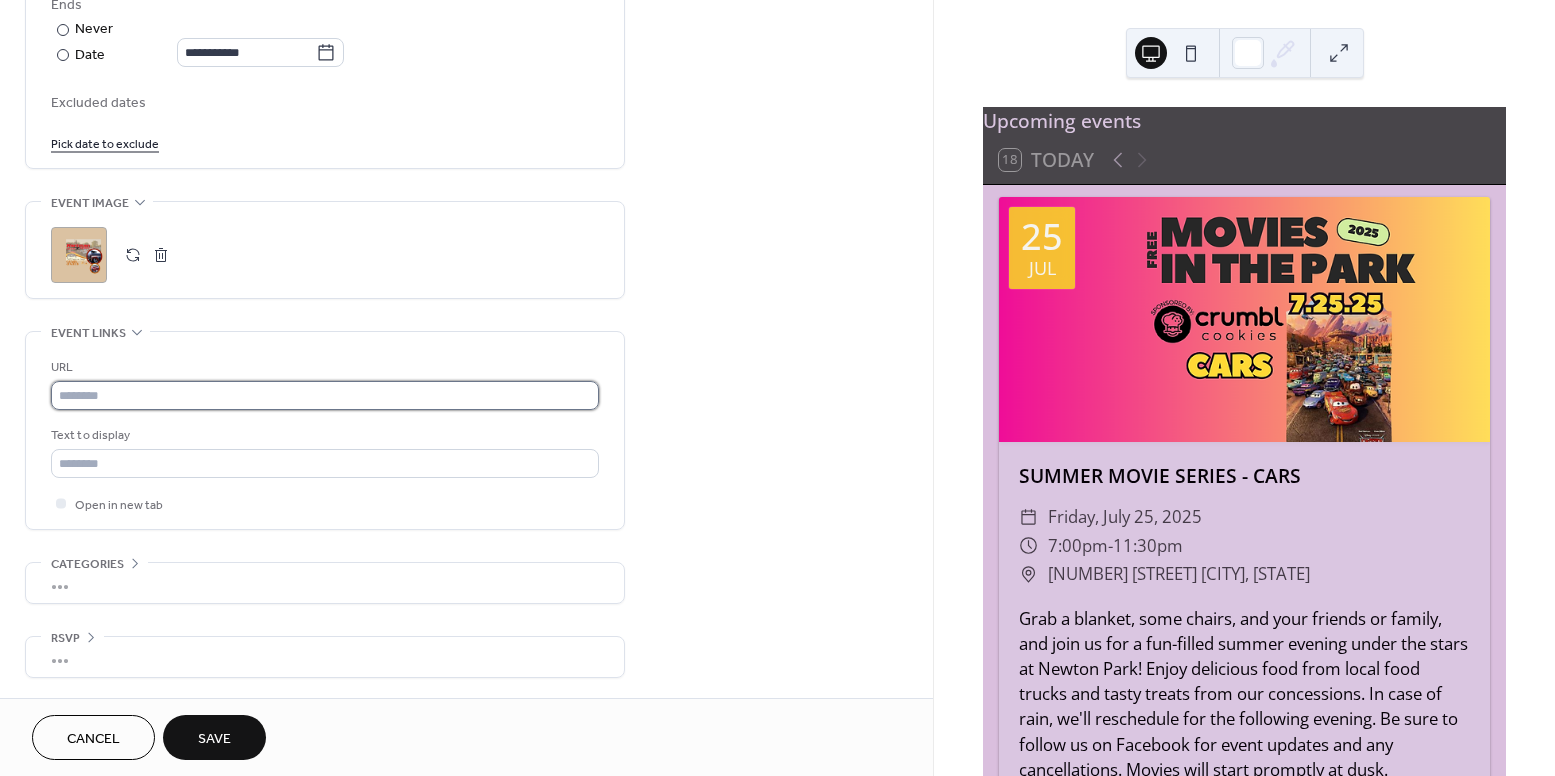 click at bounding box center [325, 395] 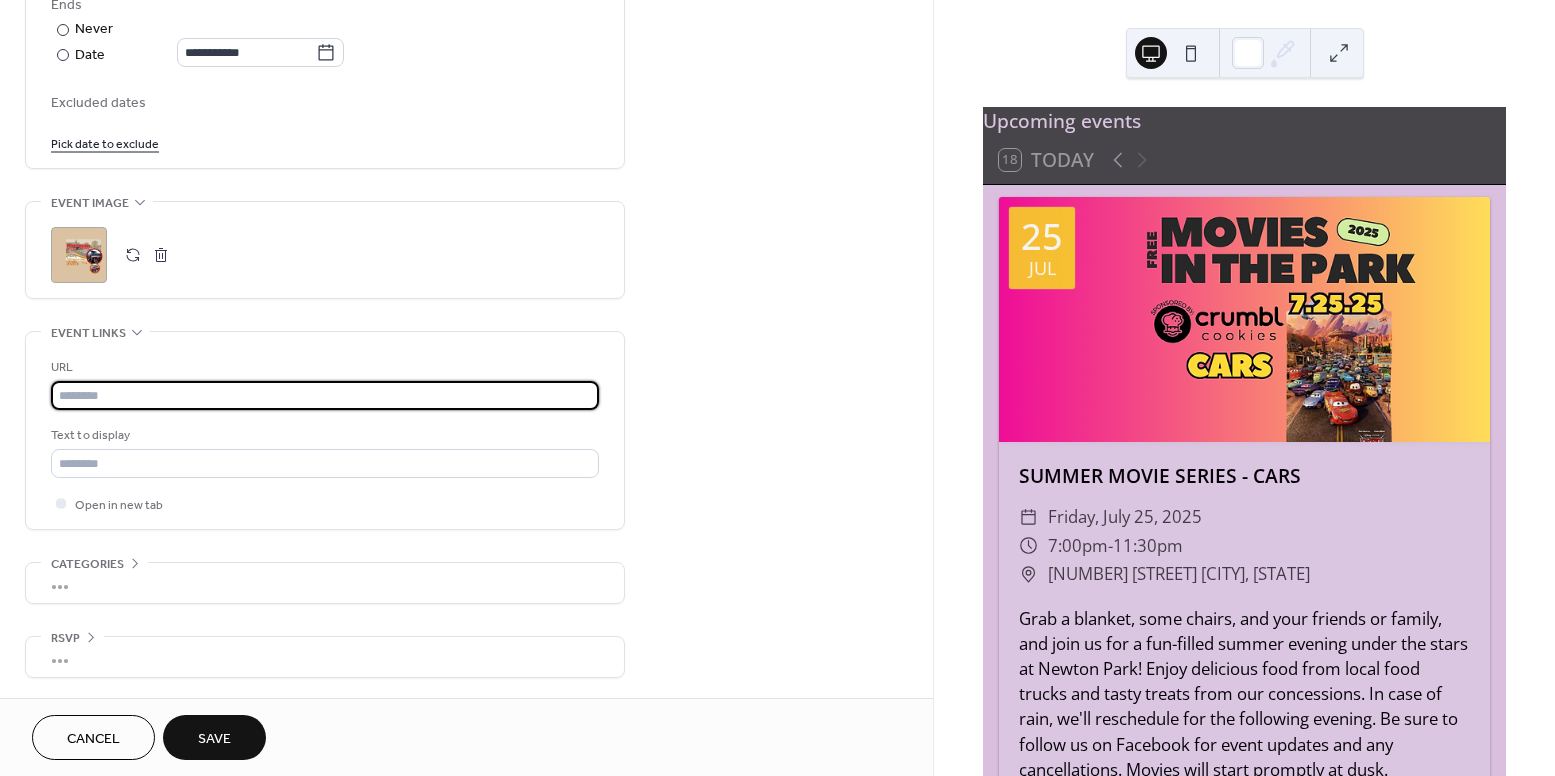 paste on "**********" 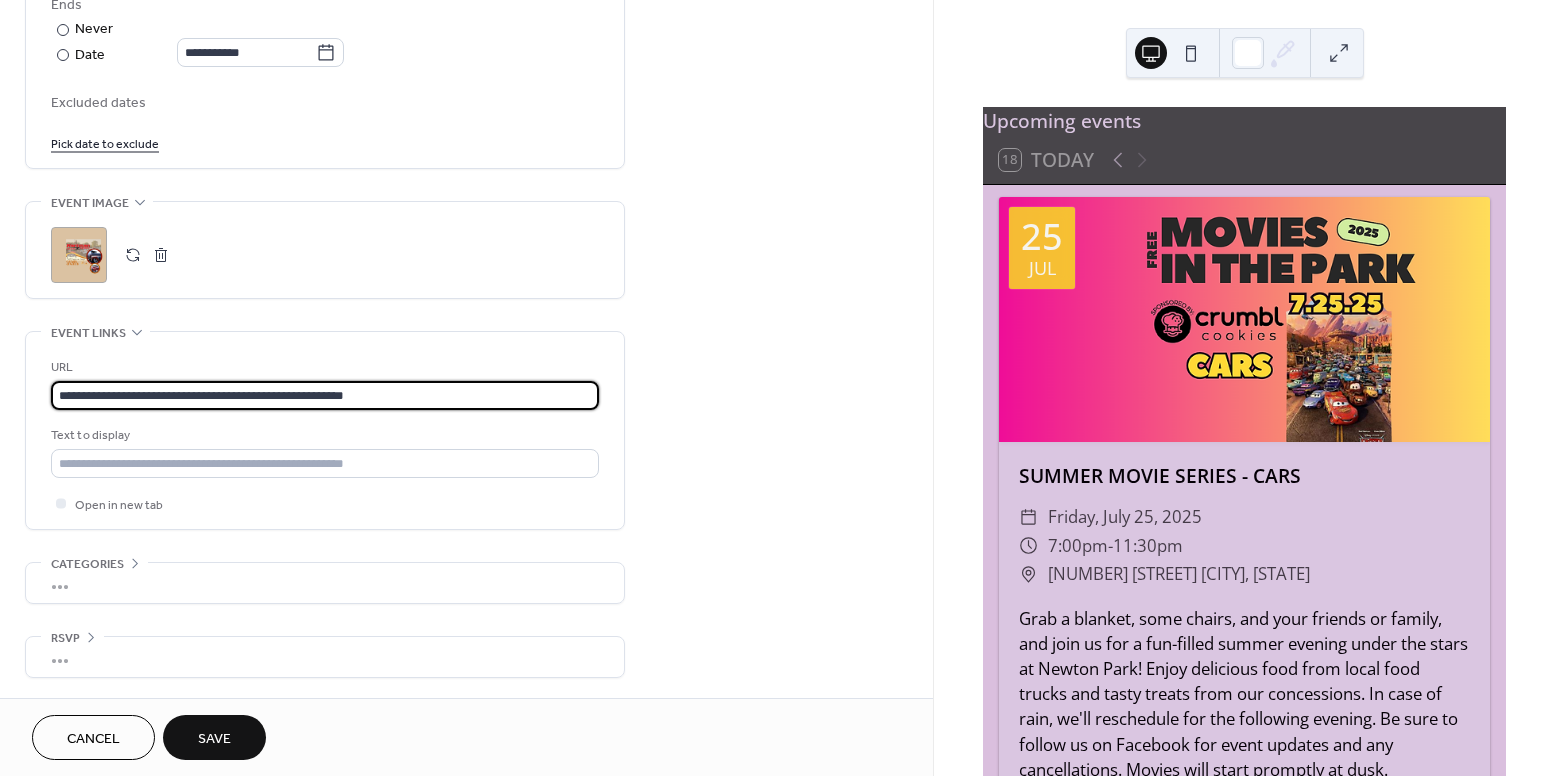 type on "**********" 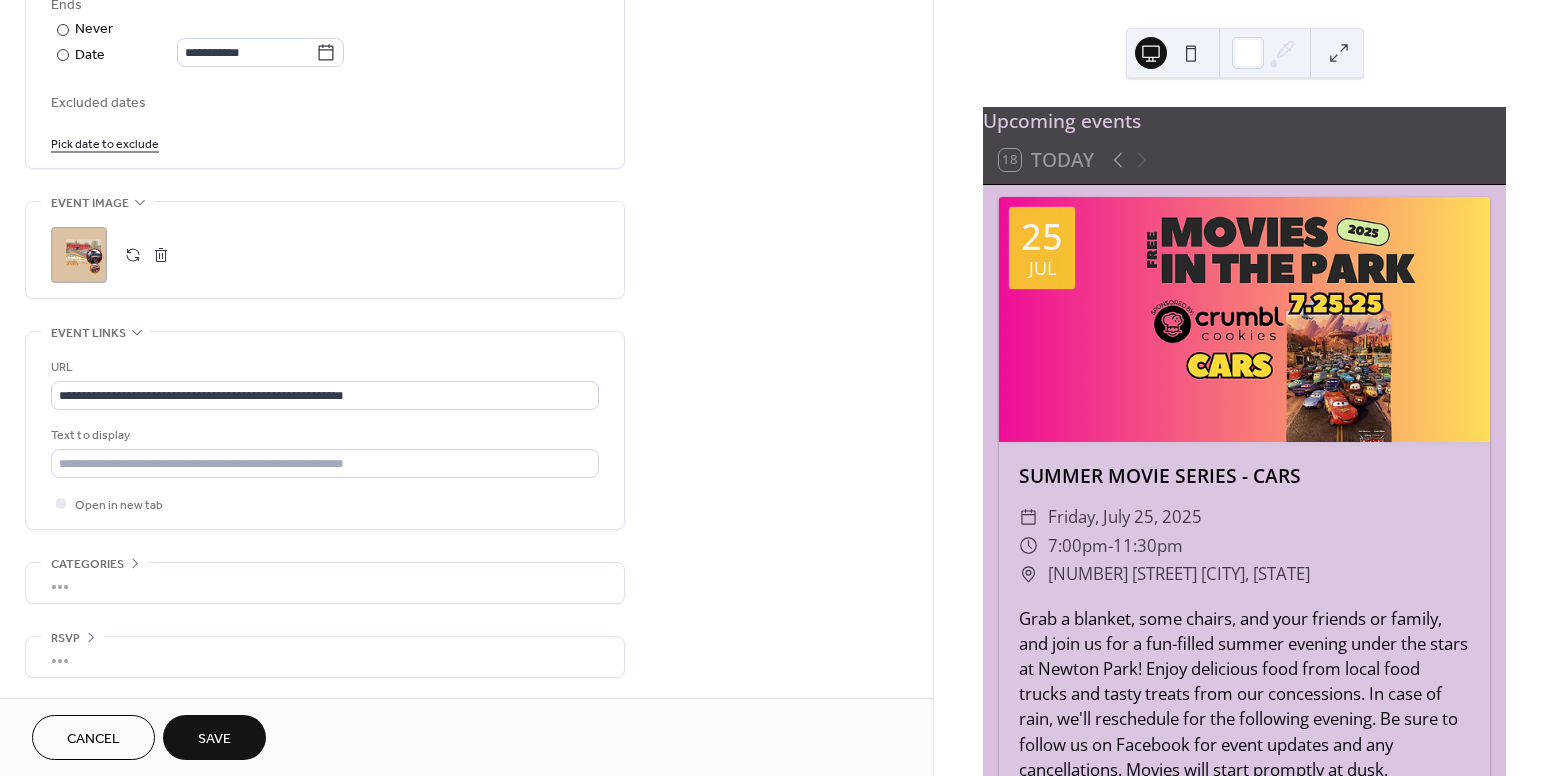 click on "Save" at bounding box center (214, 739) 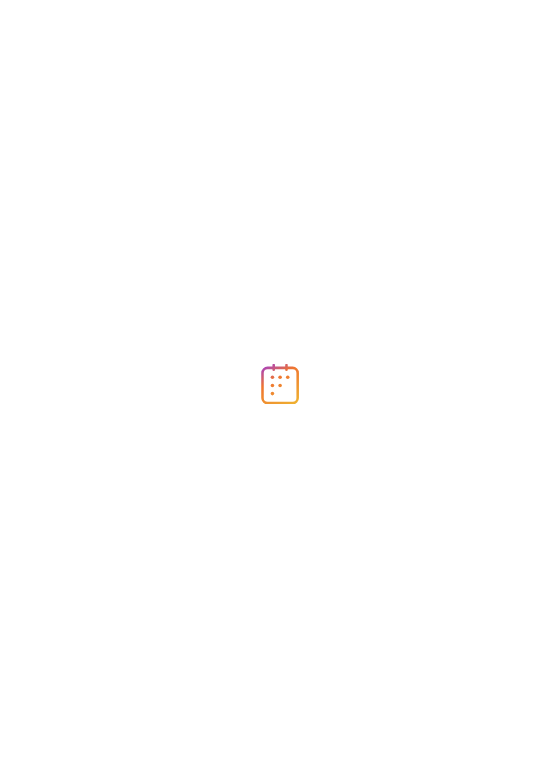 scroll, scrollTop: 0, scrollLeft: 0, axis: both 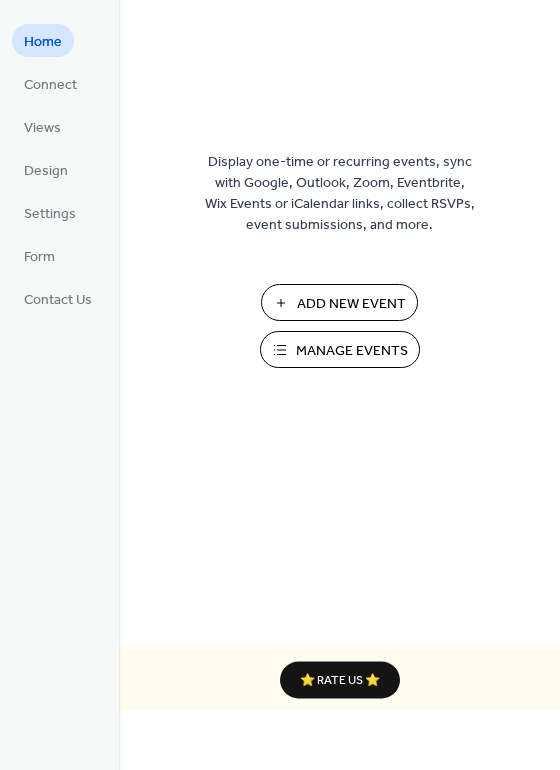 click on "Add New Event" at bounding box center [351, 304] 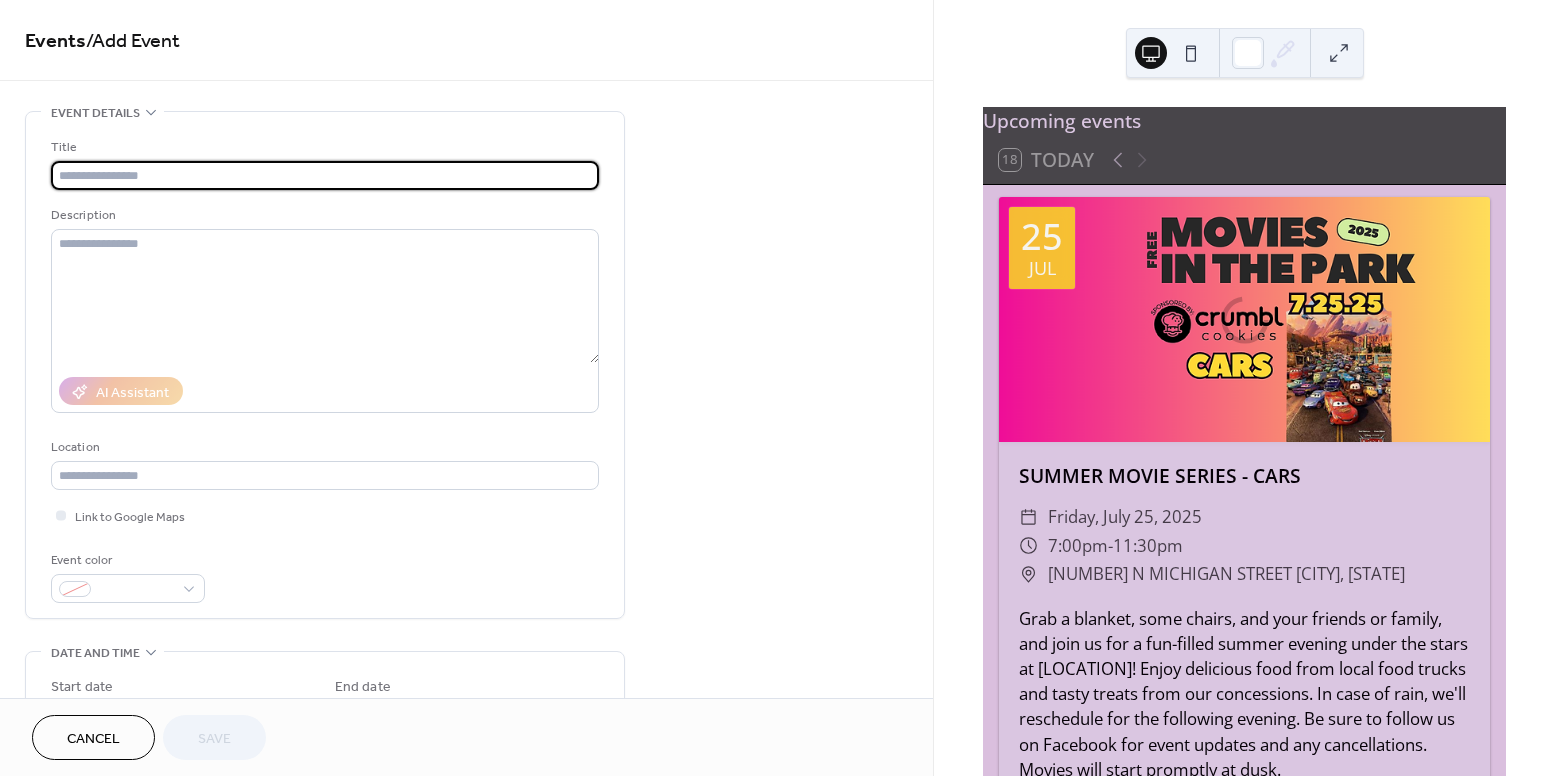 scroll, scrollTop: 0, scrollLeft: 0, axis: both 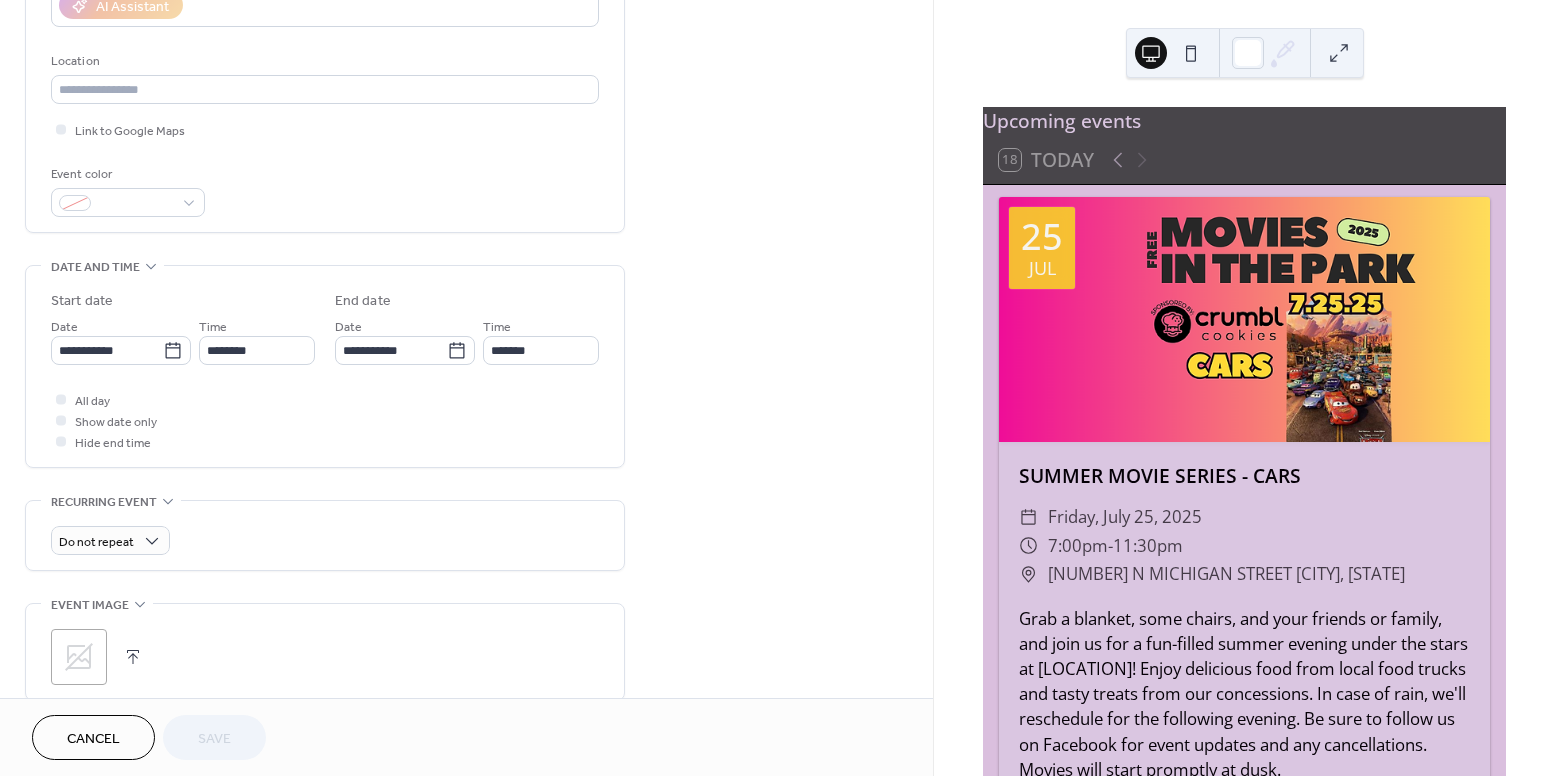 click on "Cancel" at bounding box center [93, 737] 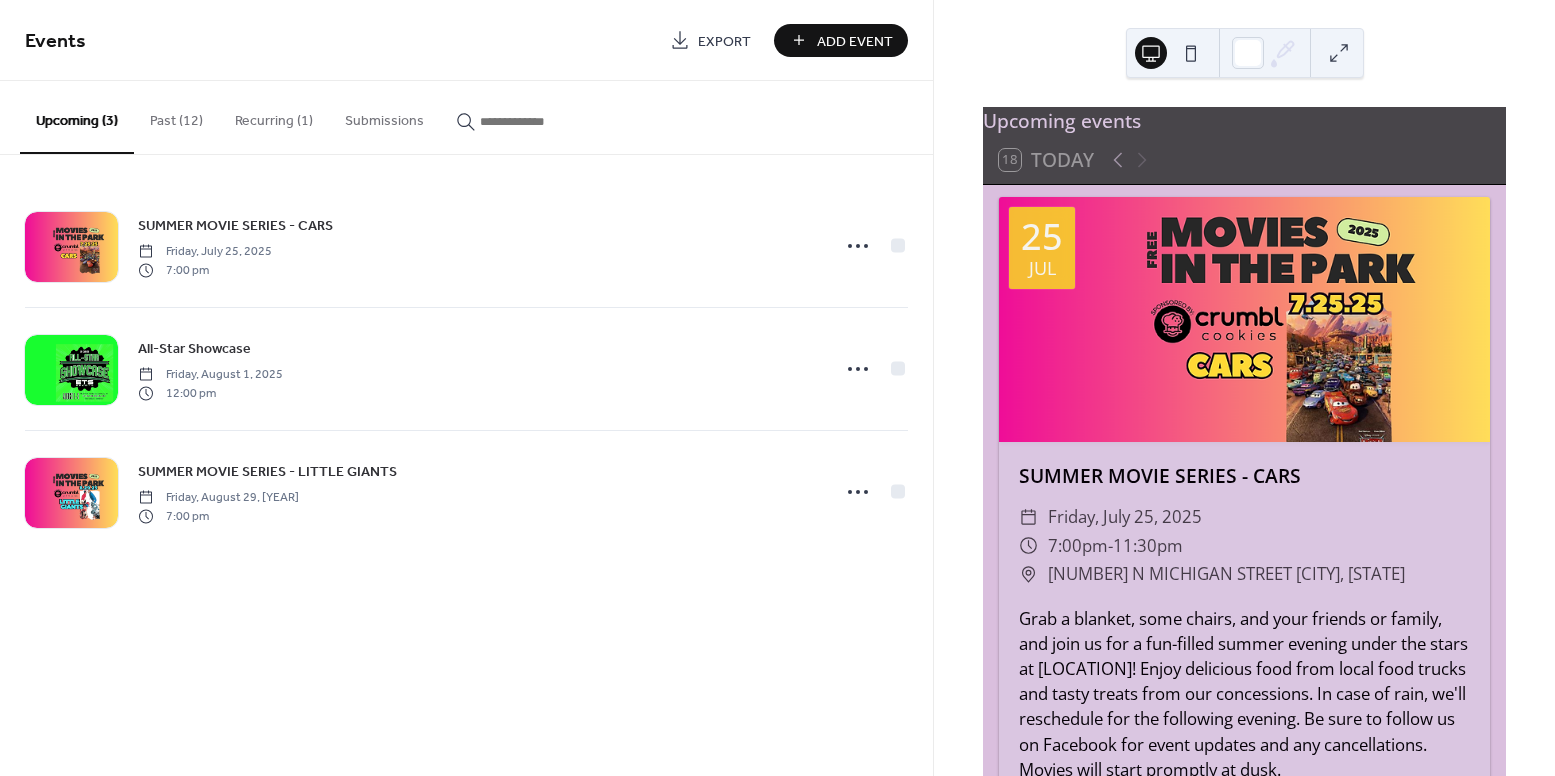 click on "Recurring (1)" at bounding box center [274, 116] 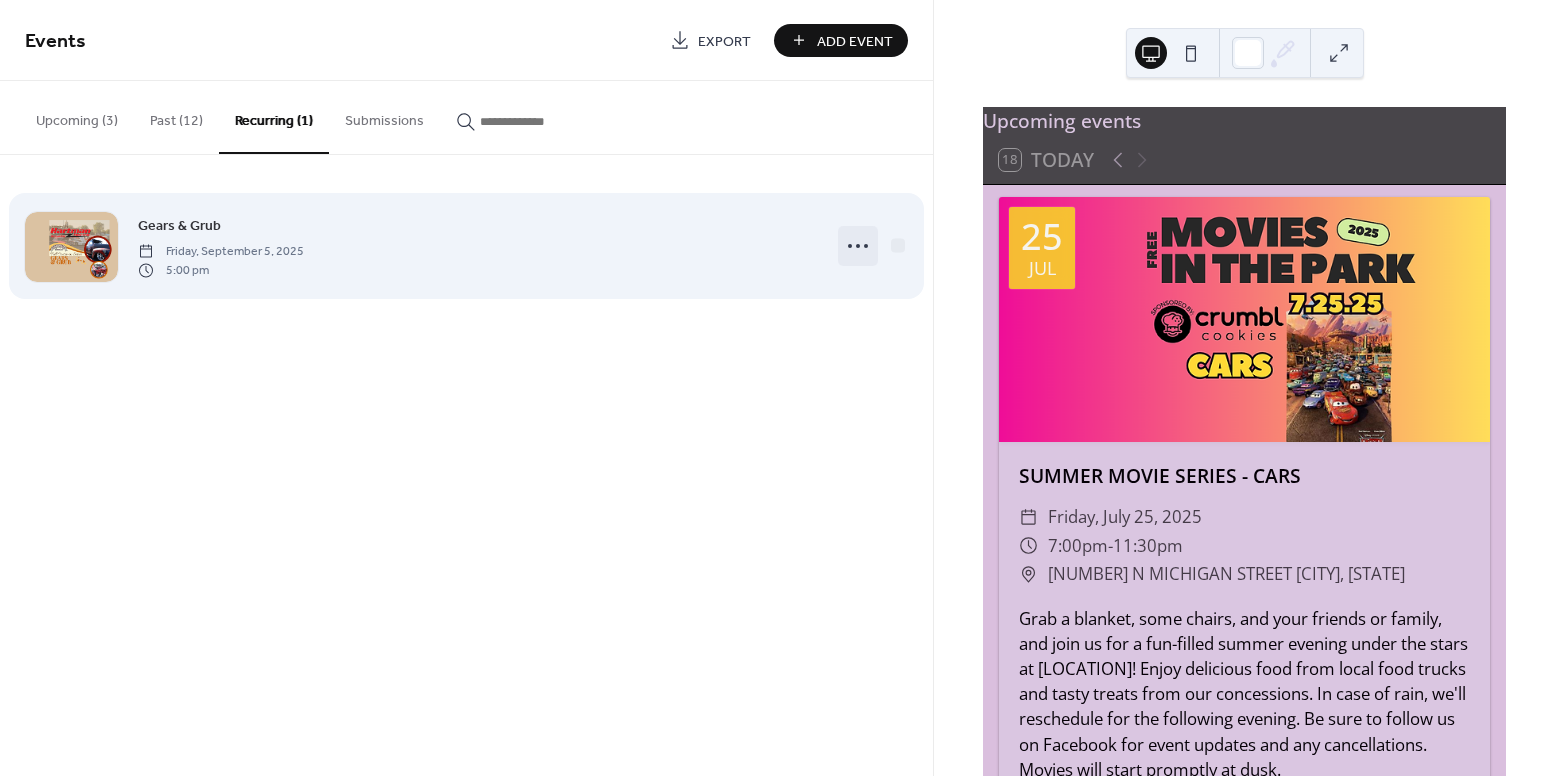 click 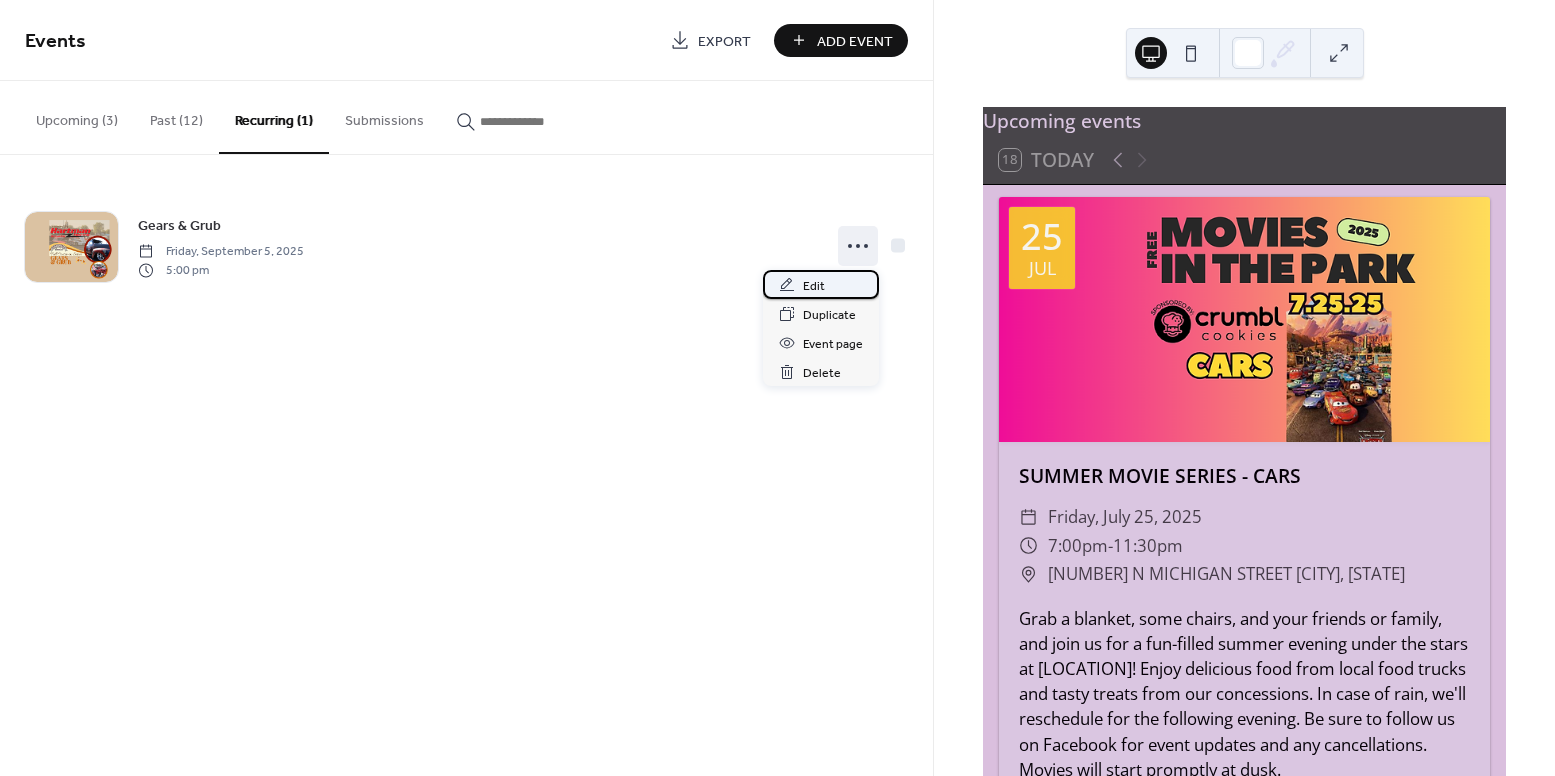click on "Edit" at bounding box center [814, 286] 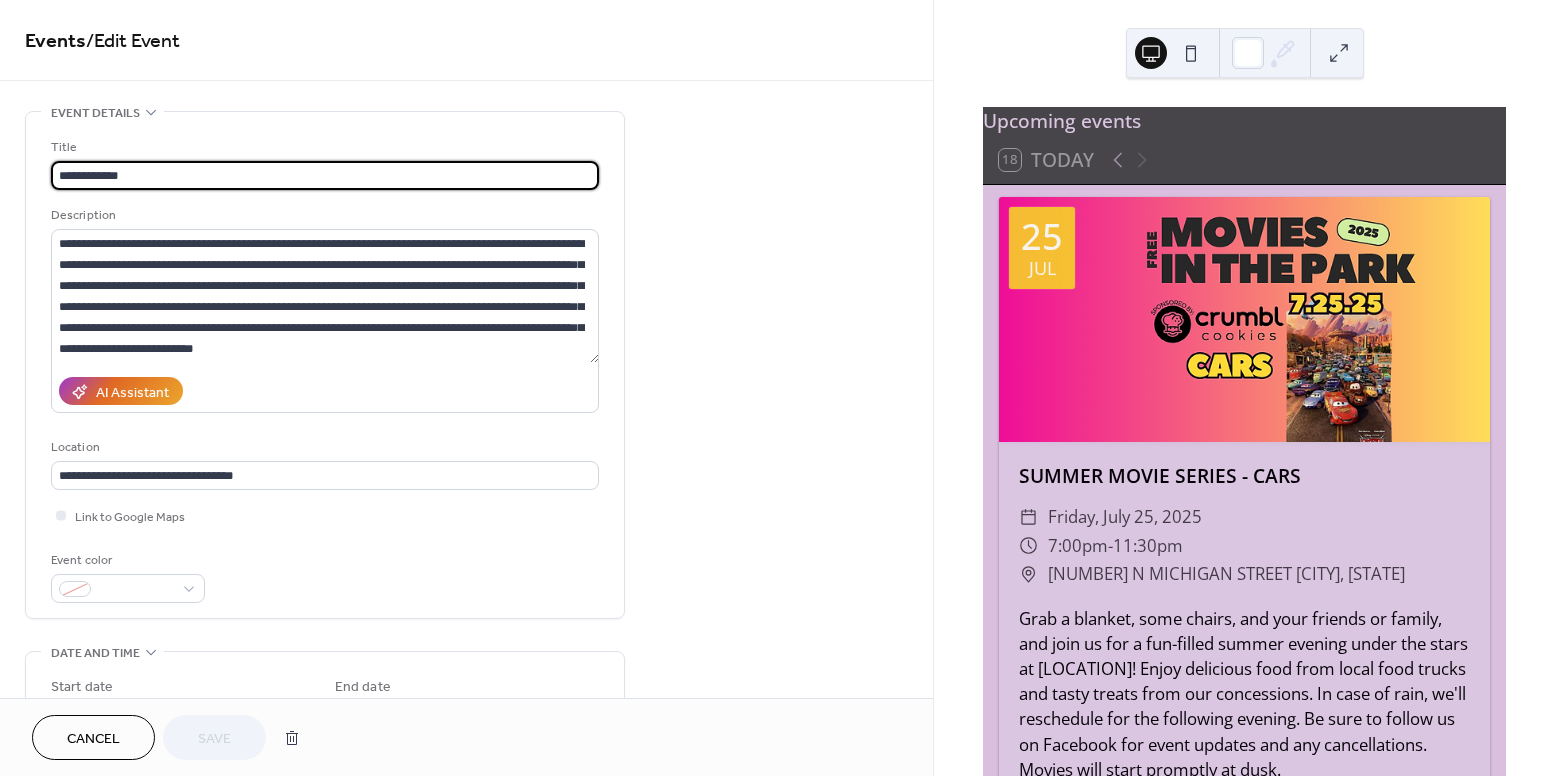 type on "**********" 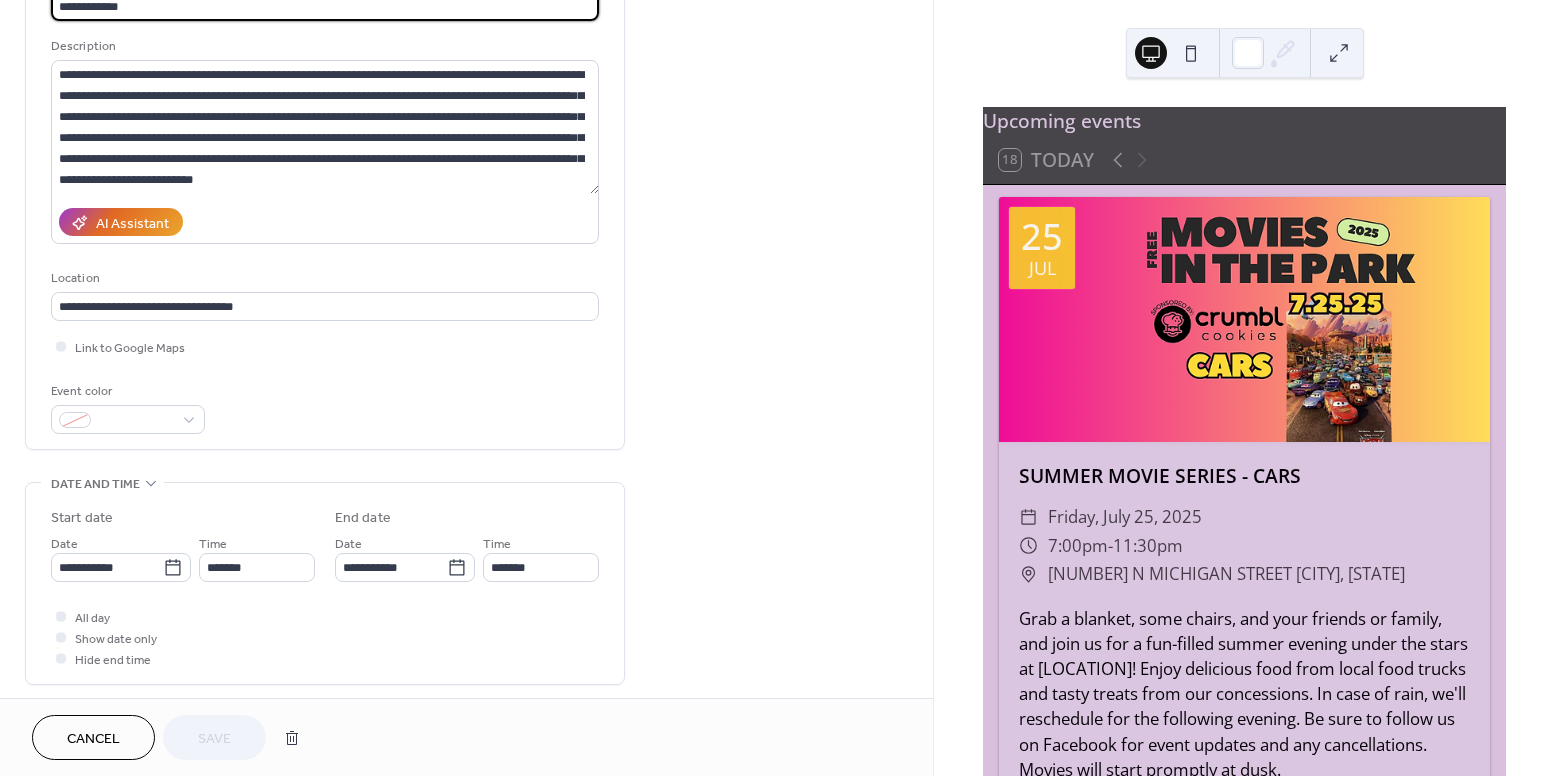 scroll, scrollTop: 171, scrollLeft: 0, axis: vertical 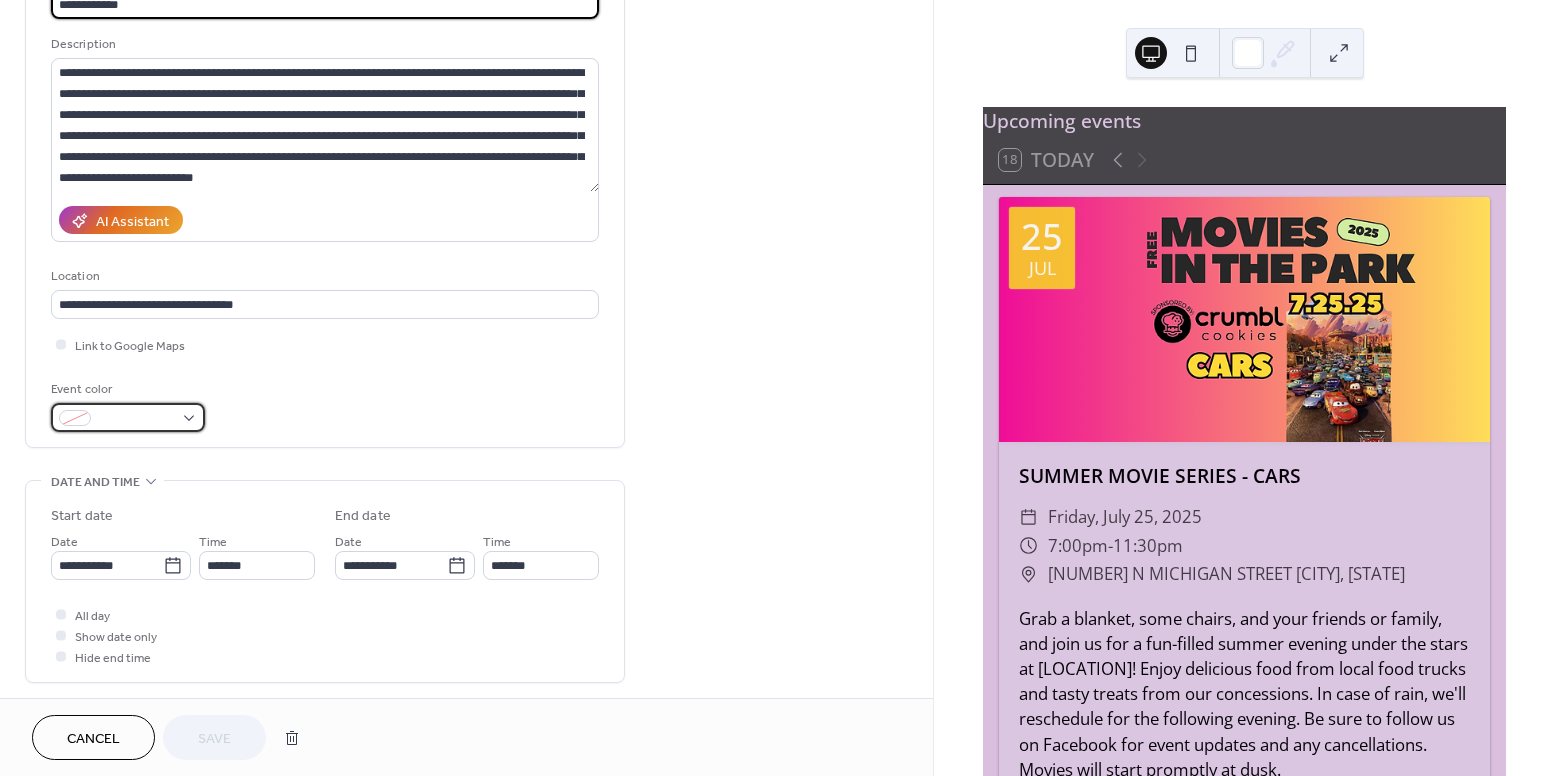 click at bounding box center [128, 417] 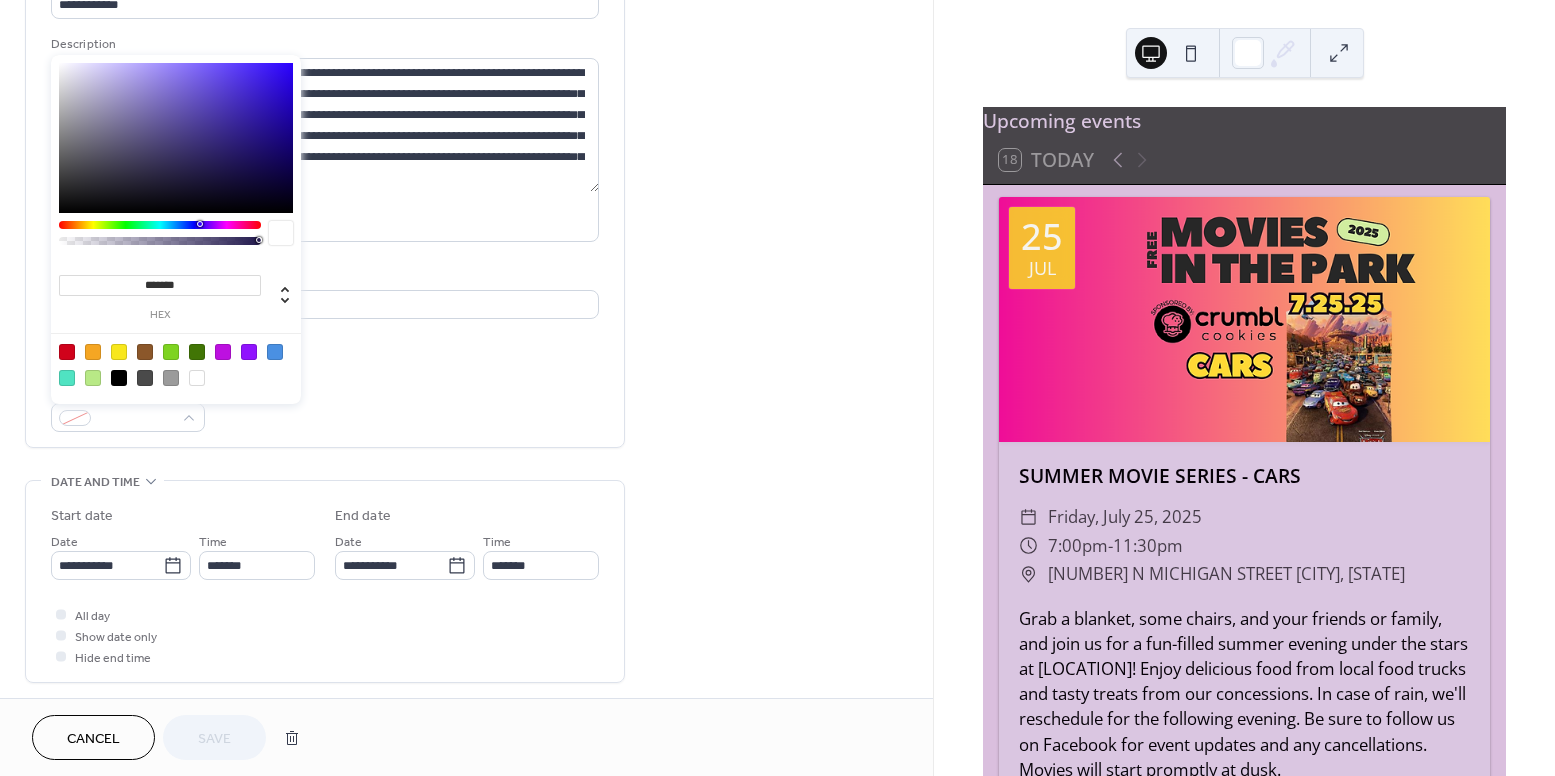 click at bounding box center [93, 352] 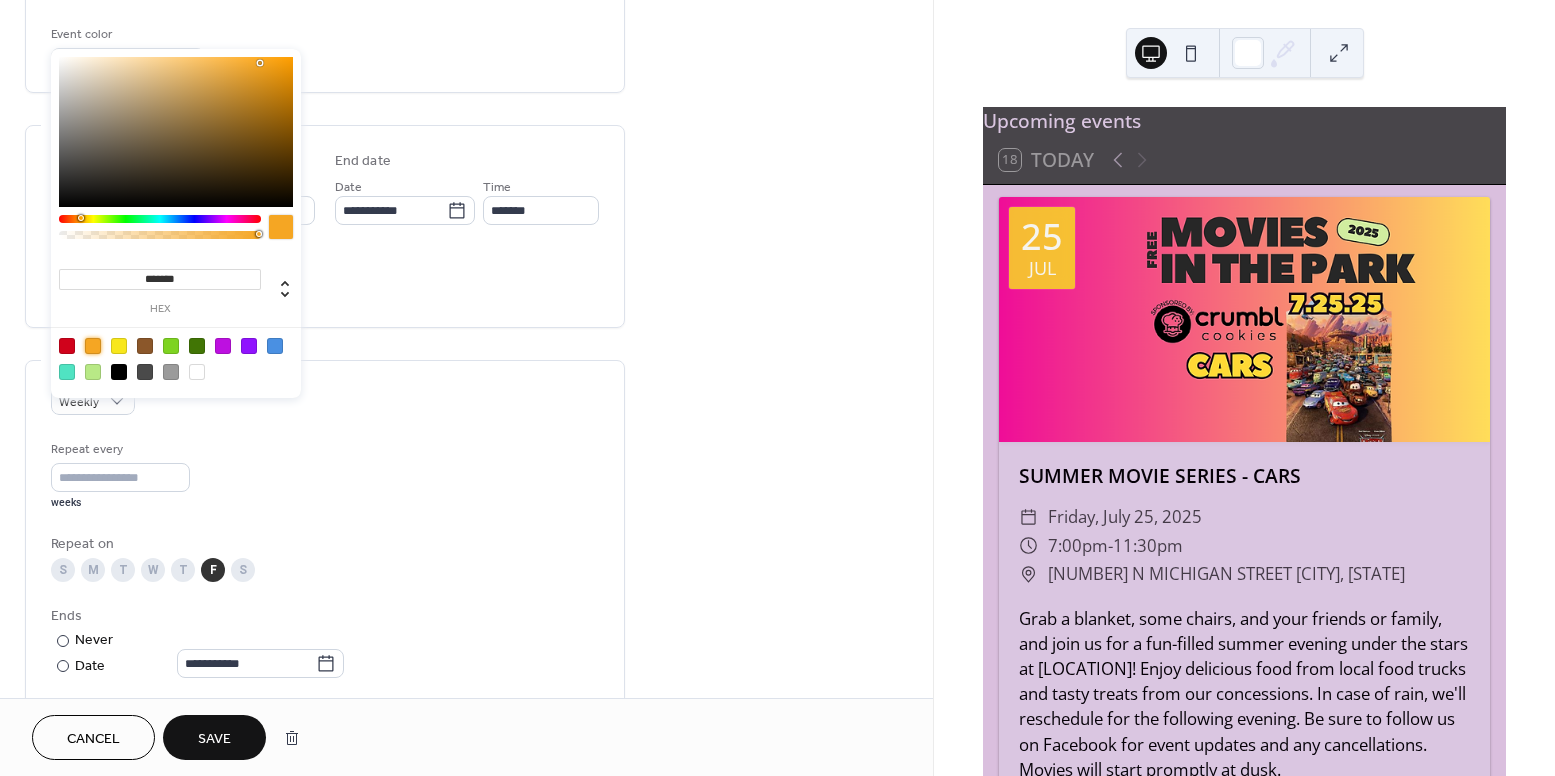 scroll, scrollTop: 514, scrollLeft: 0, axis: vertical 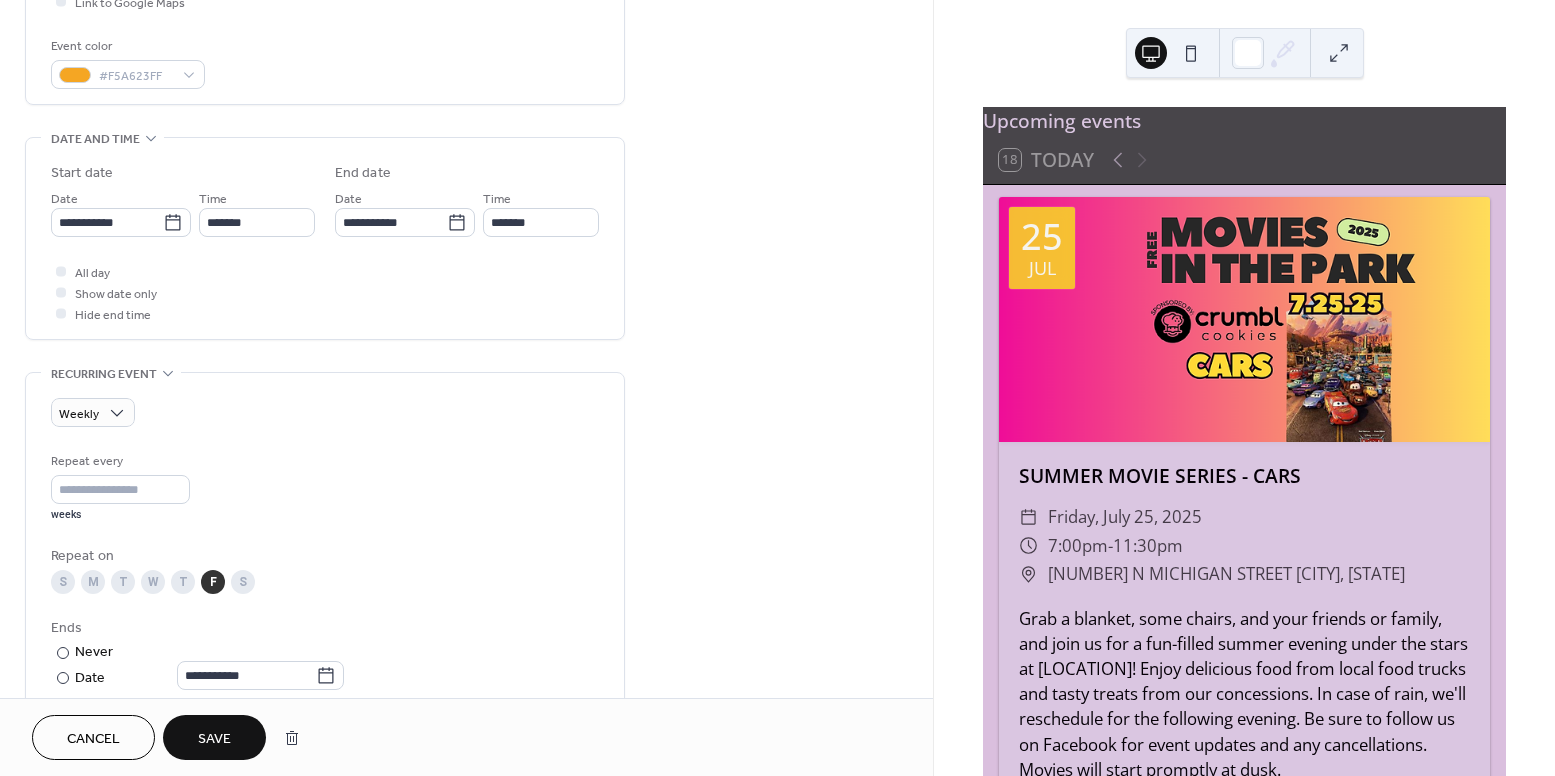 click on "Save" at bounding box center [214, 739] 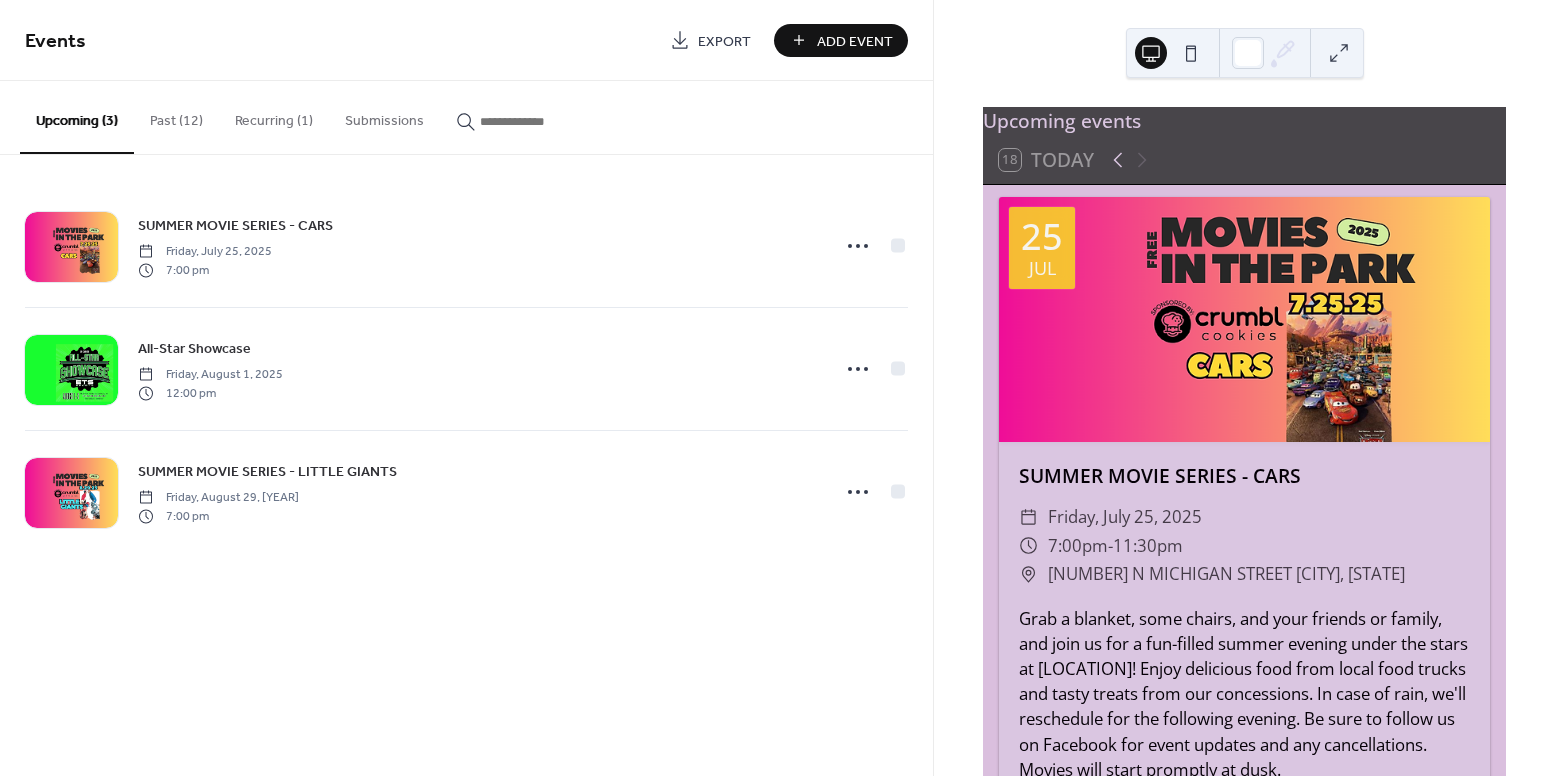 click 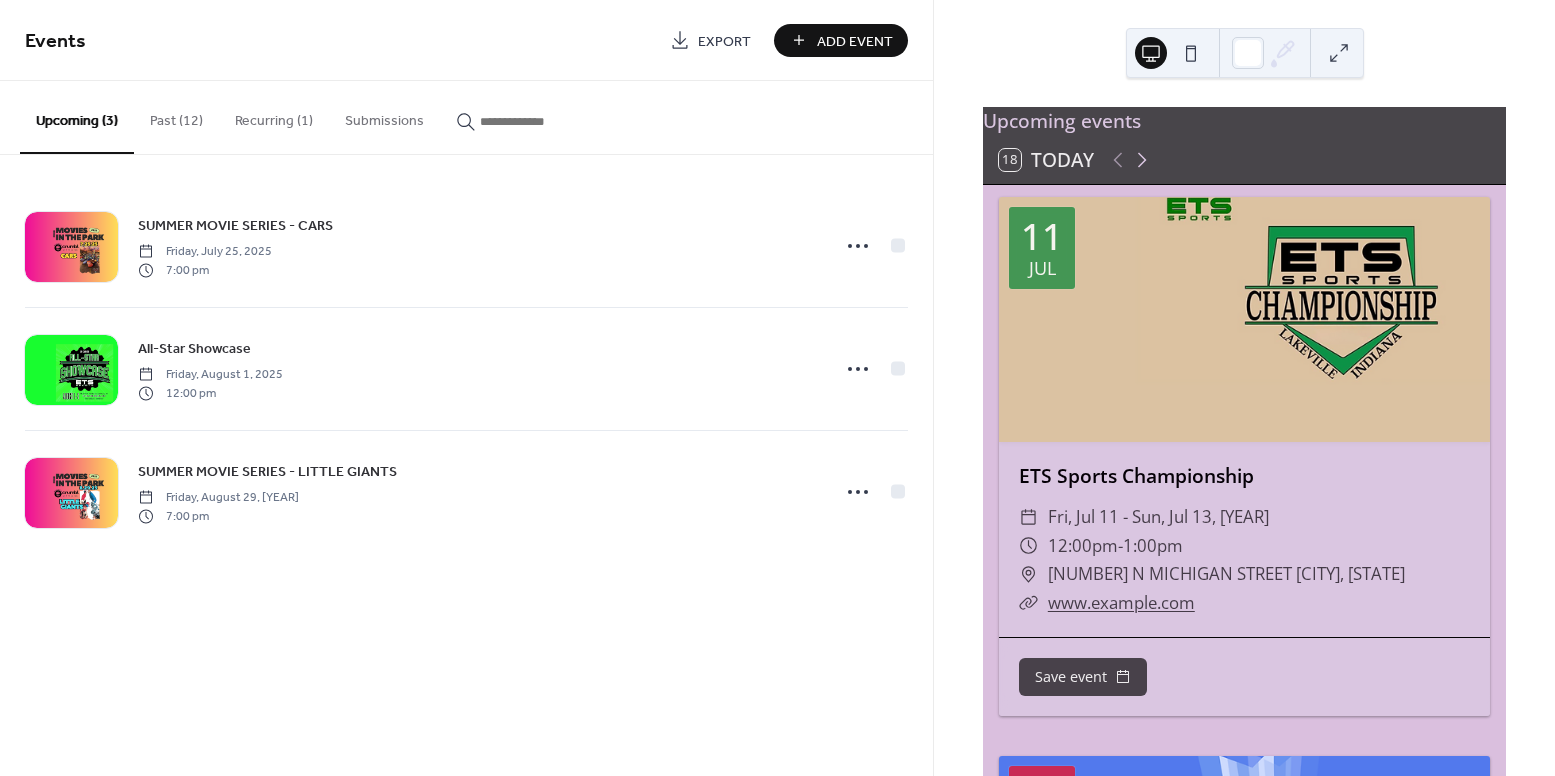 click 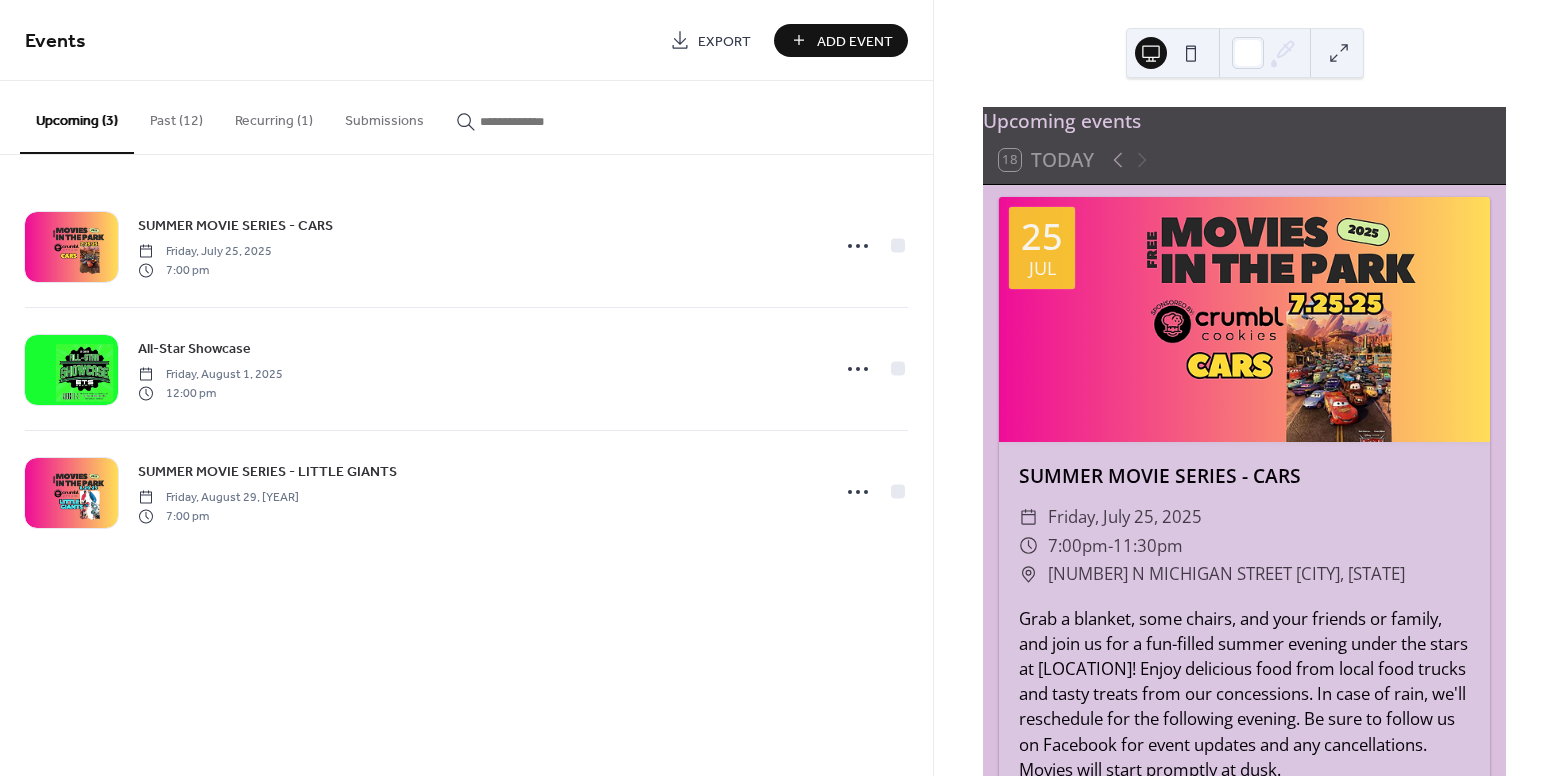click at bounding box center (1130, 160) 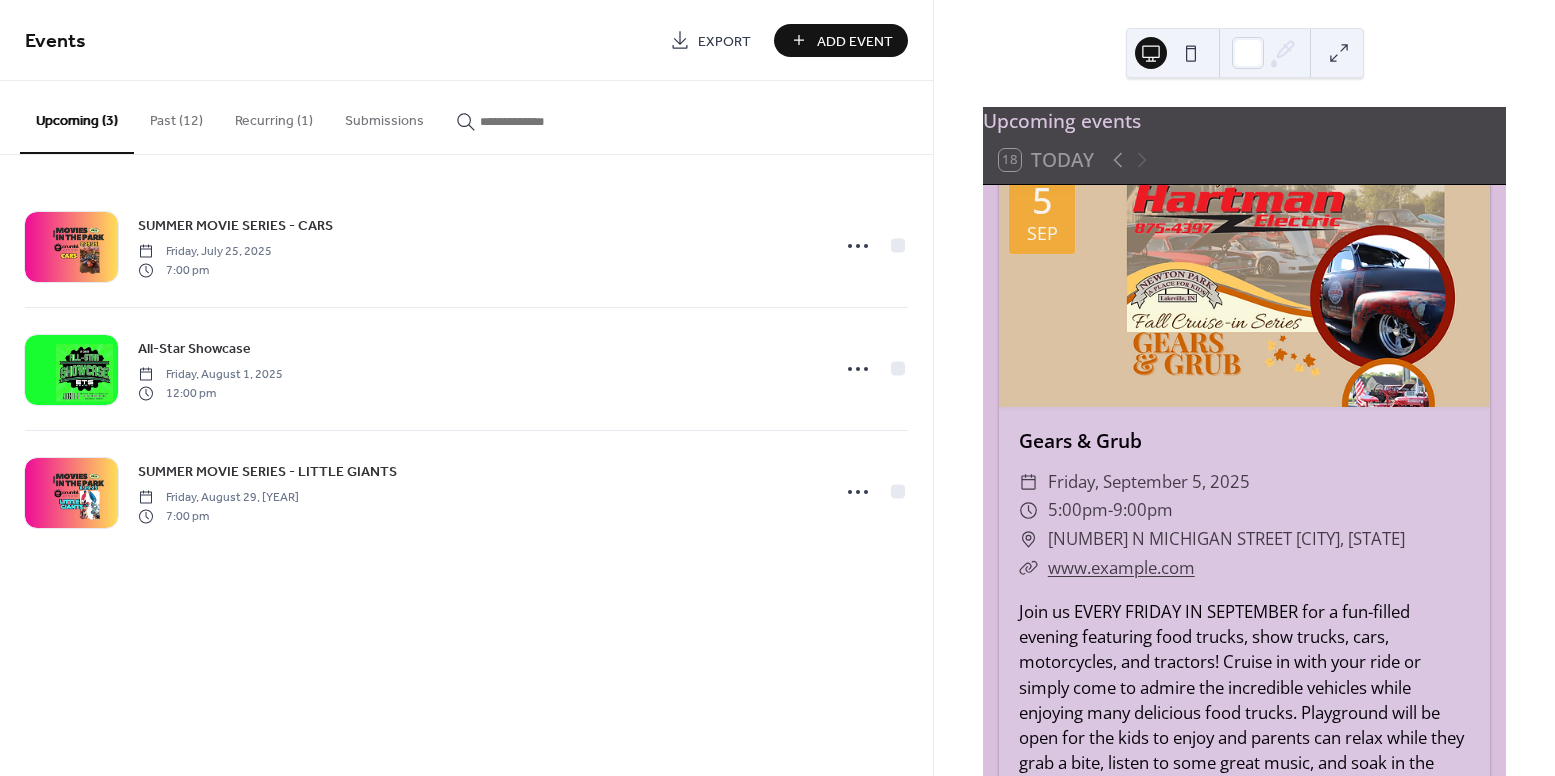 scroll, scrollTop: 2022, scrollLeft: 0, axis: vertical 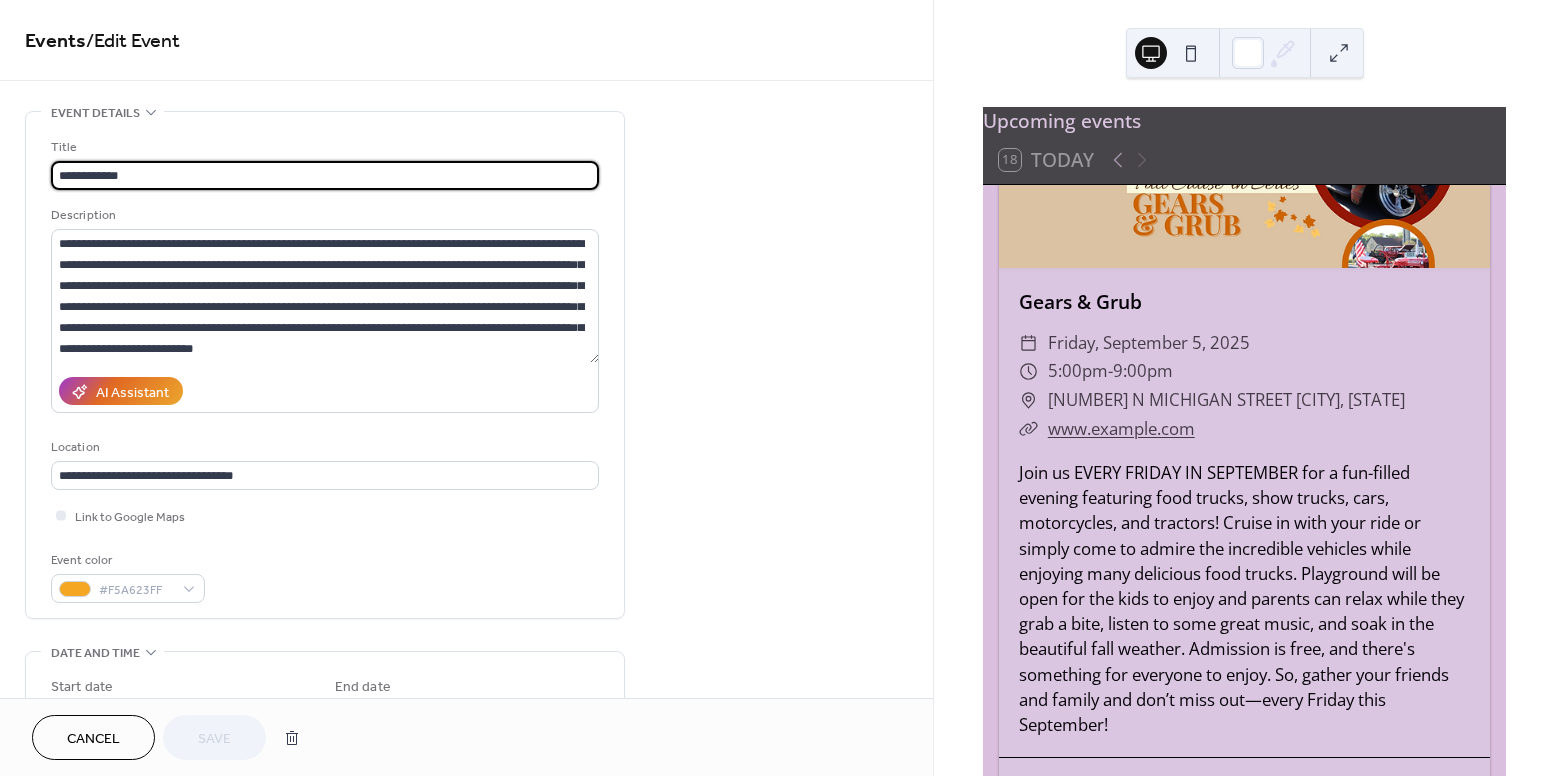 click on "Cancel" at bounding box center [93, 739] 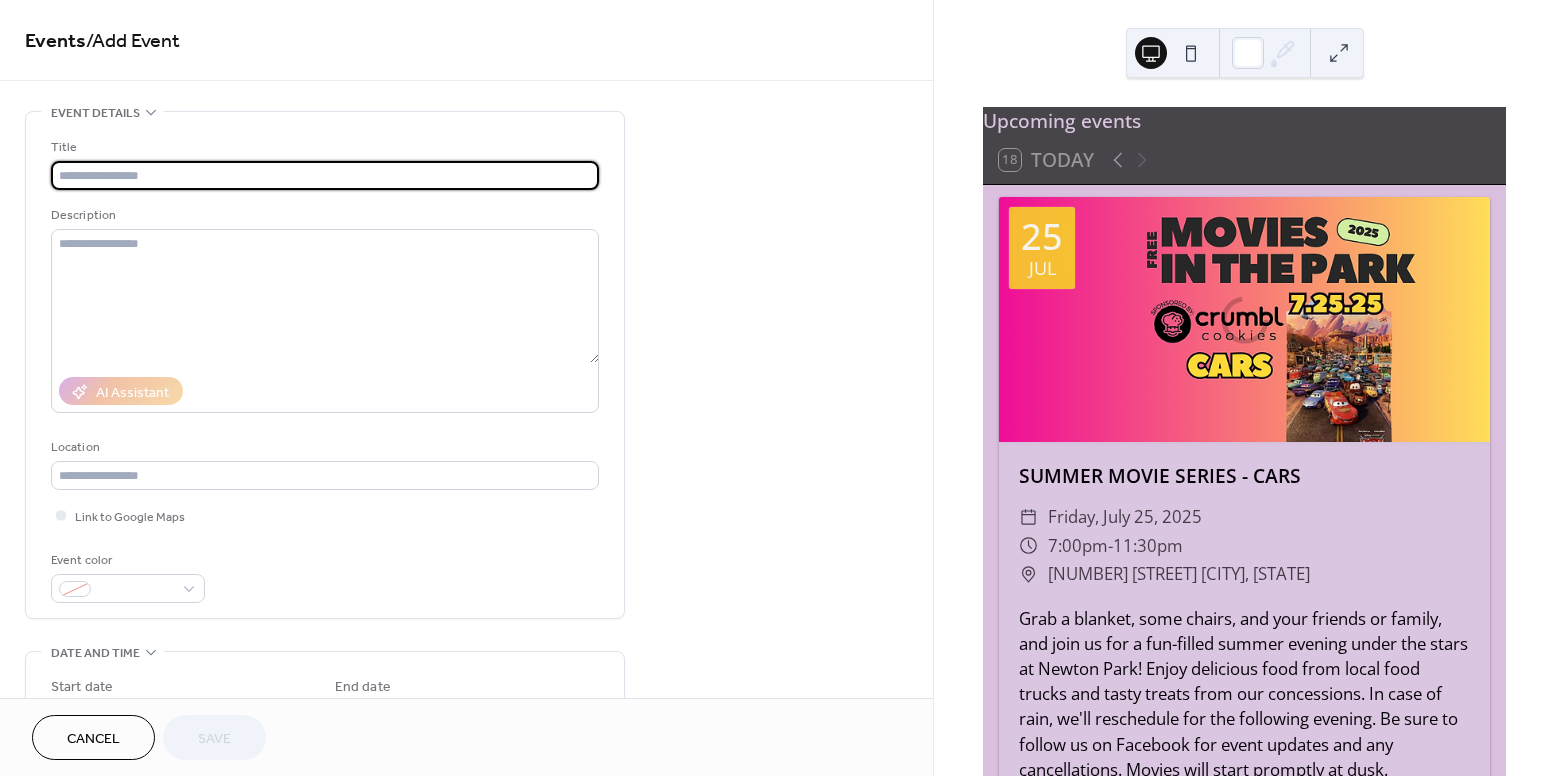 scroll, scrollTop: 0, scrollLeft: 0, axis: both 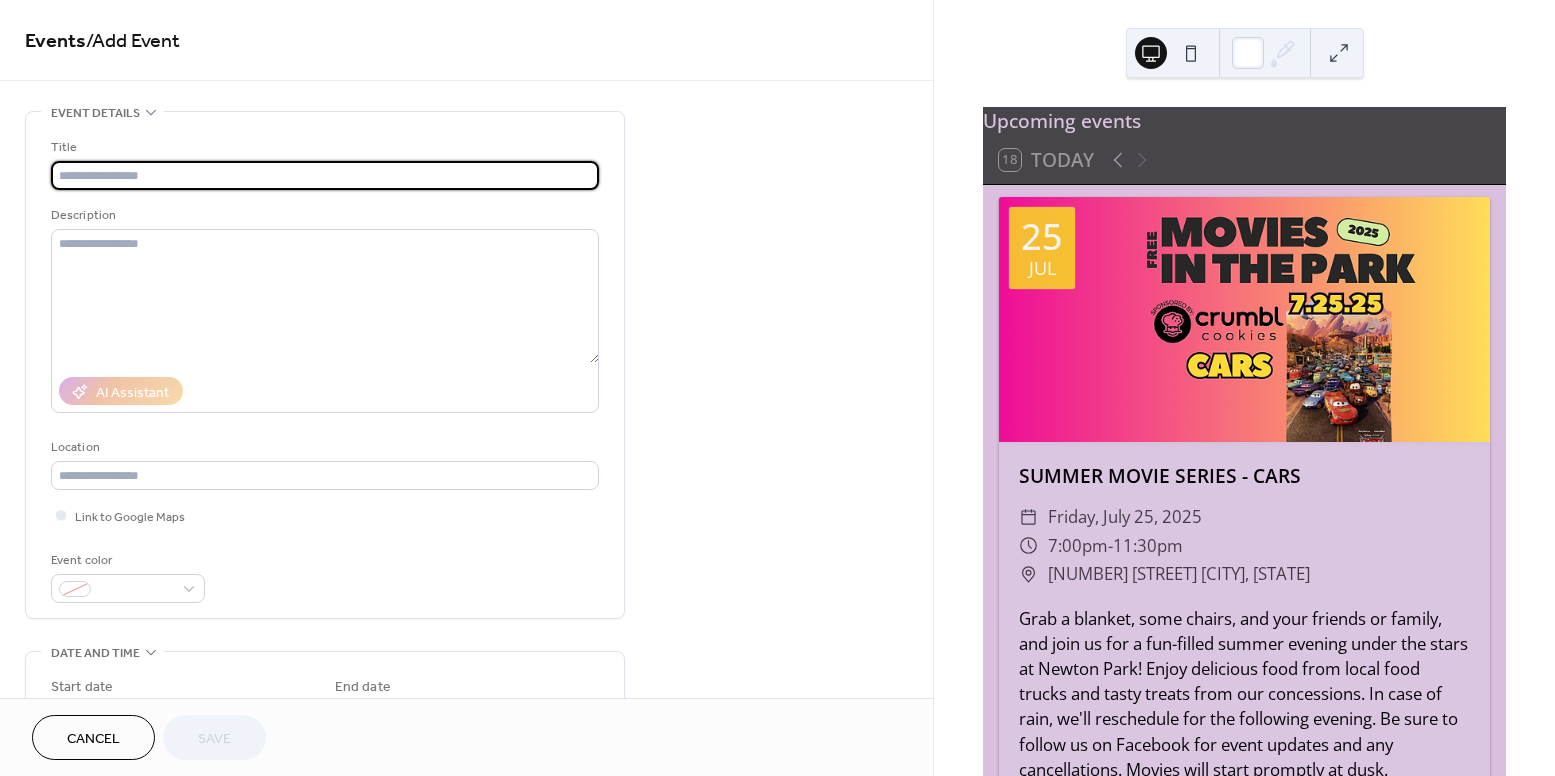 click at bounding box center [325, 175] 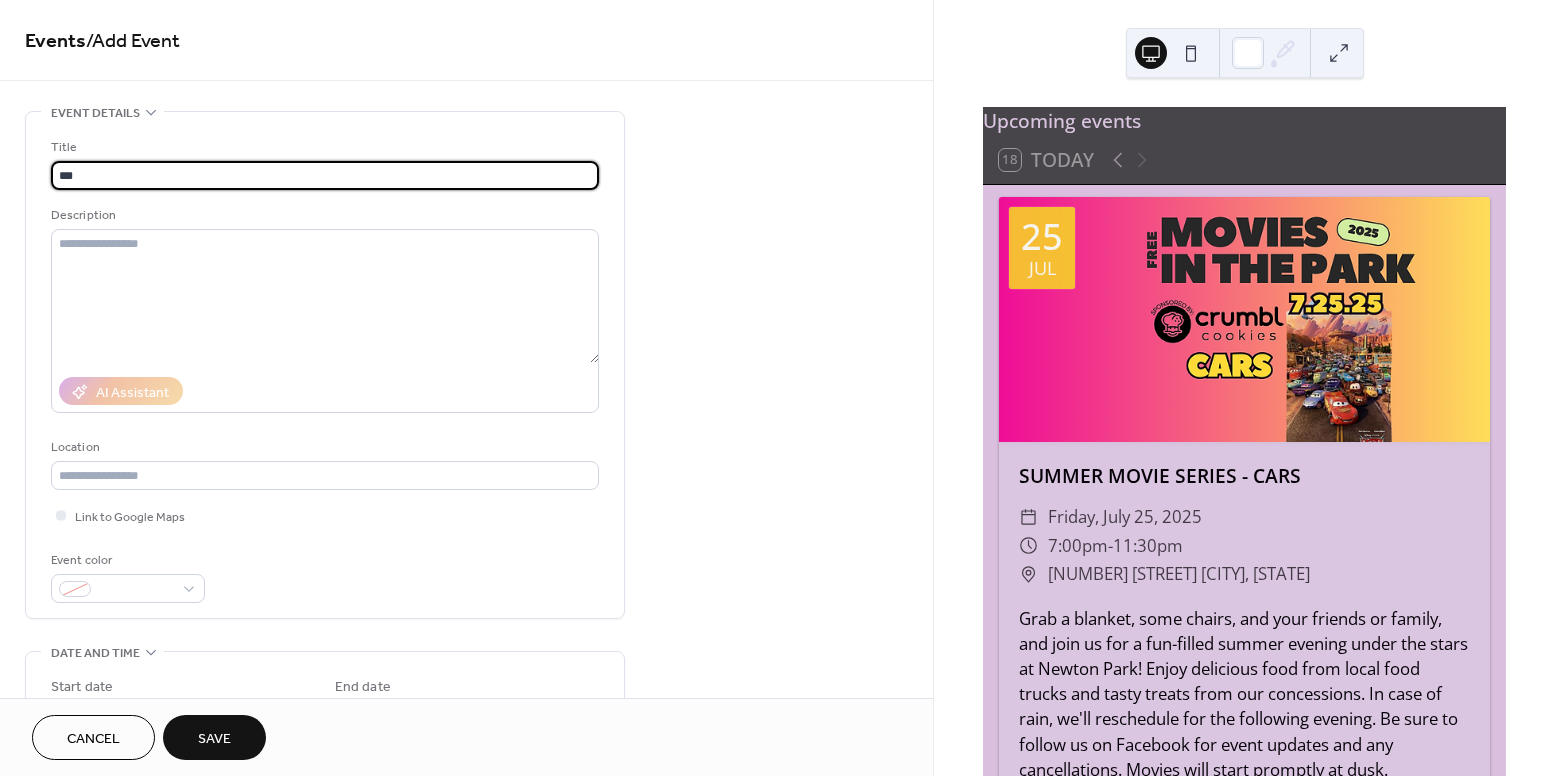 type on "***" 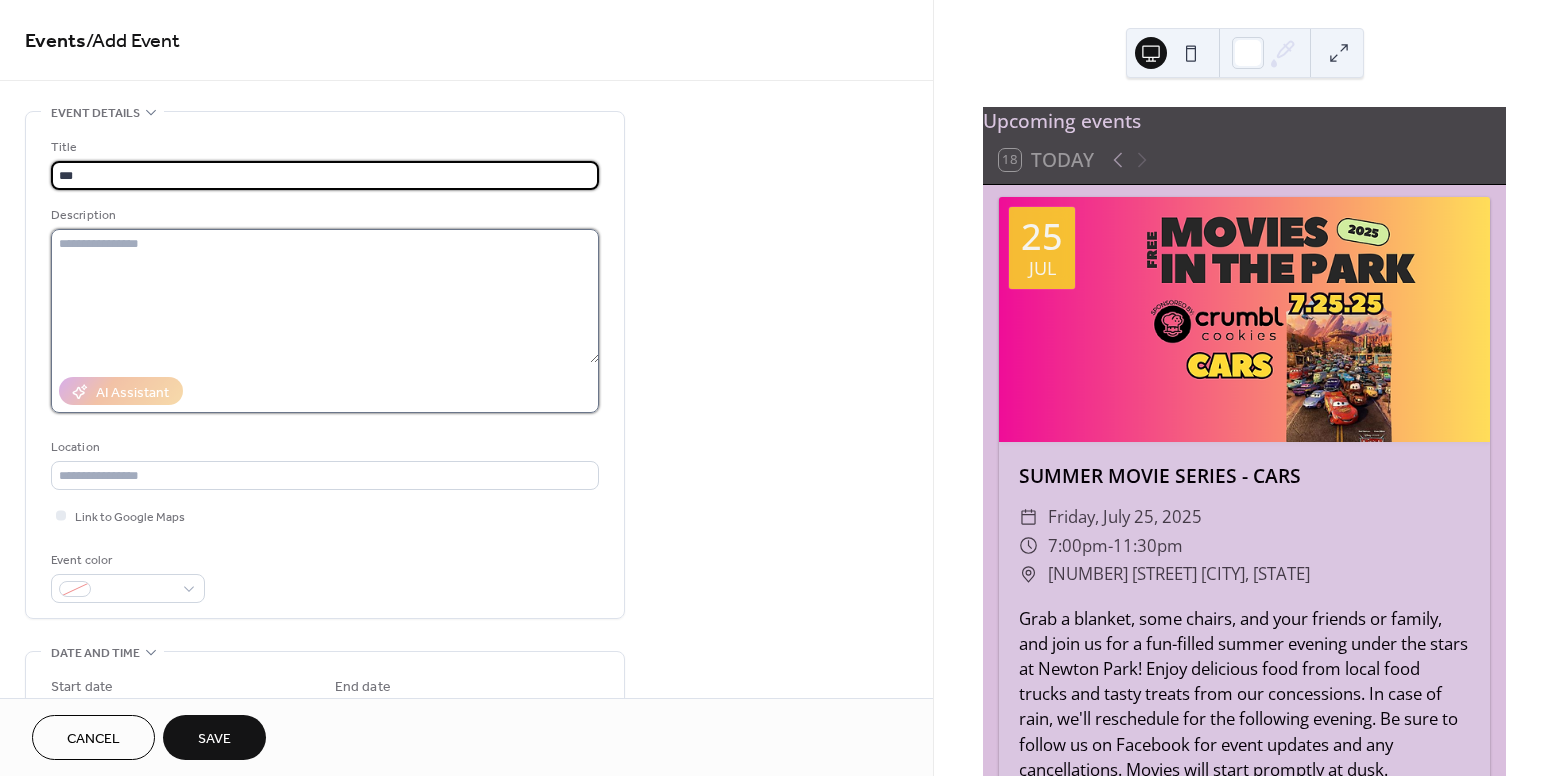 click at bounding box center (325, 296) 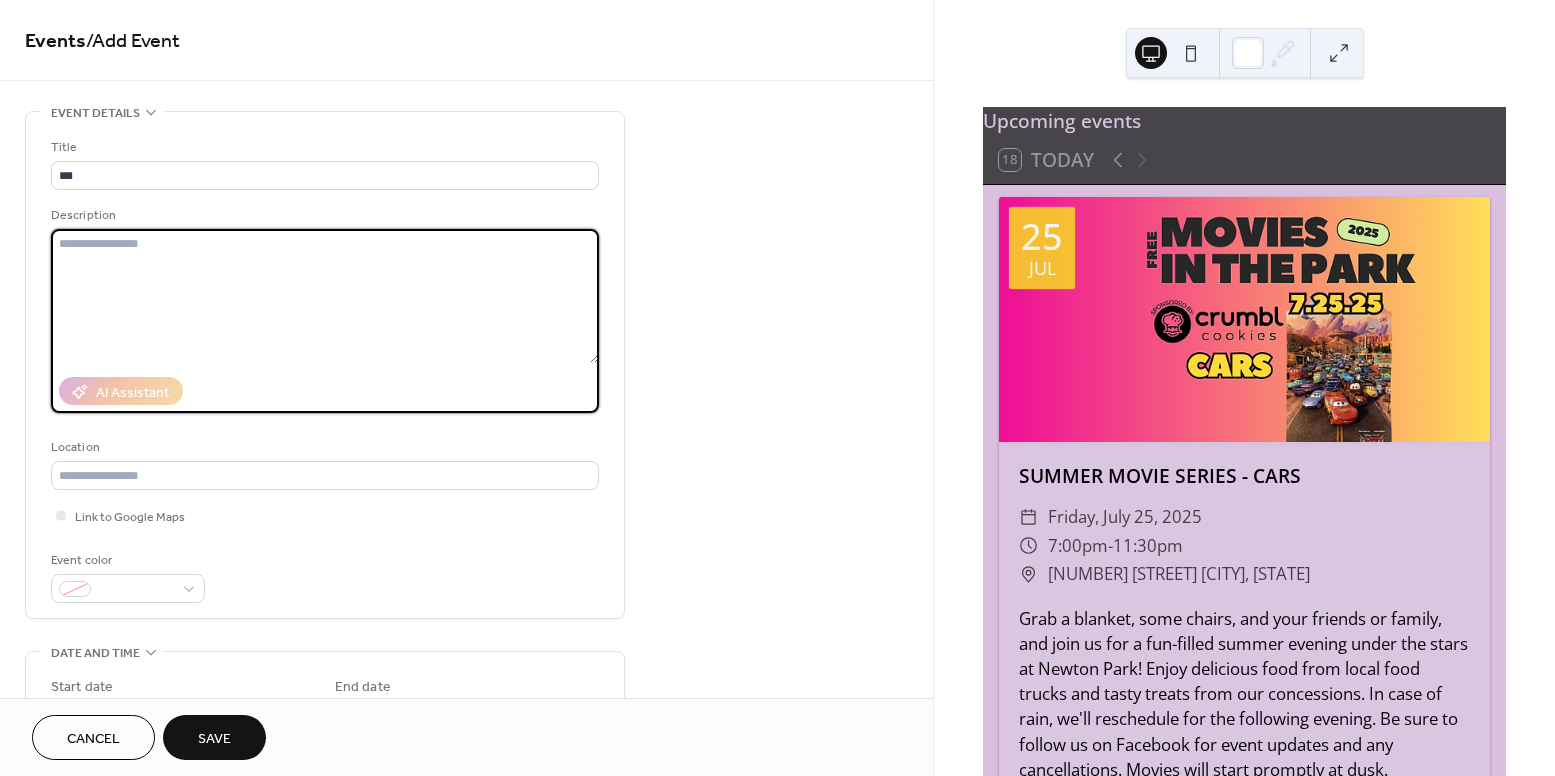 paste on "**********" 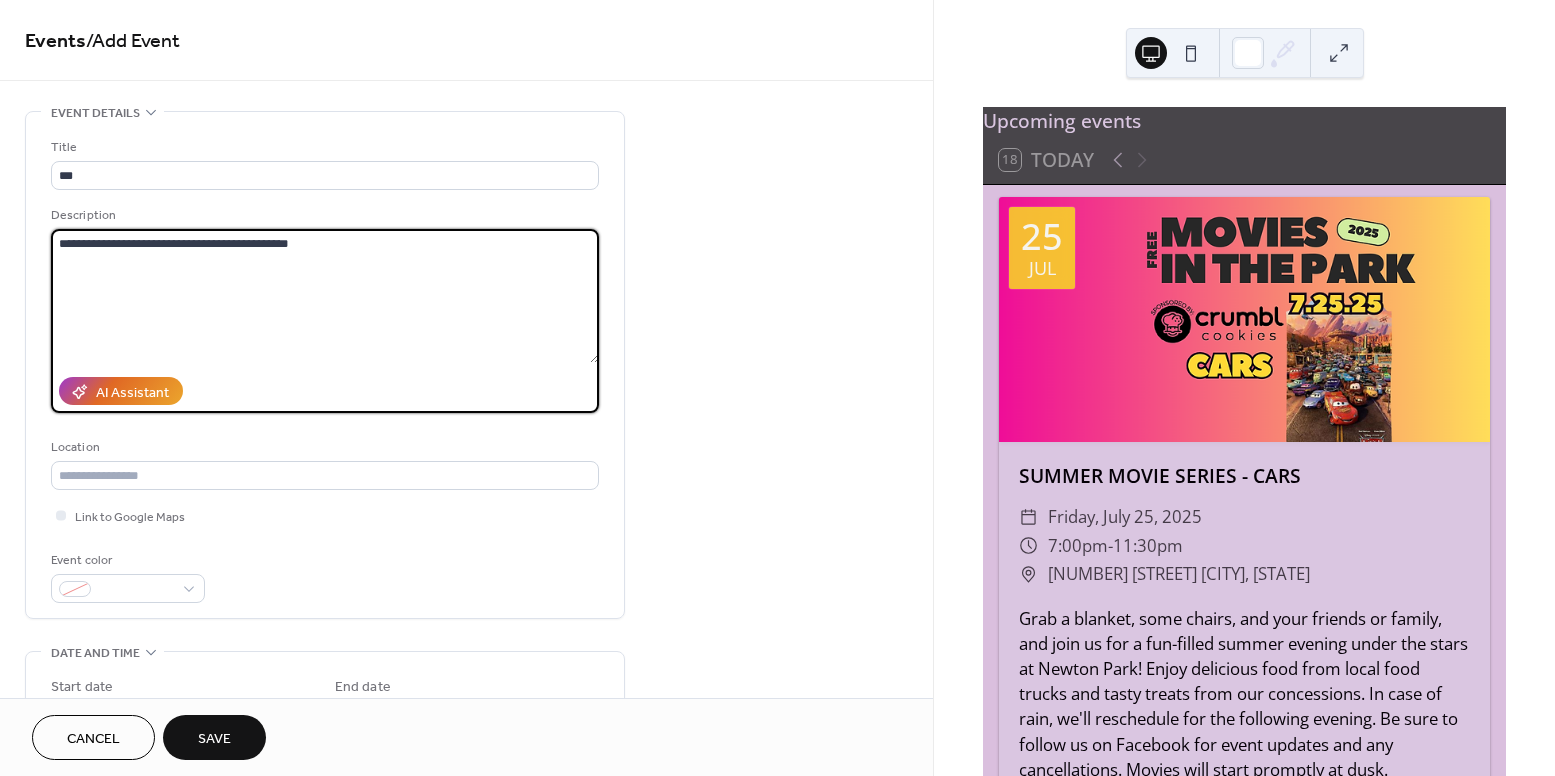 paste on "**********" 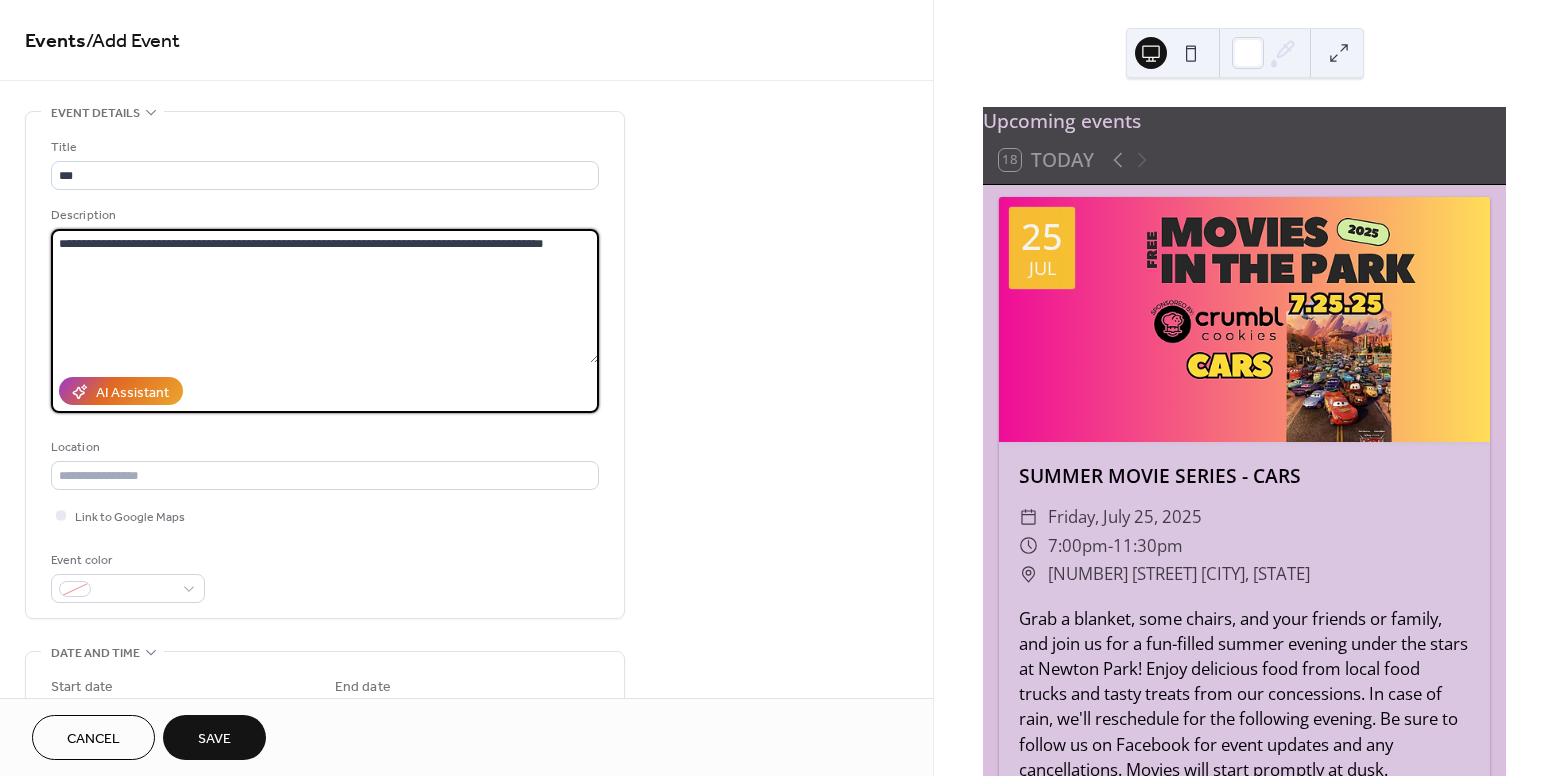 click on "**********" at bounding box center [325, 296] 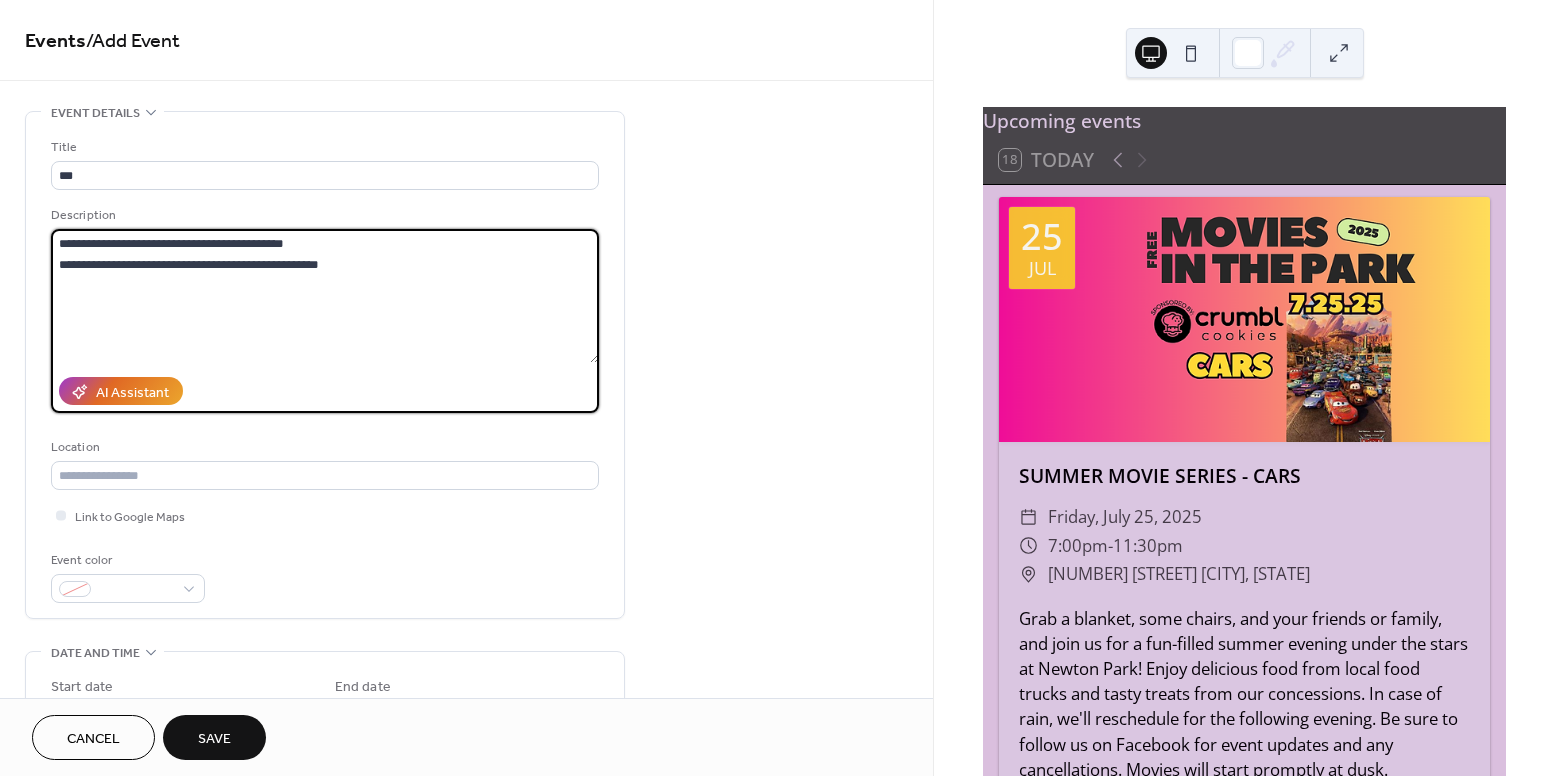 click on "**********" at bounding box center (325, 296) 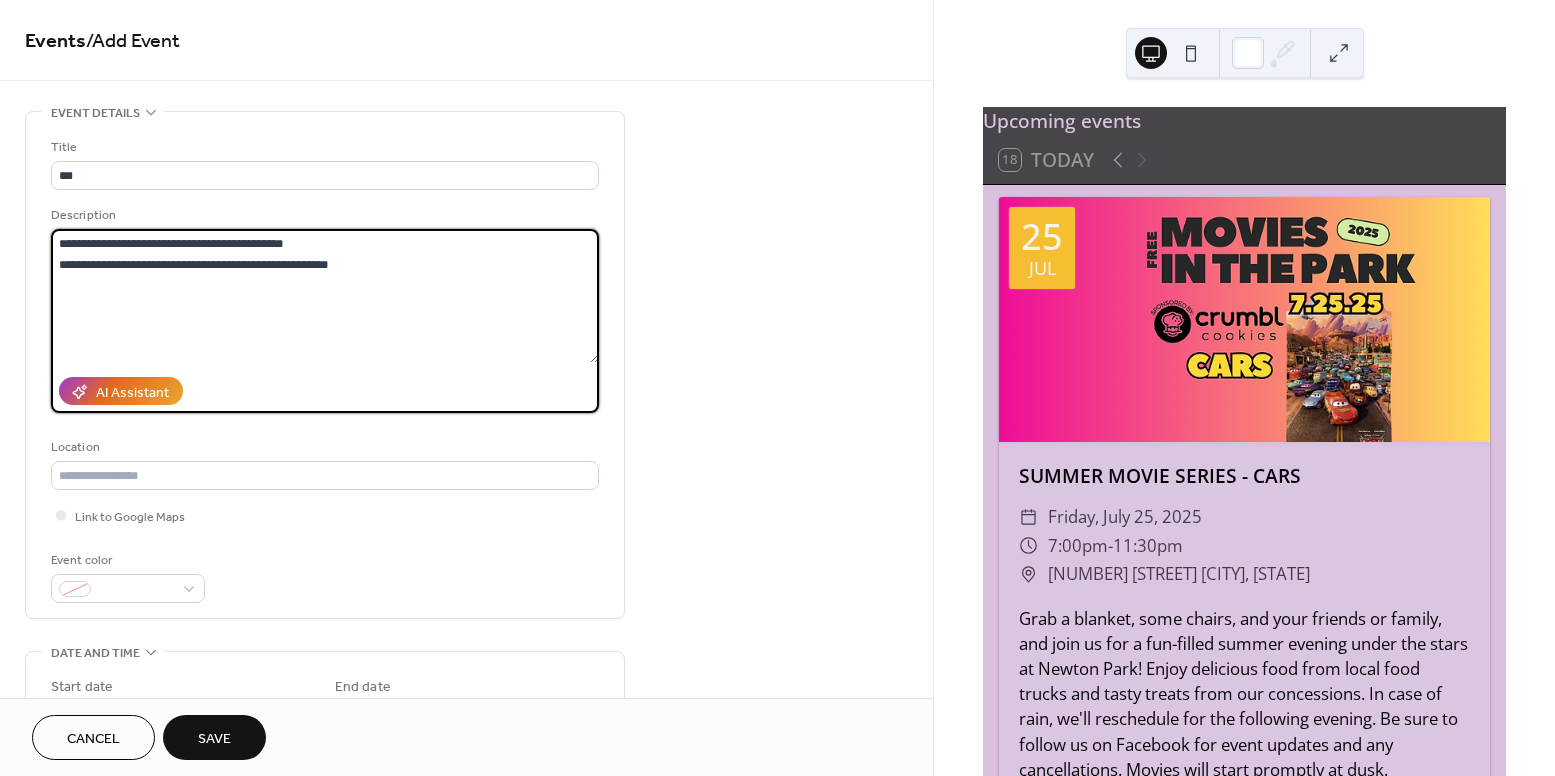 click on "**********" at bounding box center (325, 296) 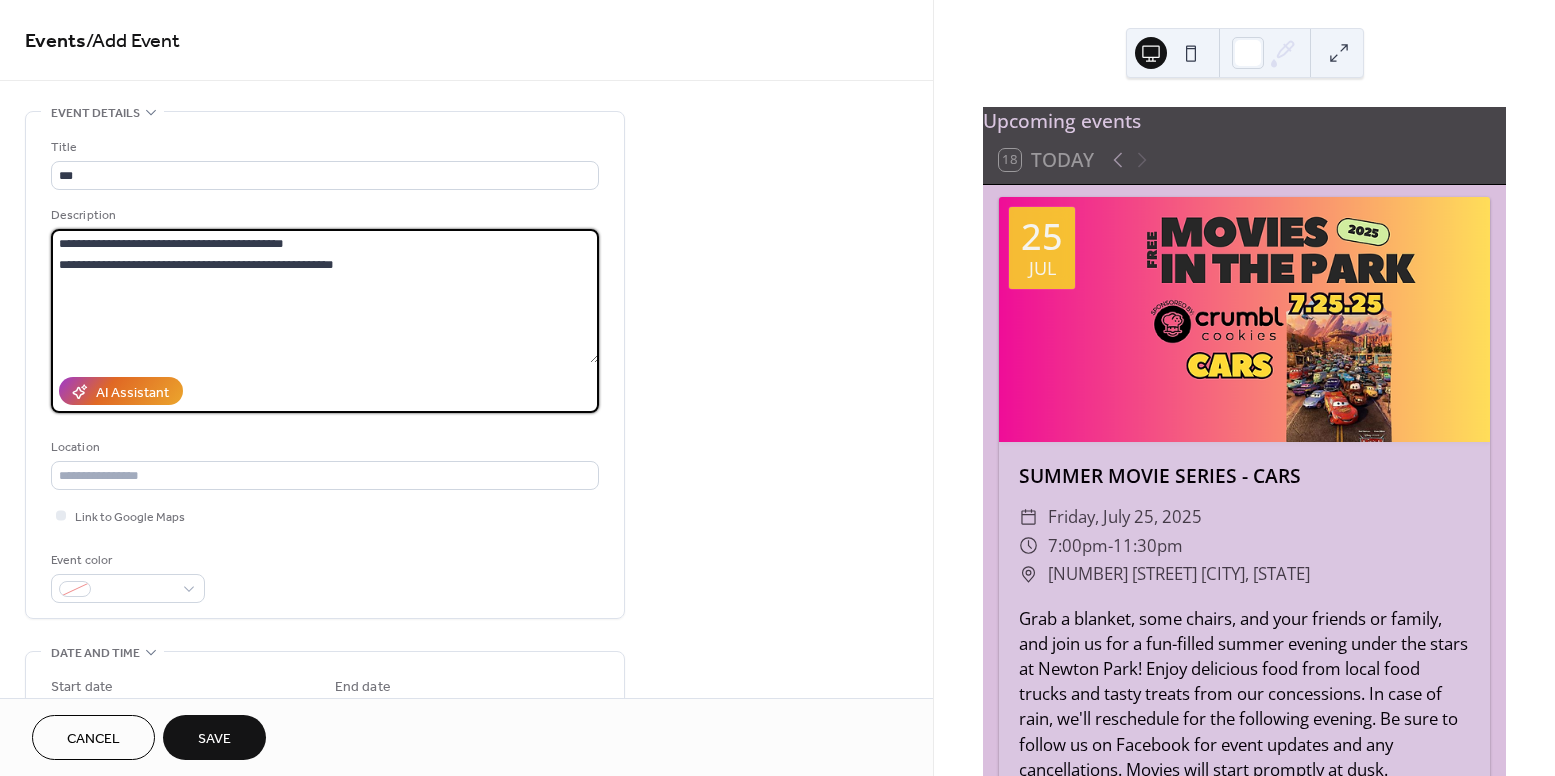click on "**********" at bounding box center [325, 296] 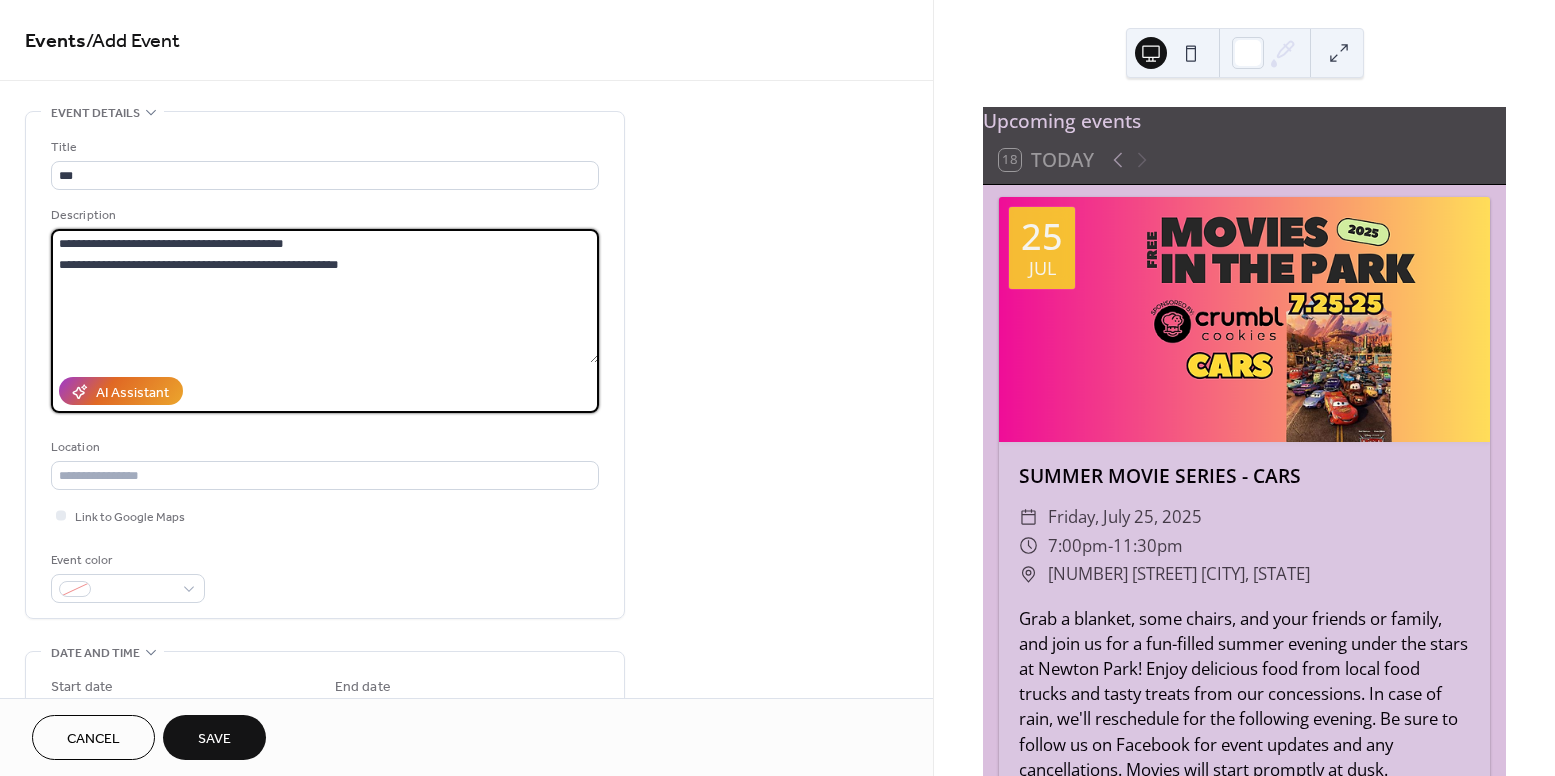 click on "**********" at bounding box center [325, 296] 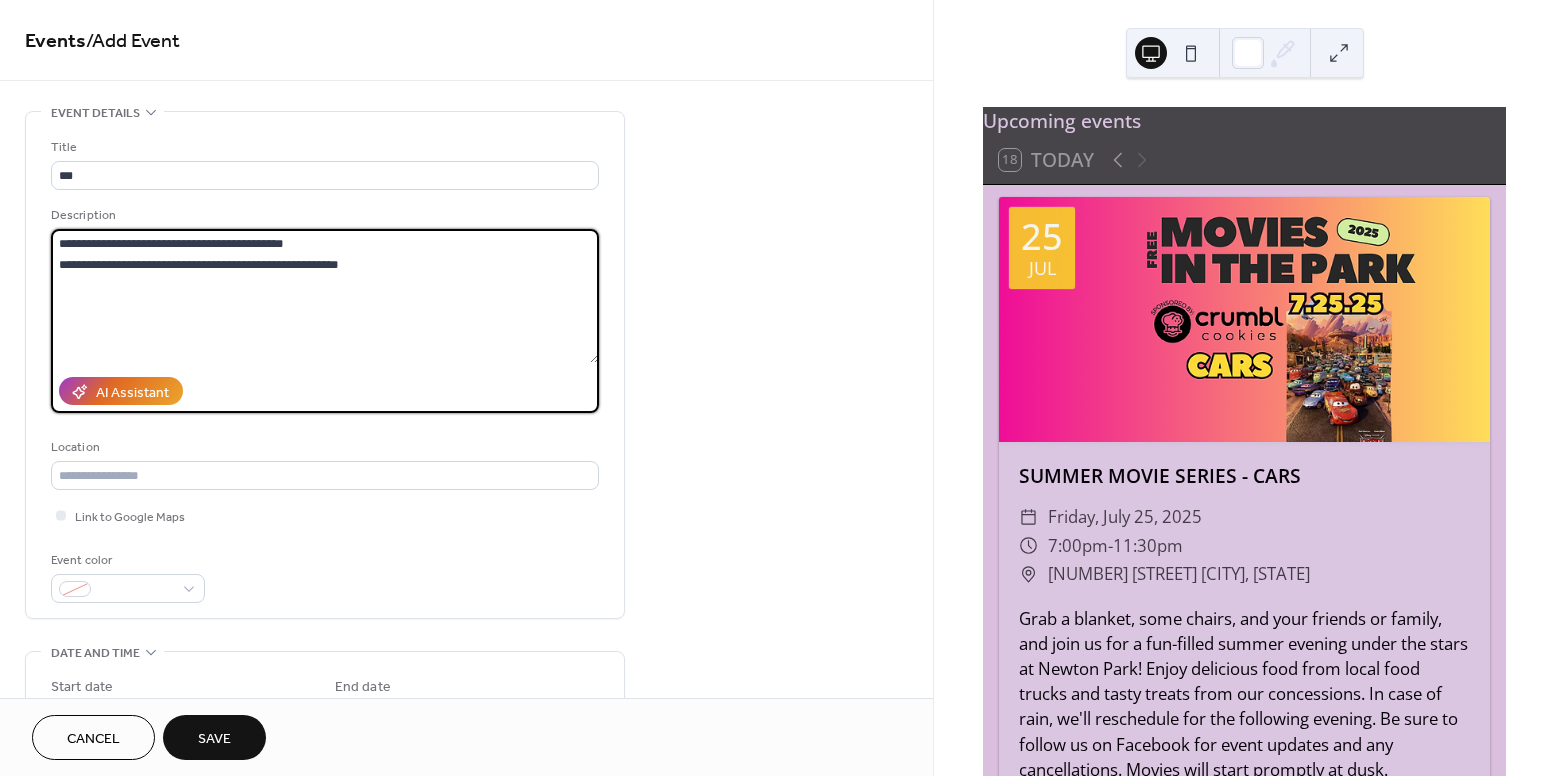 paste on "**********" 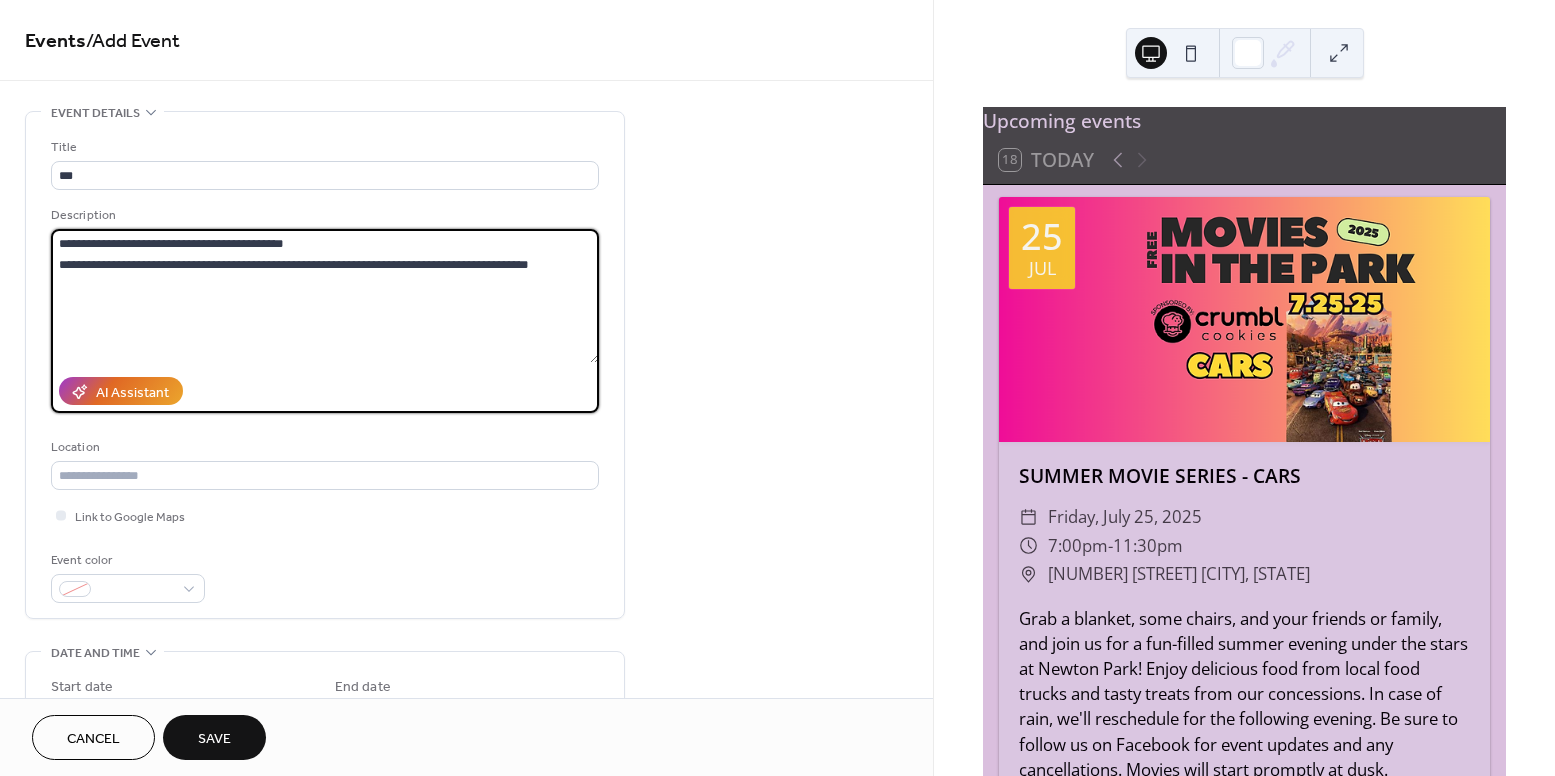 click on "**********" at bounding box center (325, 296) 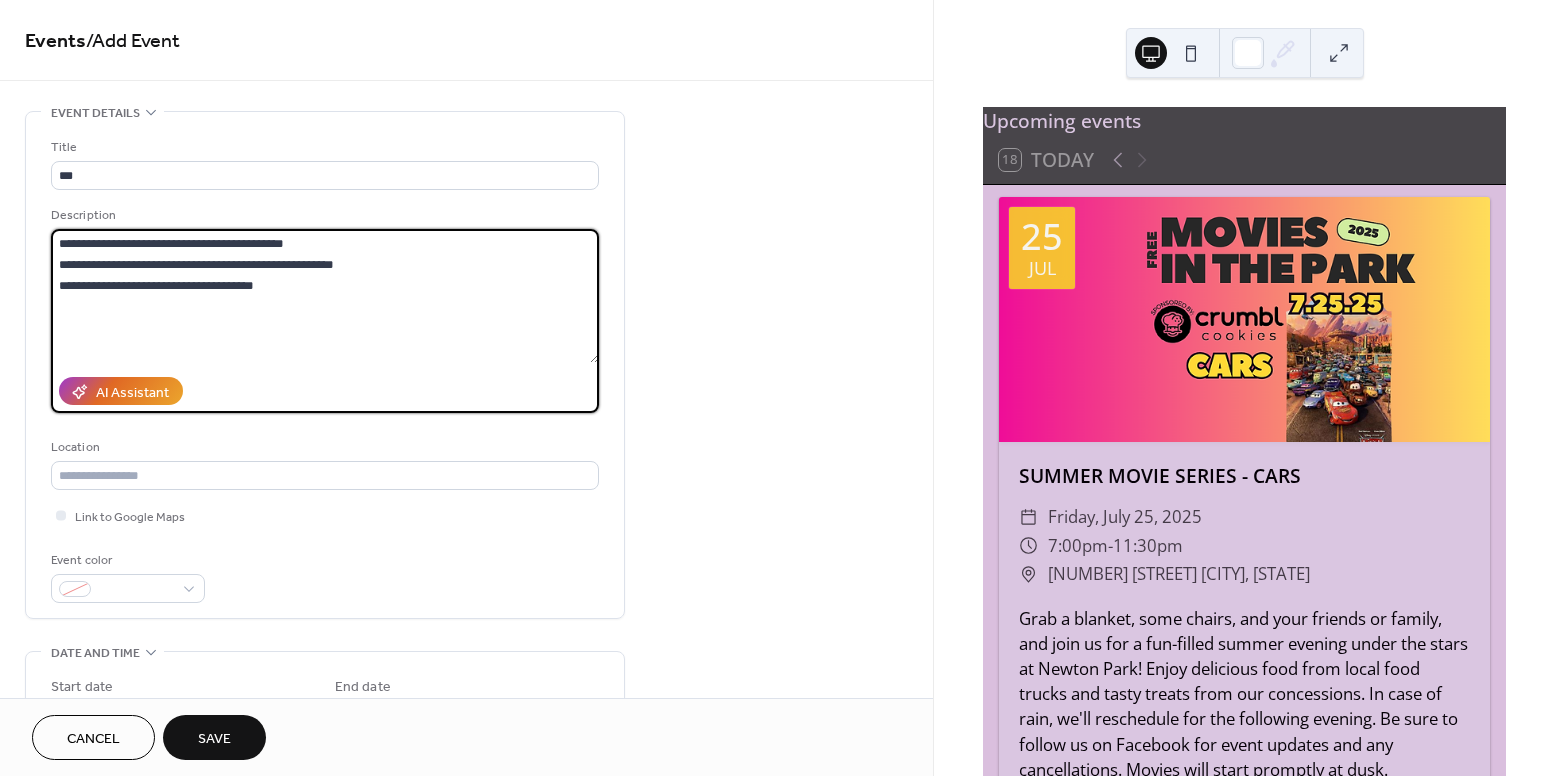 click on "**********" at bounding box center [325, 296] 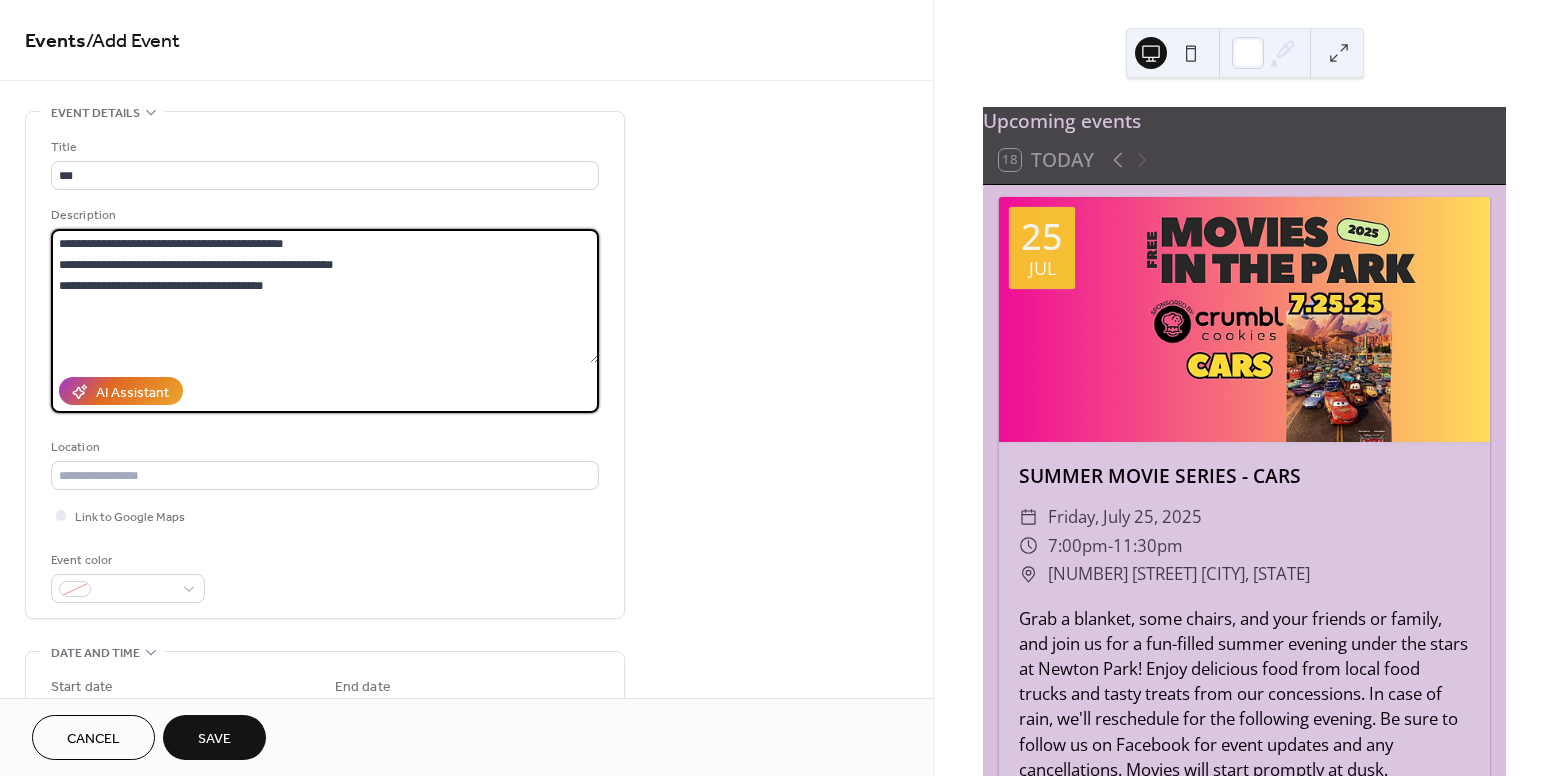 paste on "**********" 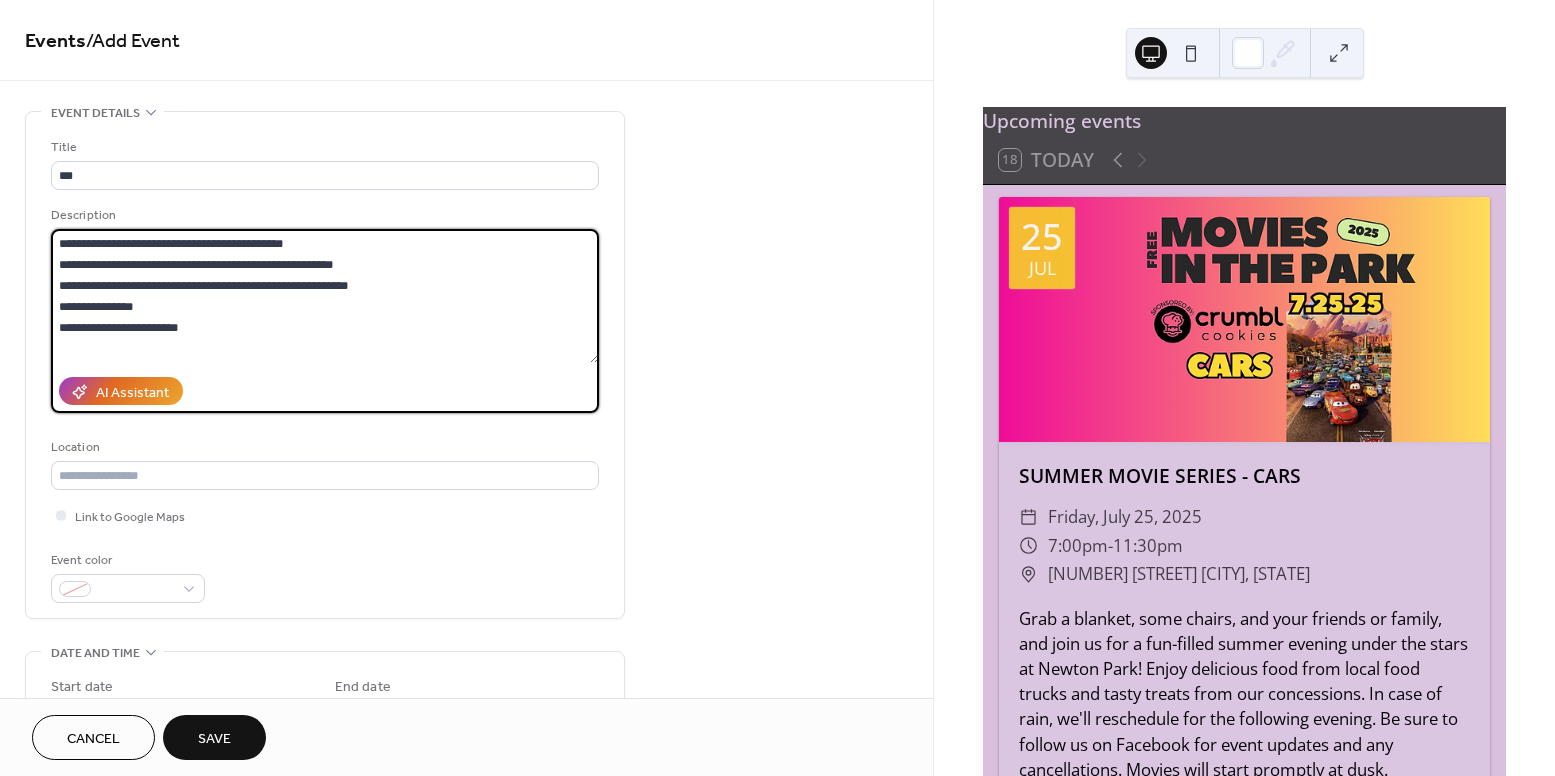 click on "**********" at bounding box center (325, 296) 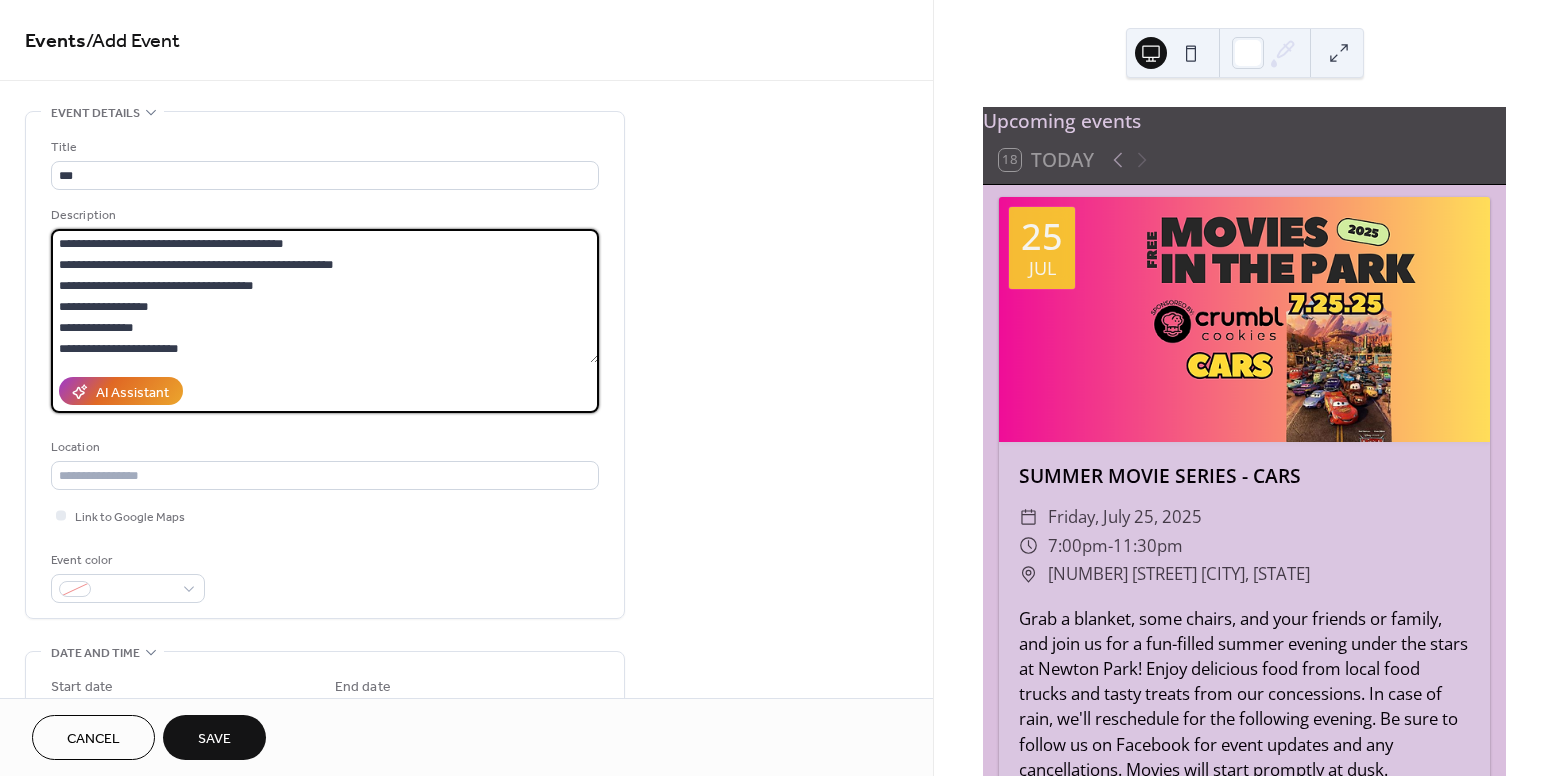 type on "**********" 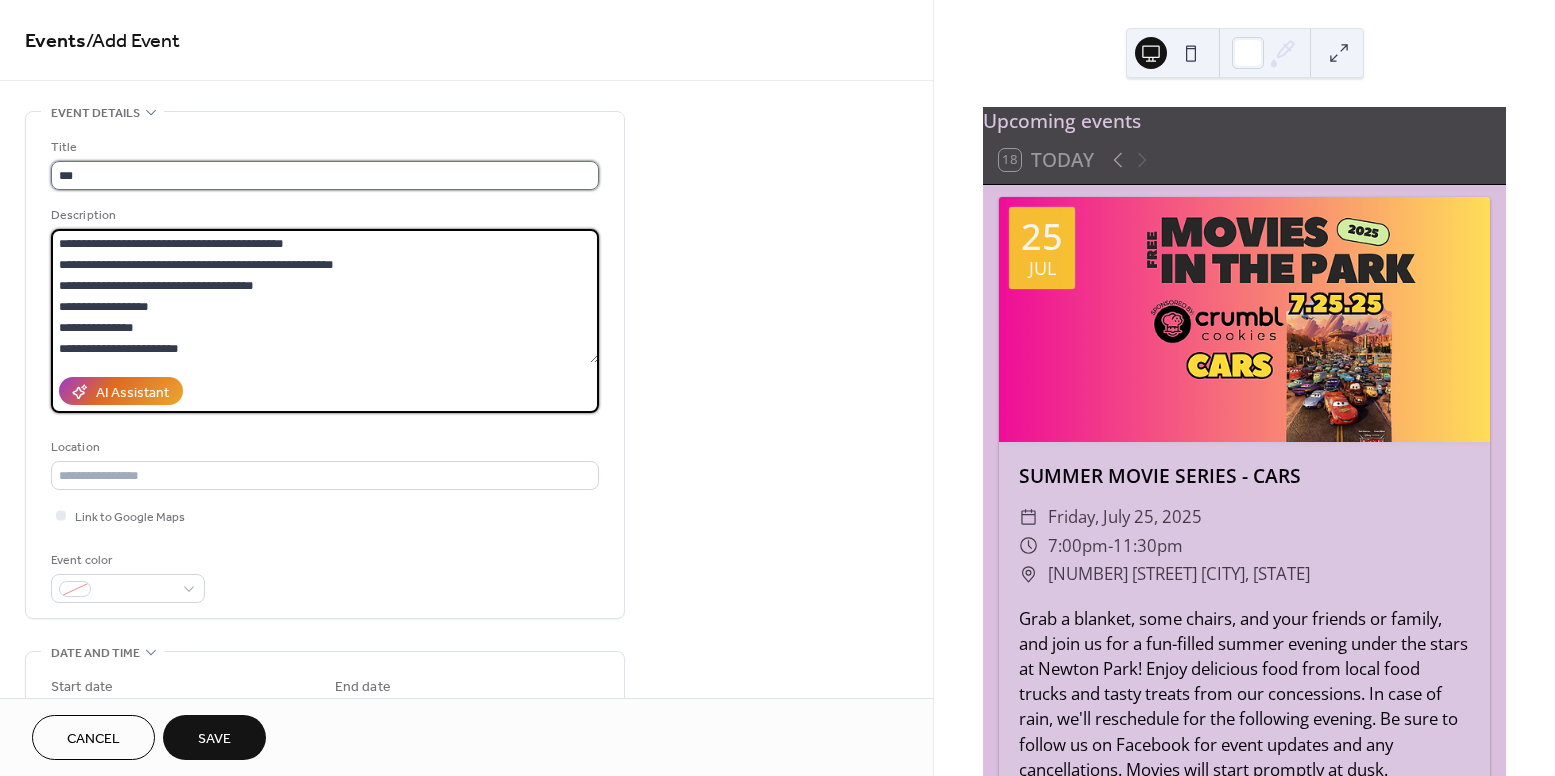 click on "***" at bounding box center (325, 175) 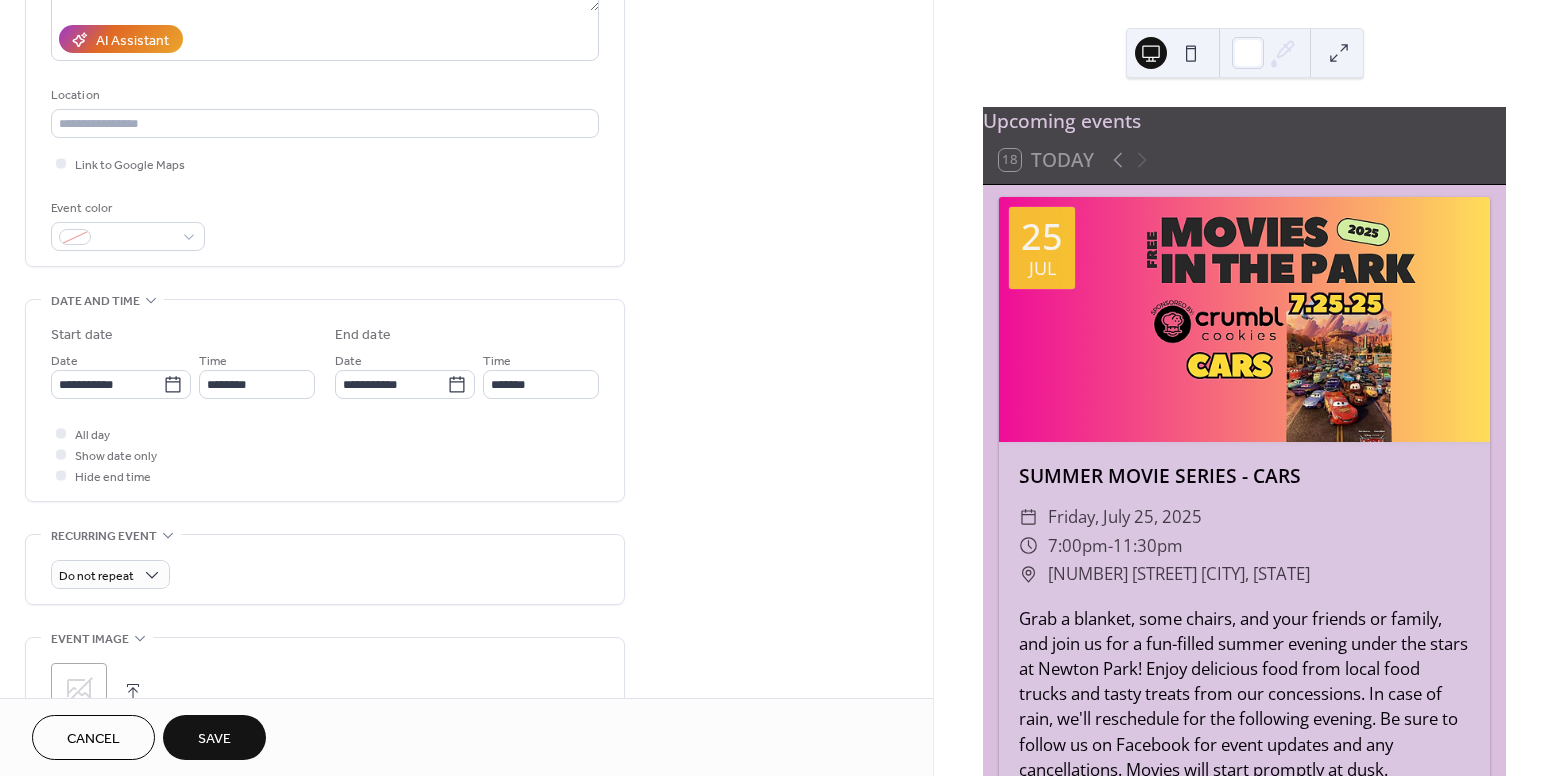scroll, scrollTop: 356, scrollLeft: 0, axis: vertical 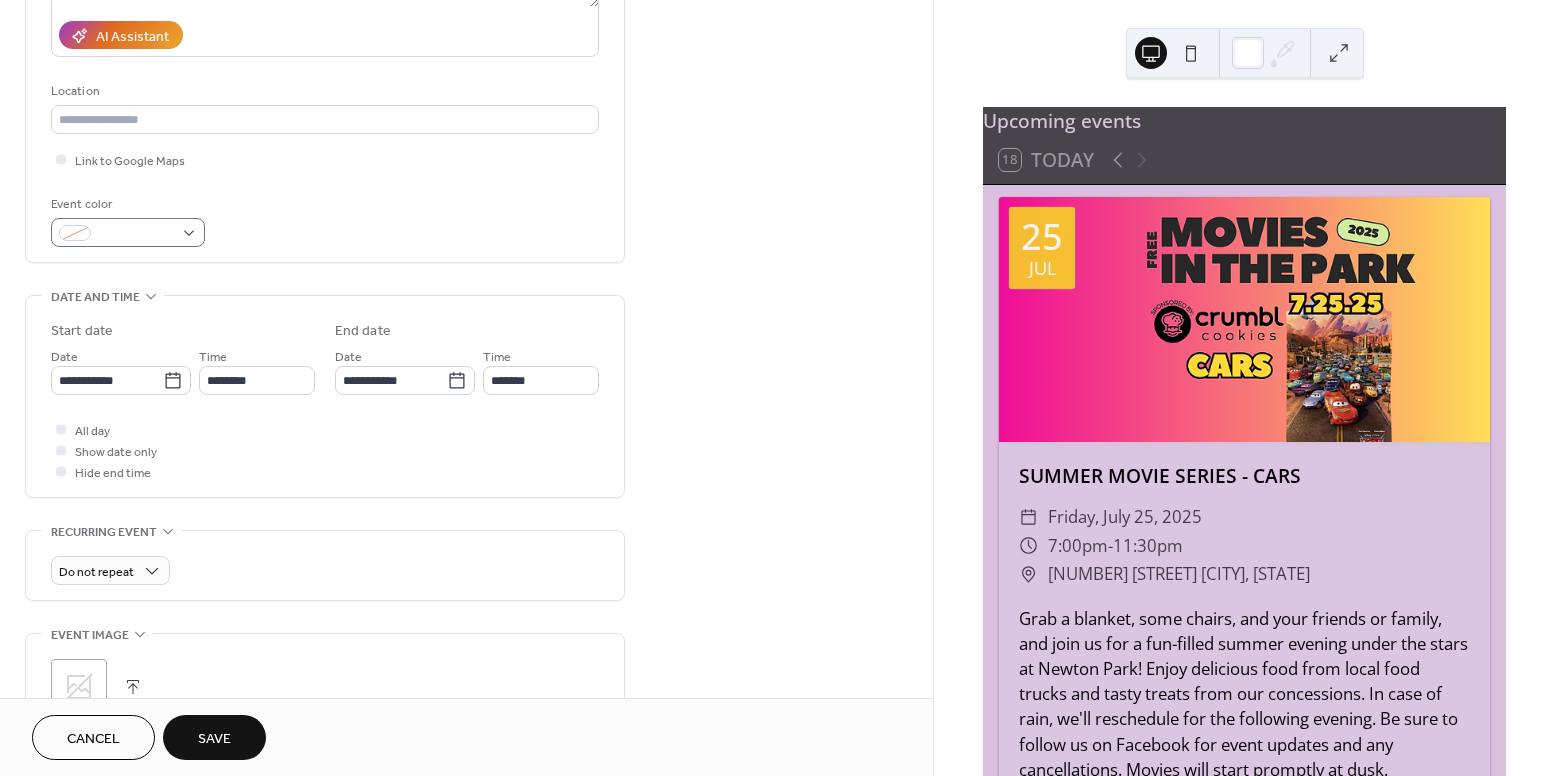 type on "**********" 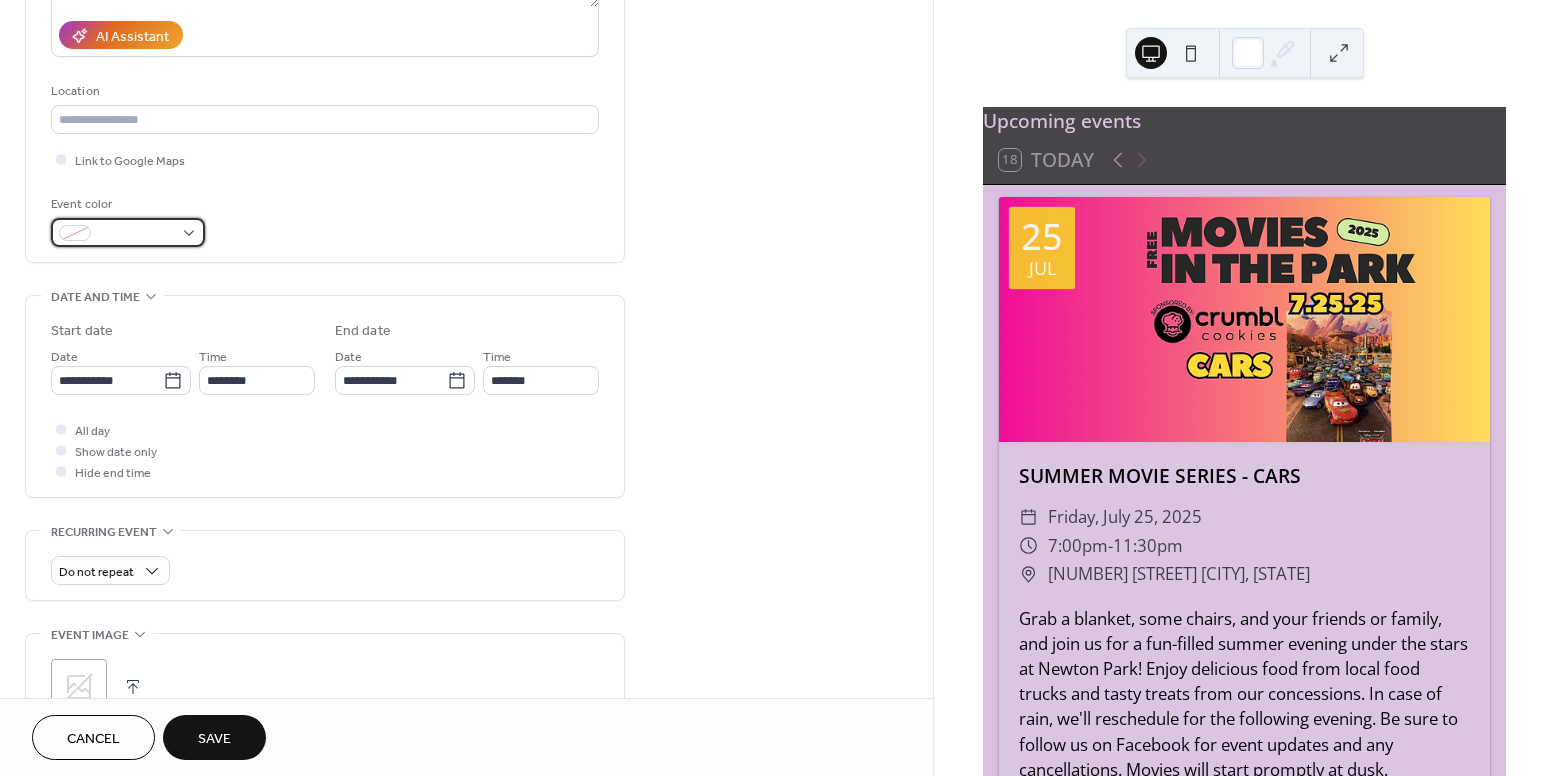 click at bounding box center (128, 232) 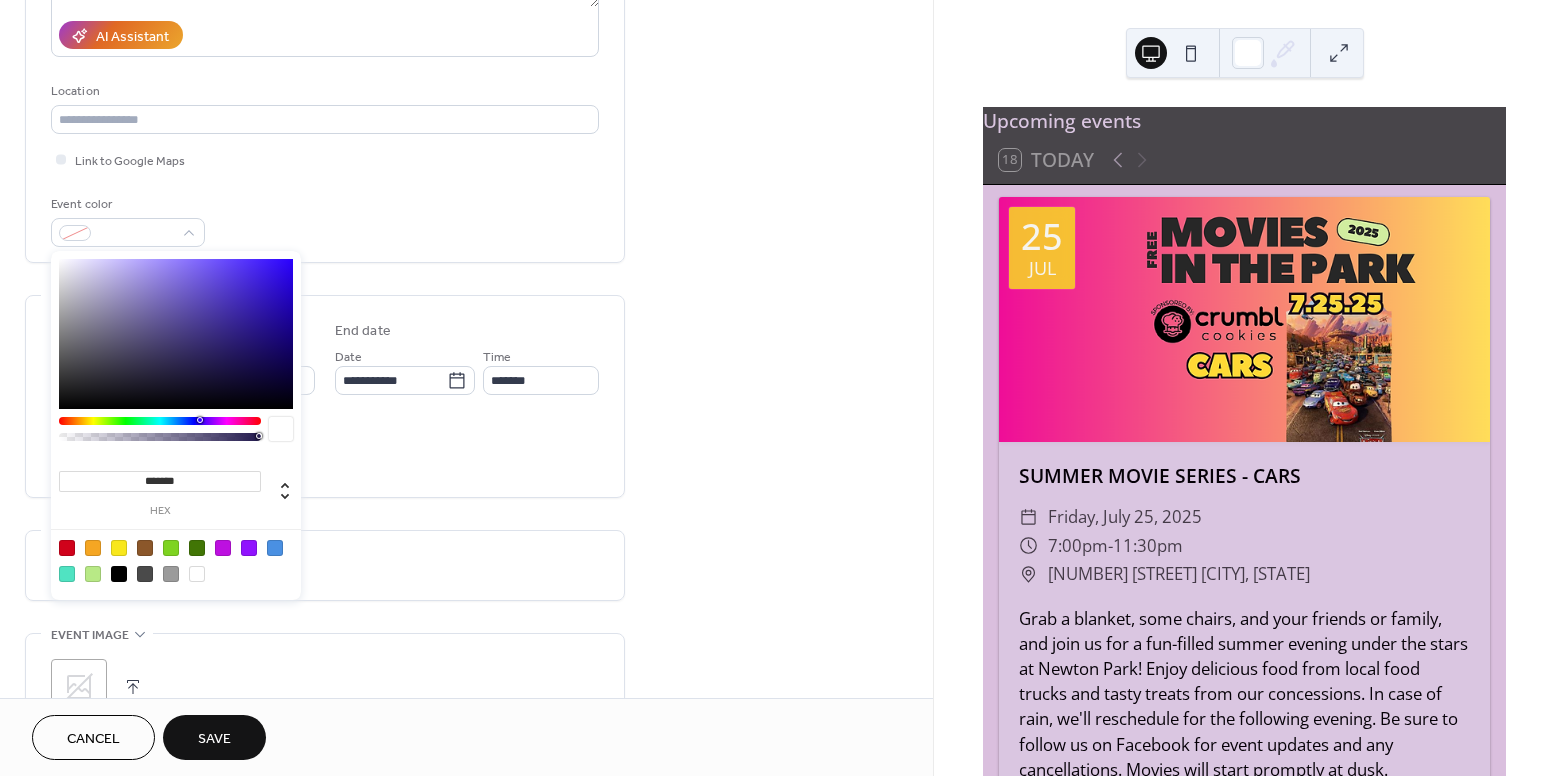 click at bounding box center (176, 334) 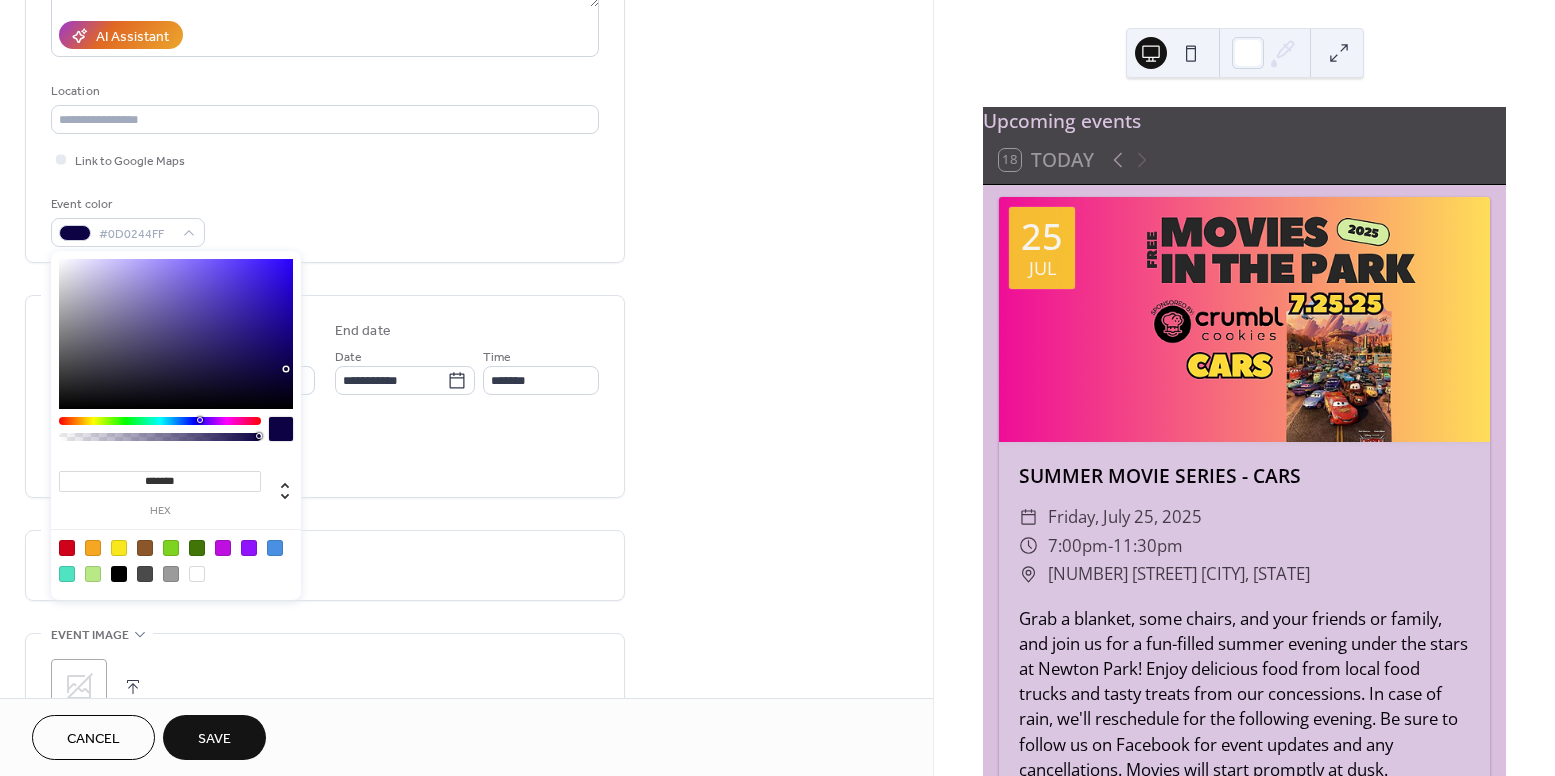 click at bounding box center [176, 334] 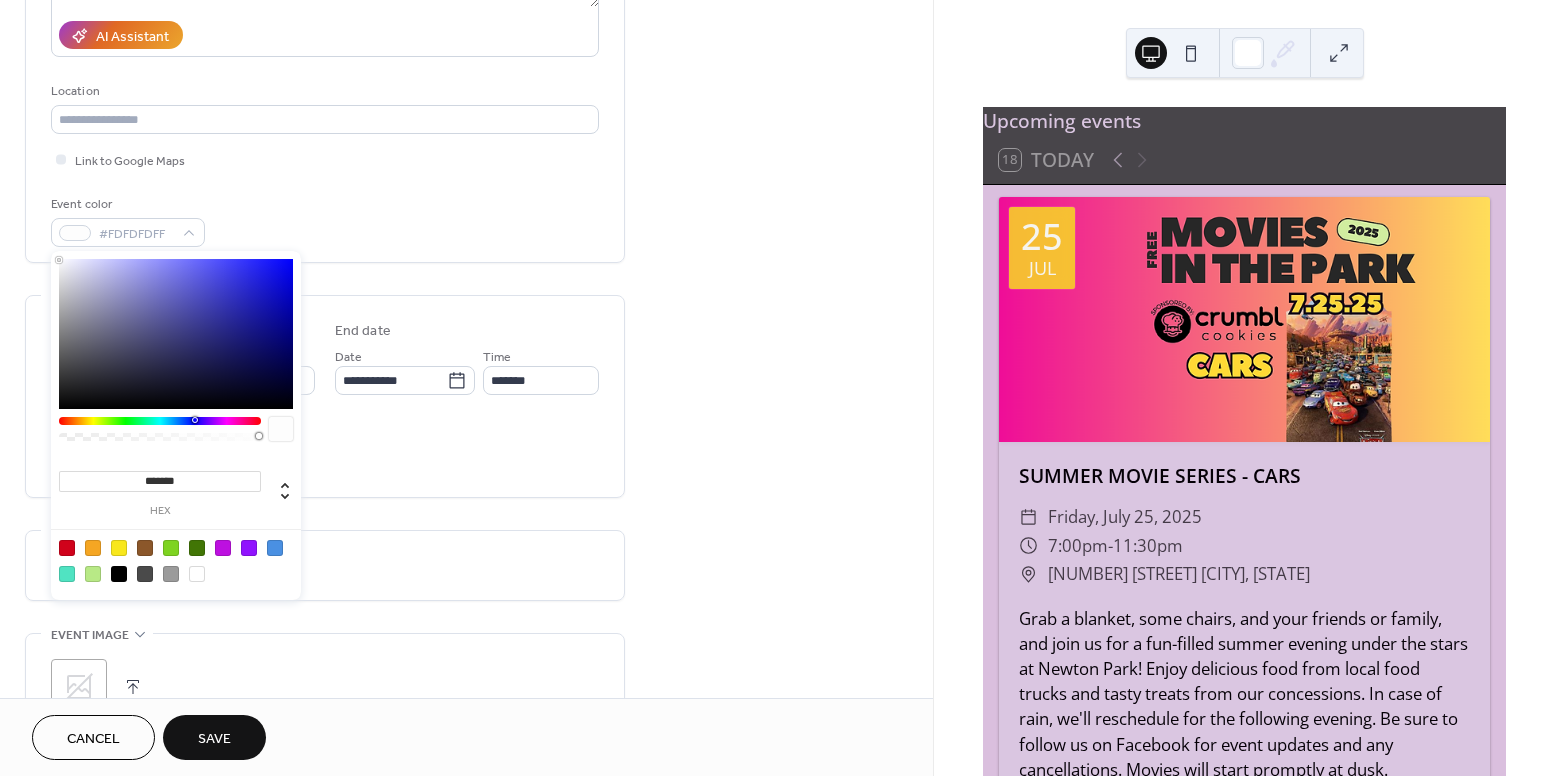 drag, startPoint x: 63, startPoint y: 262, endPoint x: 53, endPoint y: 260, distance: 10.198039 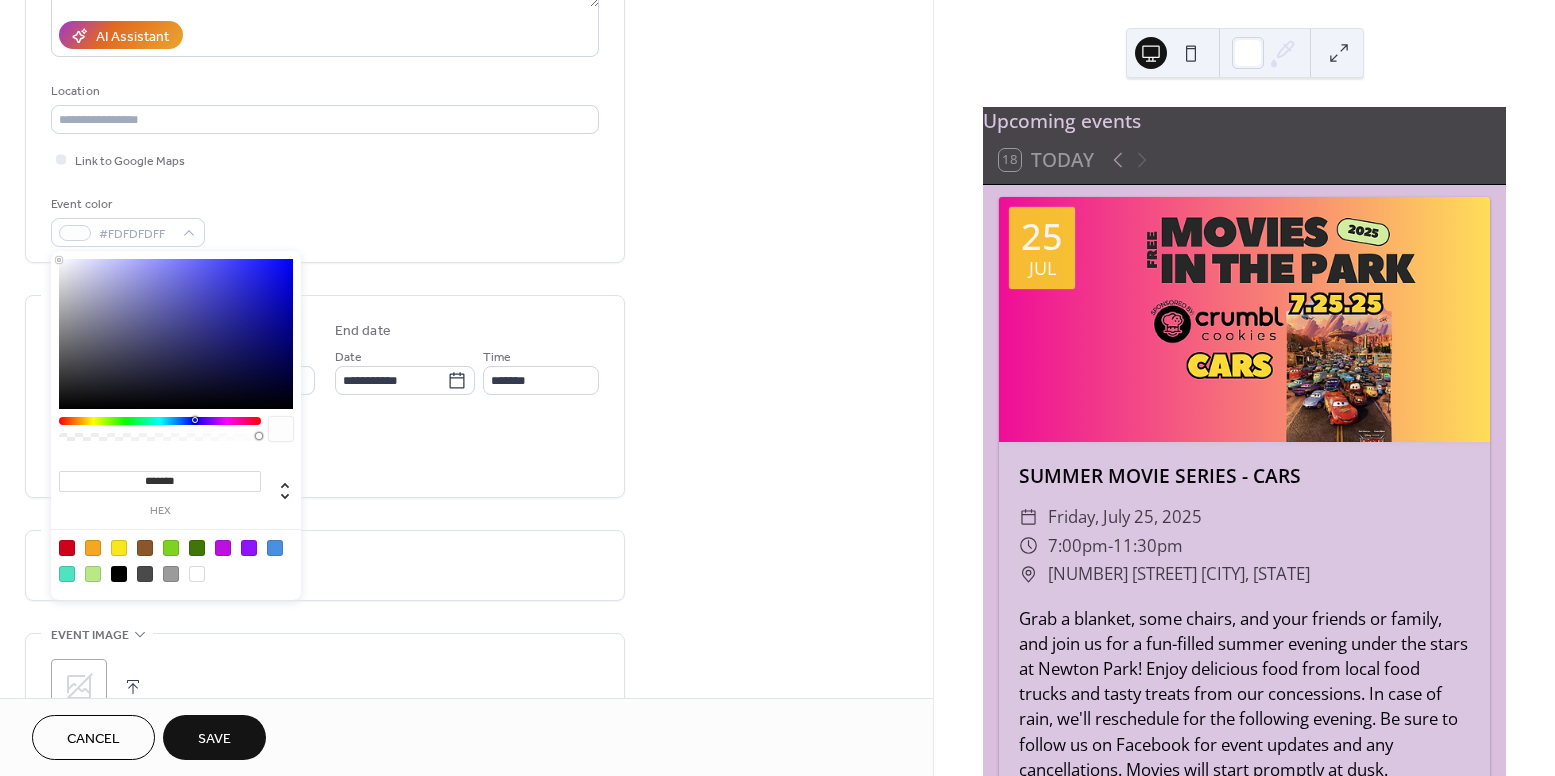 click on "******* hex" at bounding box center (176, 425) 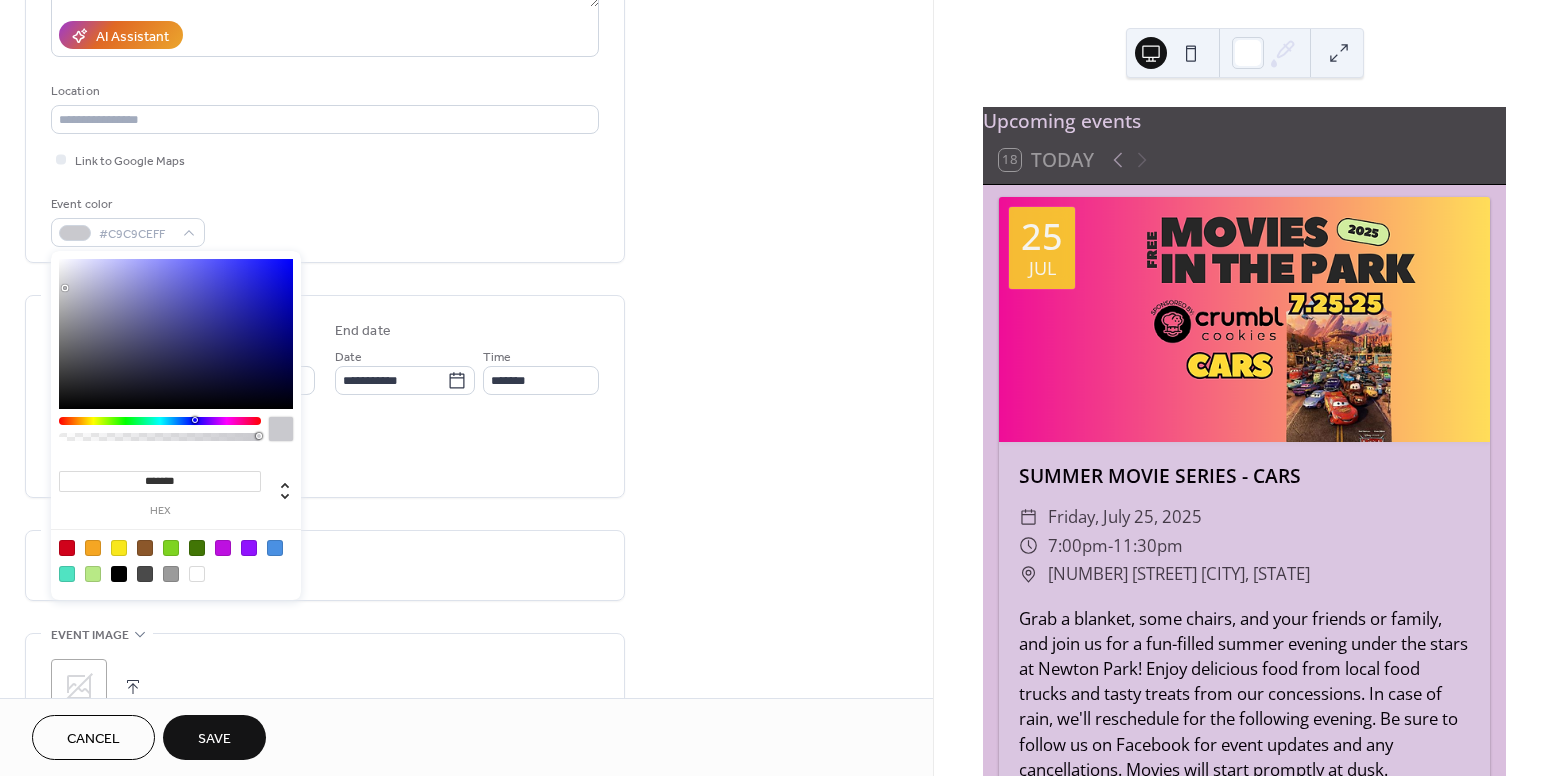 click on "Event color #C9C9CEFF" at bounding box center (325, 220) 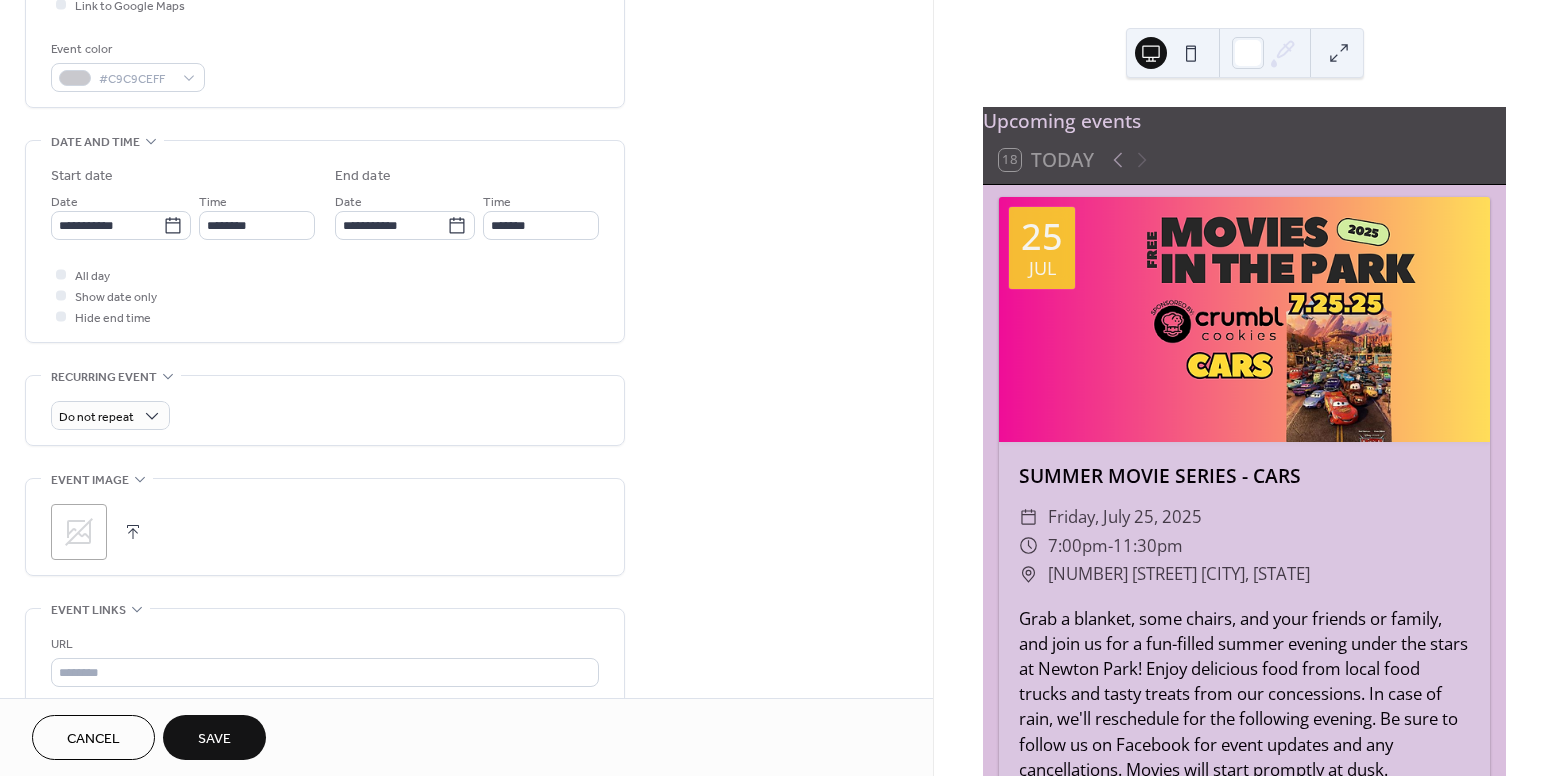 scroll, scrollTop: 541, scrollLeft: 0, axis: vertical 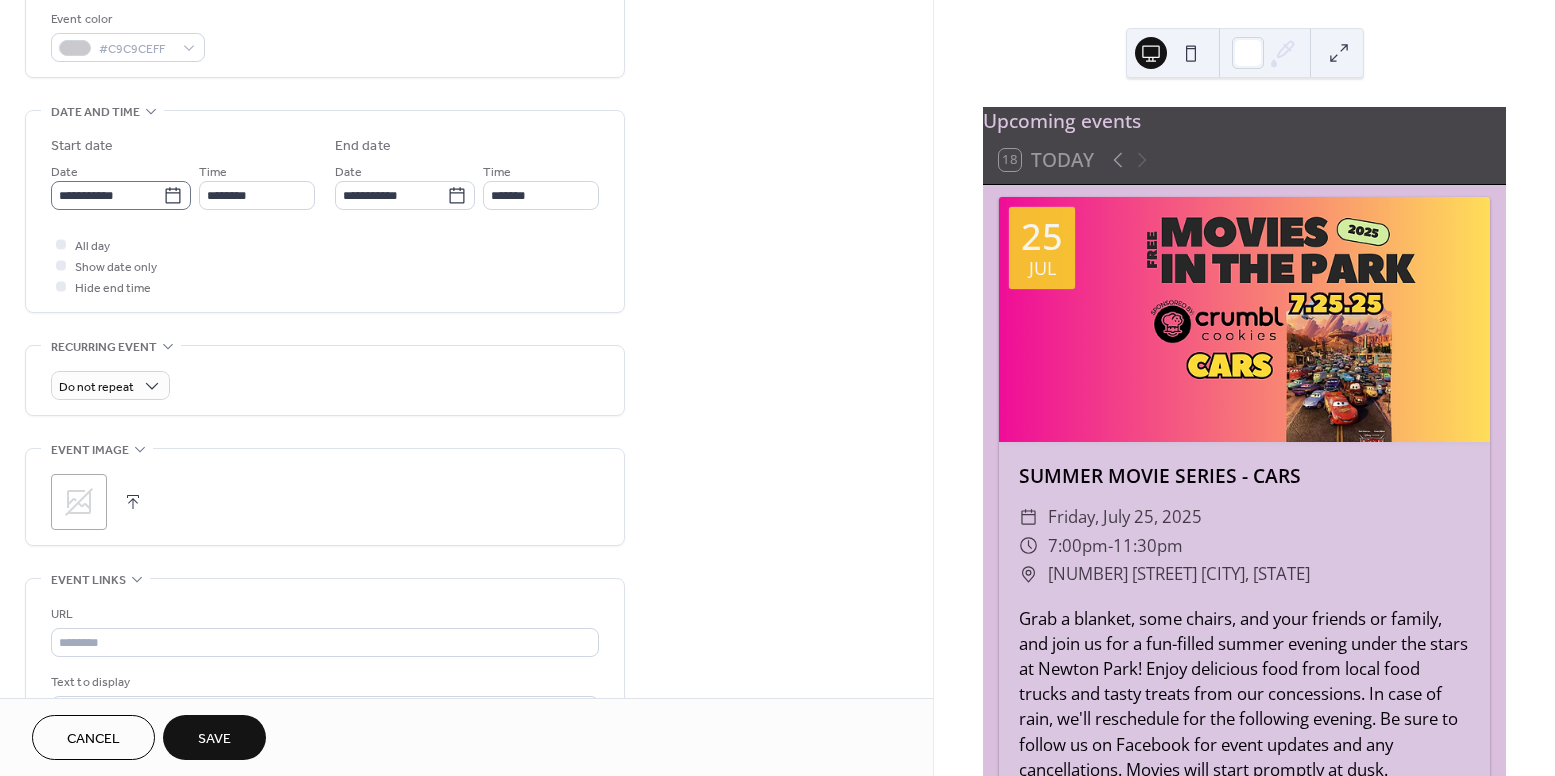 click 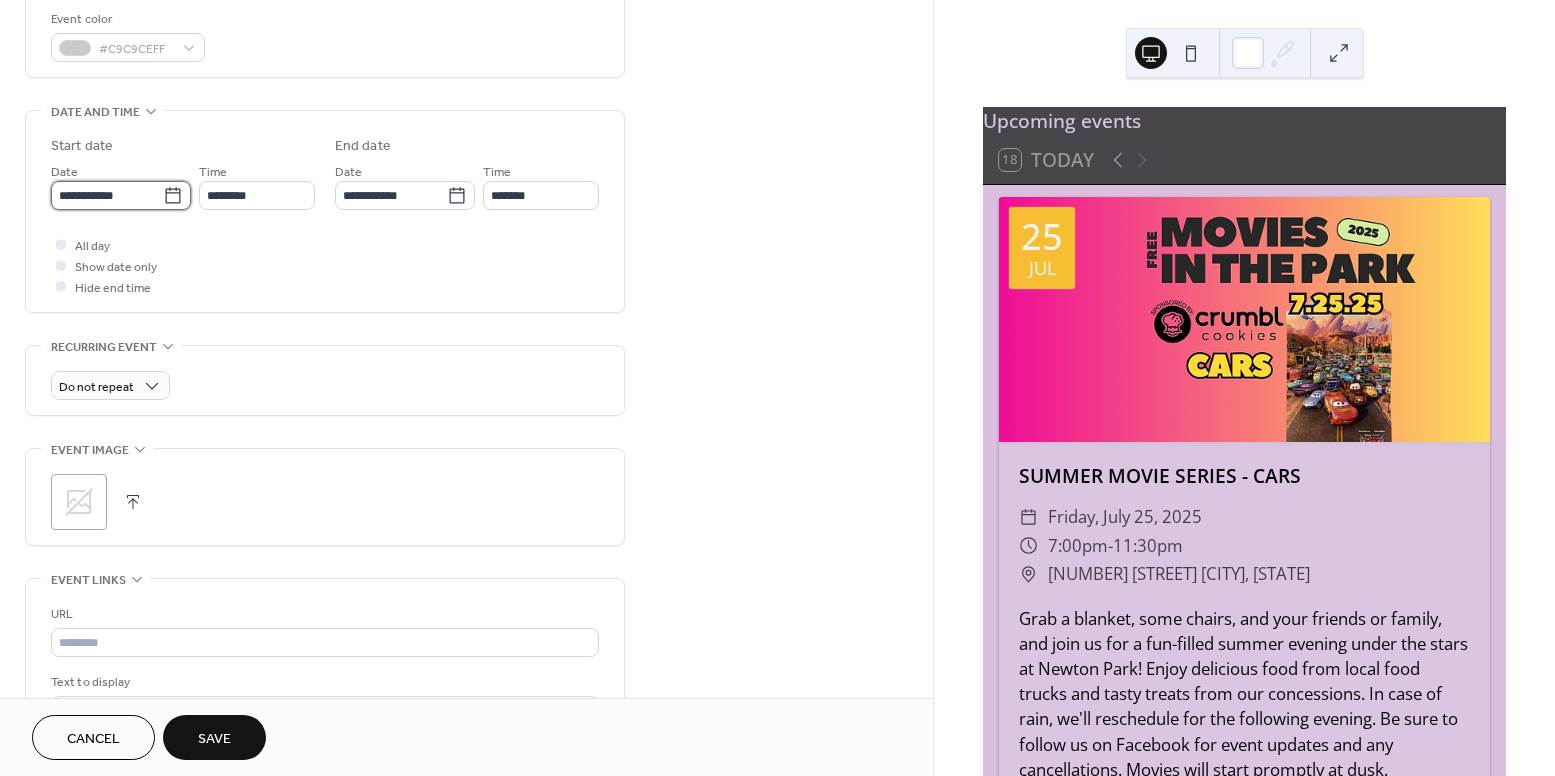 click on "**********" at bounding box center (107, 195) 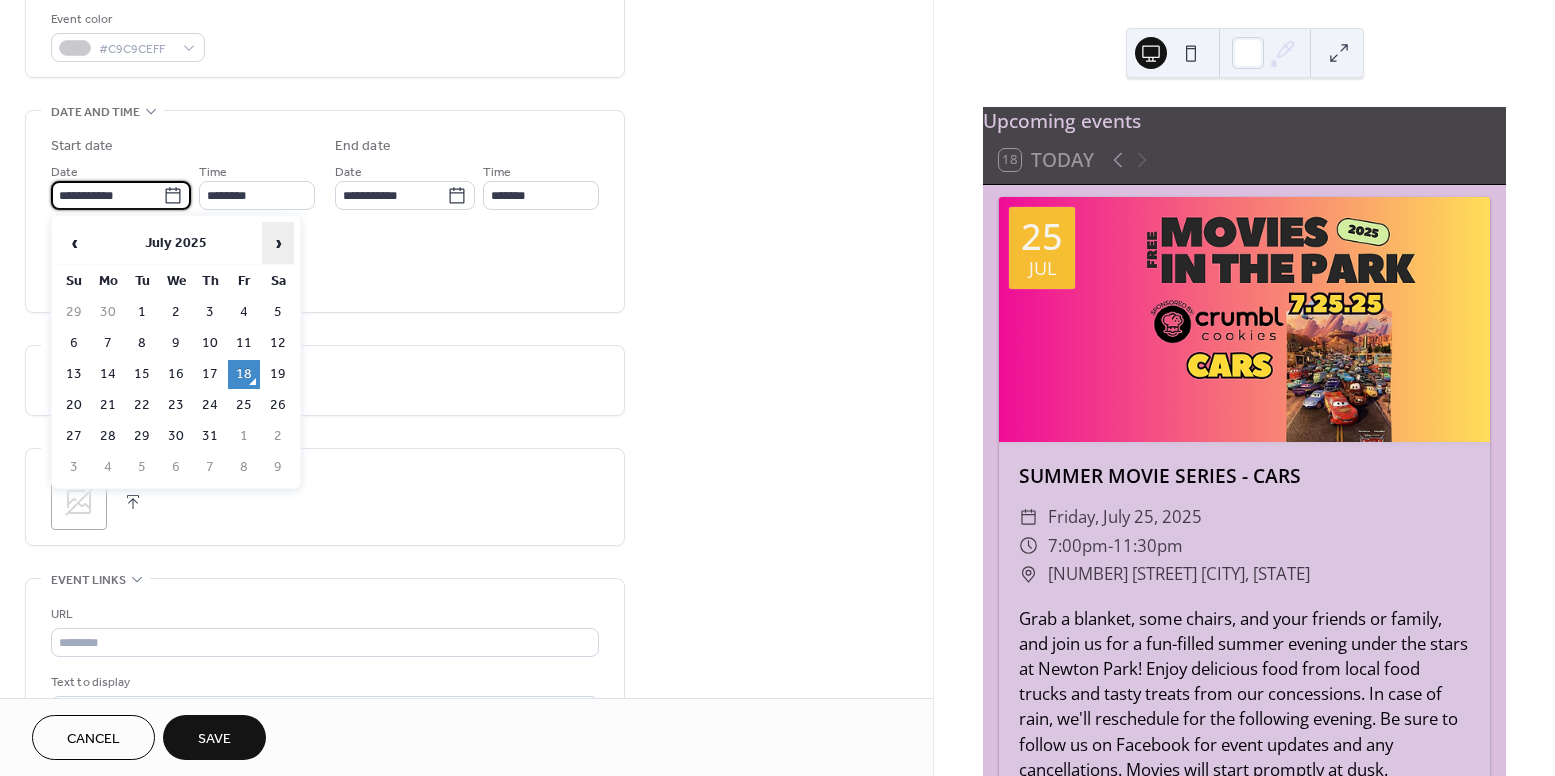 click on "›" at bounding box center [278, 243] 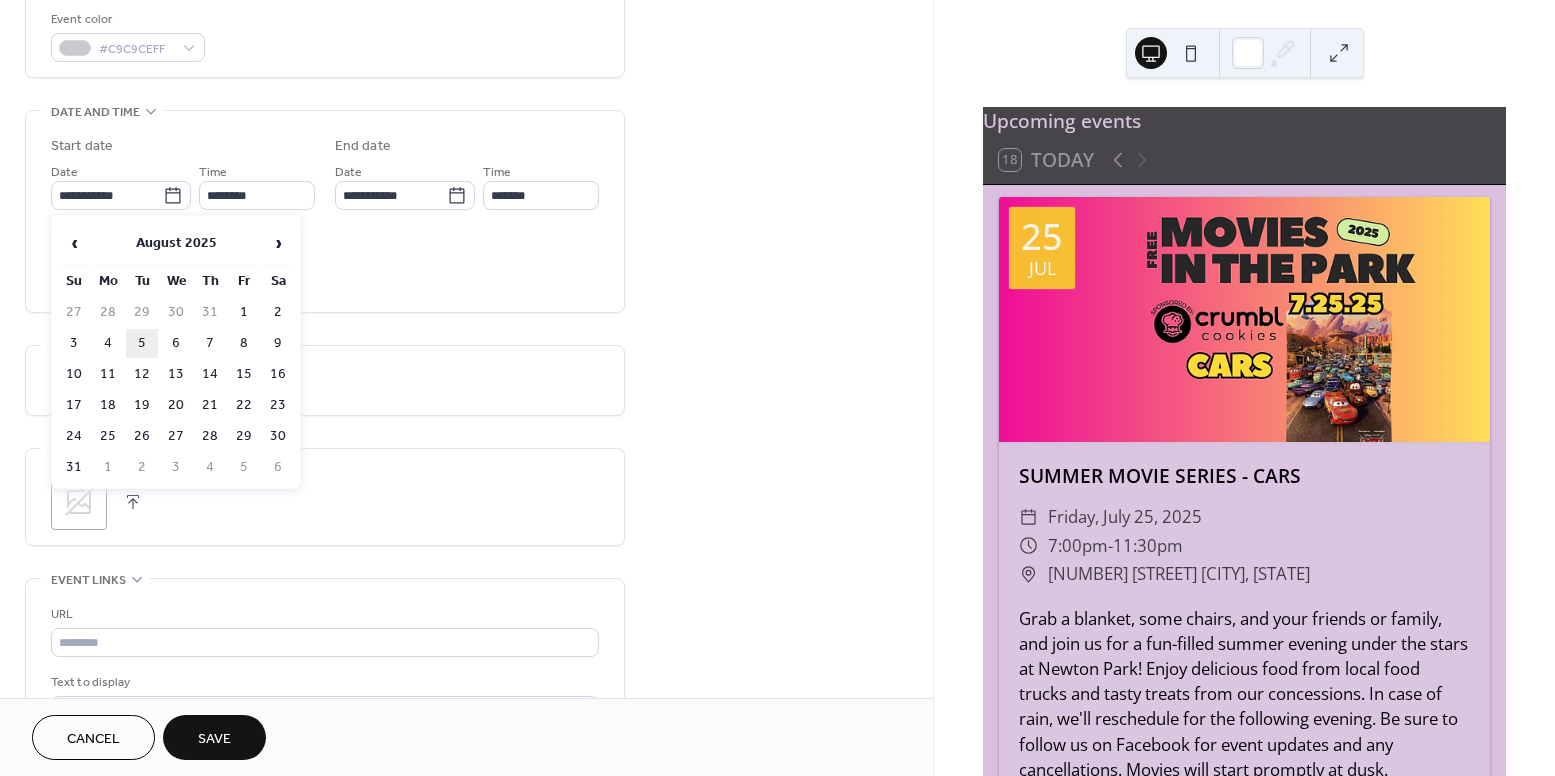 click on "5" at bounding box center (142, 343) 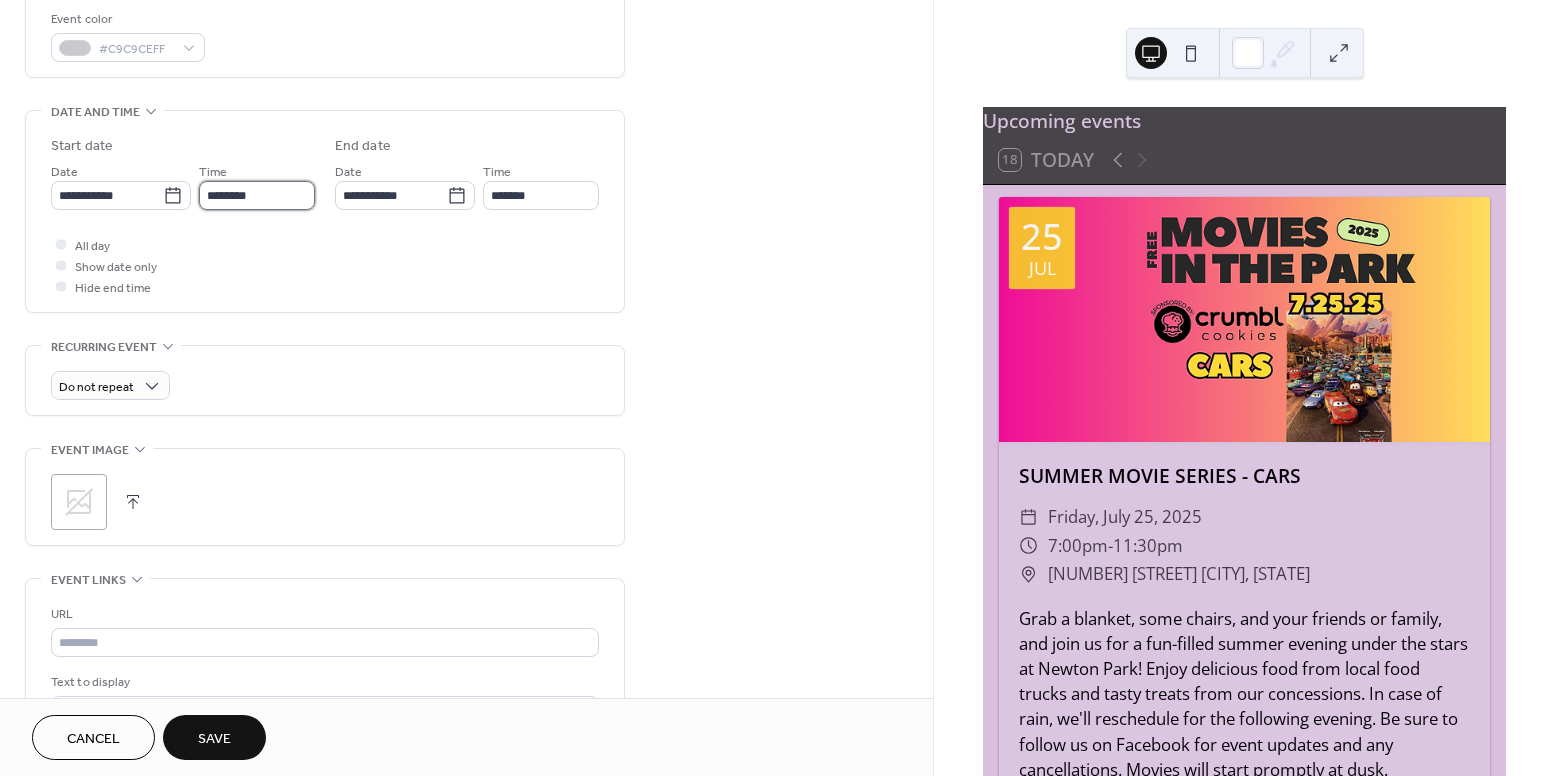 click on "********" at bounding box center [257, 195] 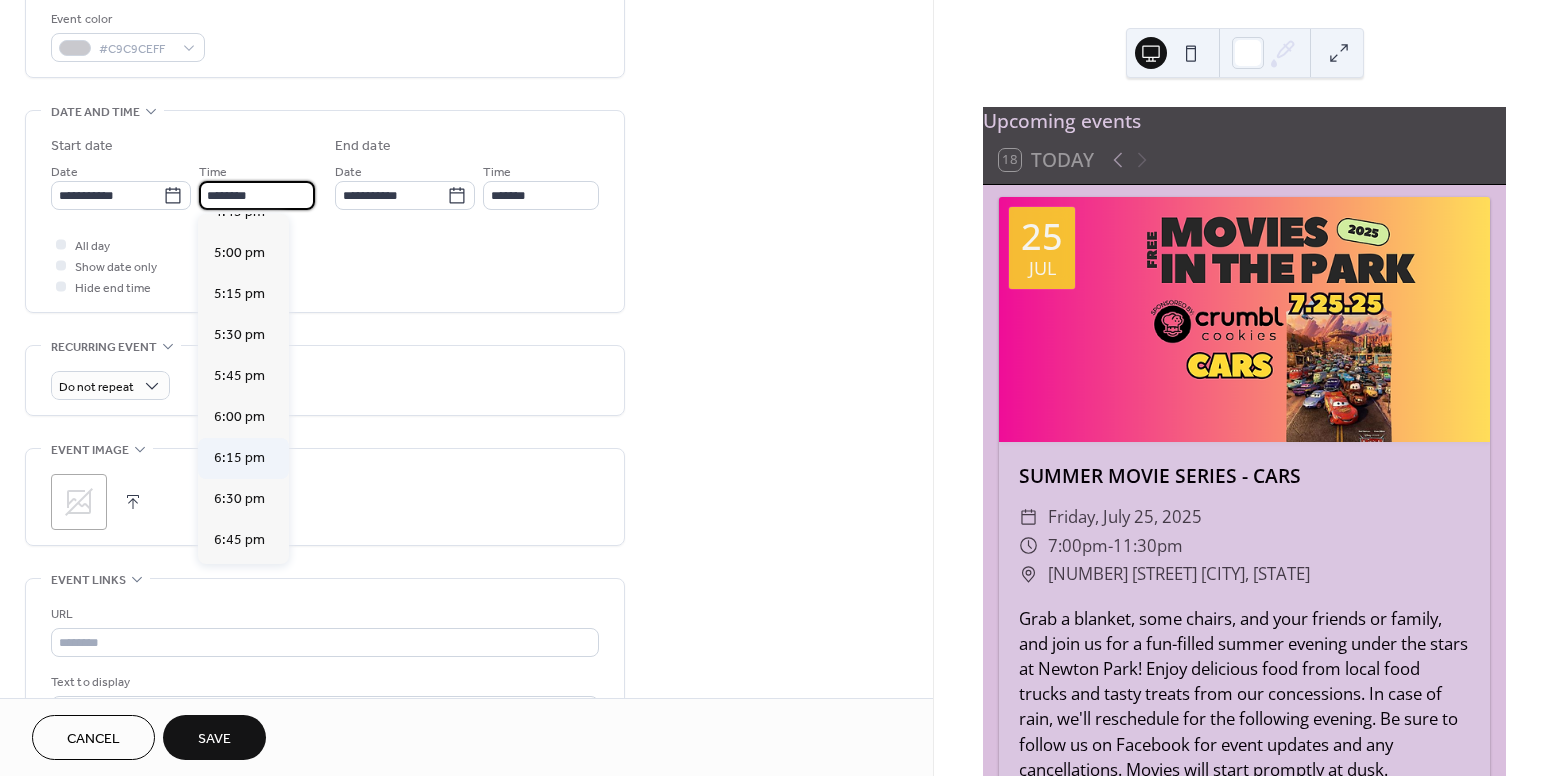 scroll, scrollTop: 2786, scrollLeft: 0, axis: vertical 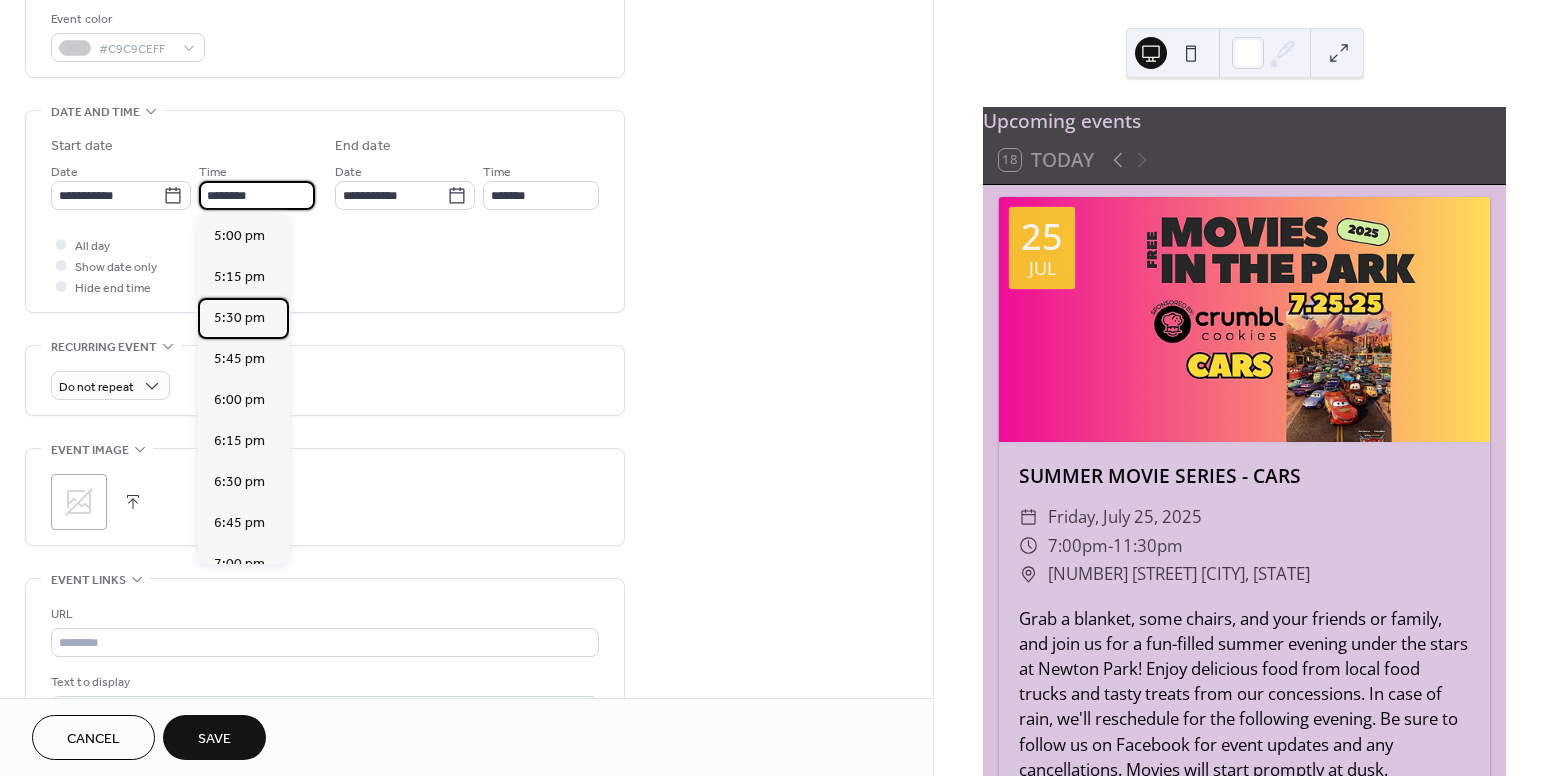 click on "5:30 pm" at bounding box center (239, 318) 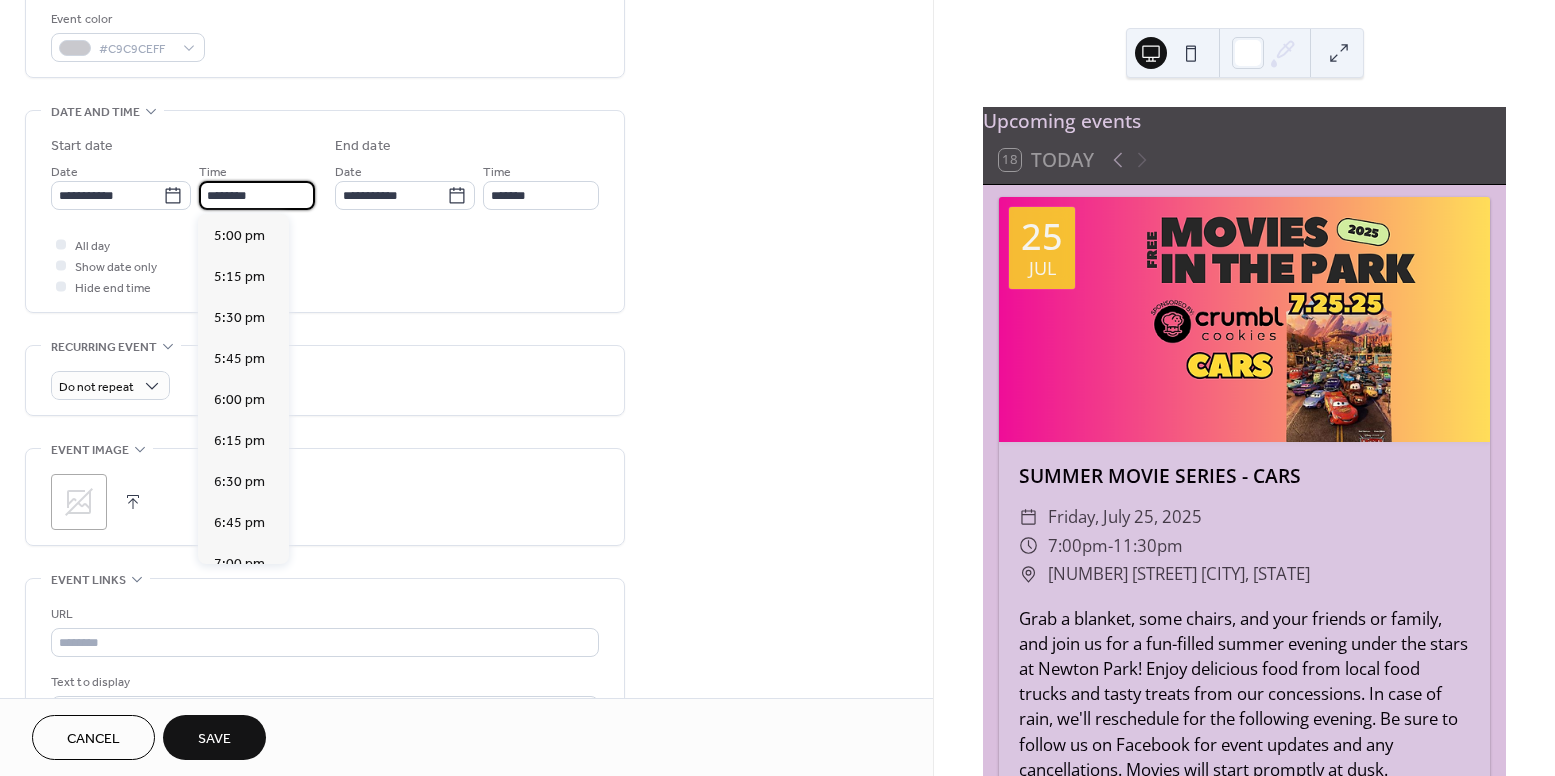 type on "*******" 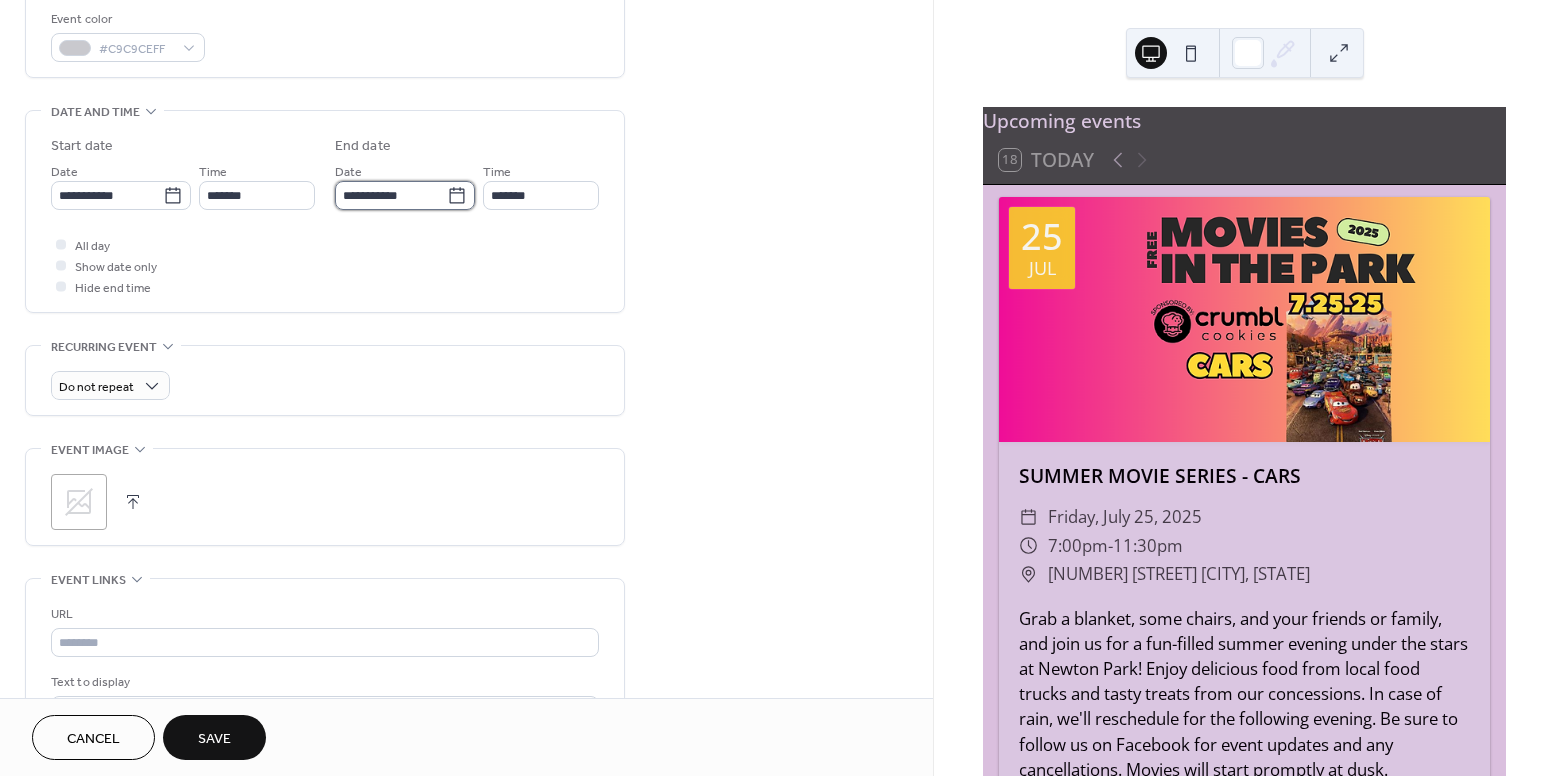 click on "**********" at bounding box center [391, 195] 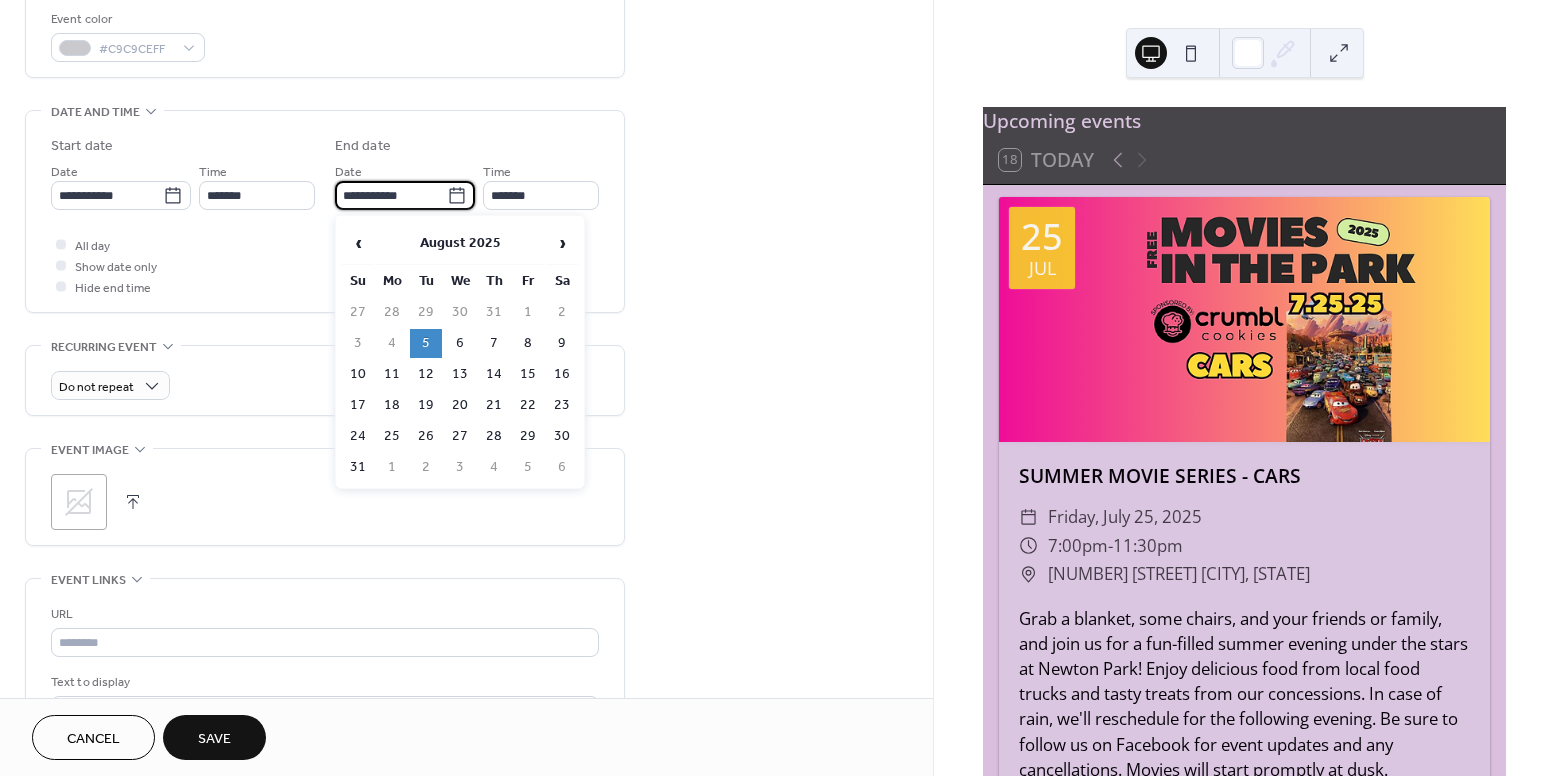 click on "5" at bounding box center (426, 343) 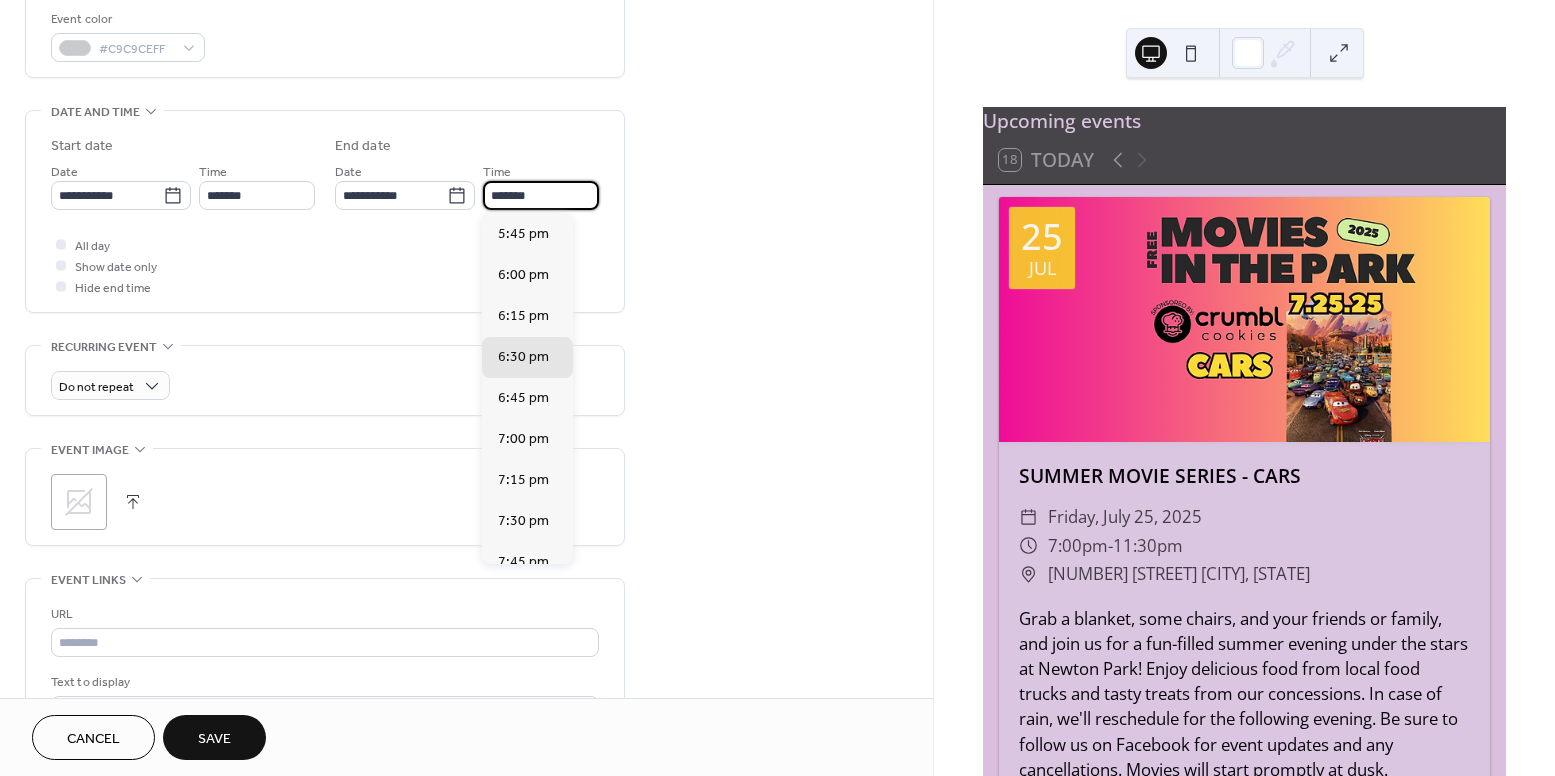 click on "*******" at bounding box center (541, 195) 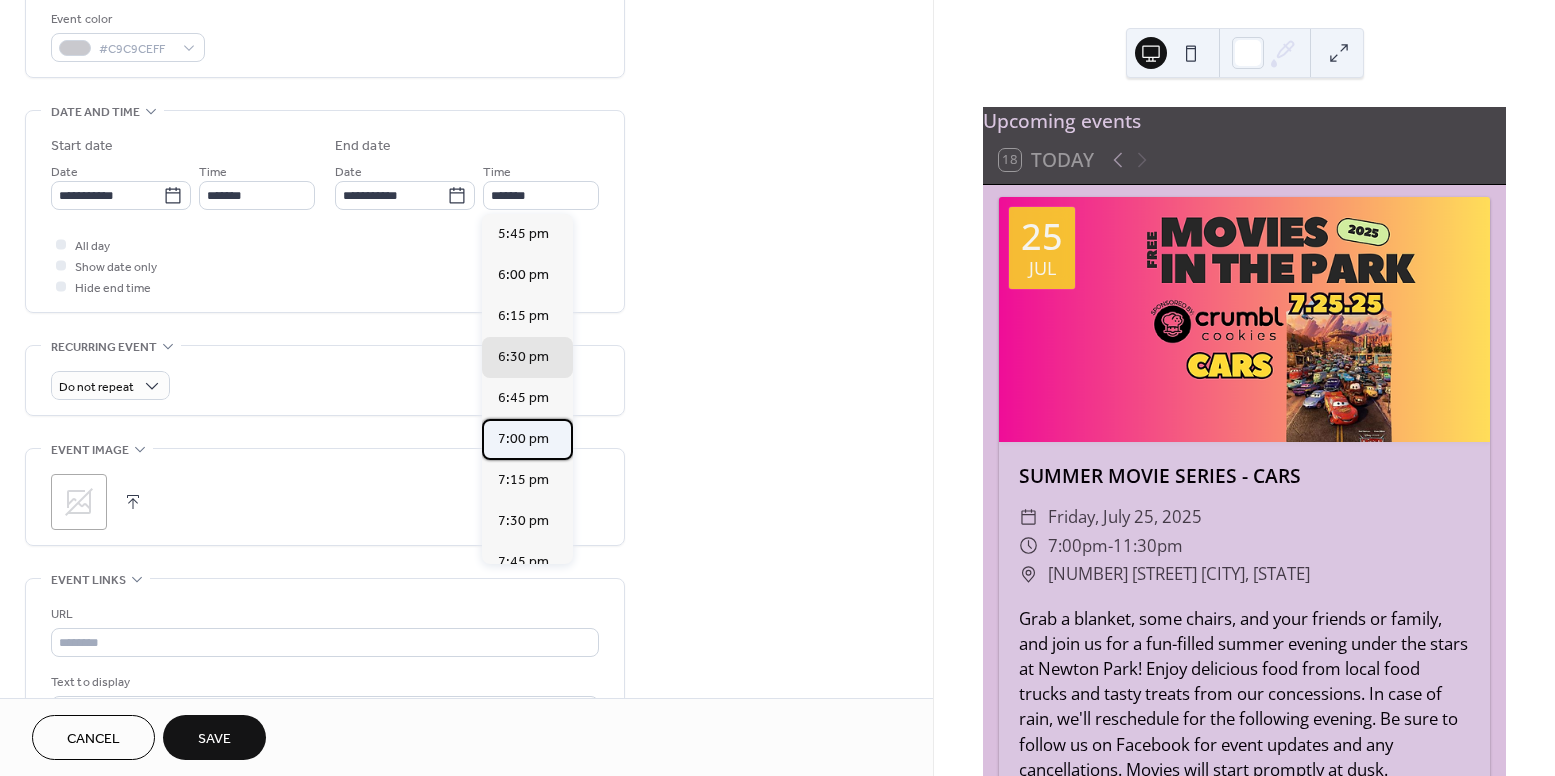click on "7:00 pm" at bounding box center [523, 439] 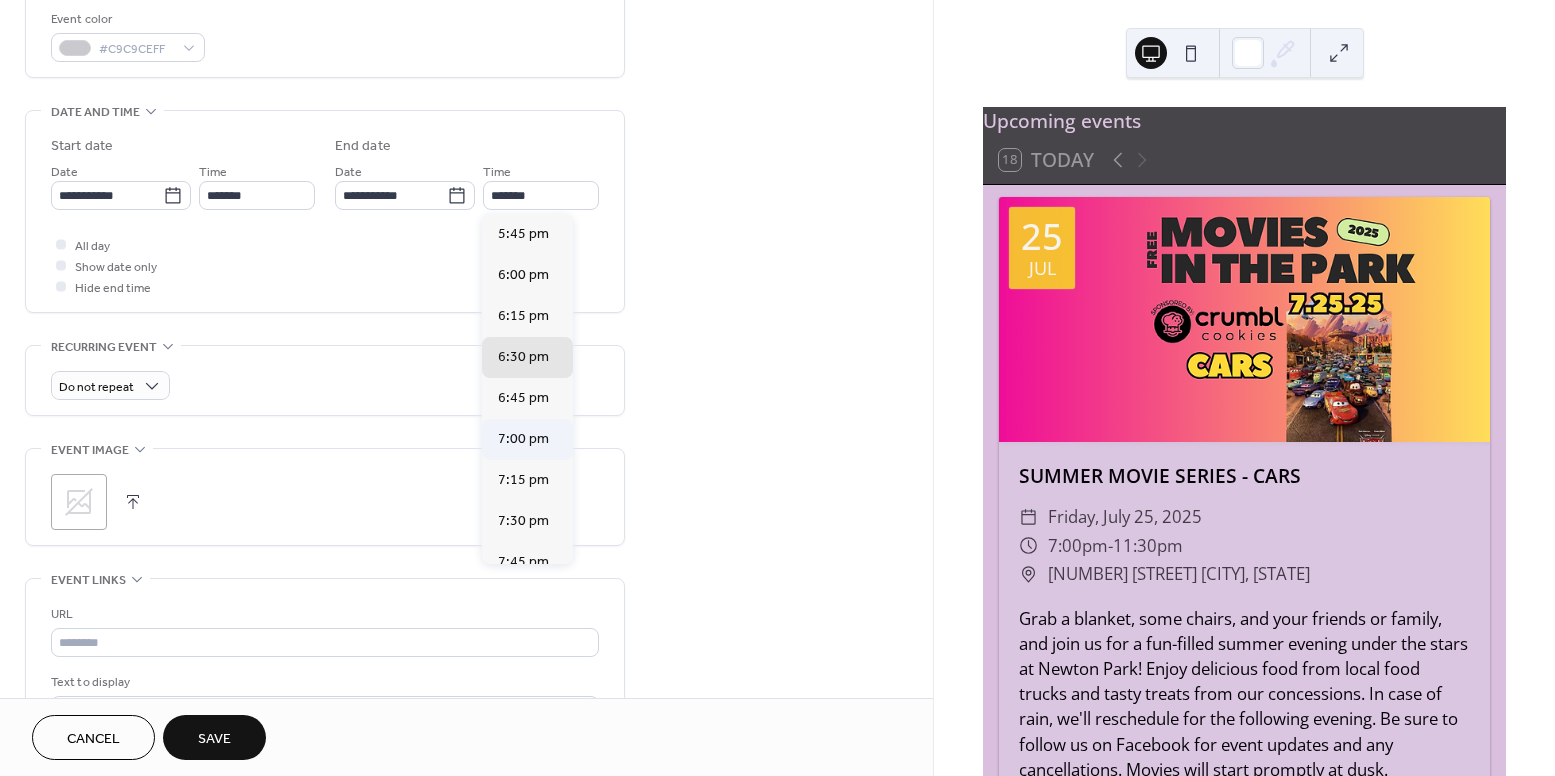 type on "*******" 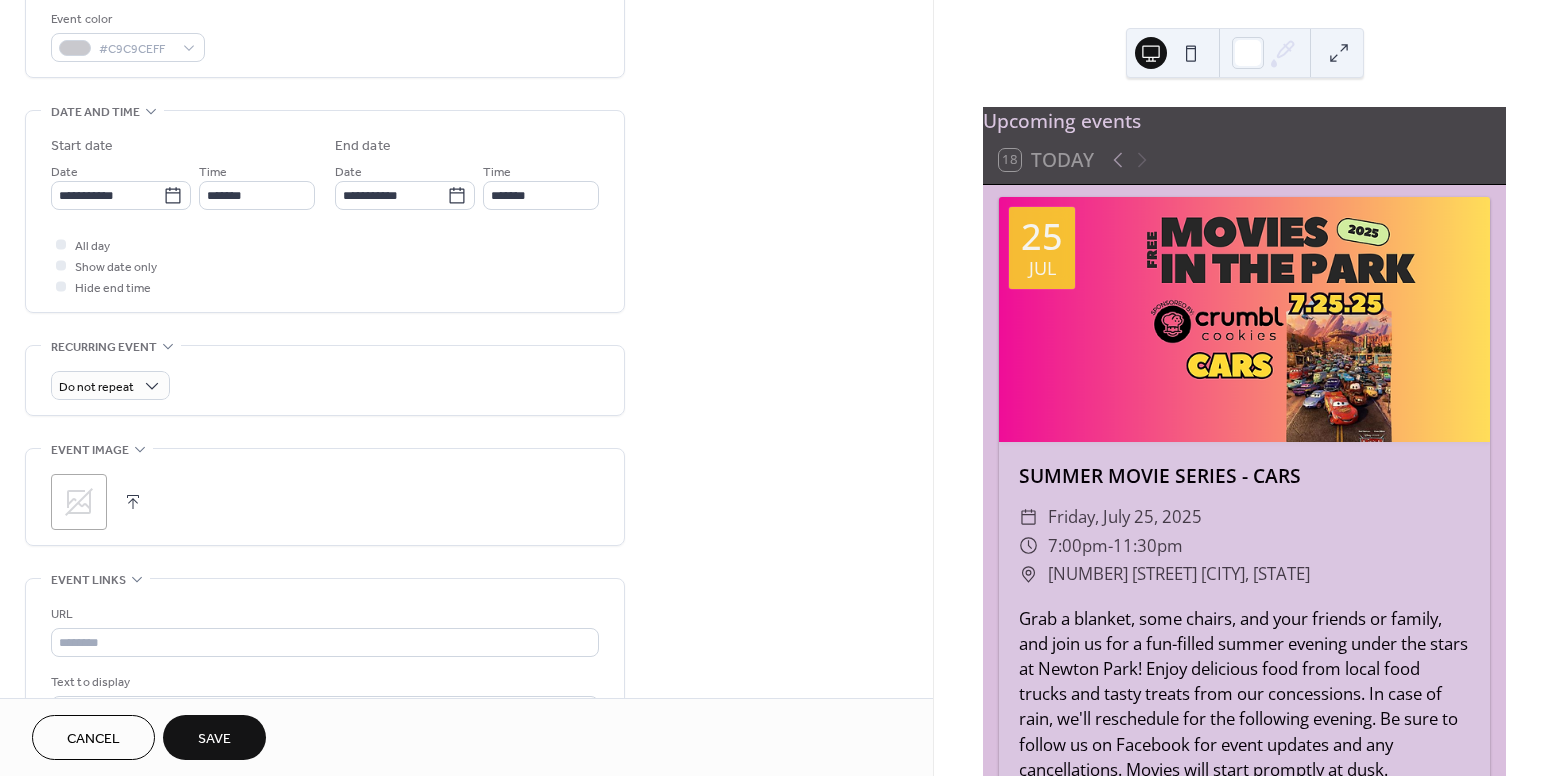 click at bounding box center (133, 502) 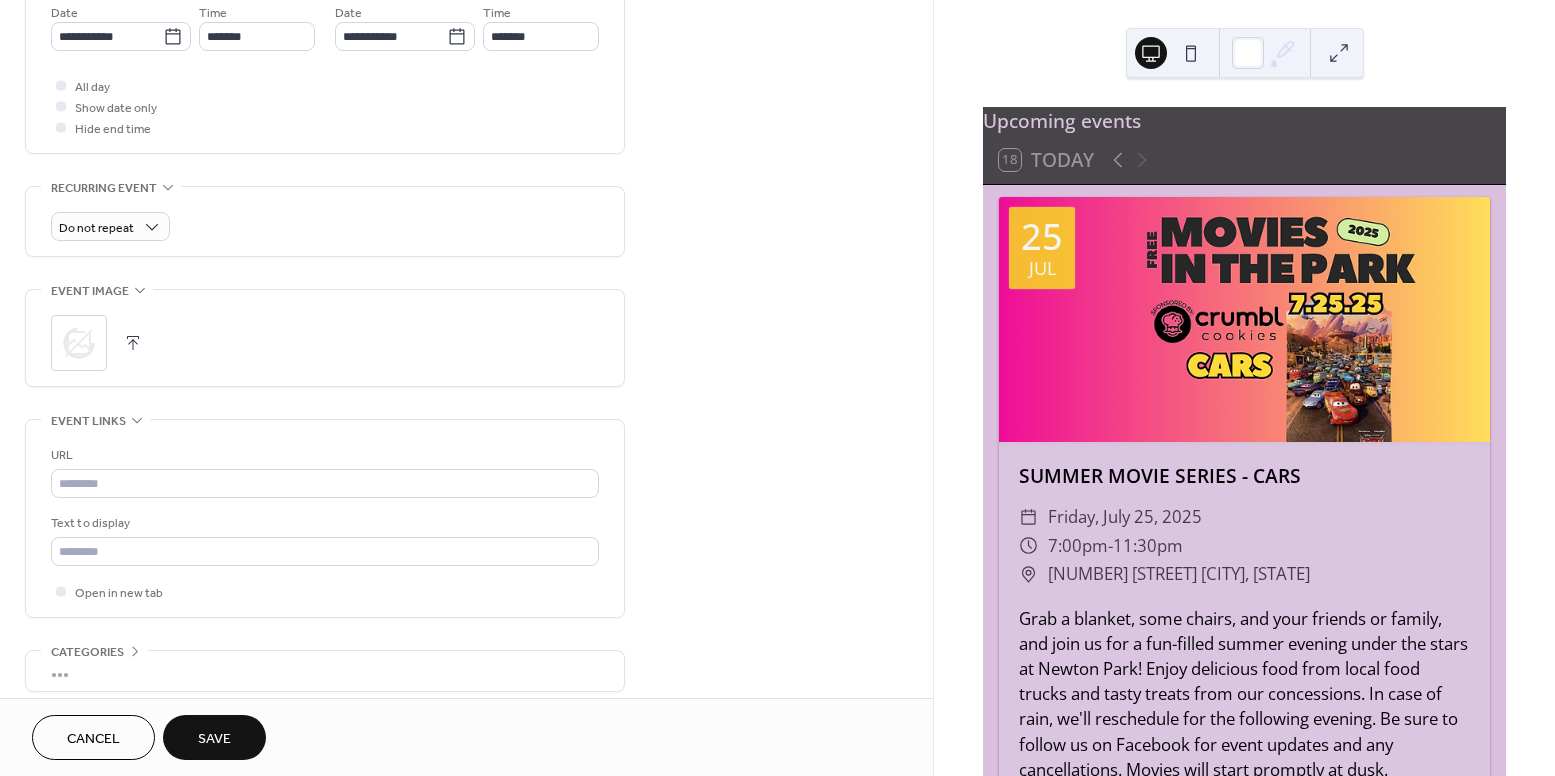 scroll, scrollTop: 788, scrollLeft: 0, axis: vertical 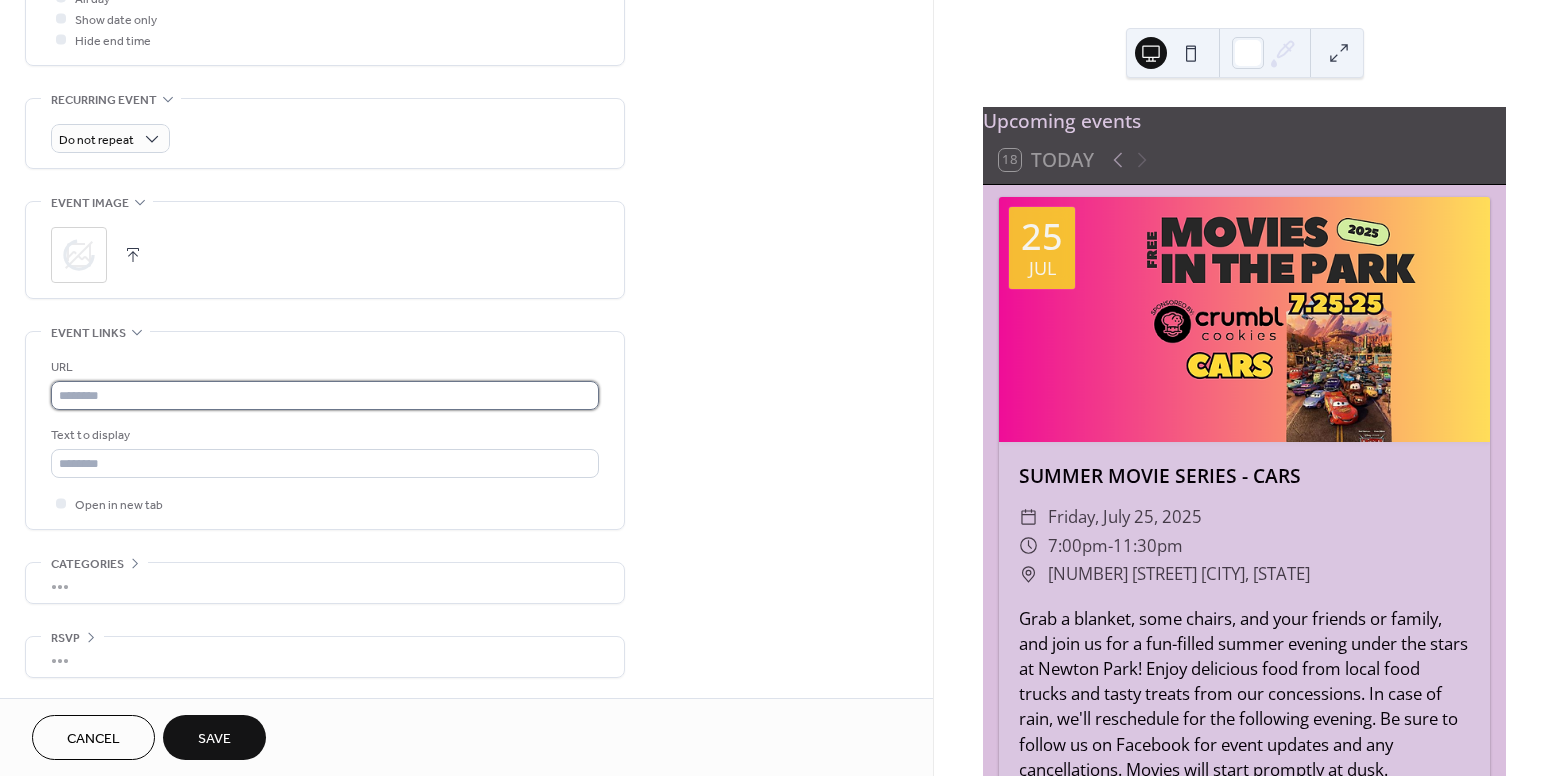 click at bounding box center [325, 395] 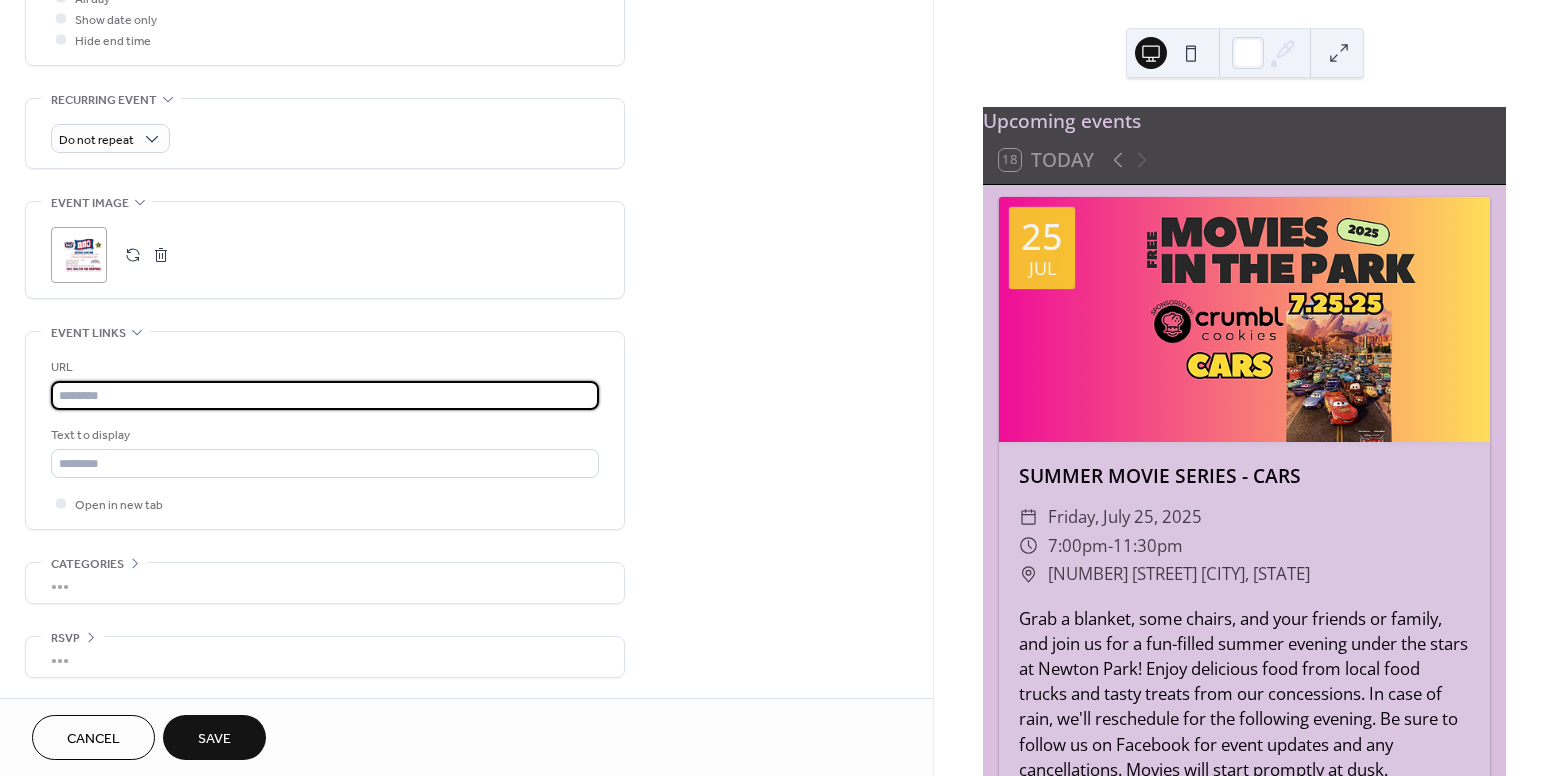 click at bounding box center [325, 395] 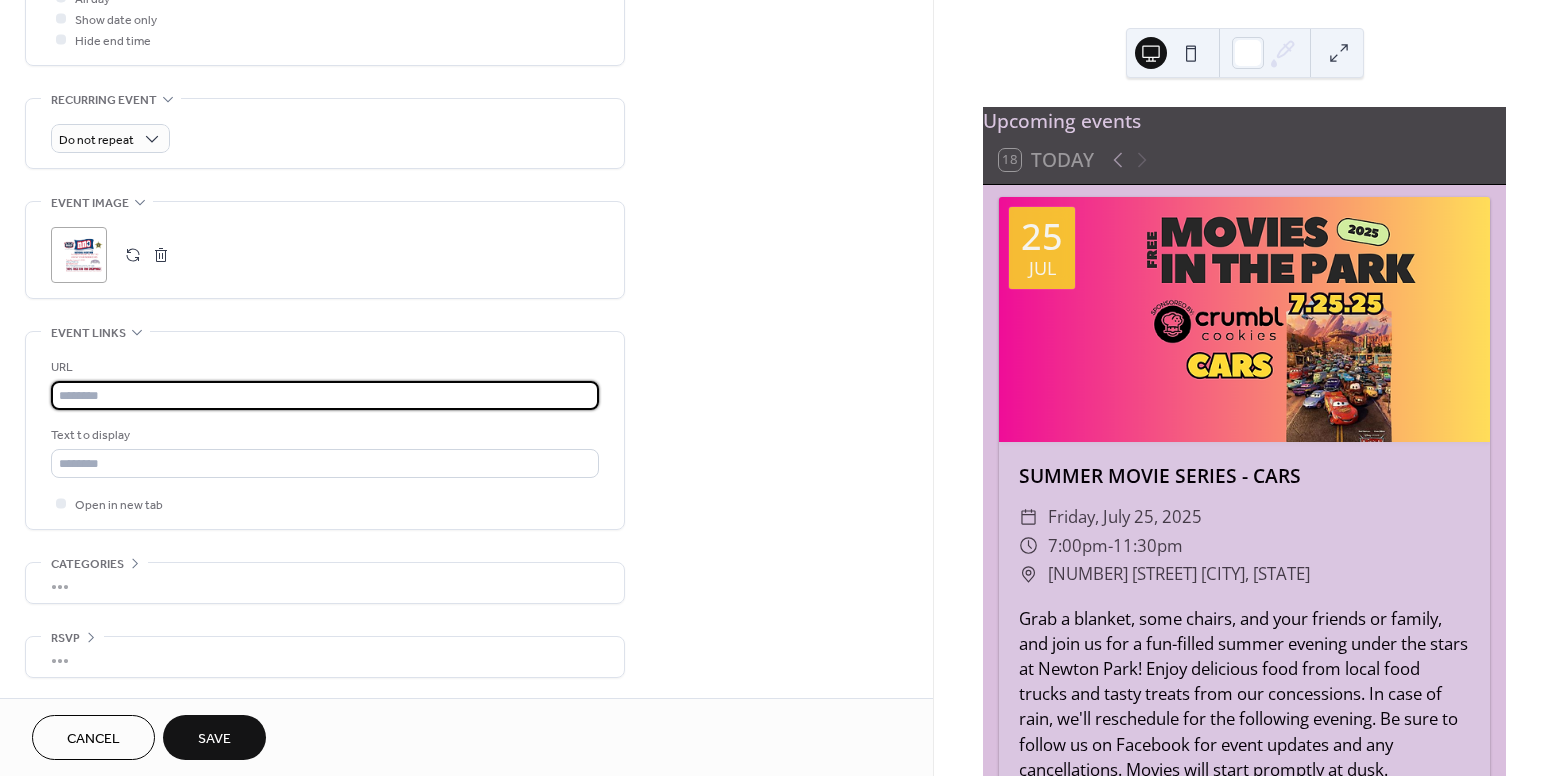 paste on "**********" 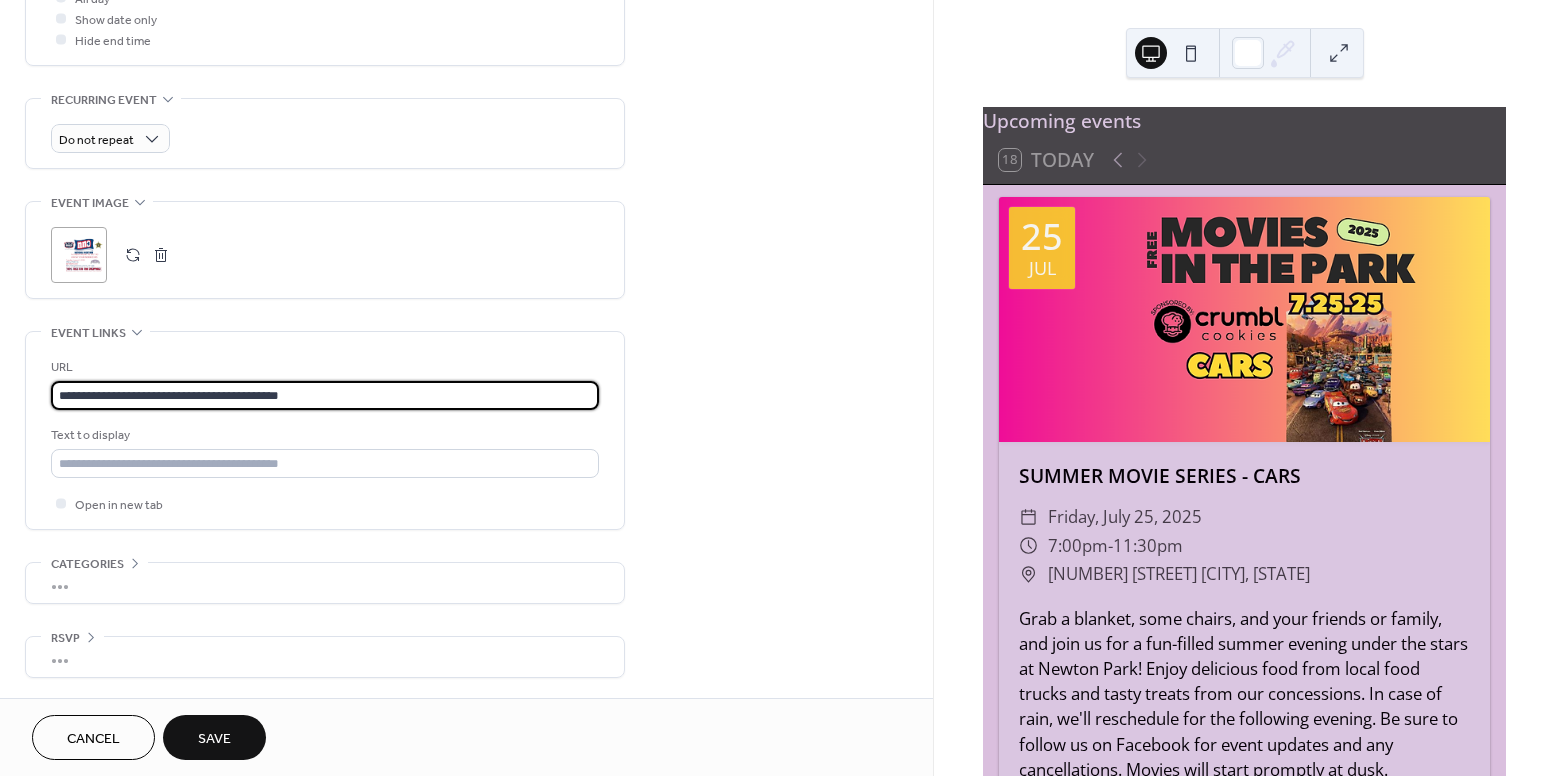 type on "**********" 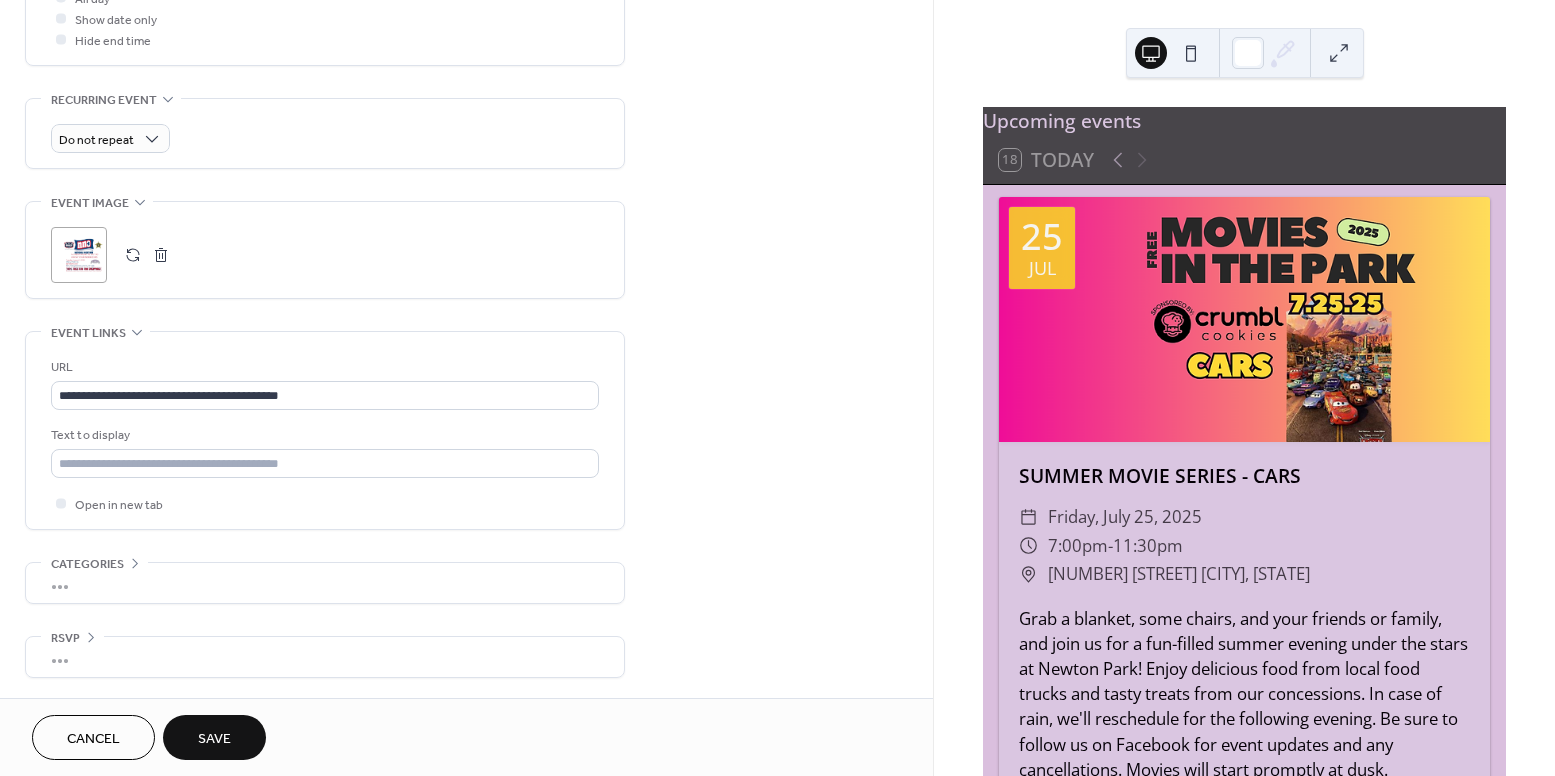 click on "Save" at bounding box center (214, 739) 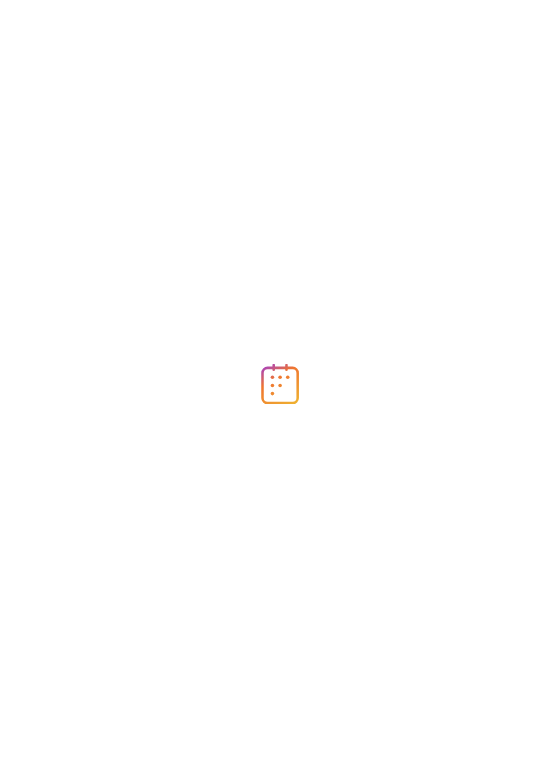 scroll, scrollTop: 0, scrollLeft: 0, axis: both 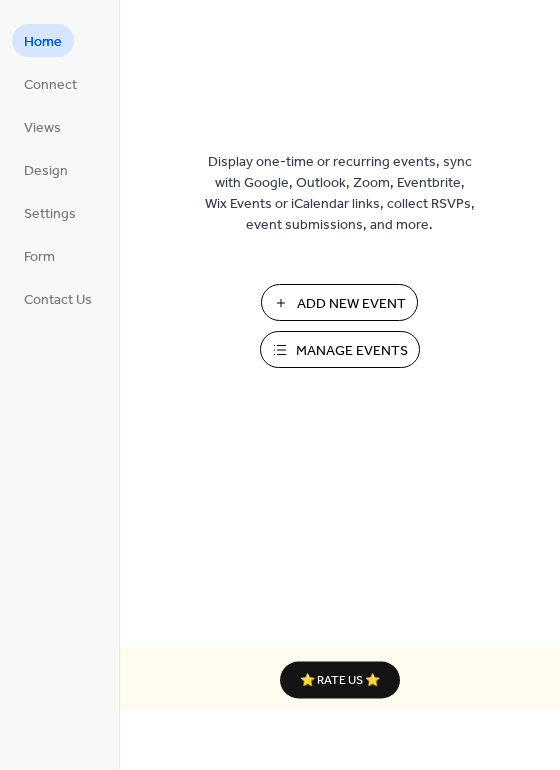 click on "Manage Events" at bounding box center [352, 351] 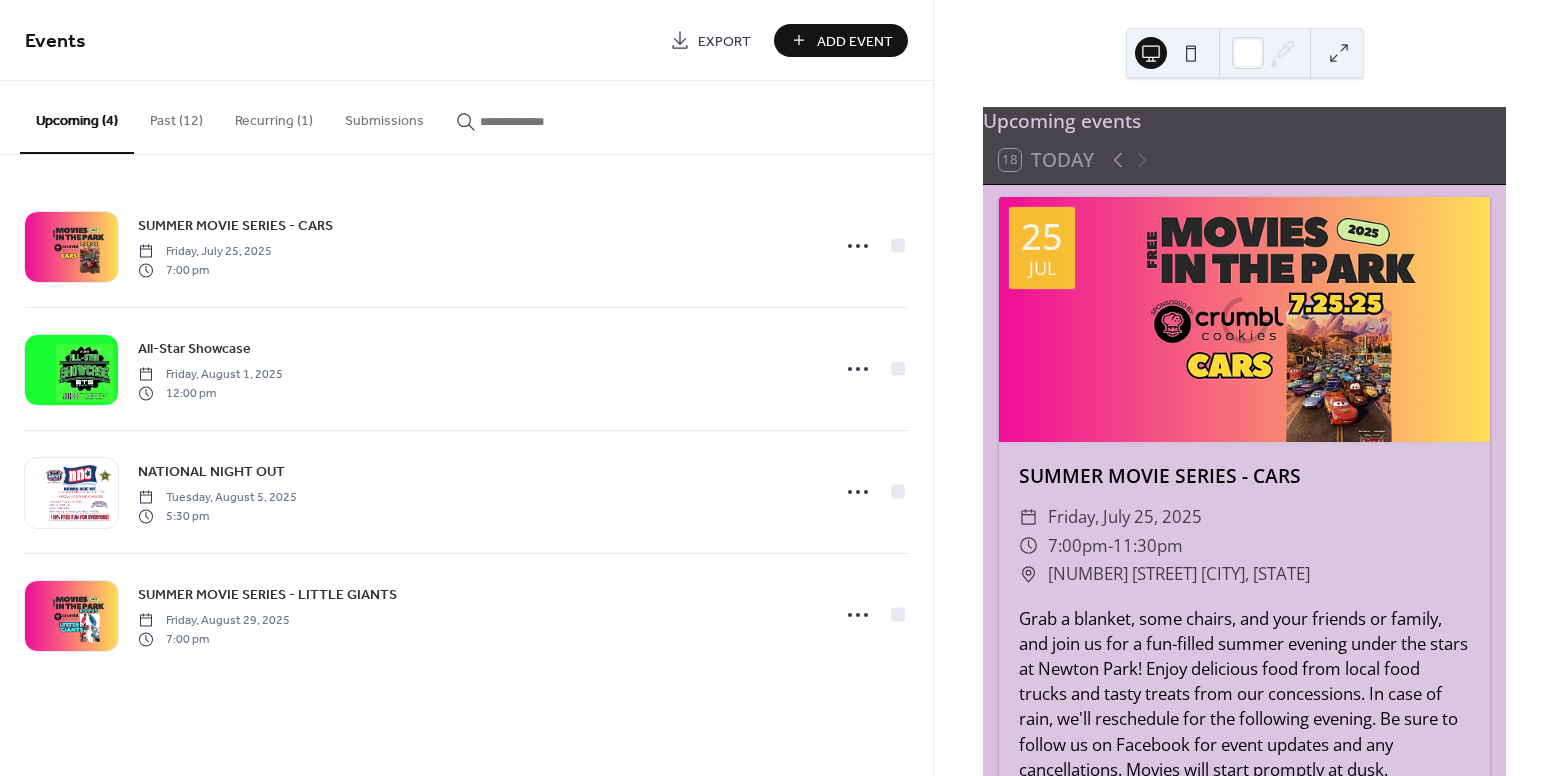 scroll, scrollTop: 0, scrollLeft: 0, axis: both 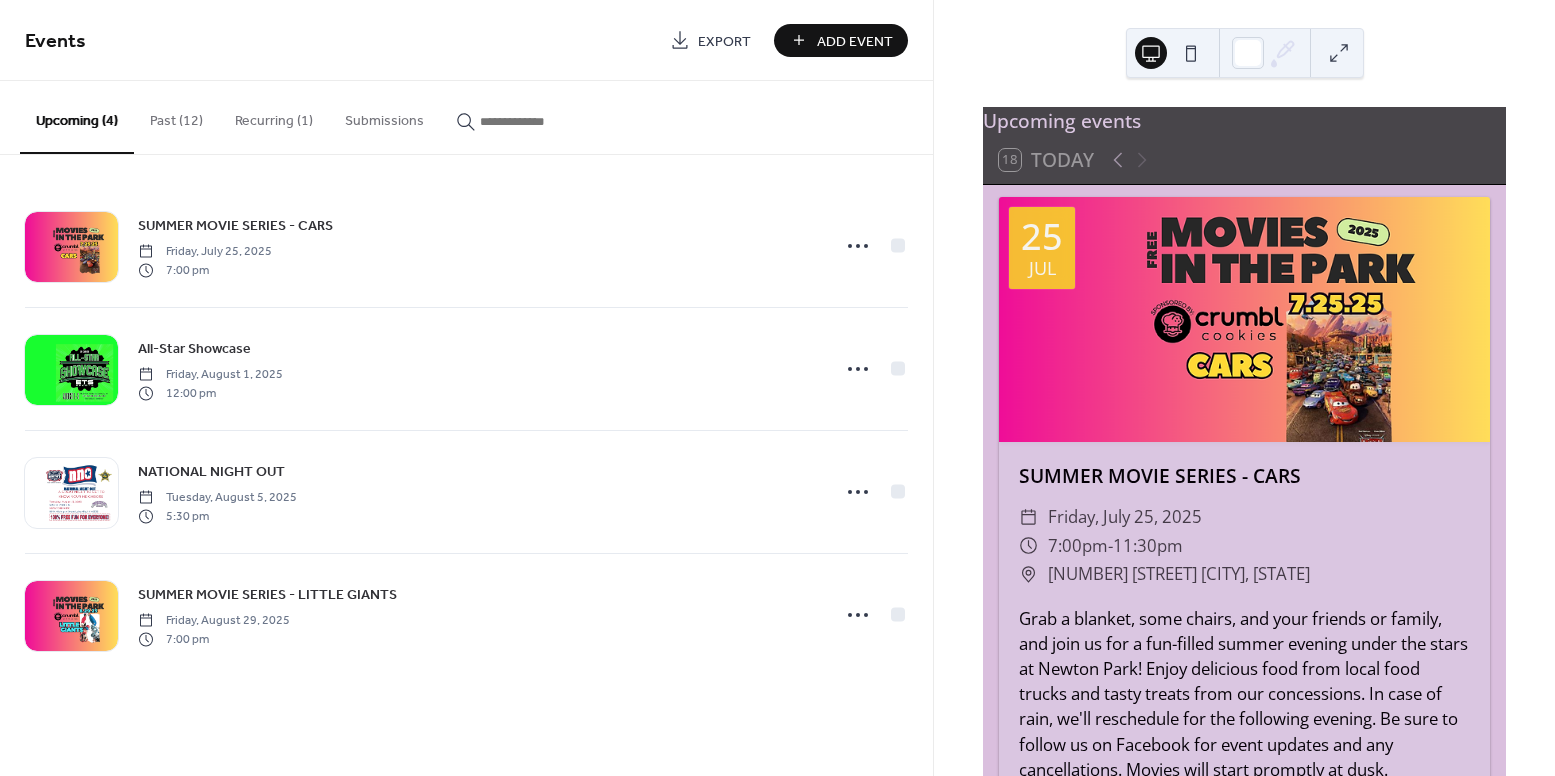 click on "Recurring (1)" at bounding box center (274, 116) 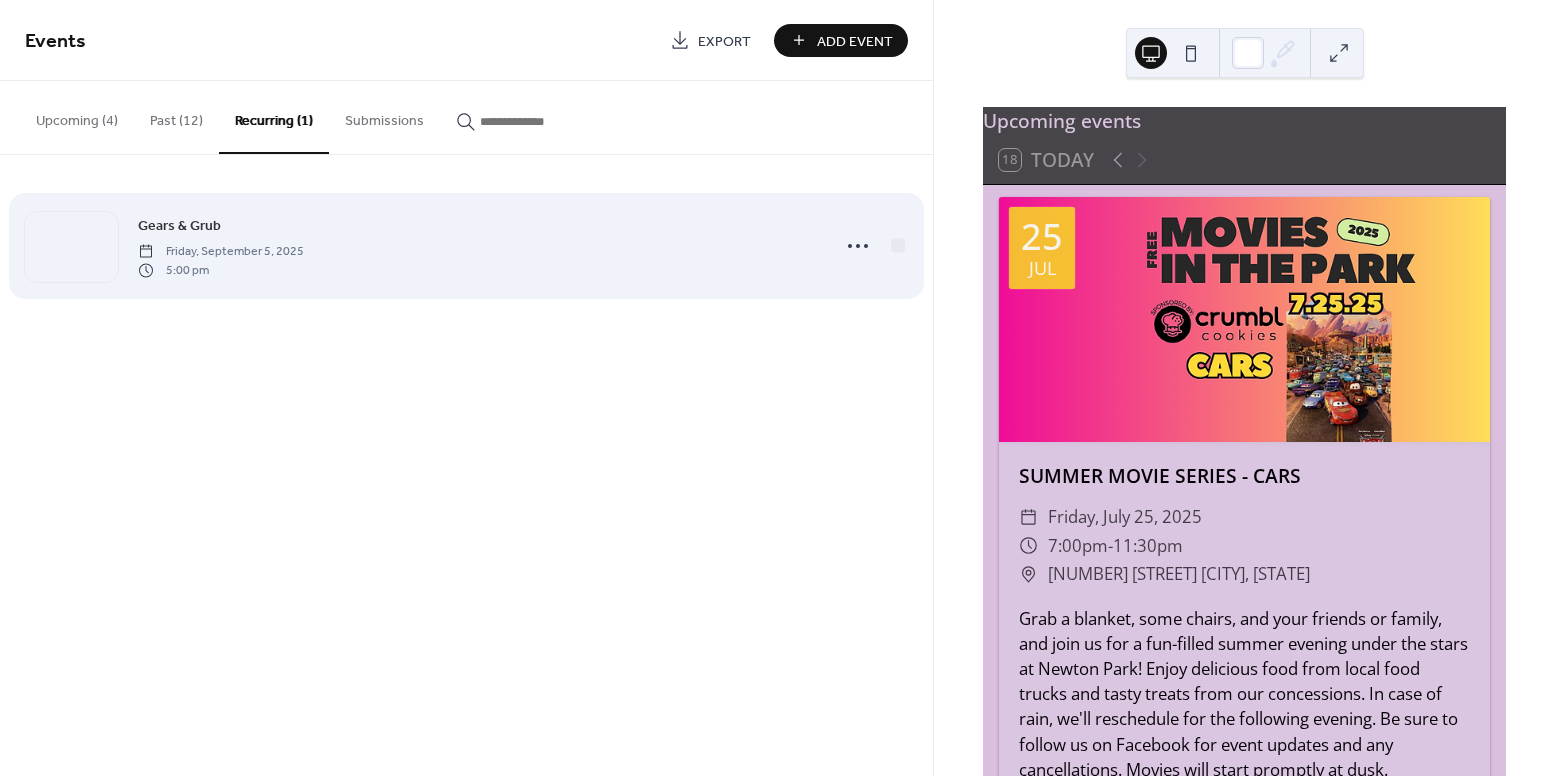 click on "Gears & Grub Friday, [MONTH] [DAY], [YEAR] [TIME]" at bounding box center [478, 246] 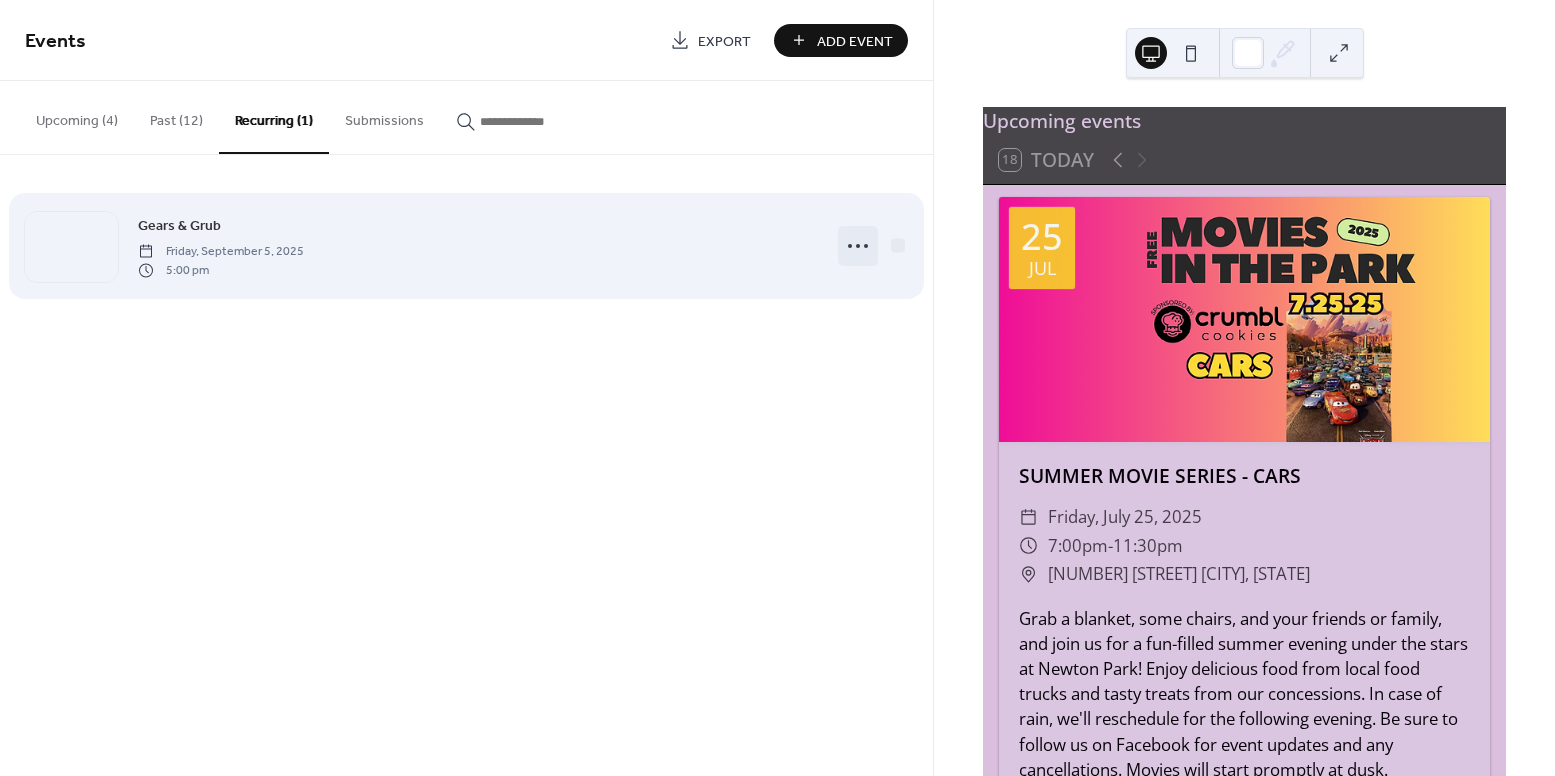 click 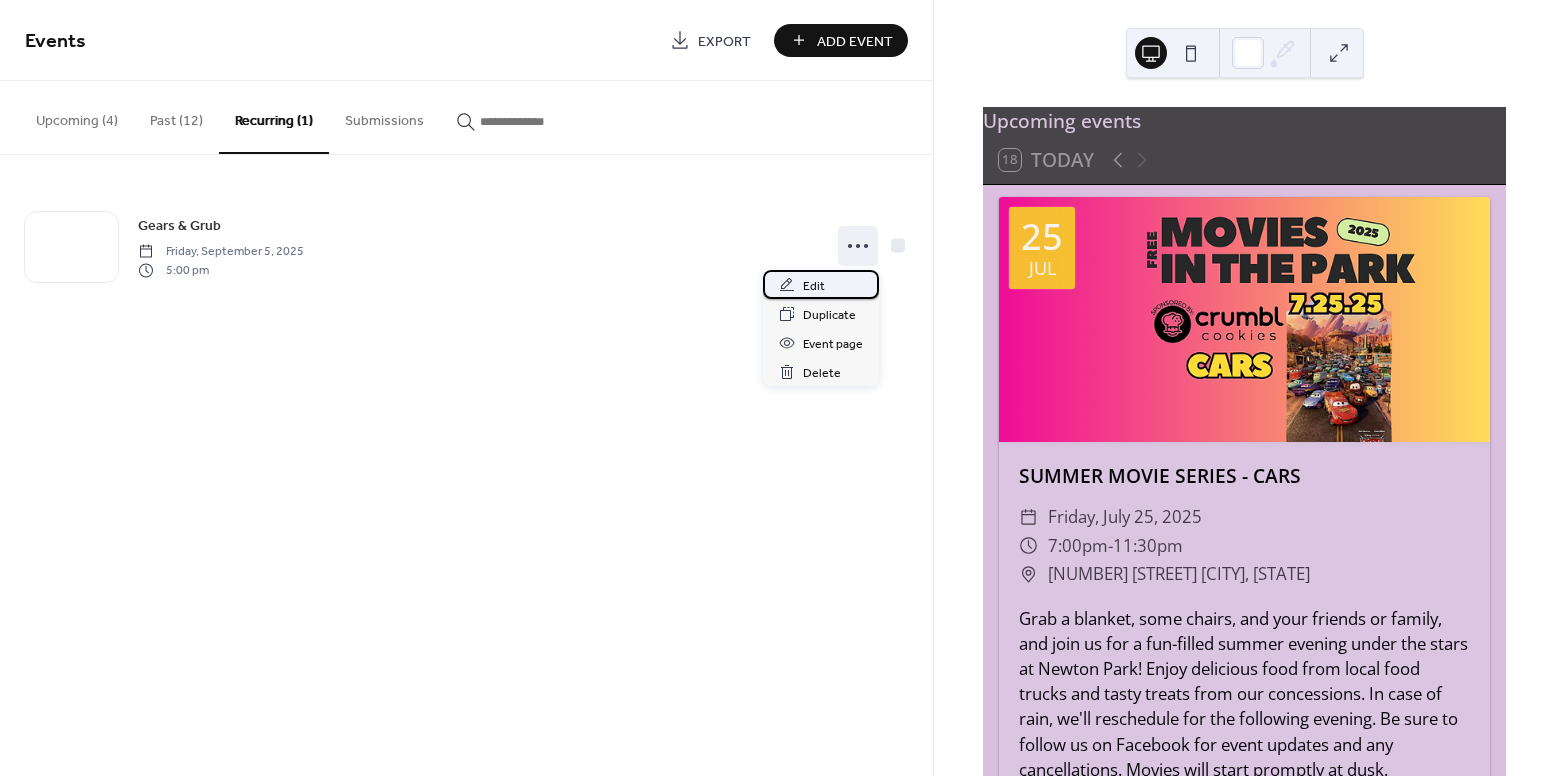 click on "Edit" at bounding box center (821, 284) 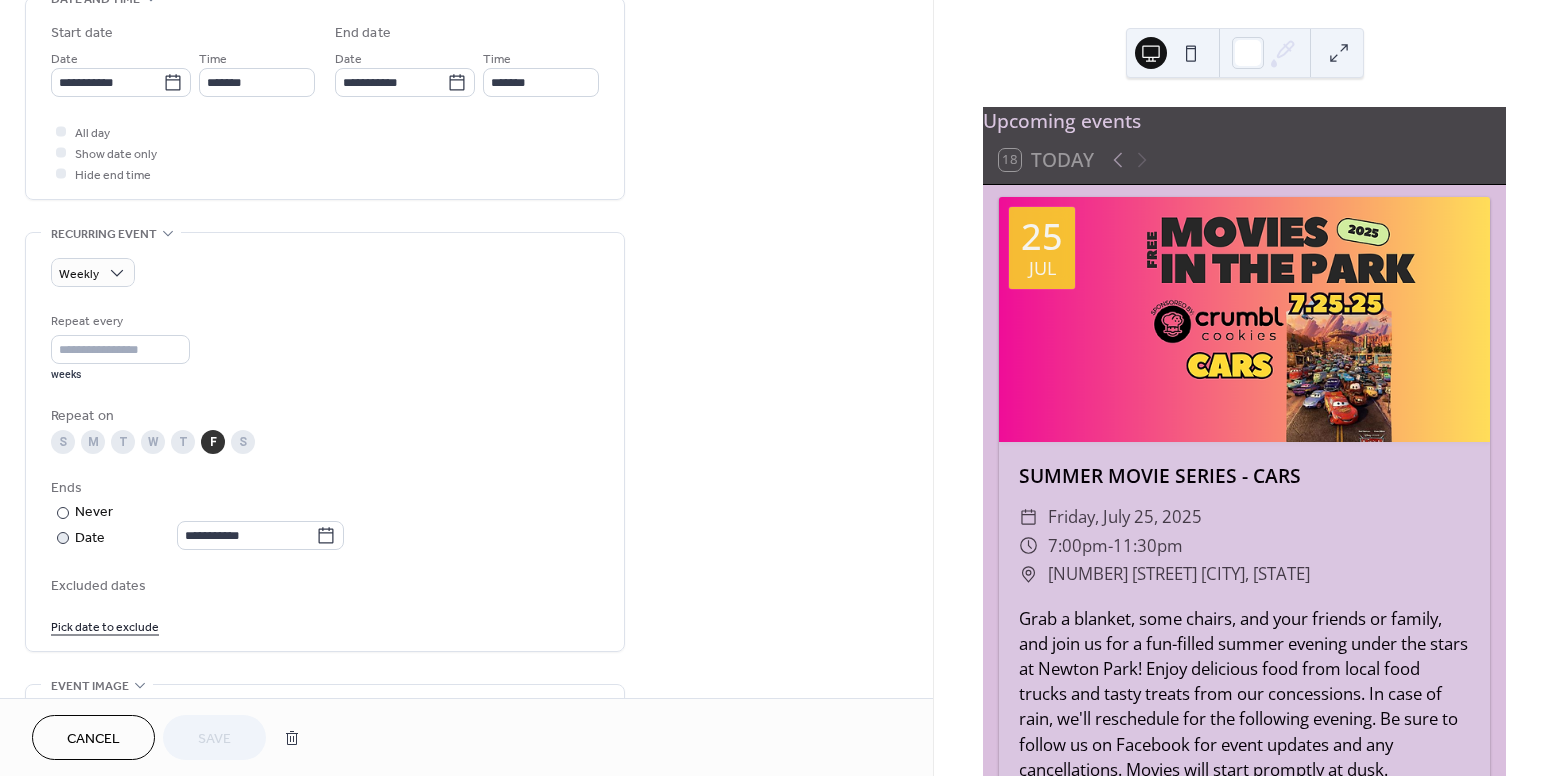 scroll, scrollTop: 582, scrollLeft: 0, axis: vertical 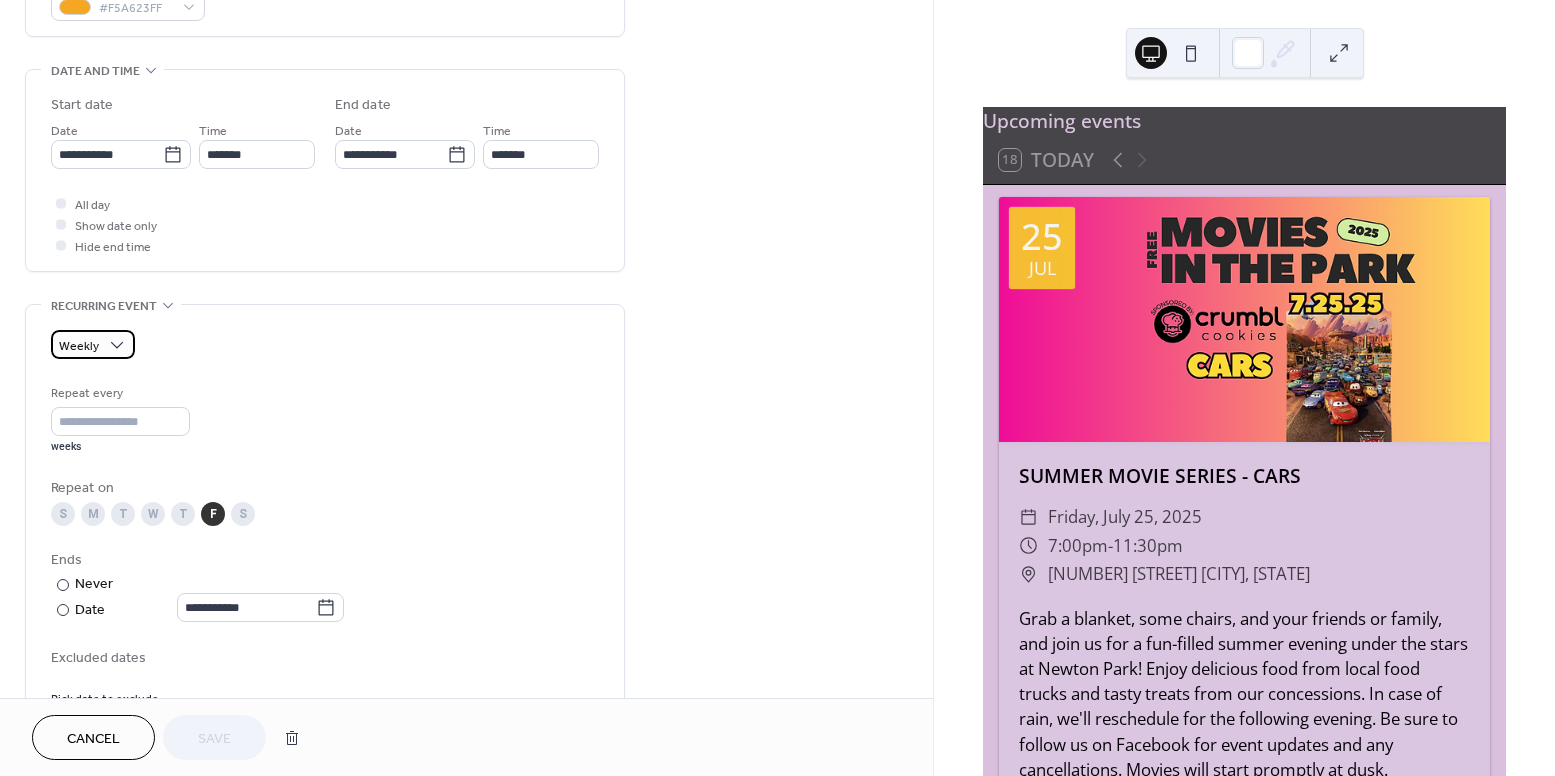 click on "Weekly" at bounding box center [93, 344] 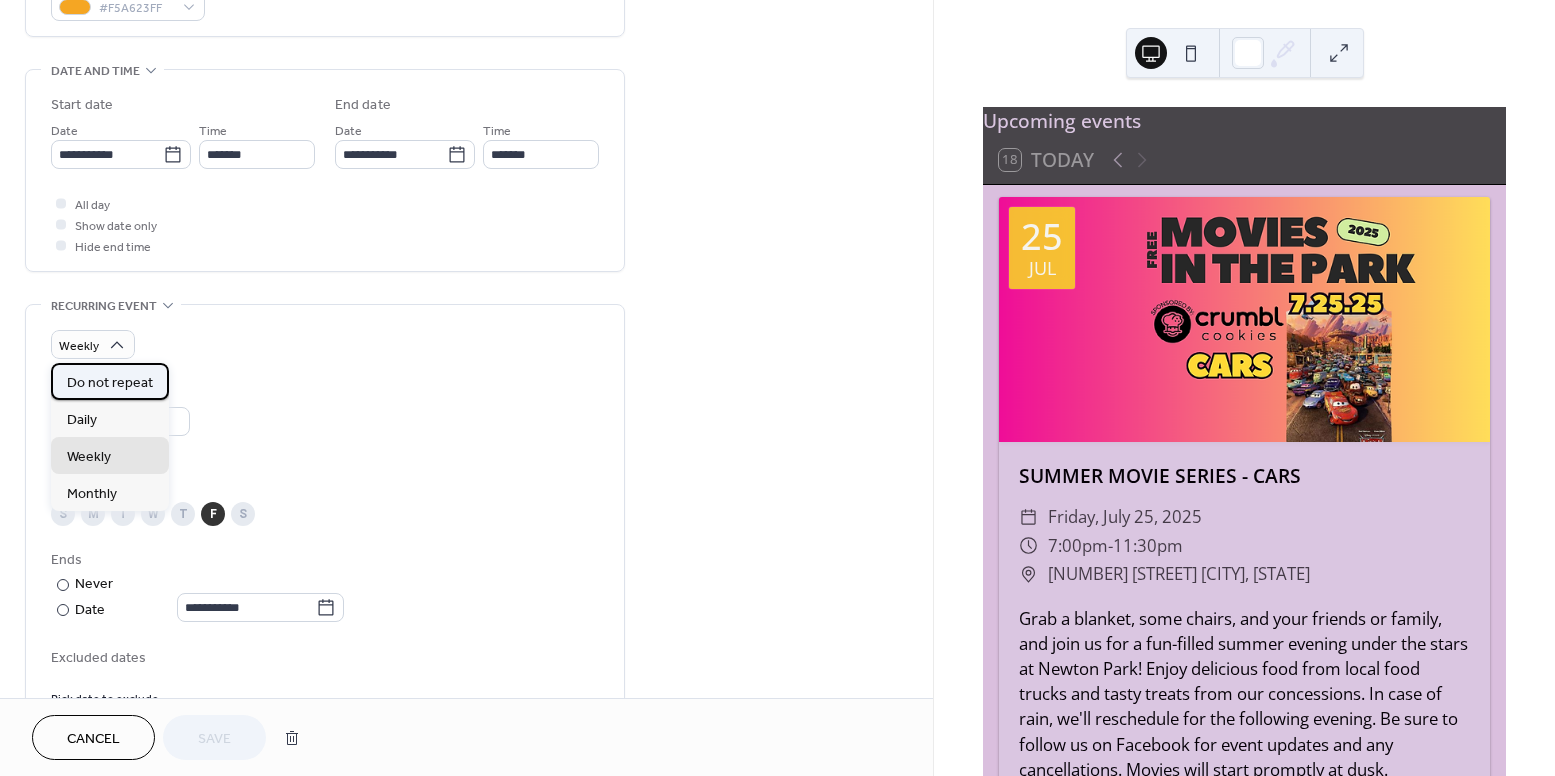 click on "Do not repeat" at bounding box center (110, 383) 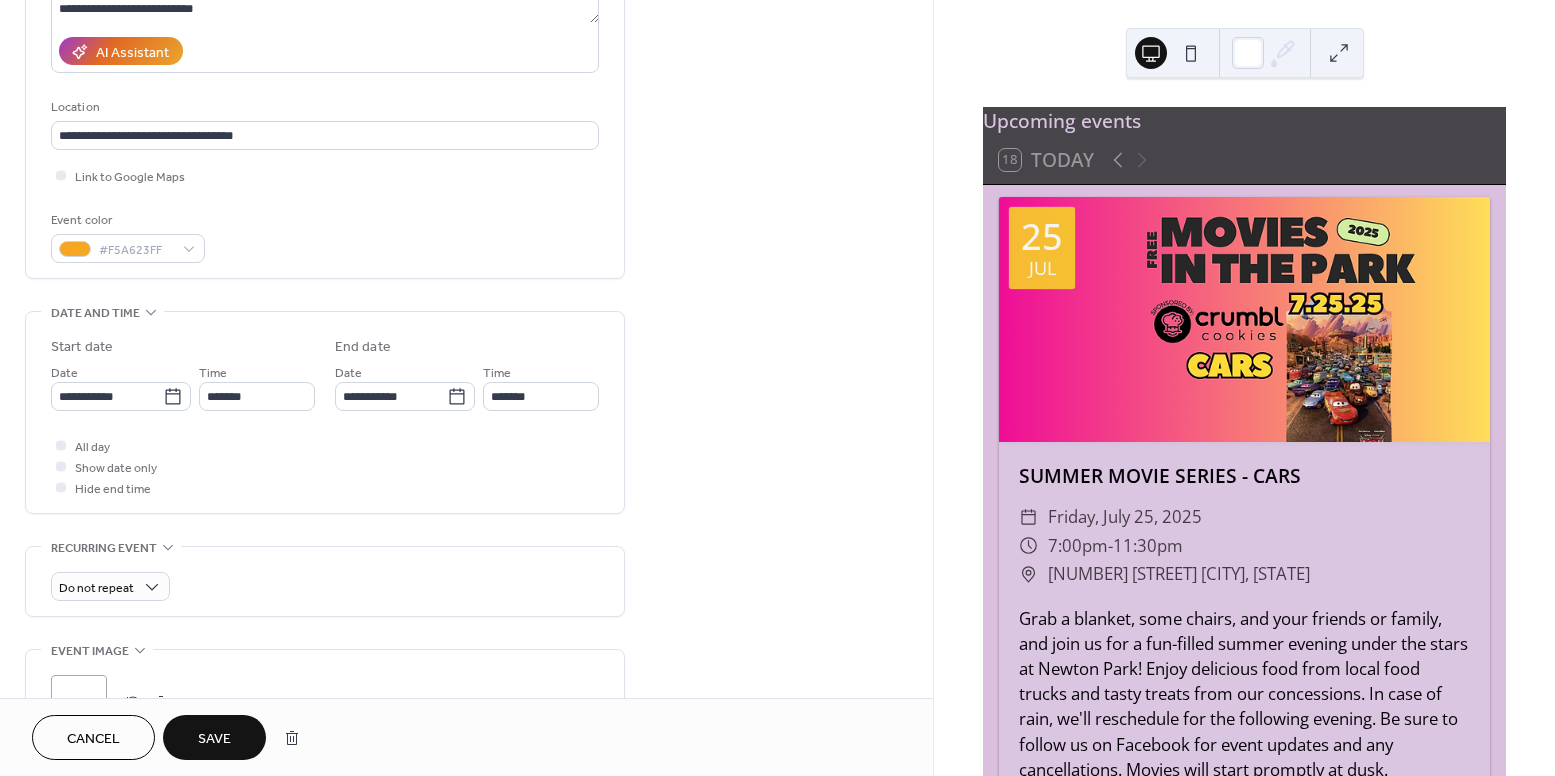 scroll, scrollTop: 338, scrollLeft: 0, axis: vertical 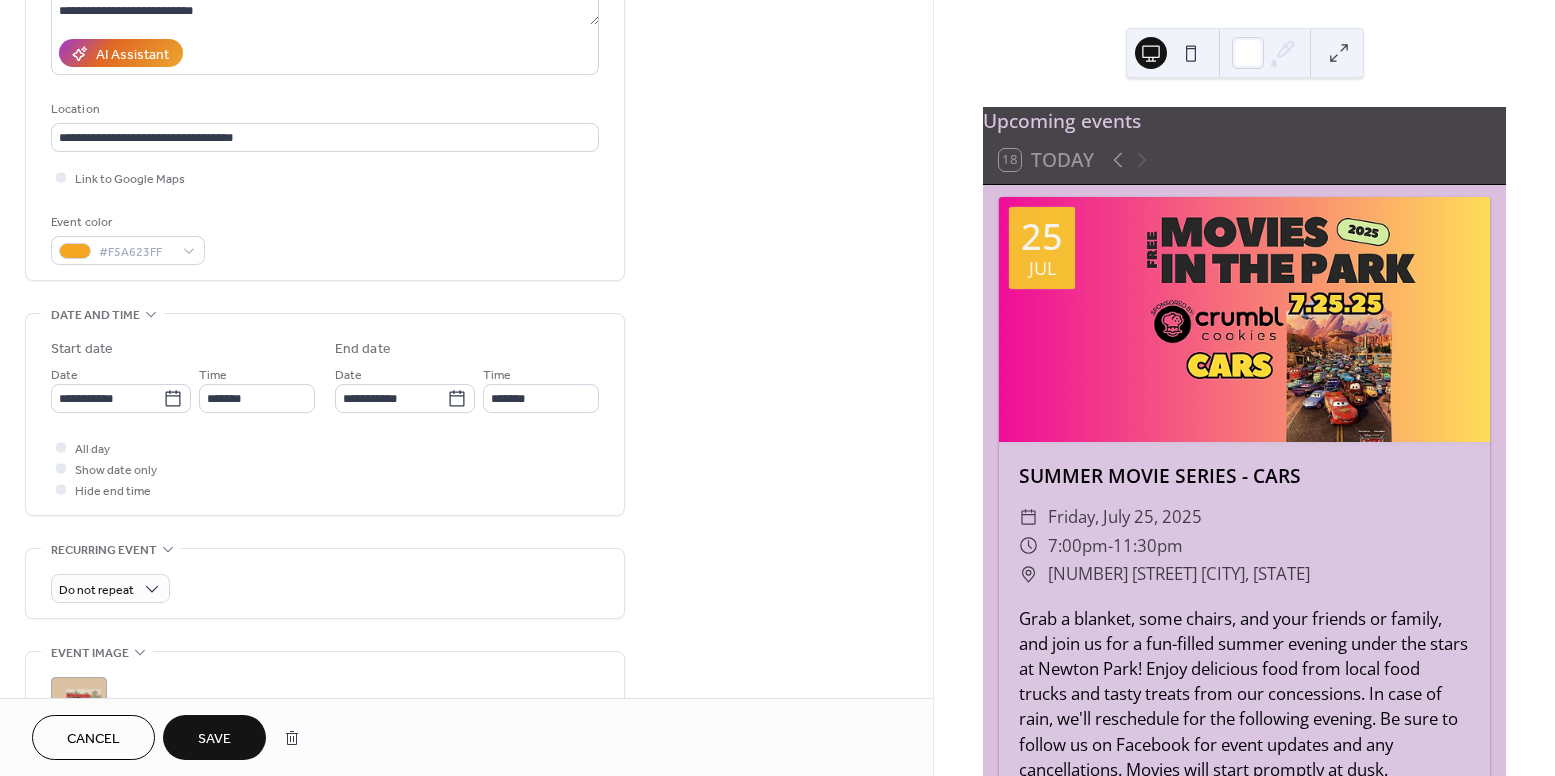 click on "Save" at bounding box center [214, 739] 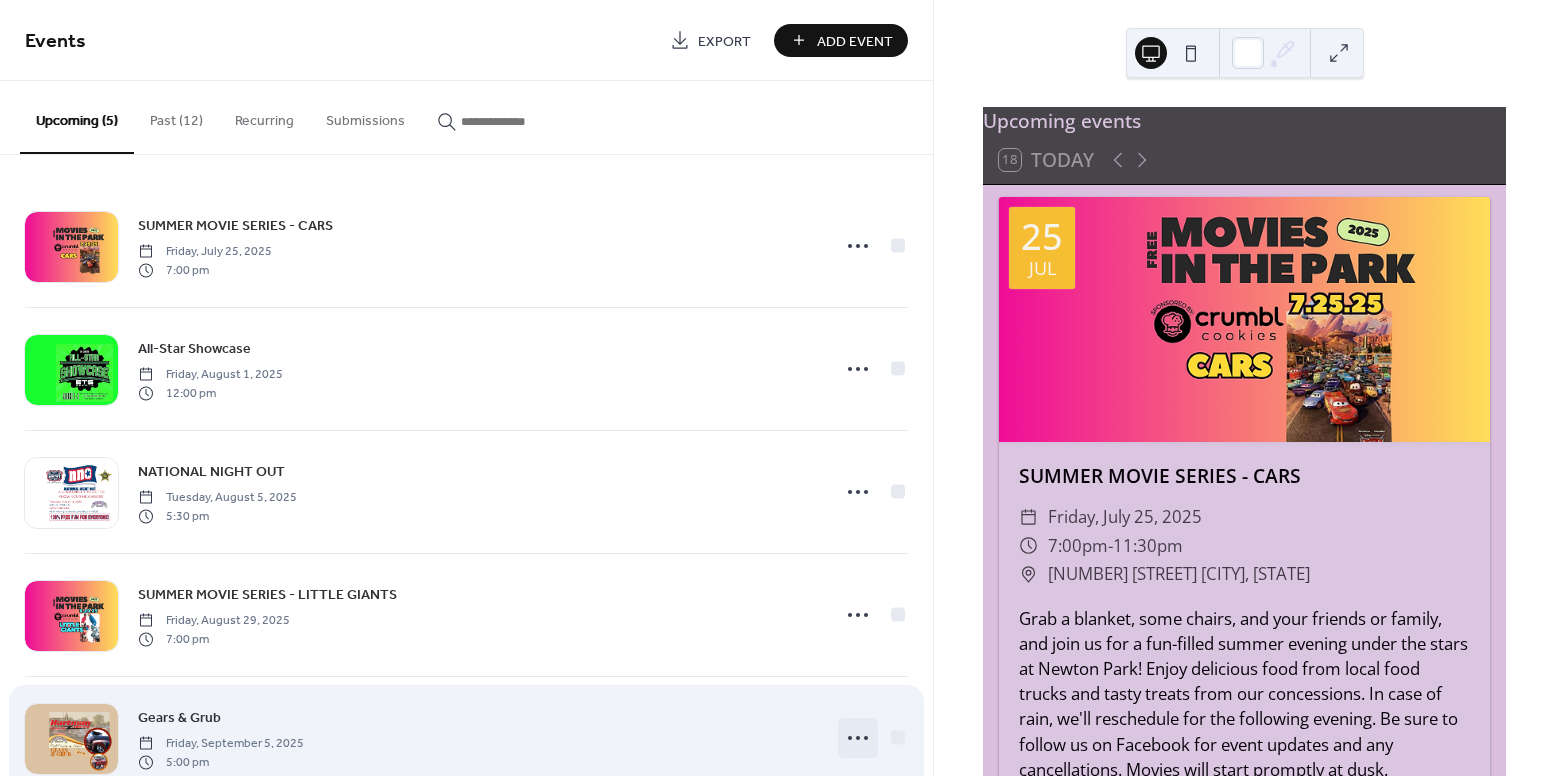 click 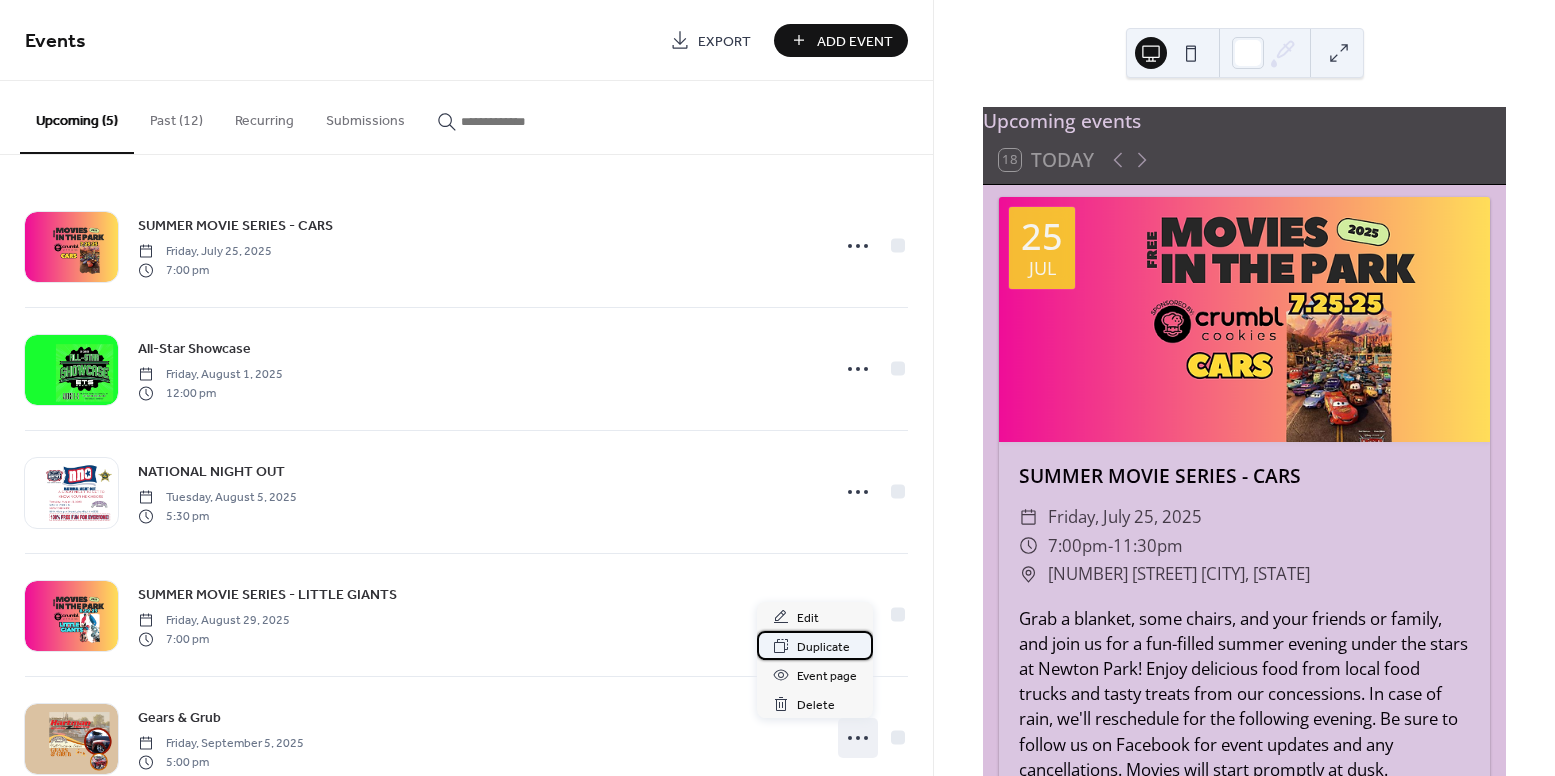 click on "Duplicate" at bounding box center [823, 647] 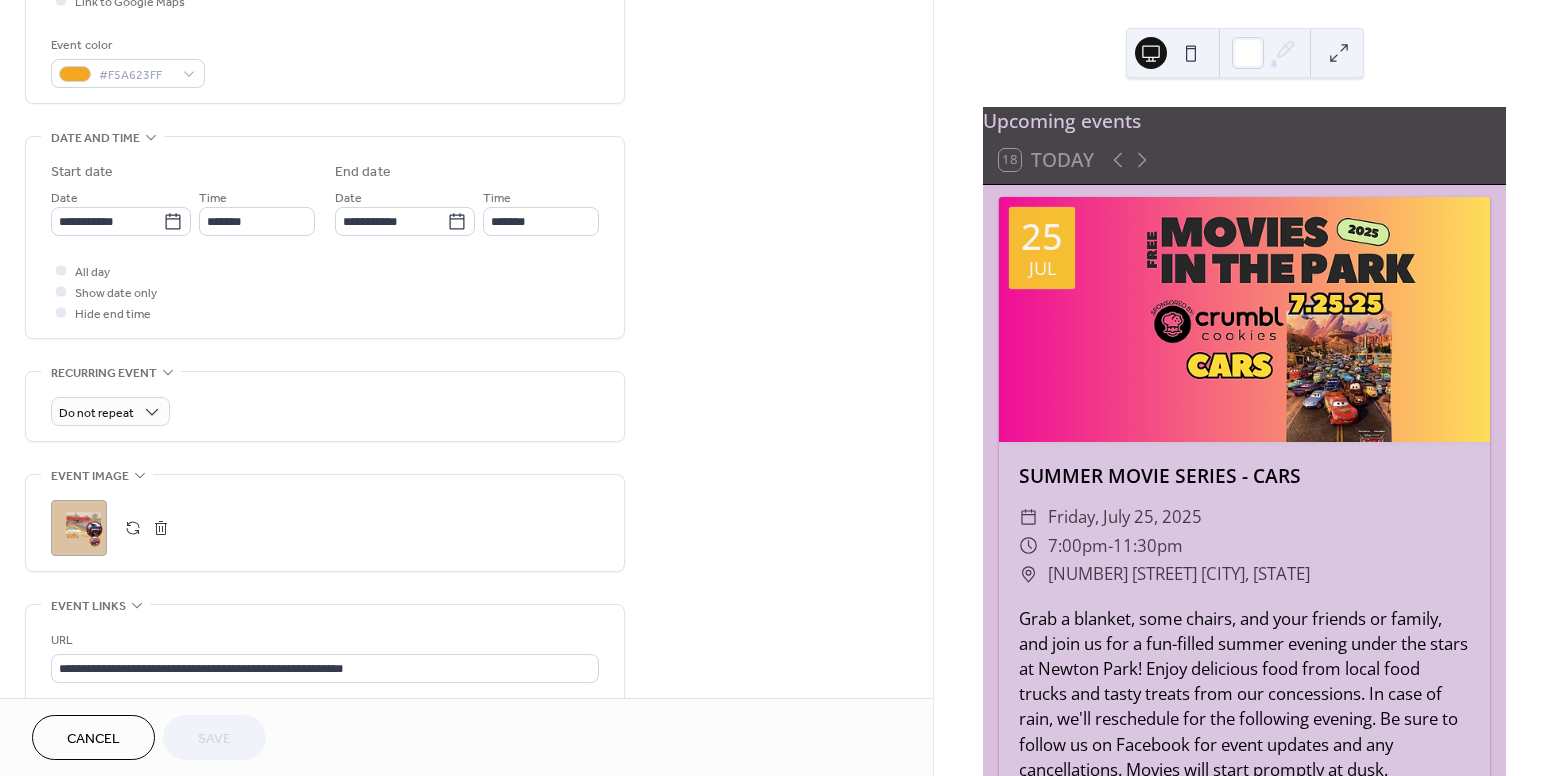 scroll, scrollTop: 421, scrollLeft: 0, axis: vertical 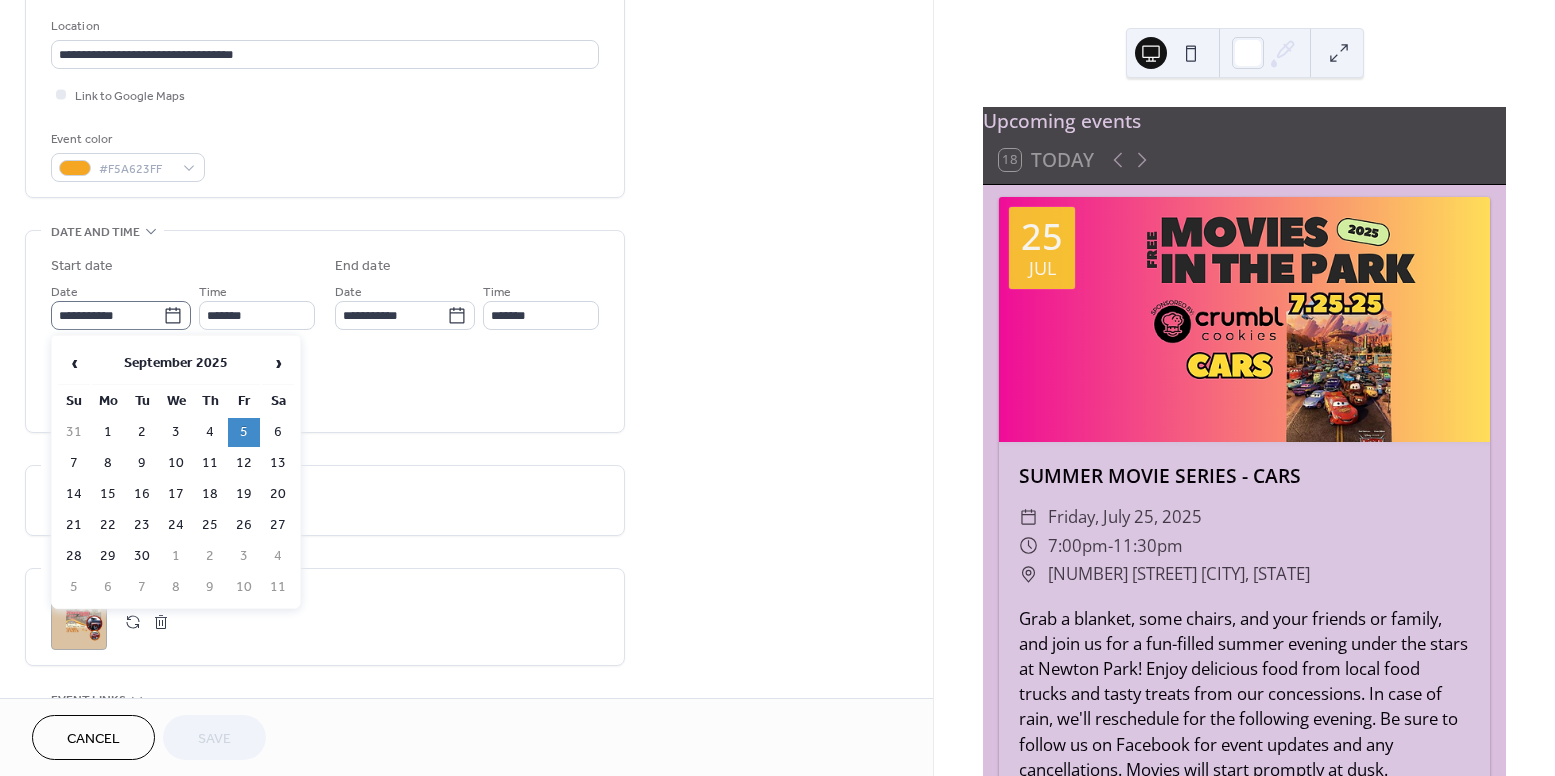 click 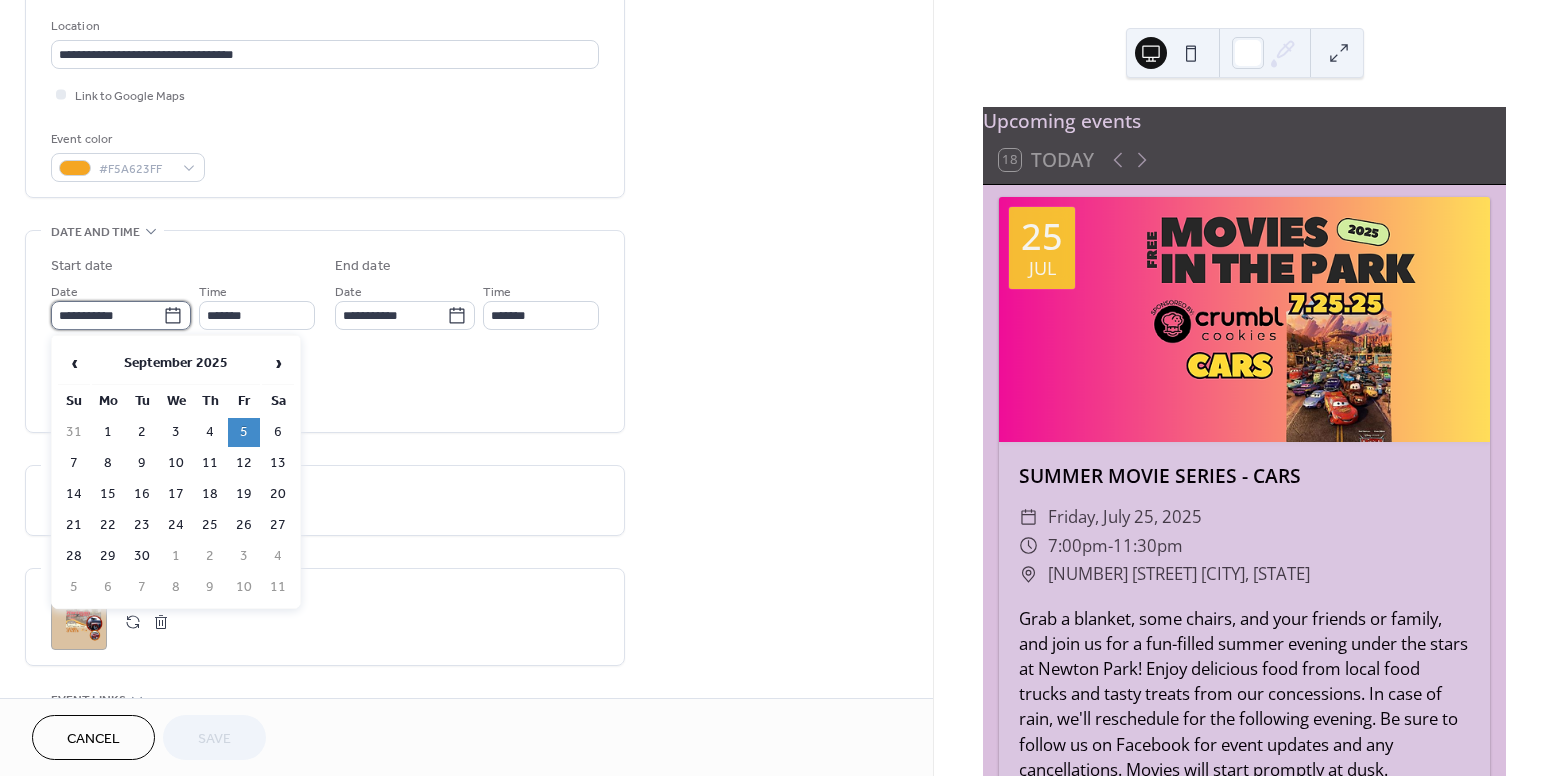 click on "**********" at bounding box center (107, 315) 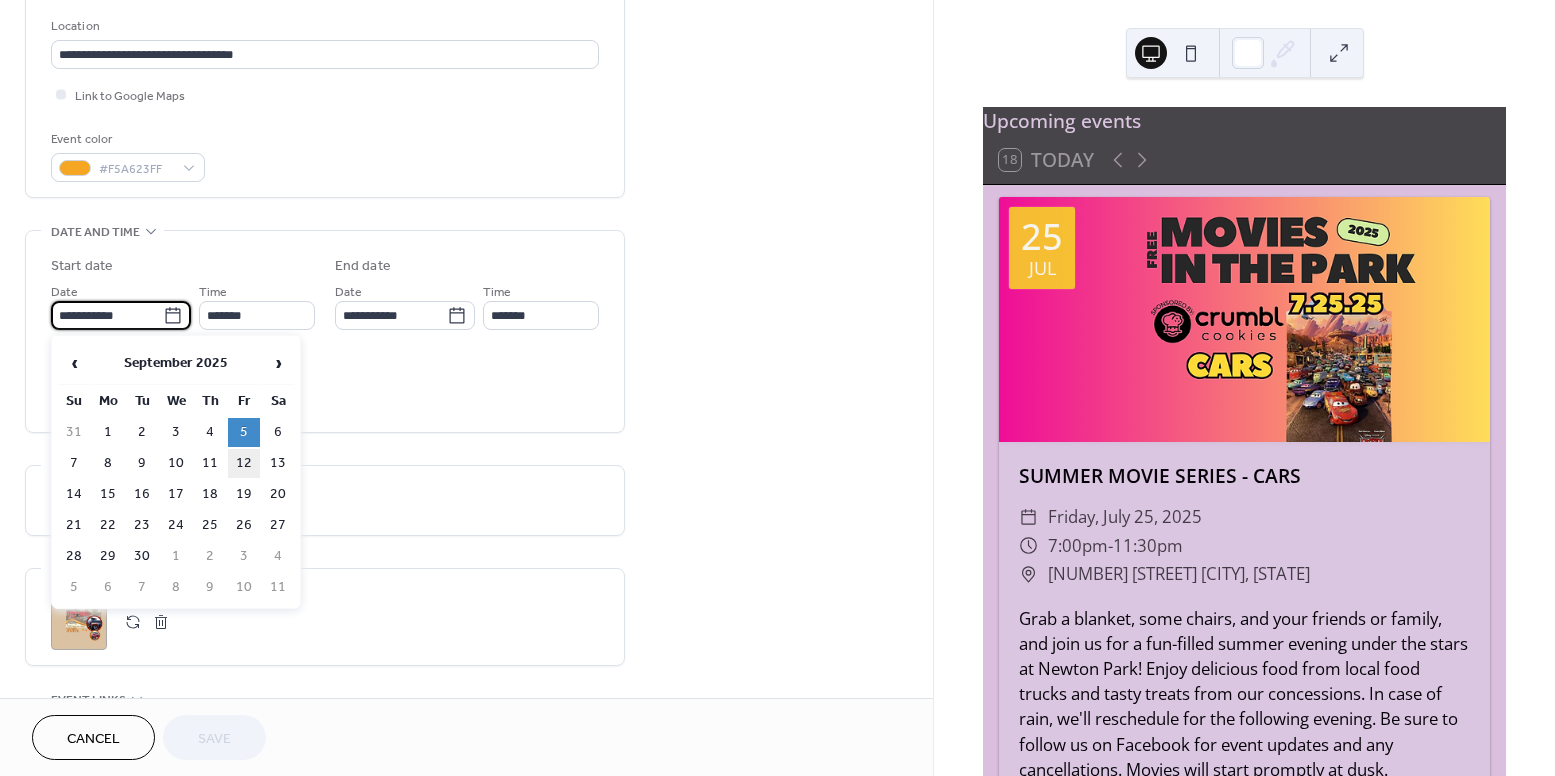 click on "12" at bounding box center (244, 463) 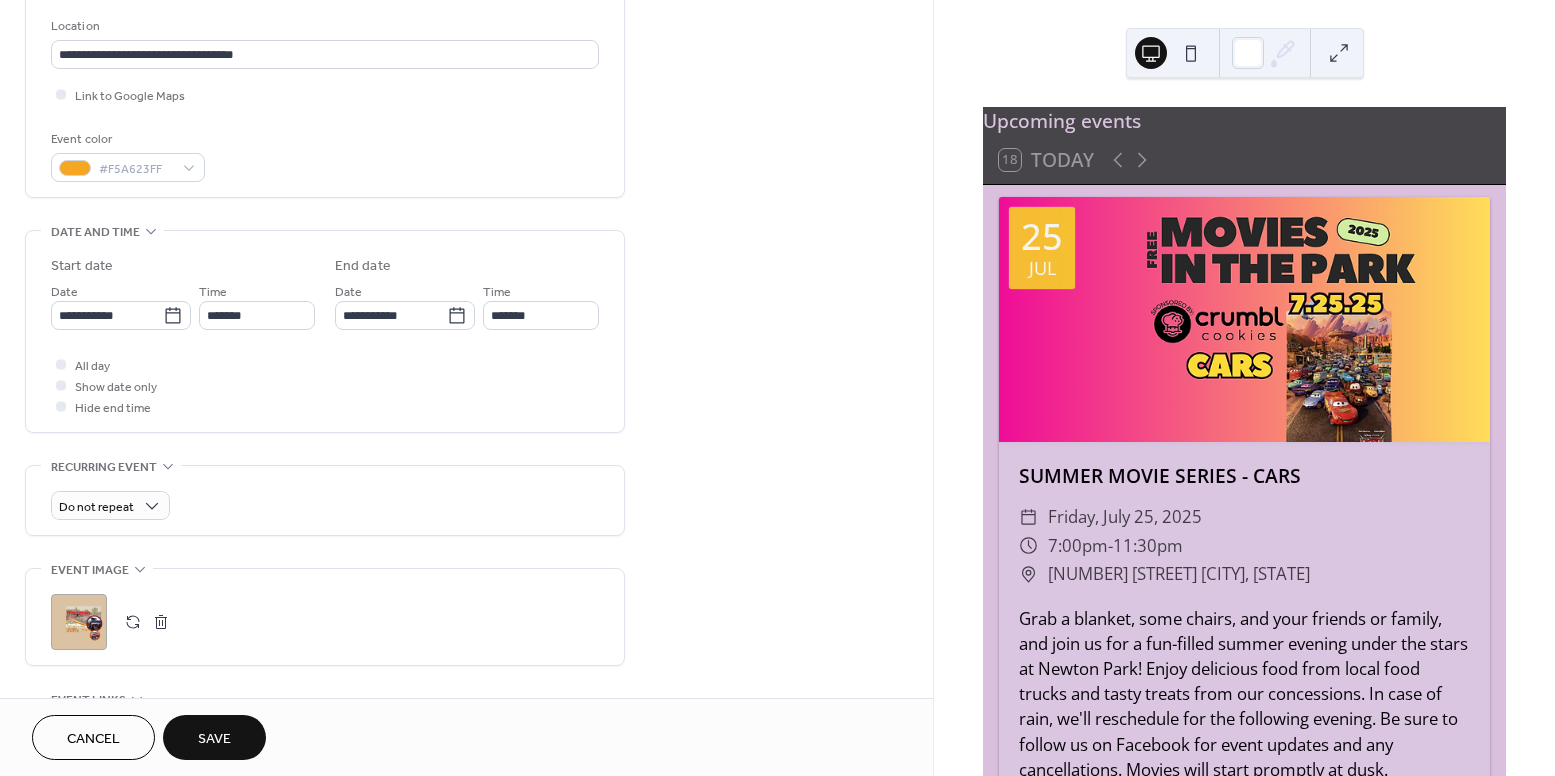 click on "Save" at bounding box center (214, 737) 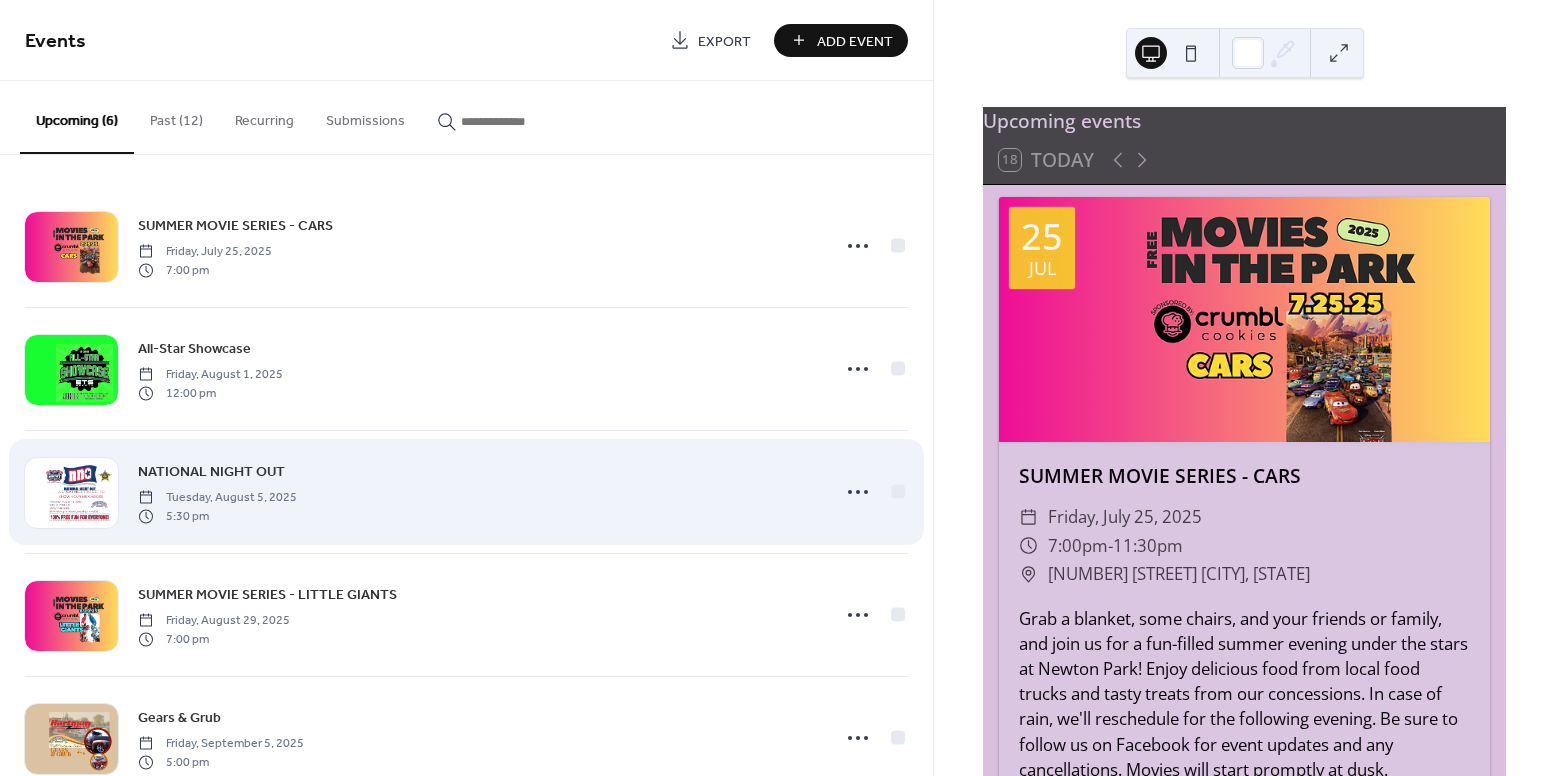scroll, scrollTop: 176, scrollLeft: 0, axis: vertical 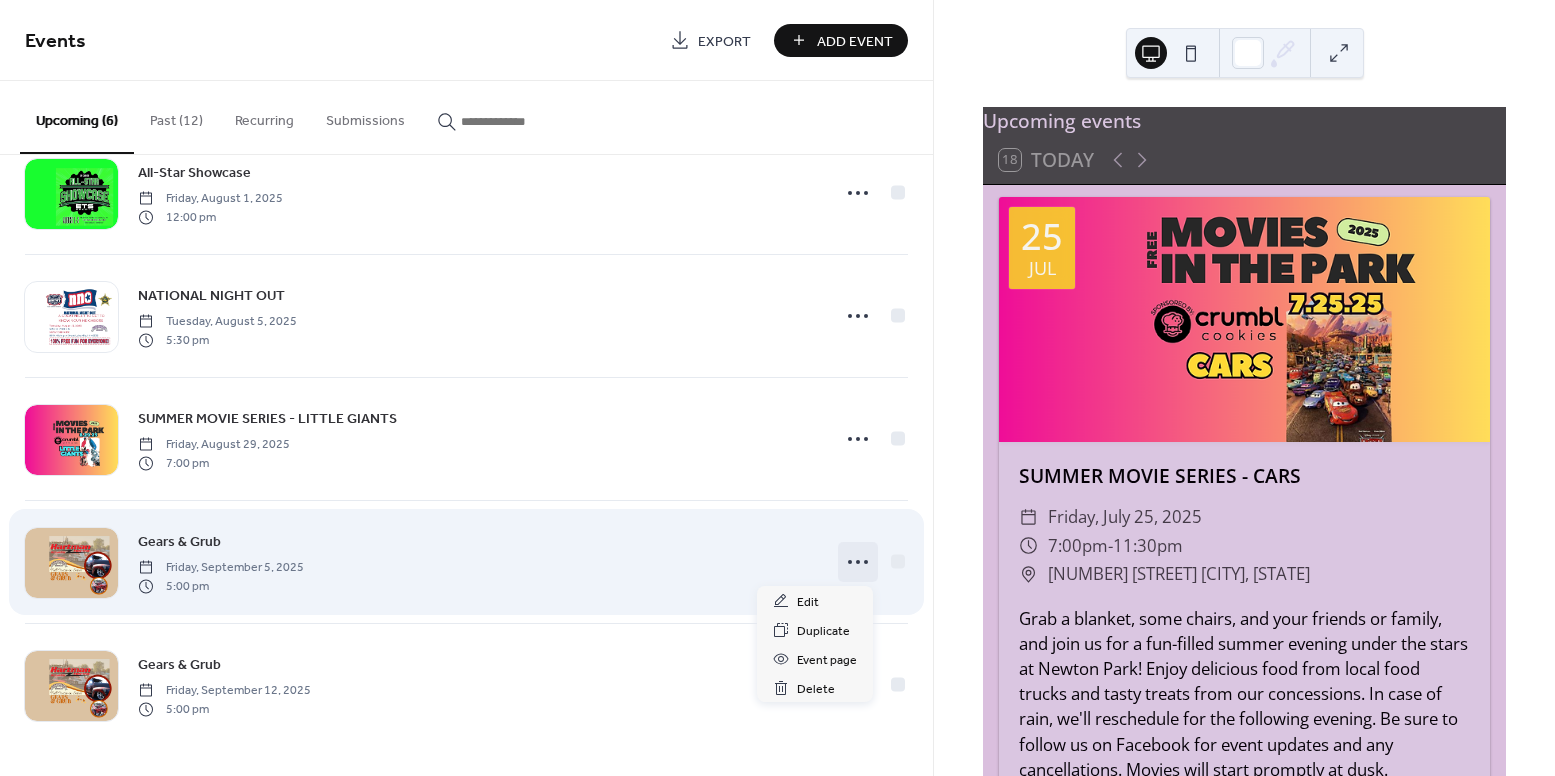 click 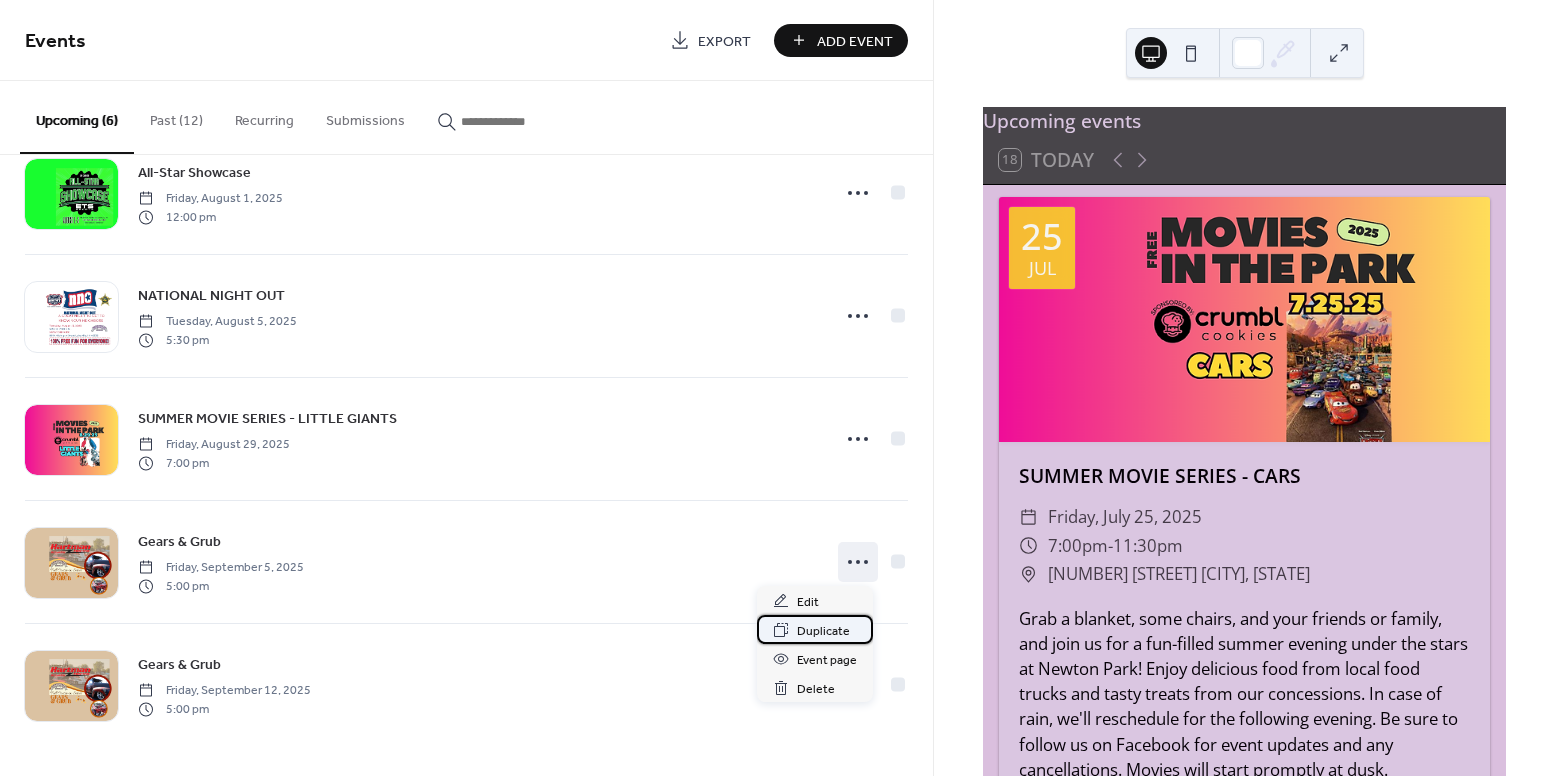 click on "Duplicate" at bounding box center (823, 631) 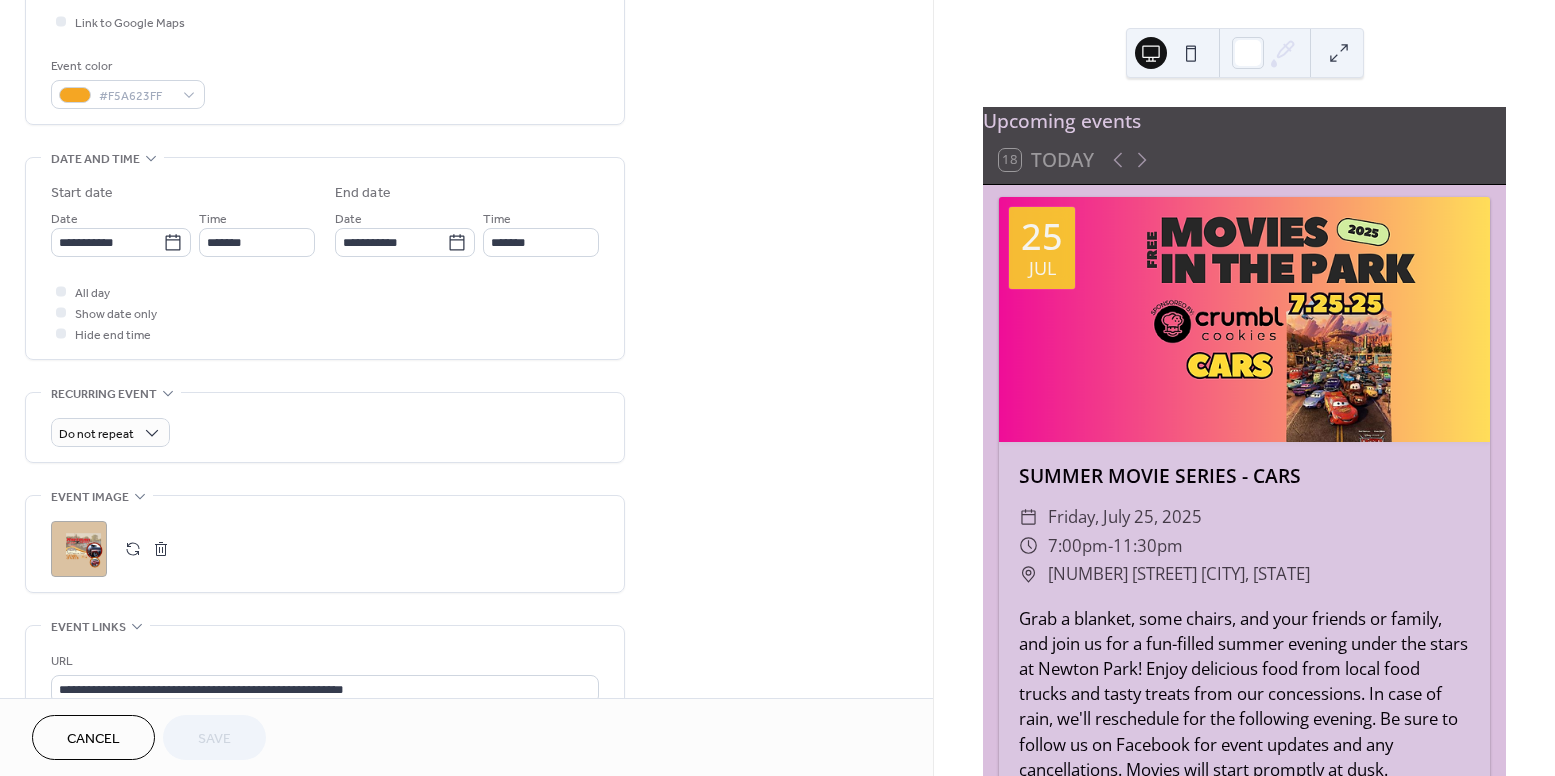 scroll, scrollTop: 495, scrollLeft: 0, axis: vertical 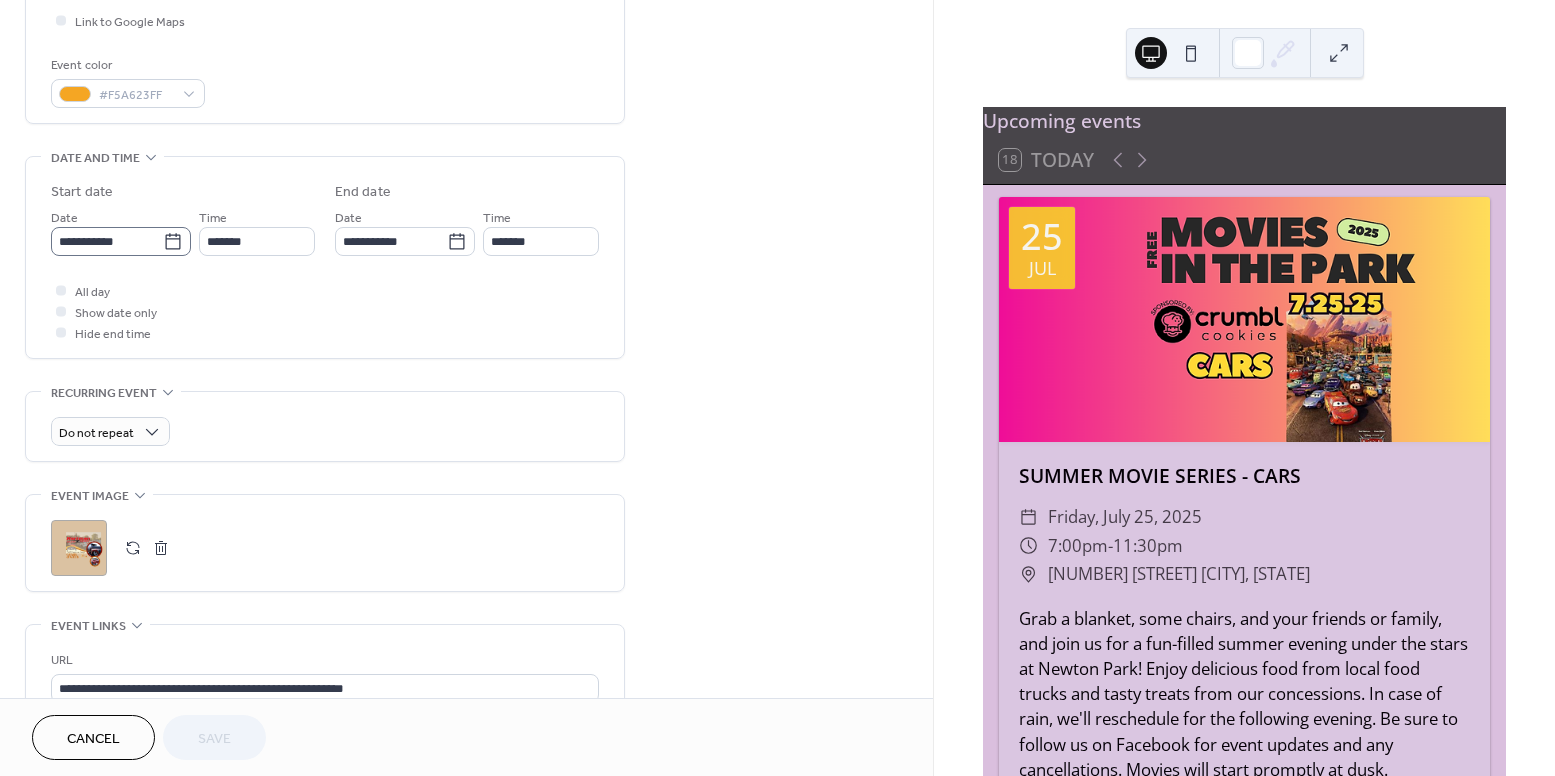 click 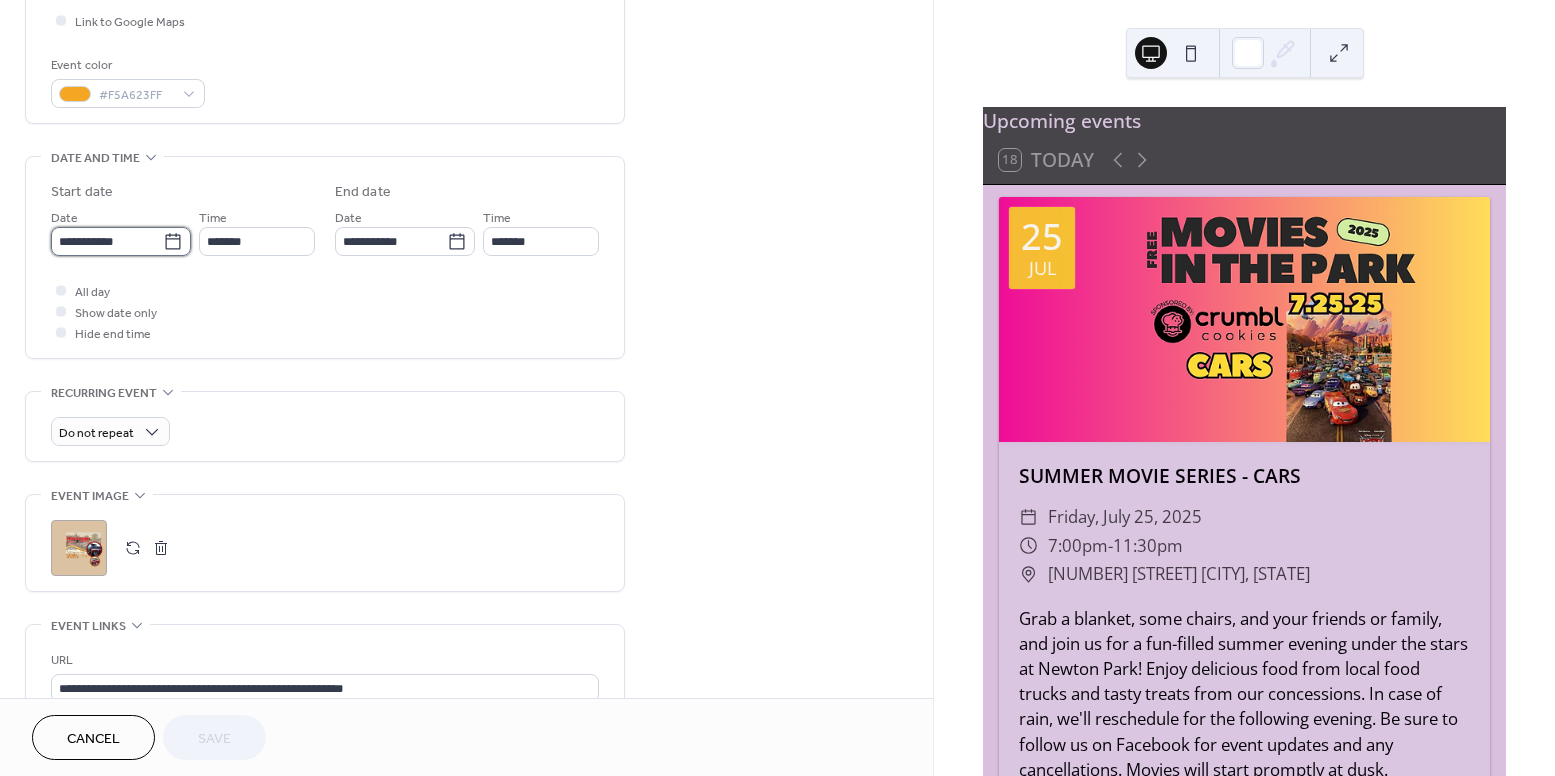 click on "**********" at bounding box center (107, 241) 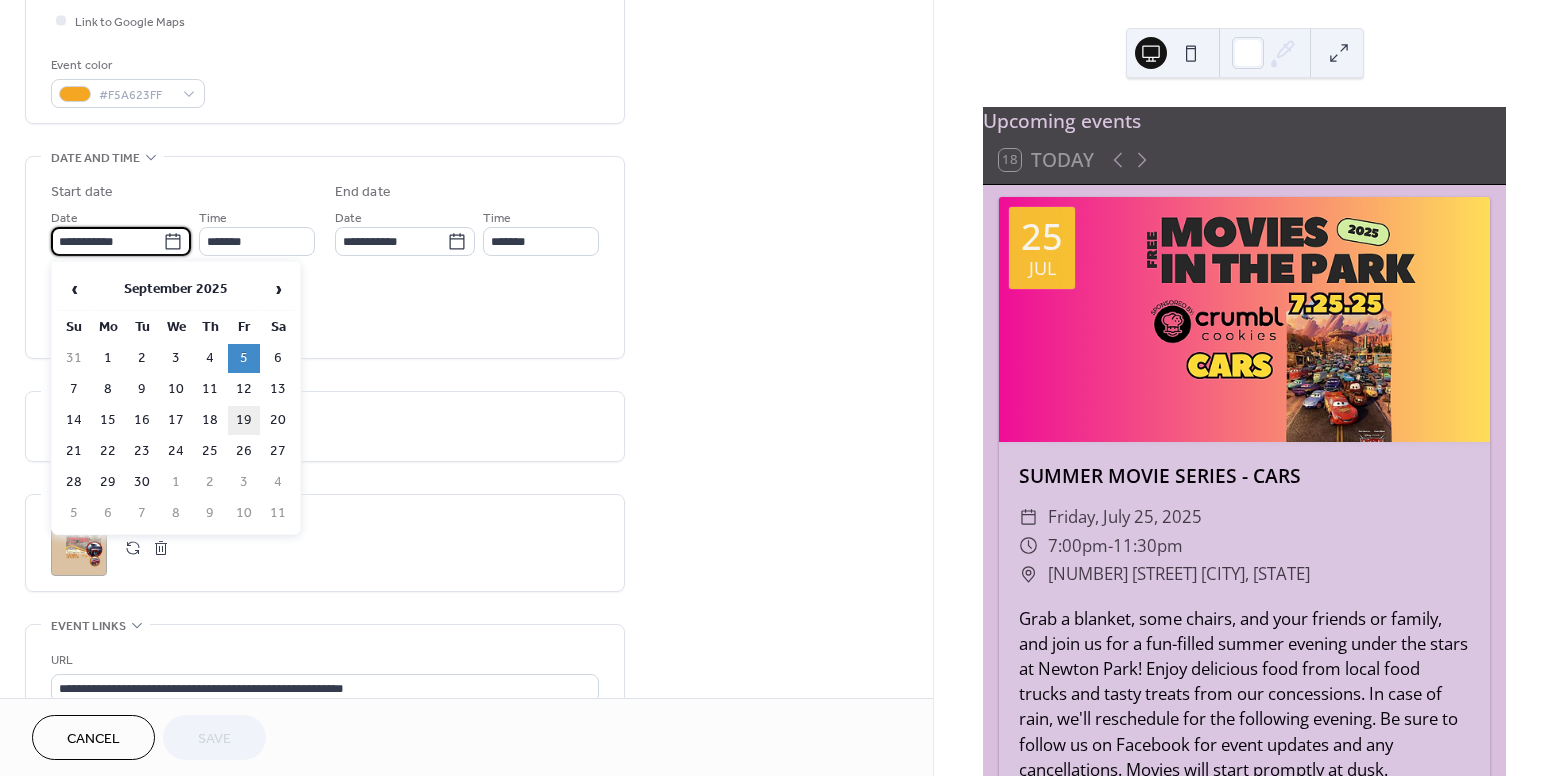 click on "19" at bounding box center [244, 420] 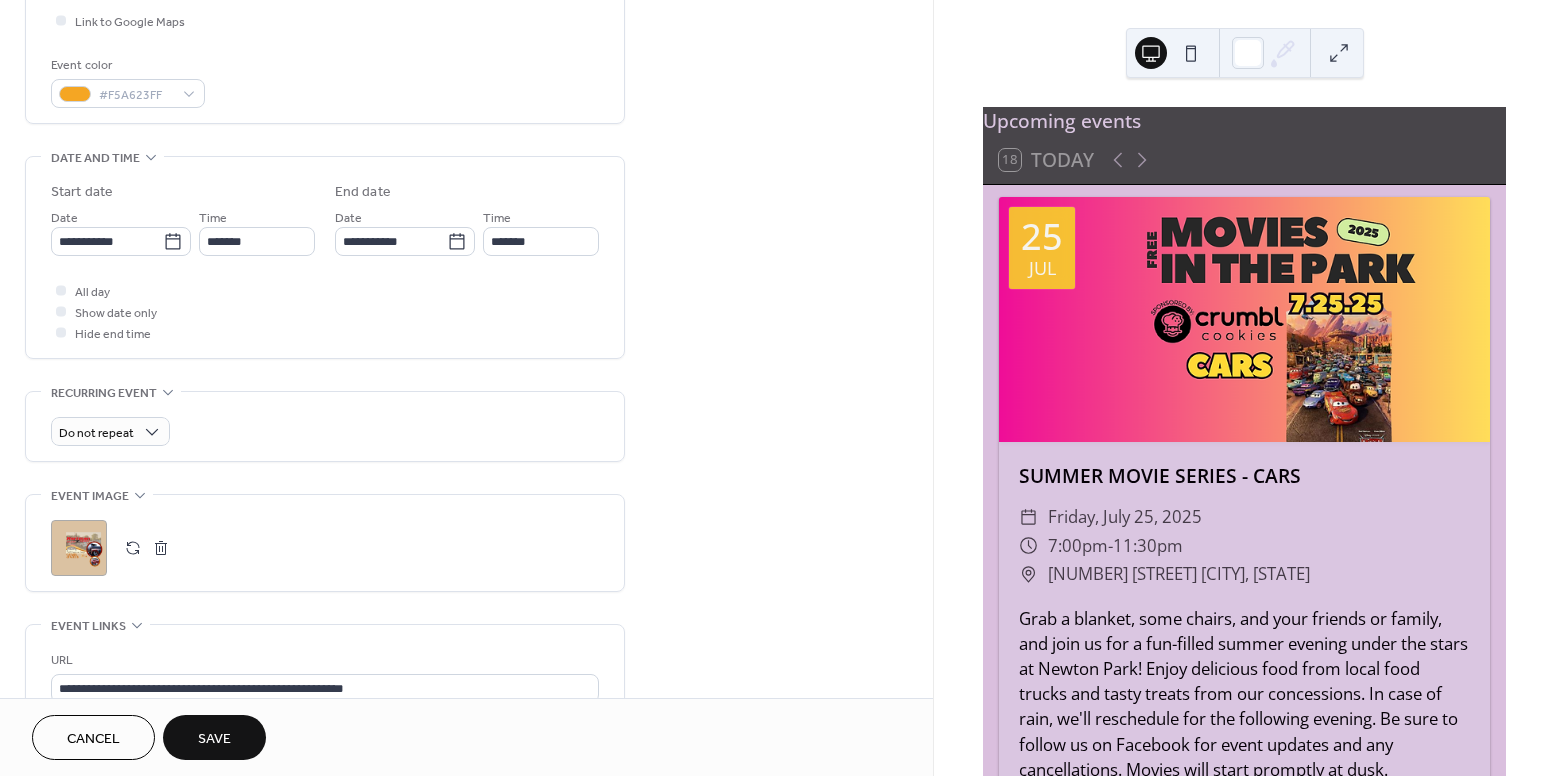scroll, scrollTop: 0, scrollLeft: 0, axis: both 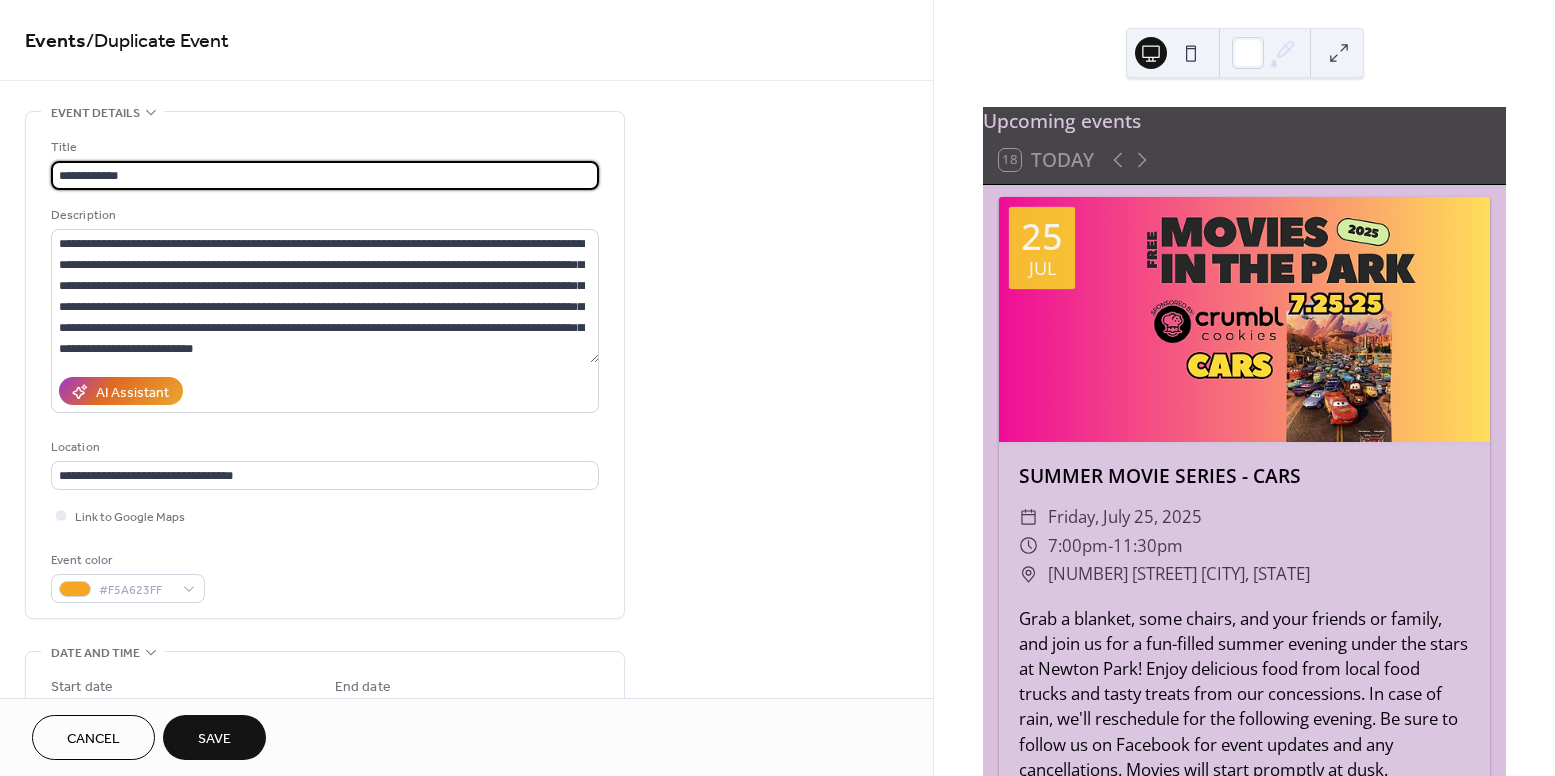click on "**********" at bounding box center (325, 175) 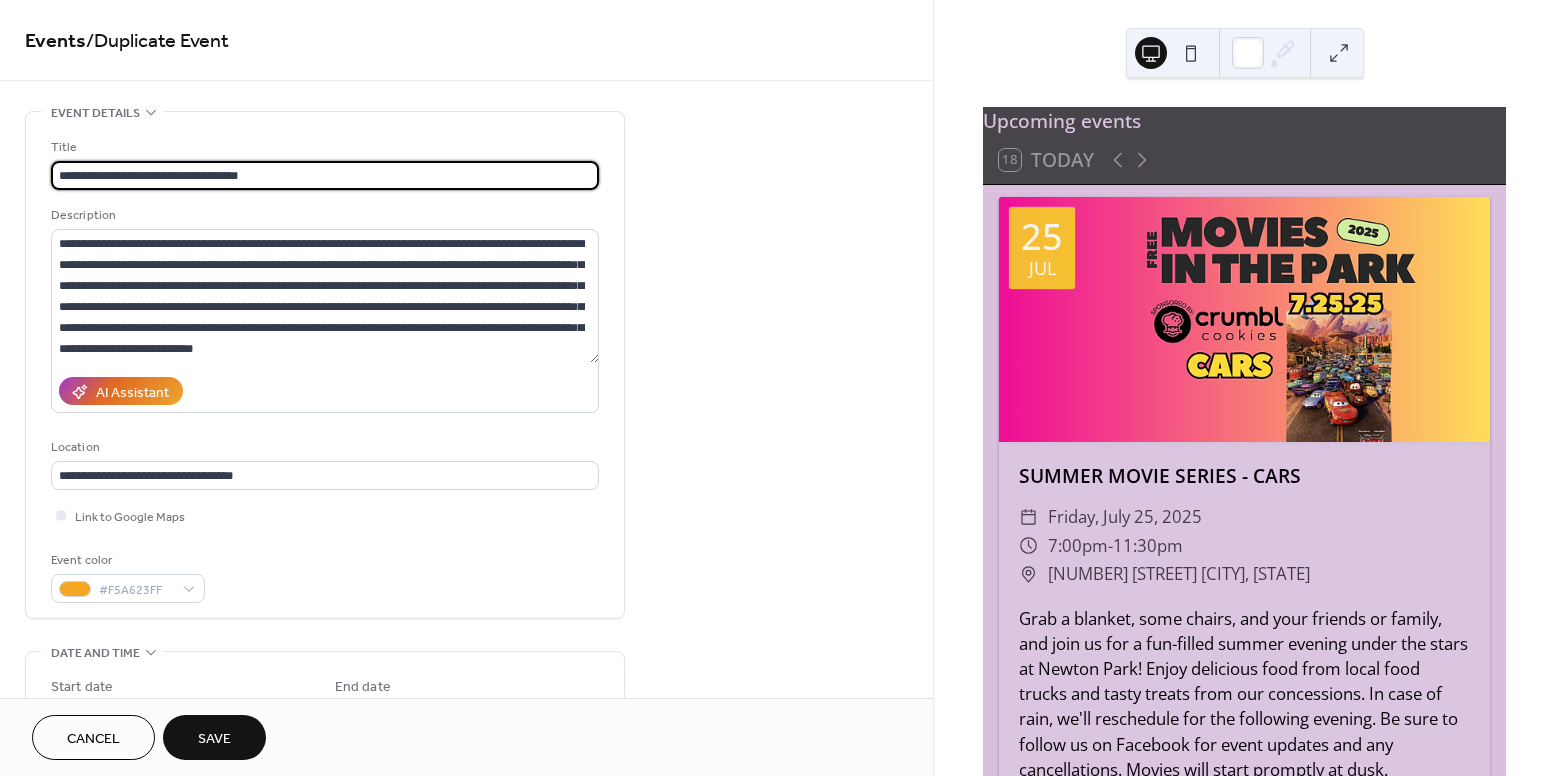 type on "**********" 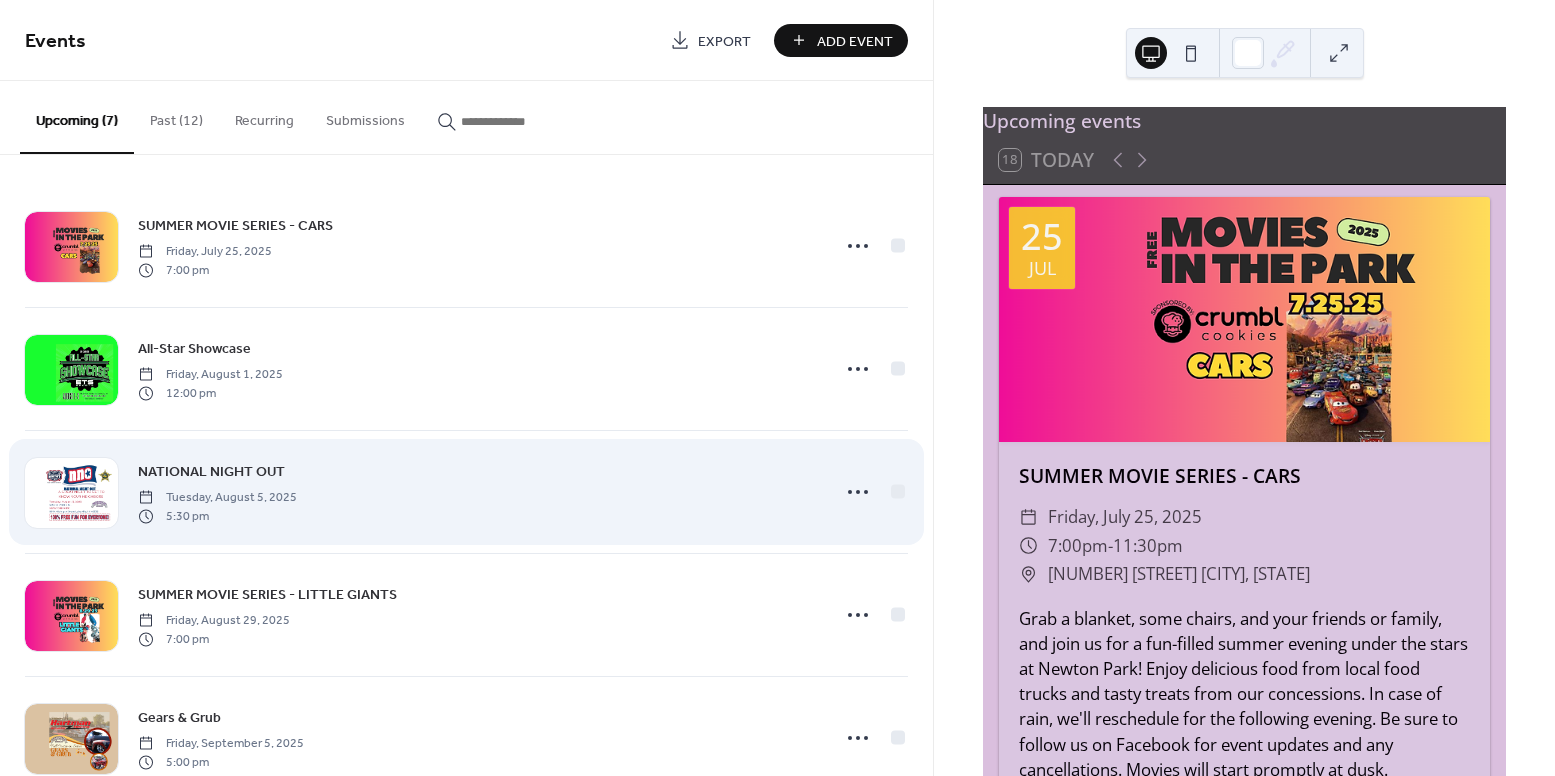 scroll, scrollTop: 299, scrollLeft: 0, axis: vertical 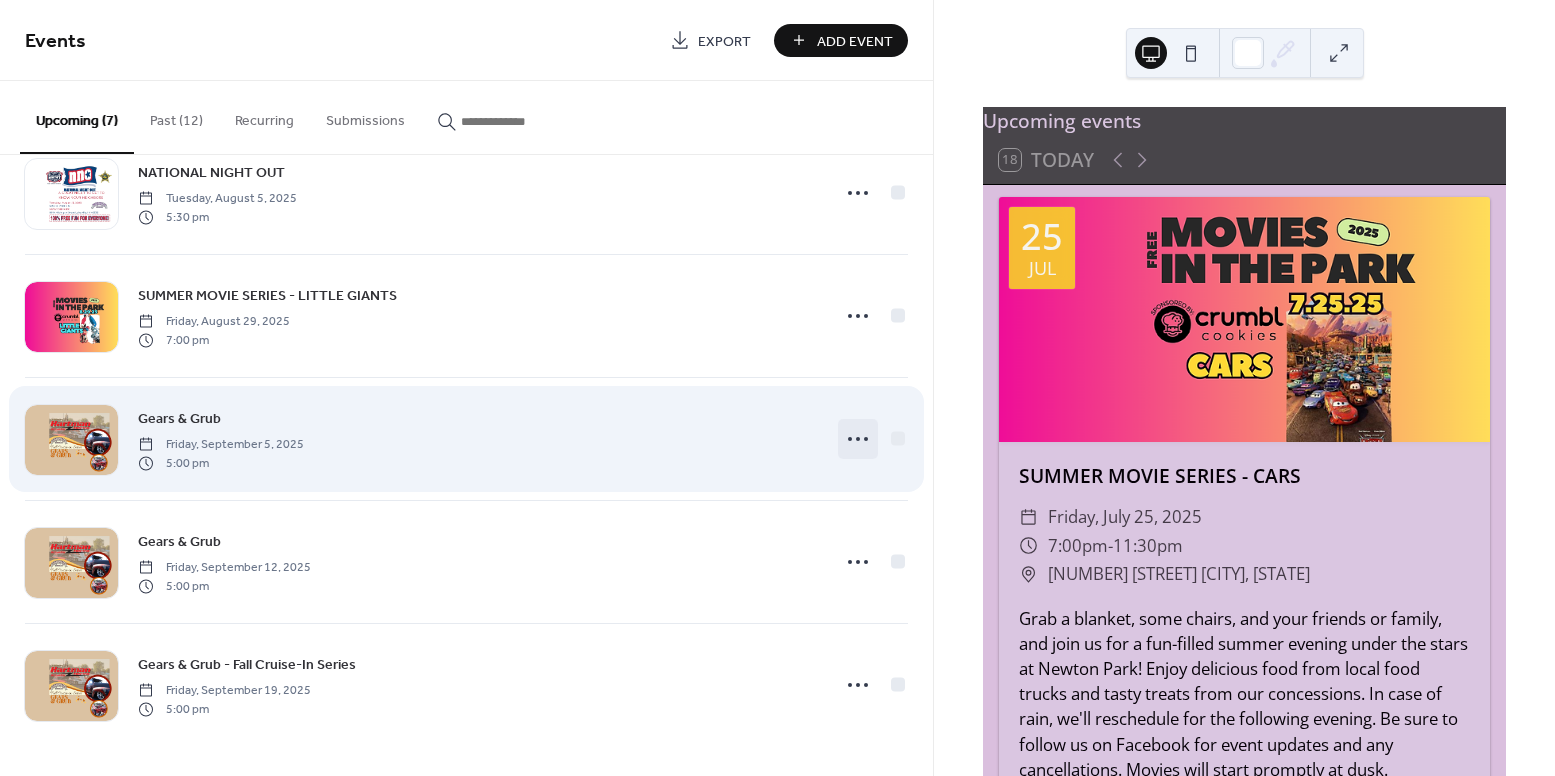 click 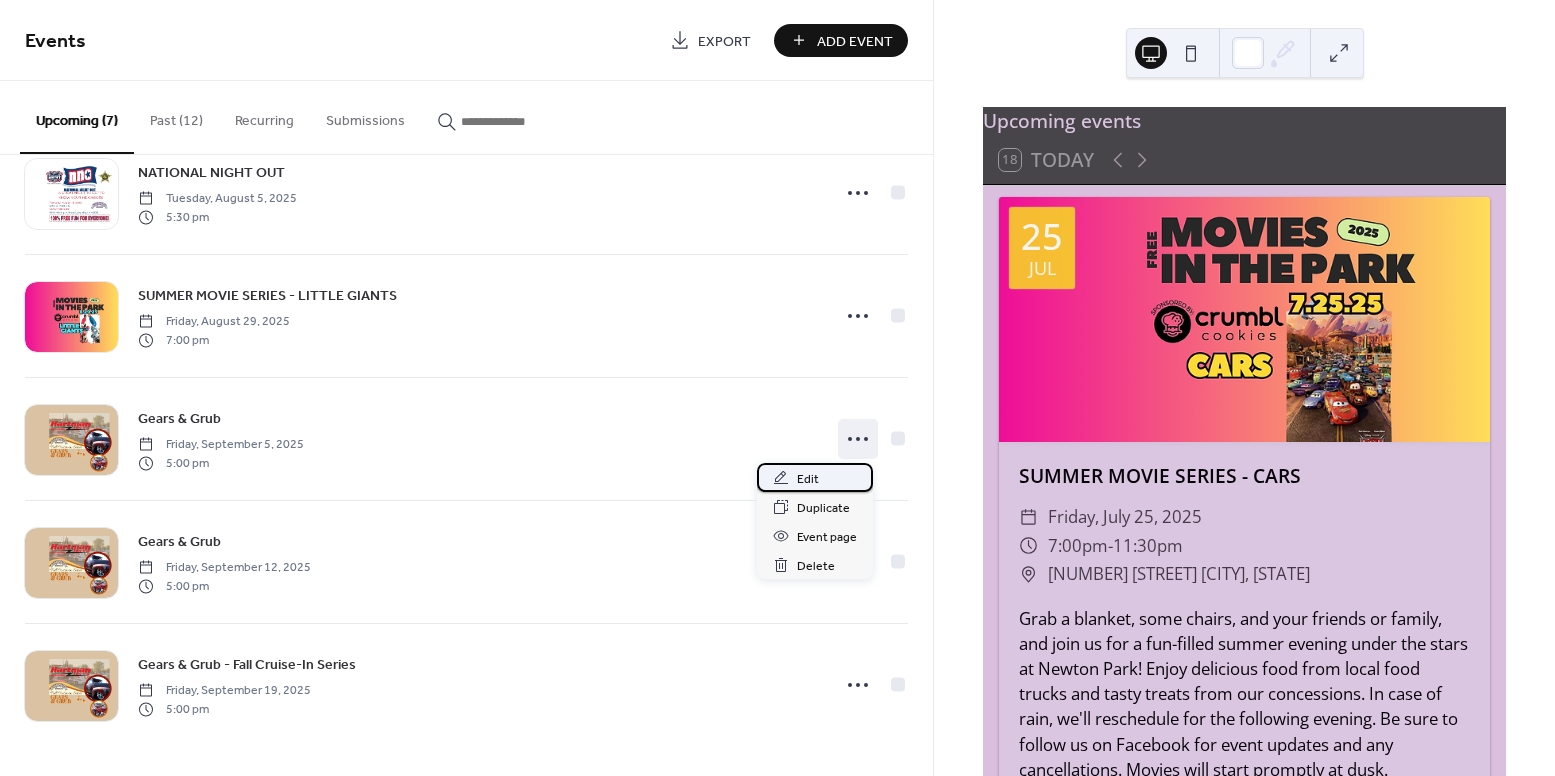 click on "Edit" at bounding box center [808, 479] 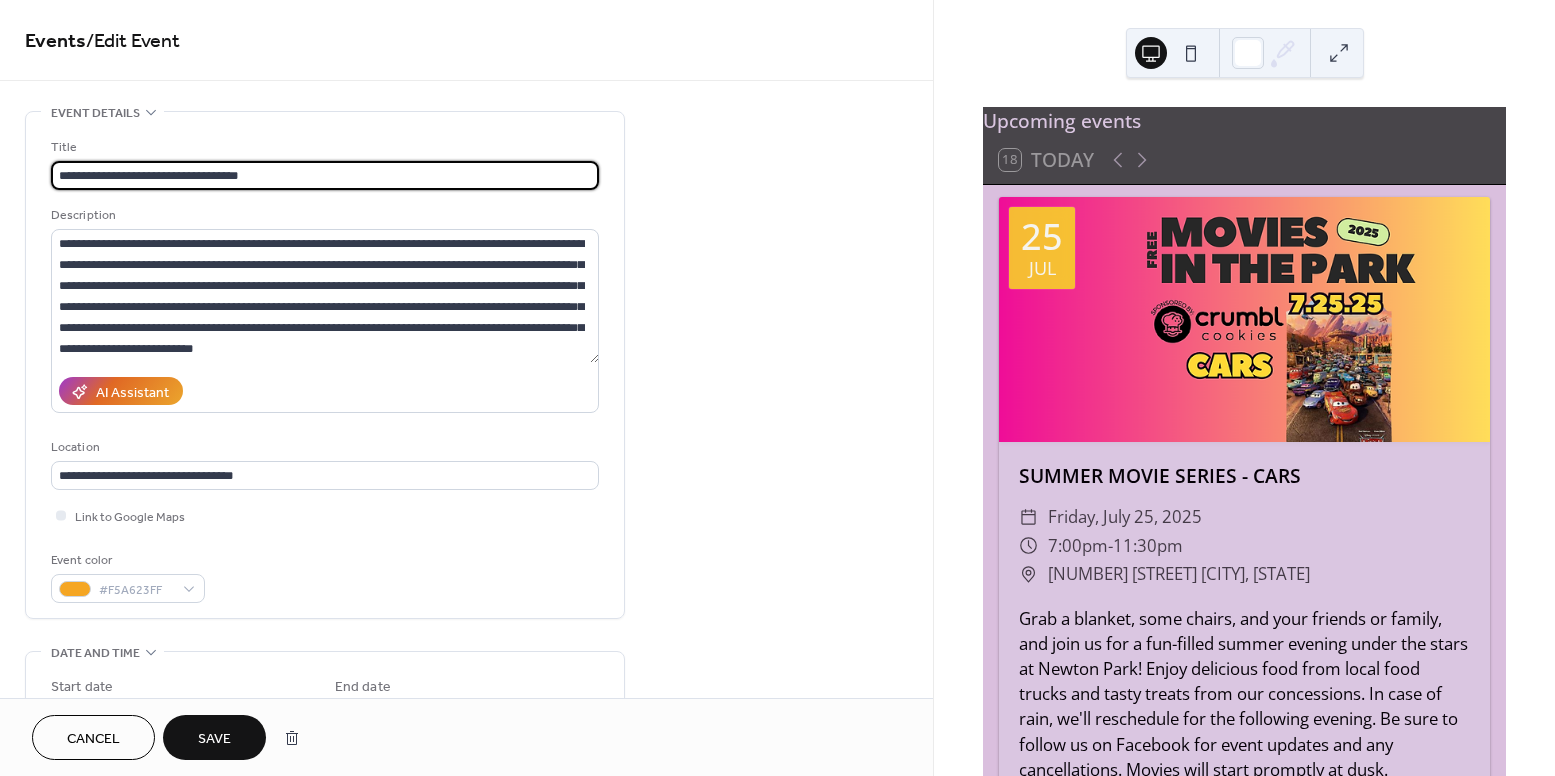 type on "**********" 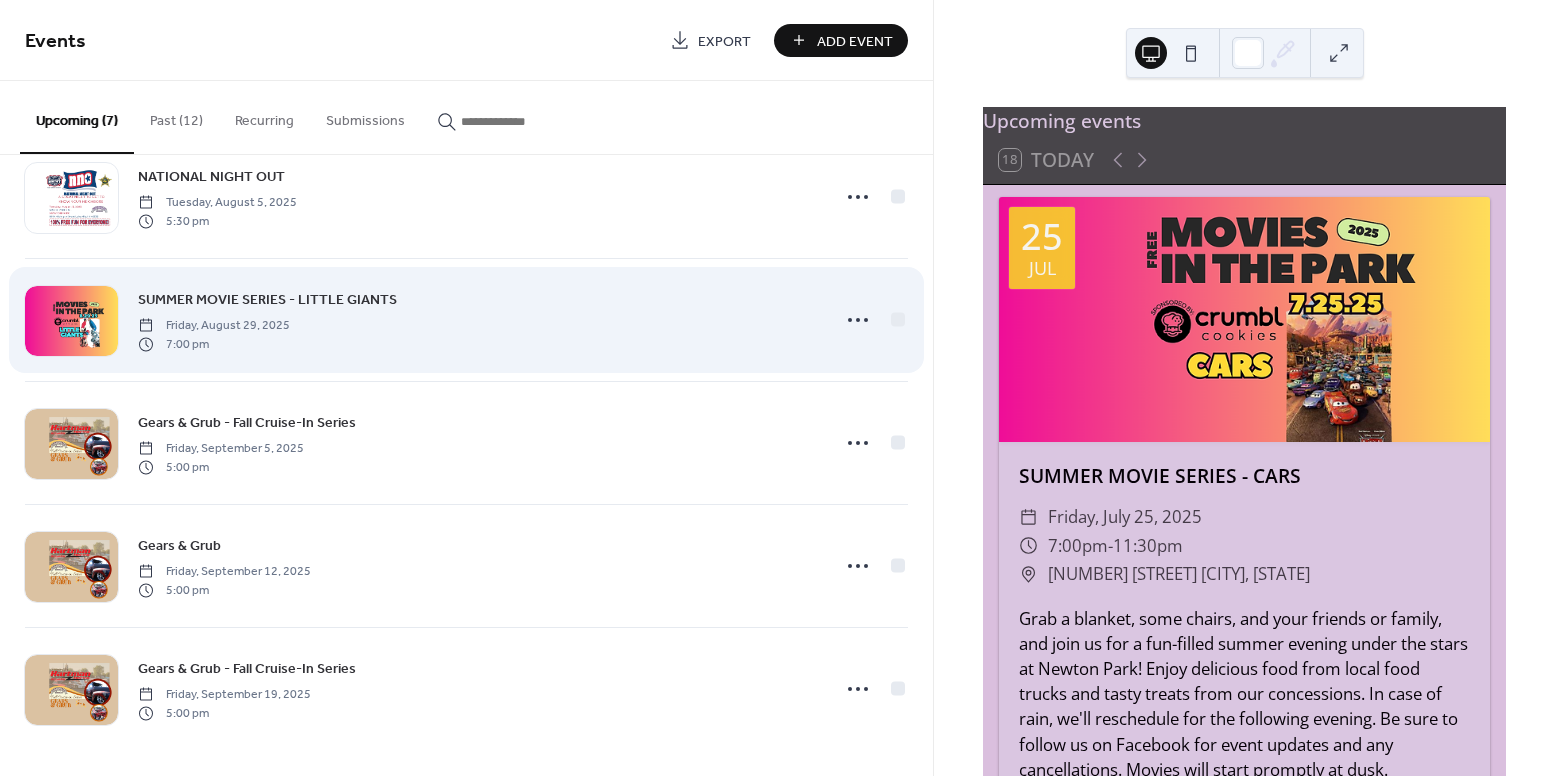 scroll, scrollTop: 299, scrollLeft: 0, axis: vertical 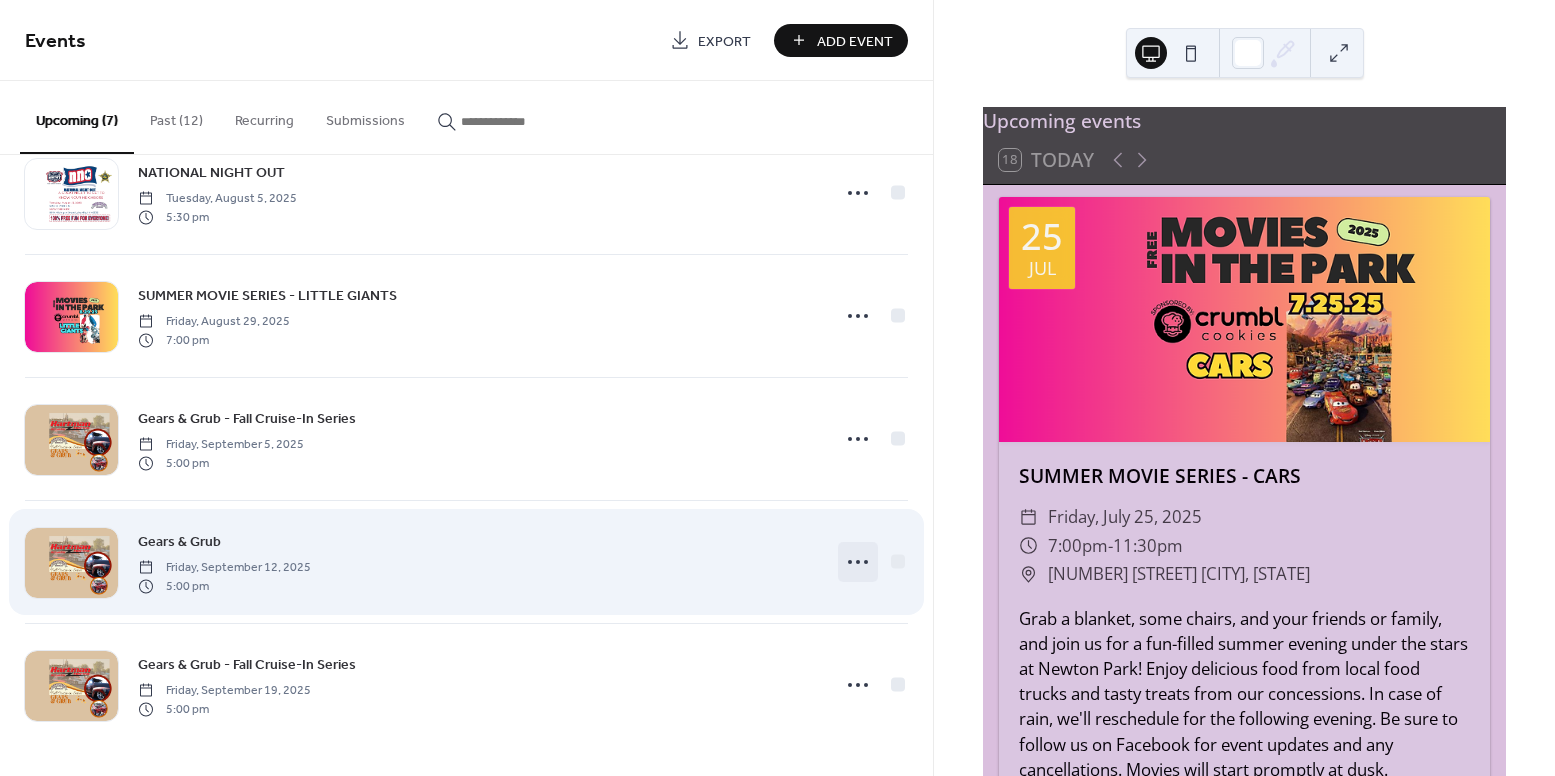 click 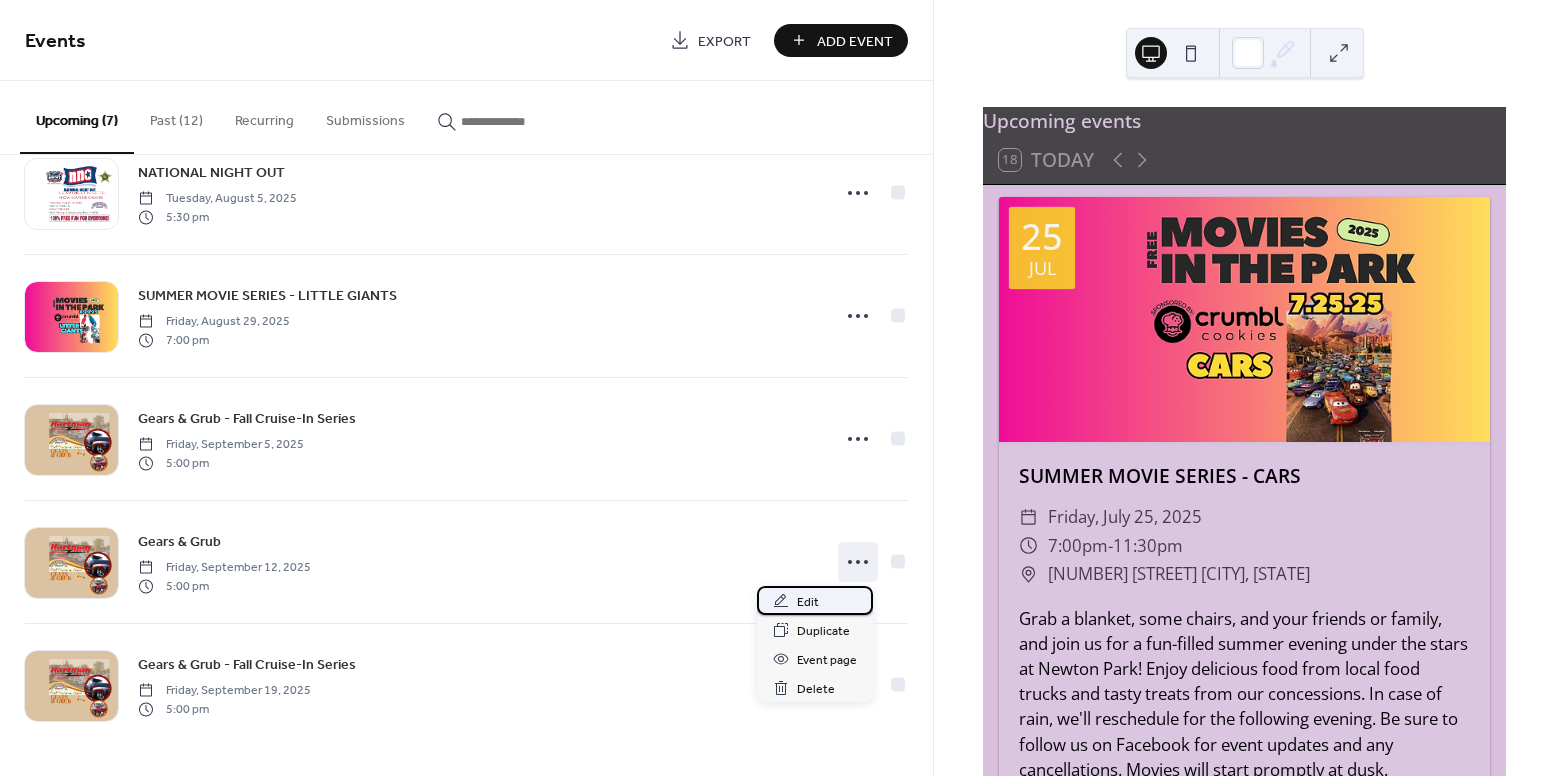 click on "Edit" at bounding box center (815, 600) 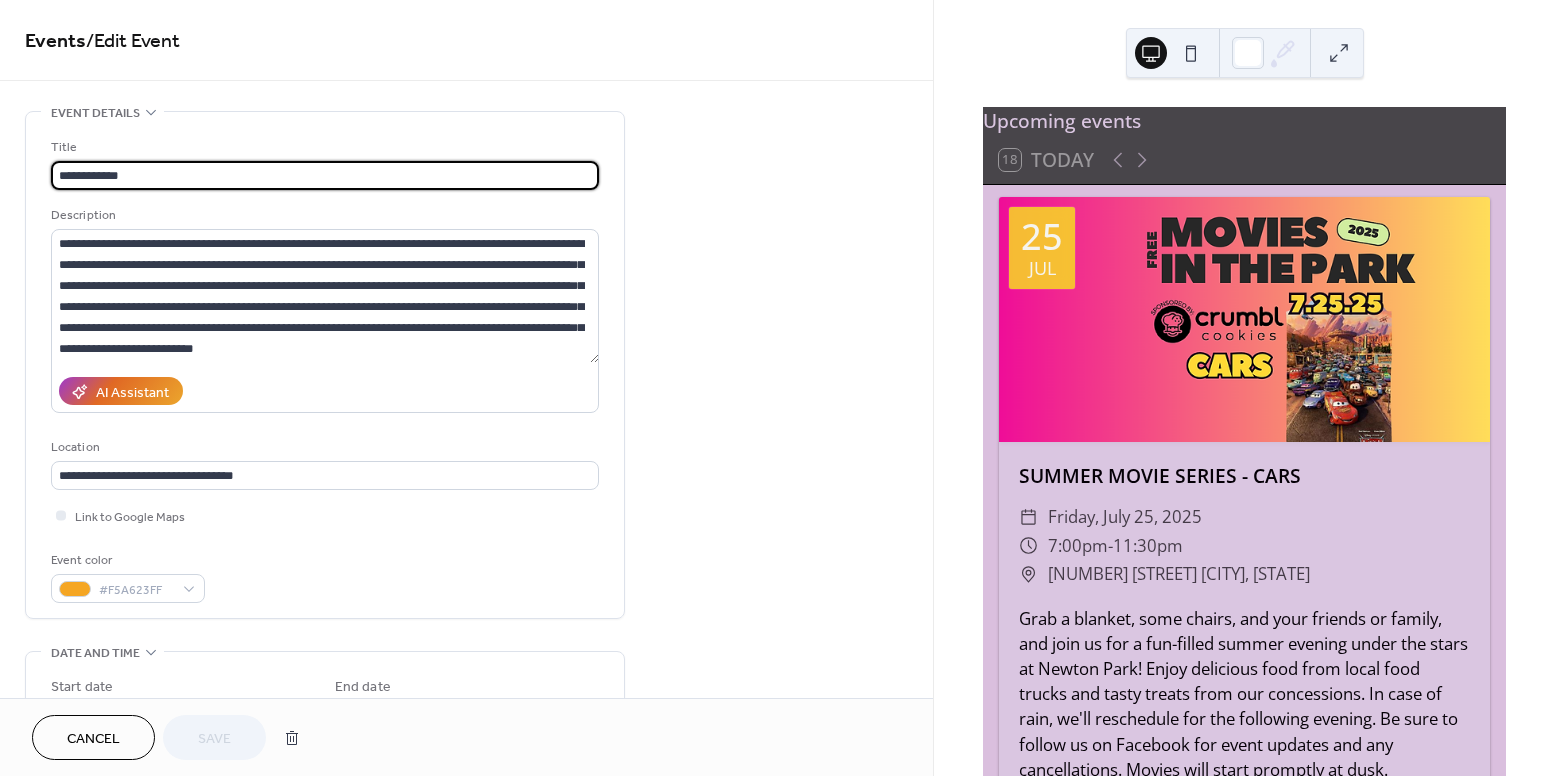 click on "**********" at bounding box center [325, 175] 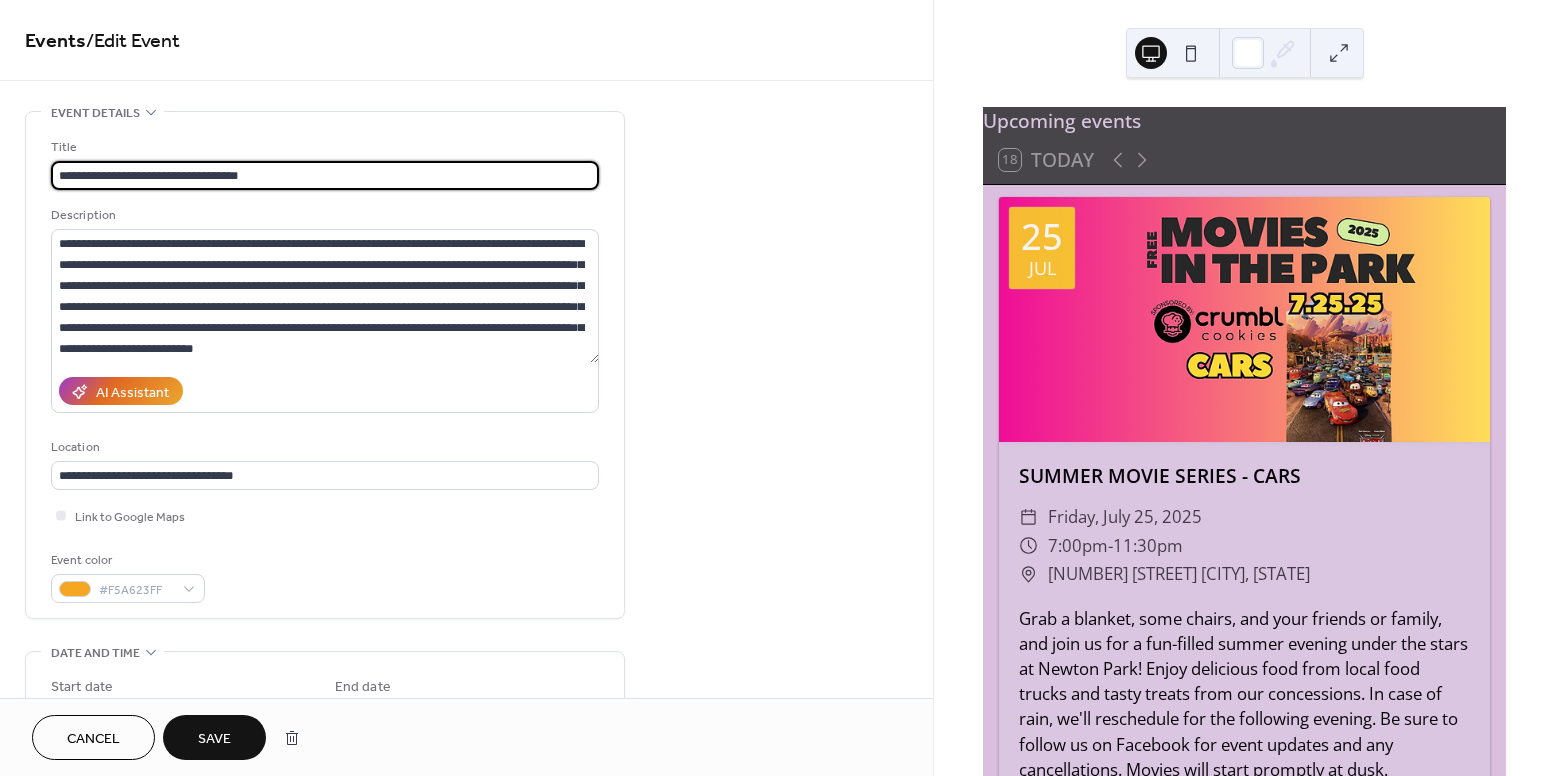 type on "**********" 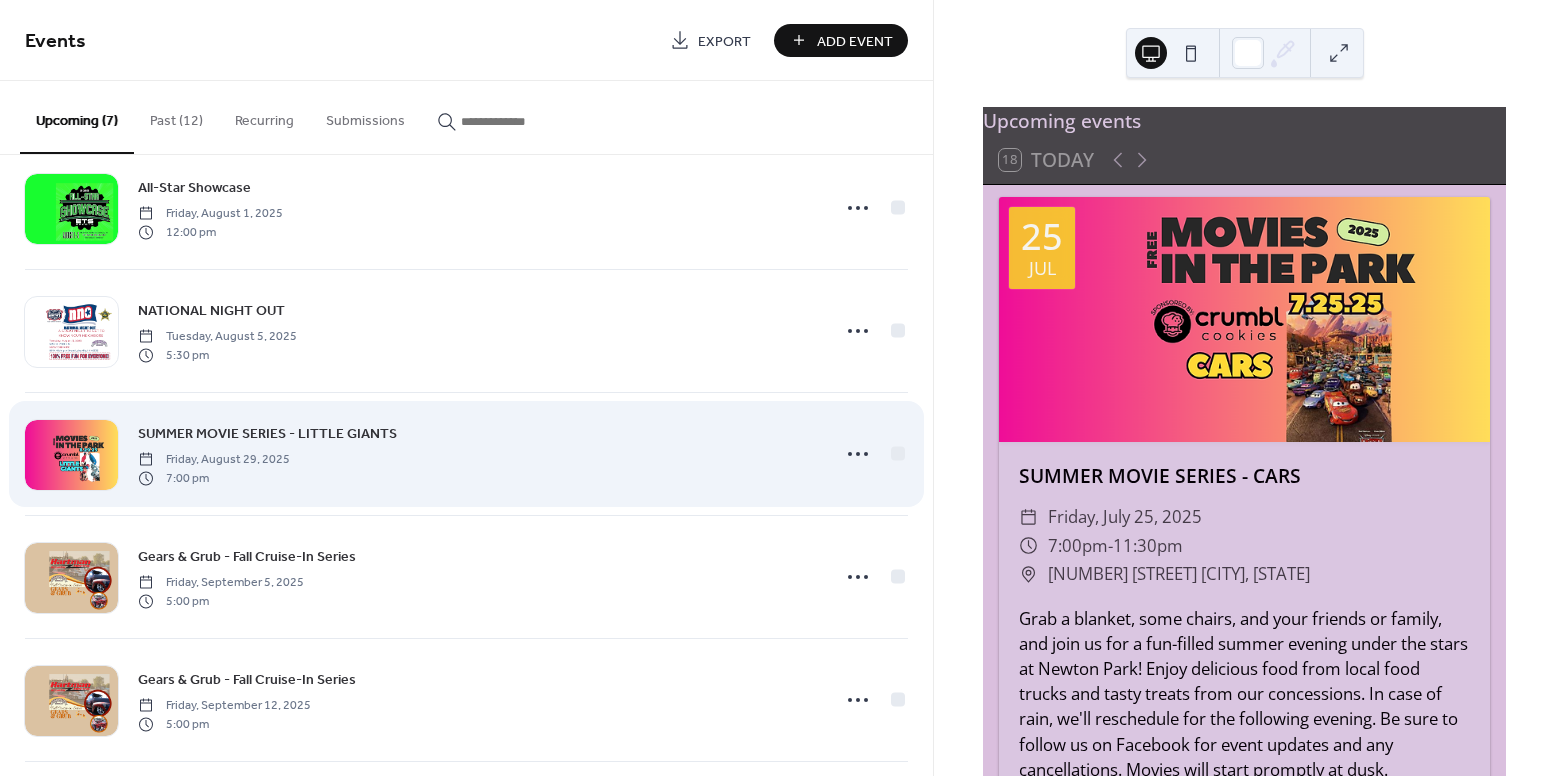 scroll, scrollTop: 299, scrollLeft: 0, axis: vertical 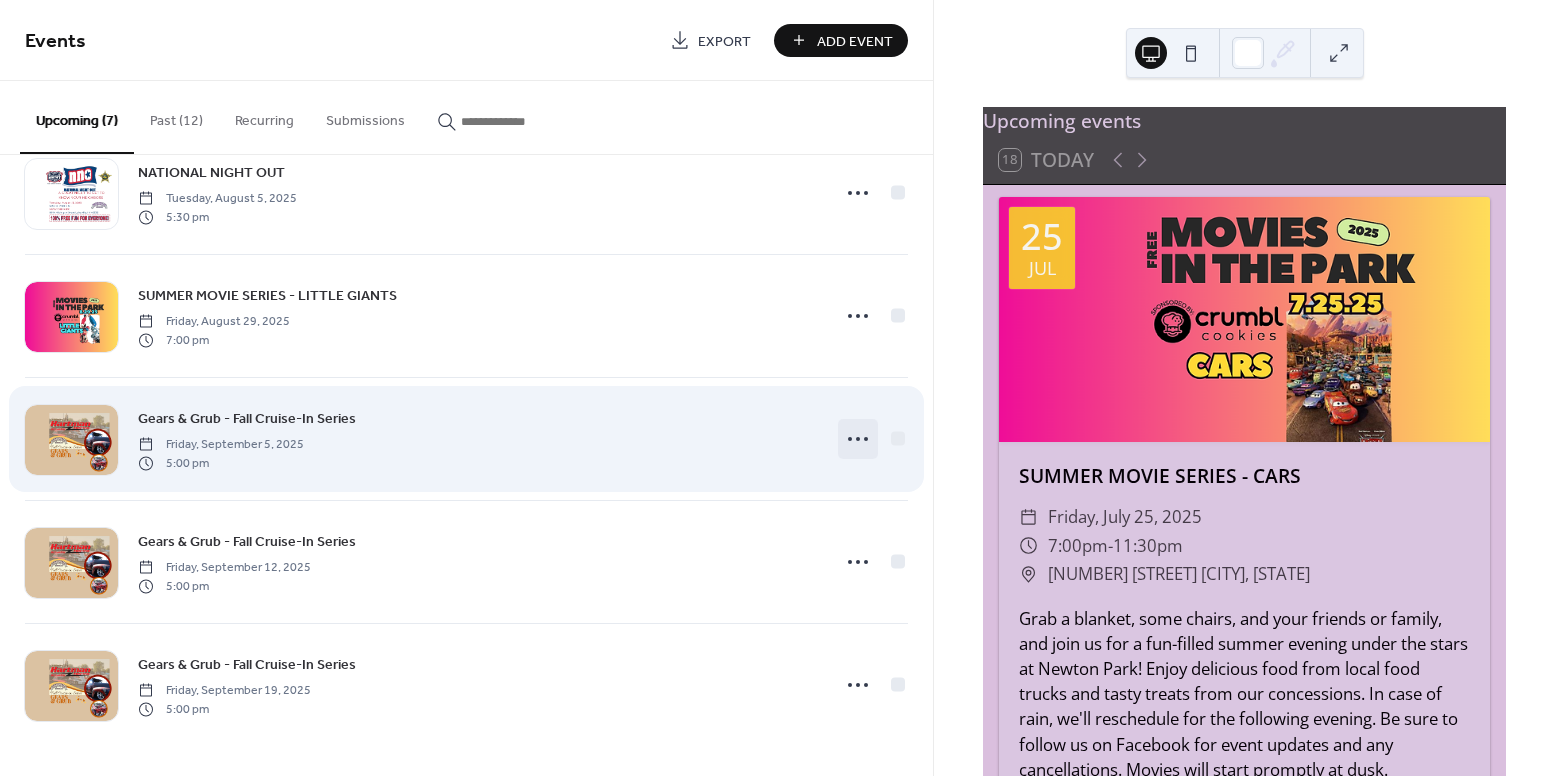 click 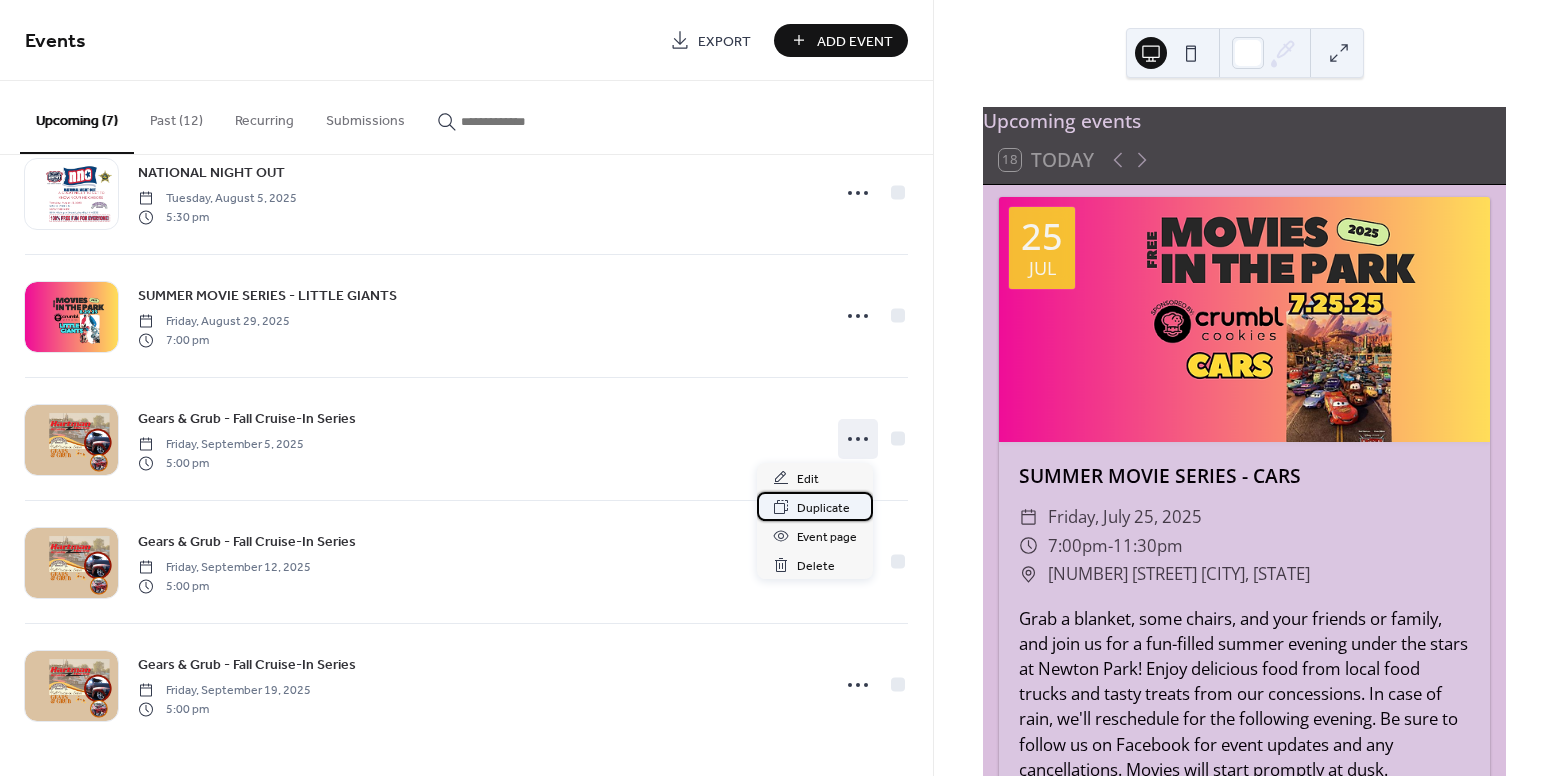 click on "Duplicate" at bounding box center [823, 508] 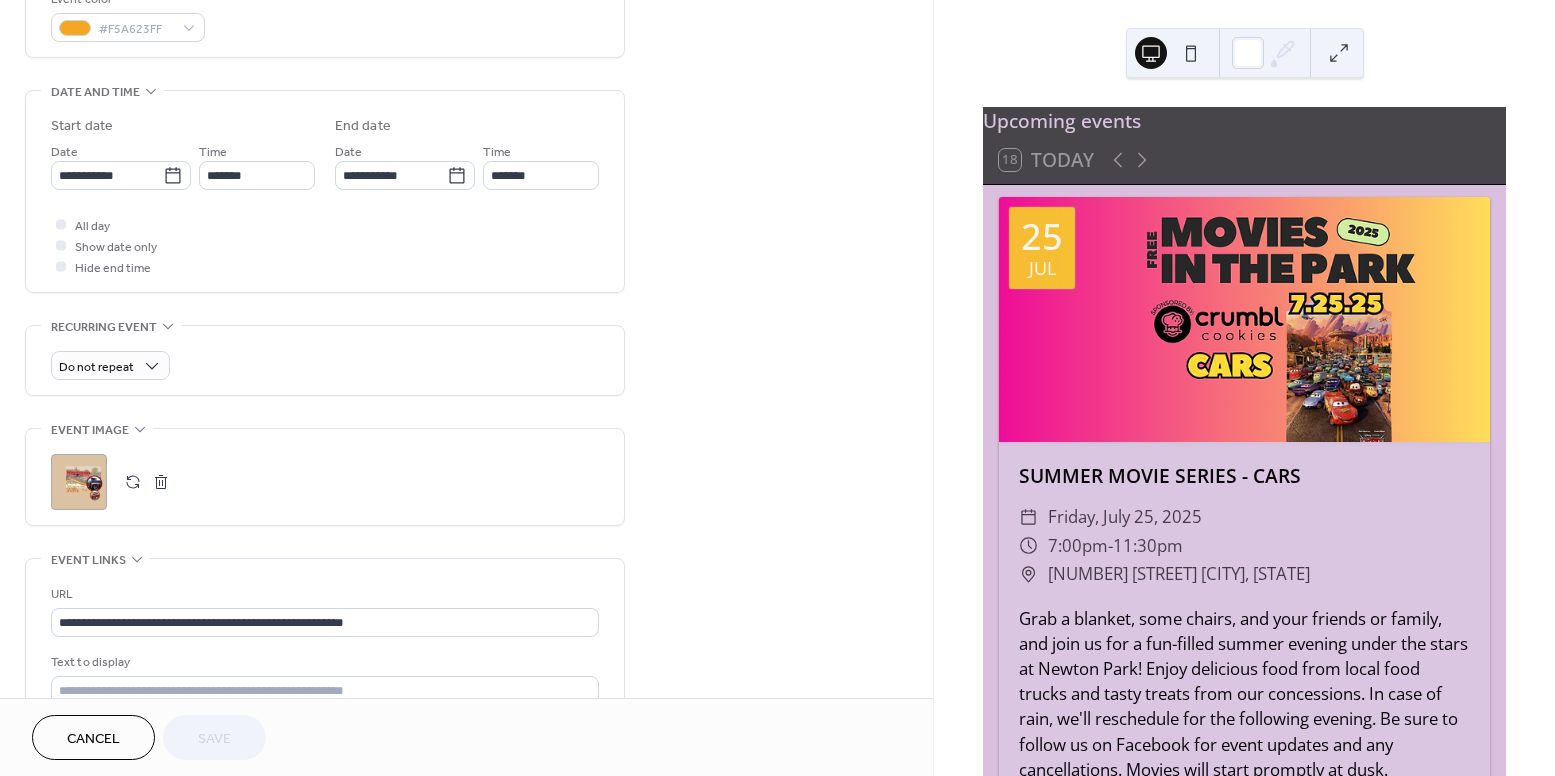 scroll, scrollTop: 565, scrollLeft: 0, axis: vertical 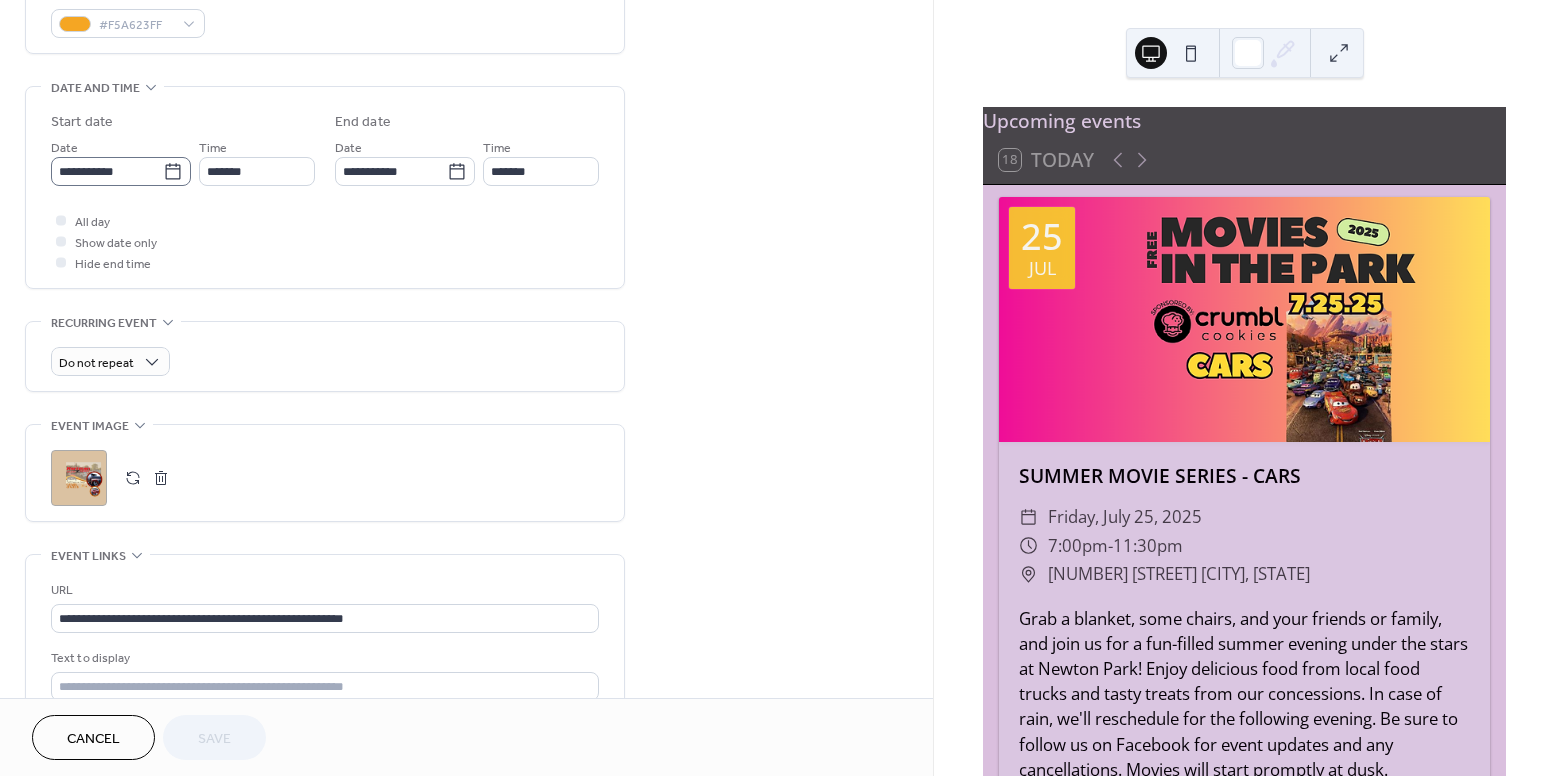 click 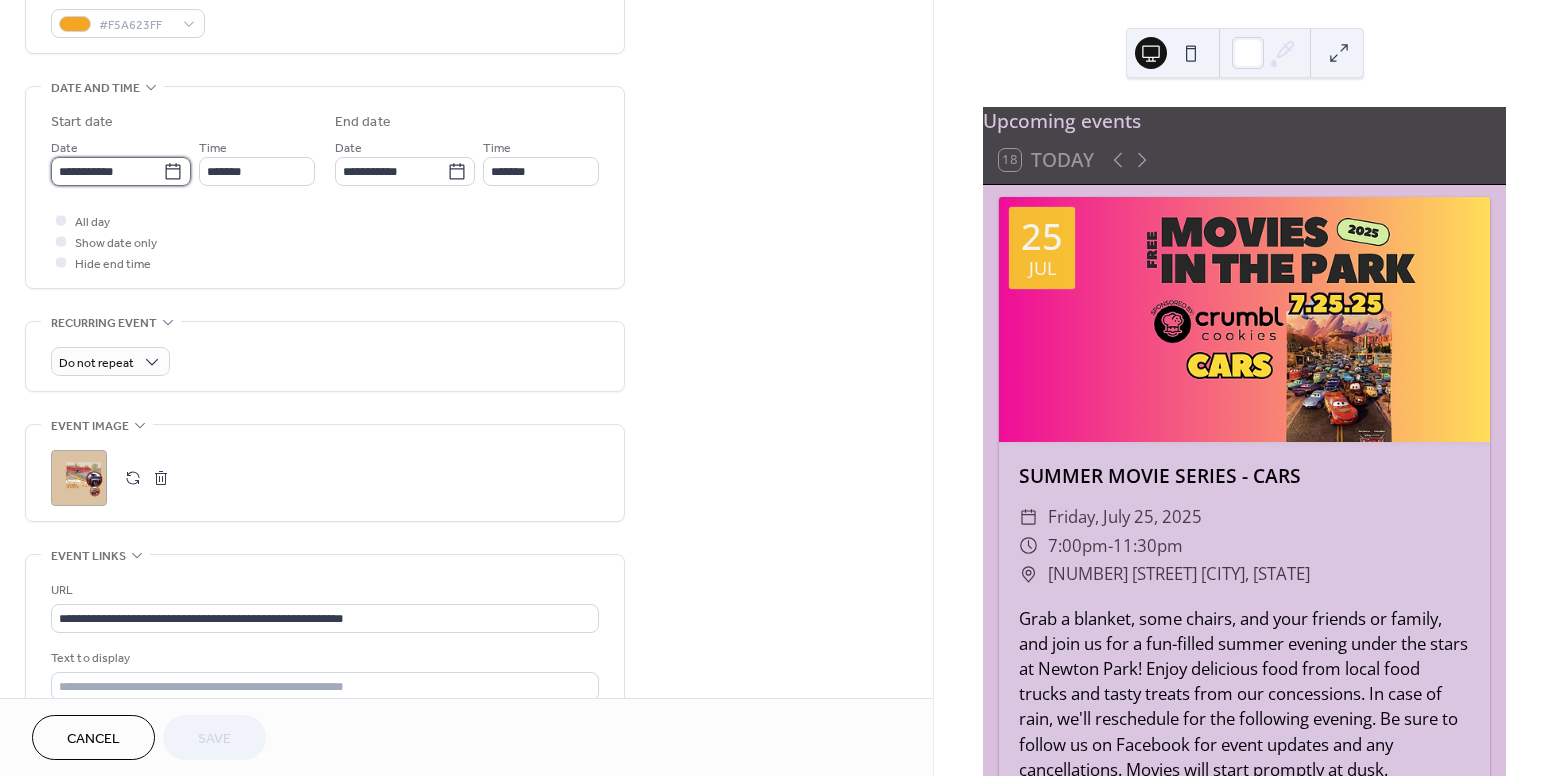 click on "**********" at bounding box center (107, 171) 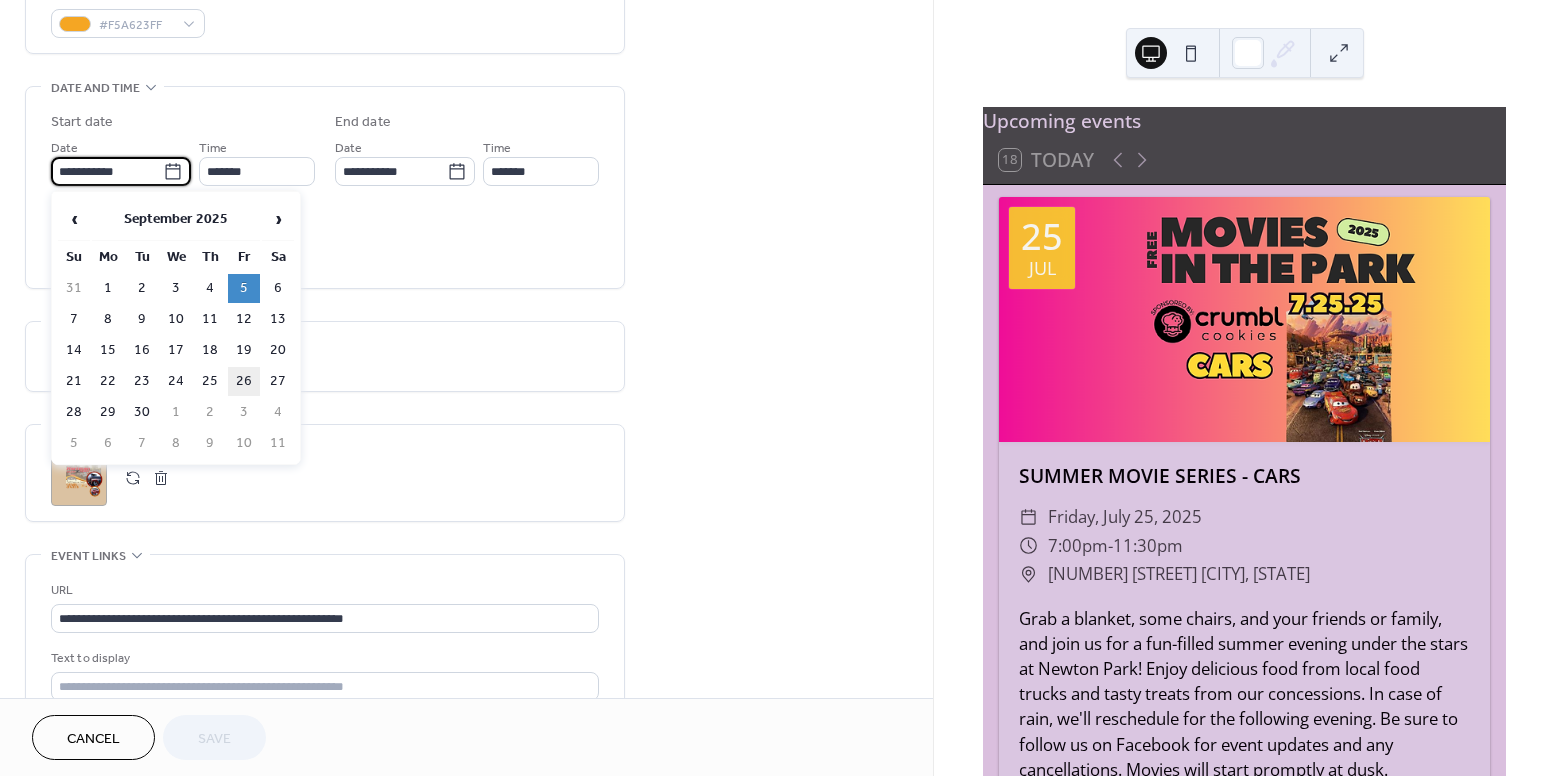 click on "26" at bounding box center [244, 381] 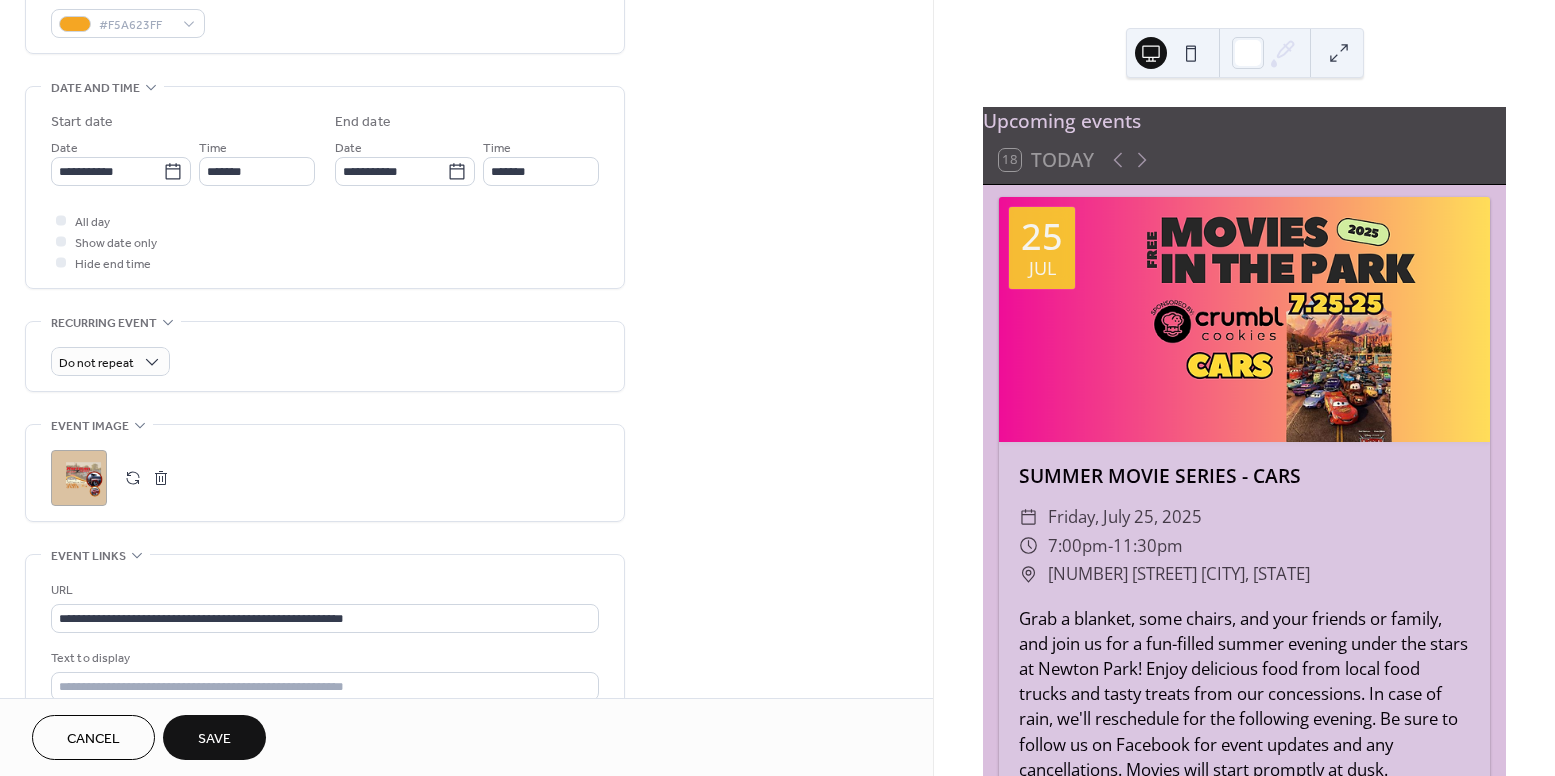 click on "Save" at bounding box center (214, 737) 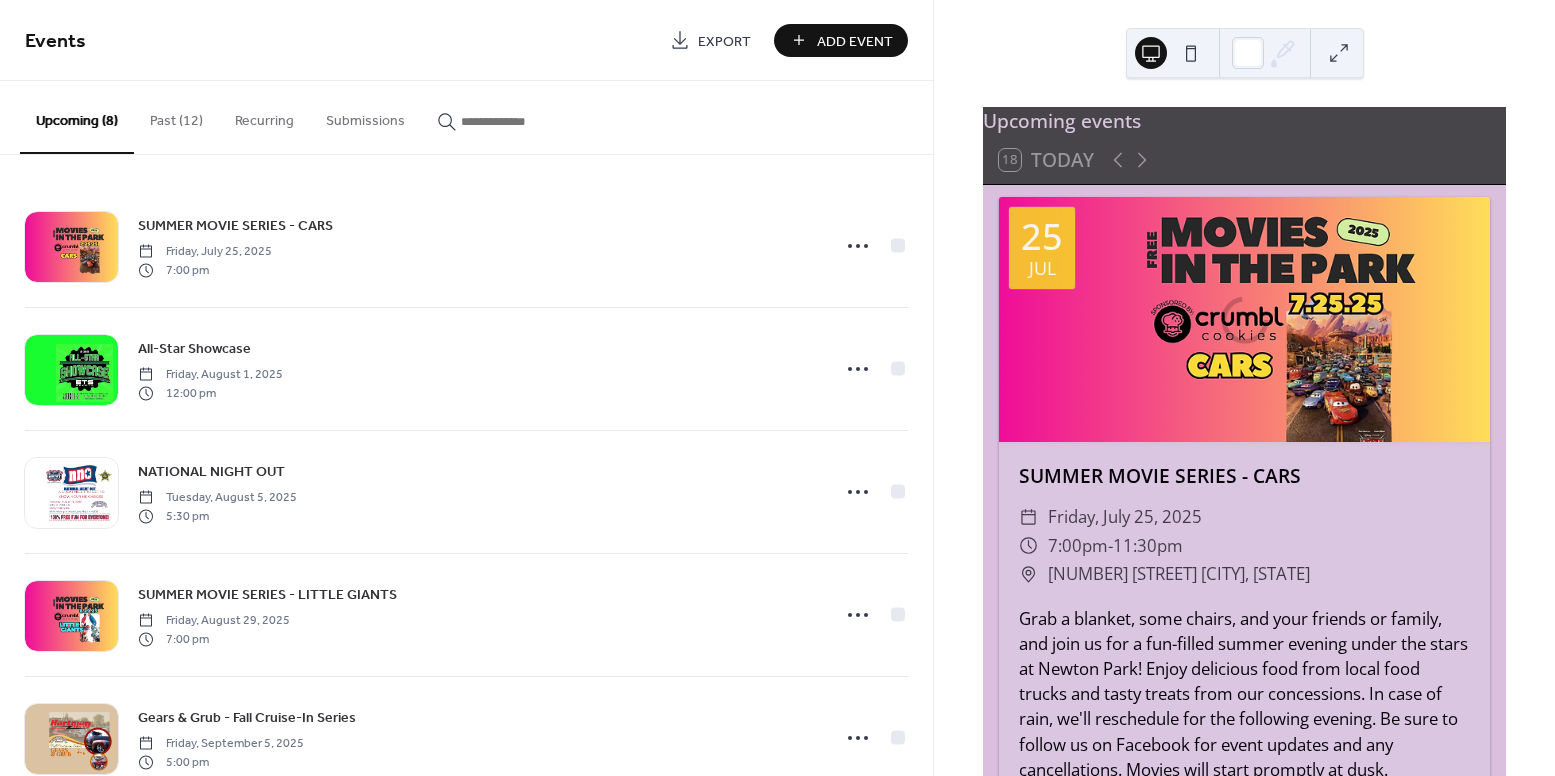 scroll, scrollTop: 0, scrollLeft: 0, axis: both 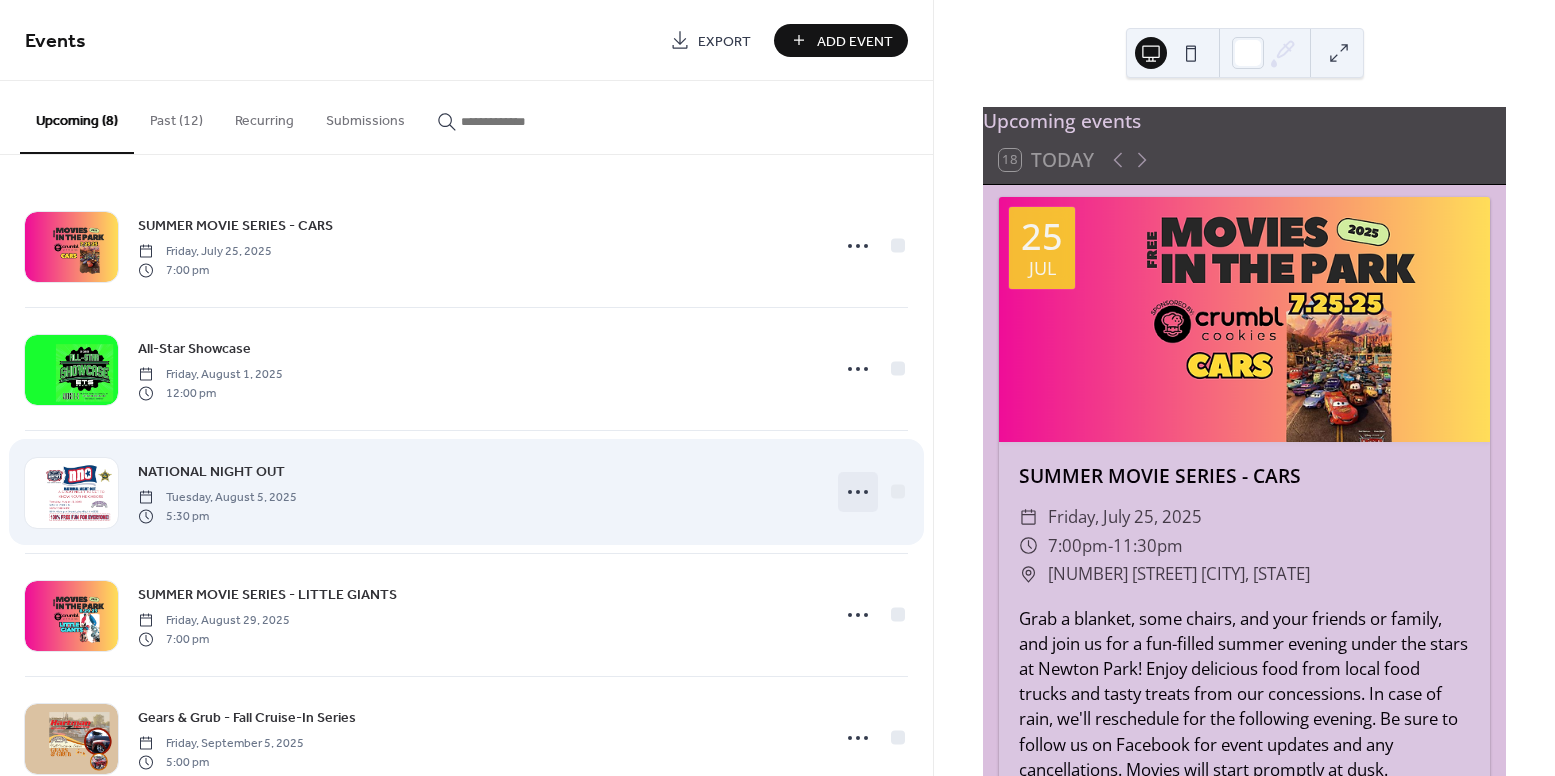 click 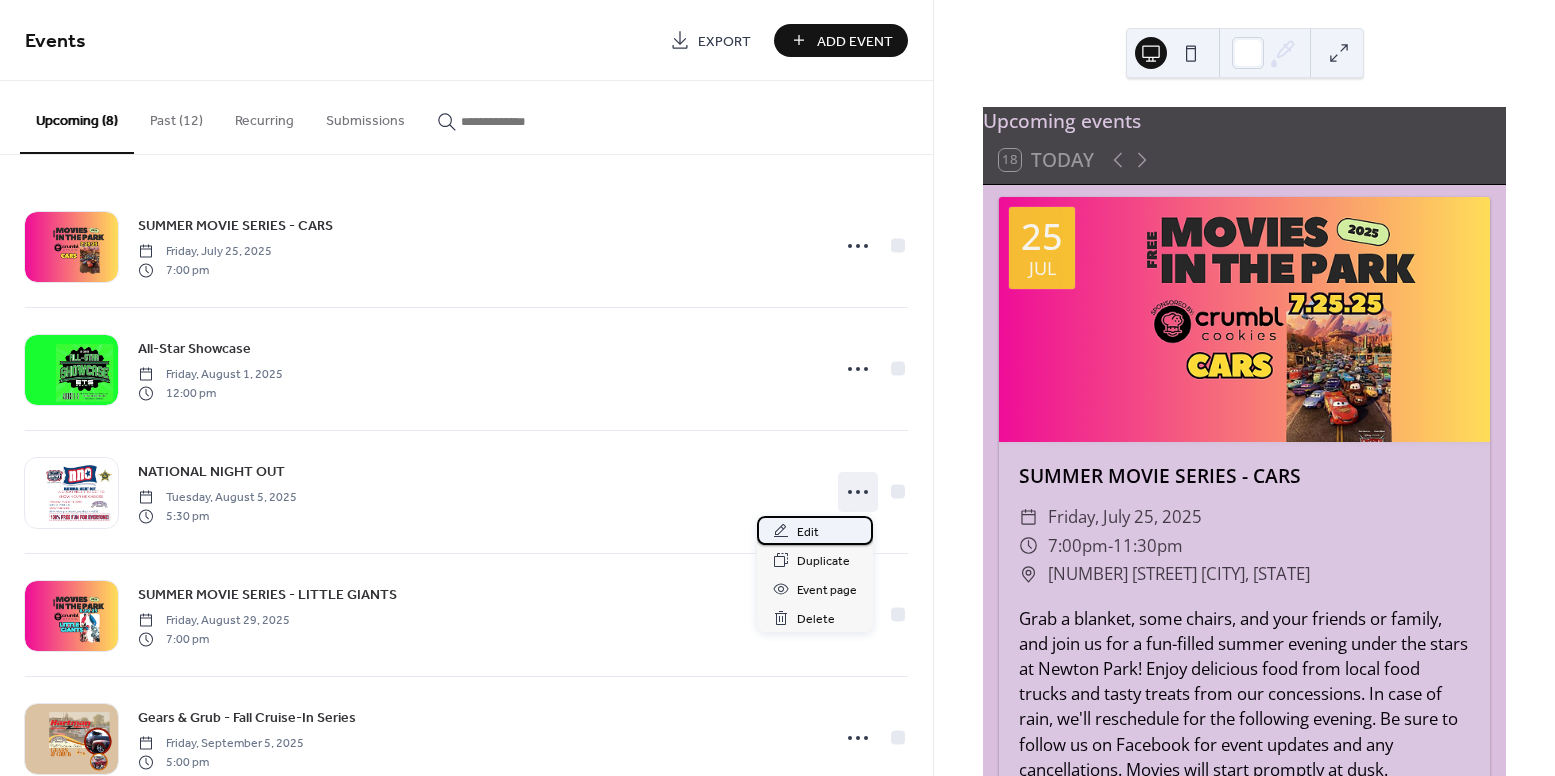 click on "Edit" at bounding box center [808, 532] 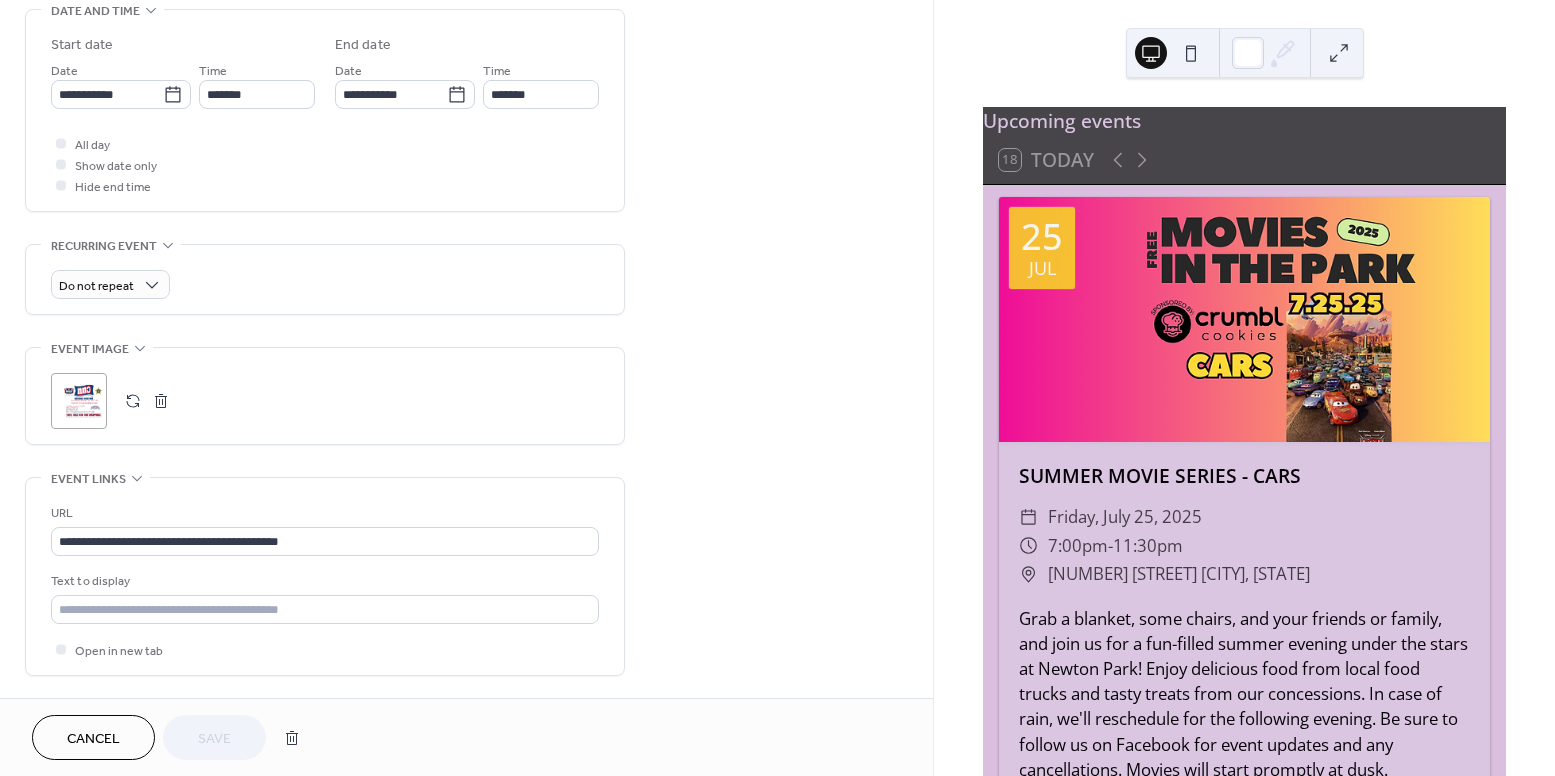 scroll, scrollTop: 643, scrollLeft: 0, axis: vertical 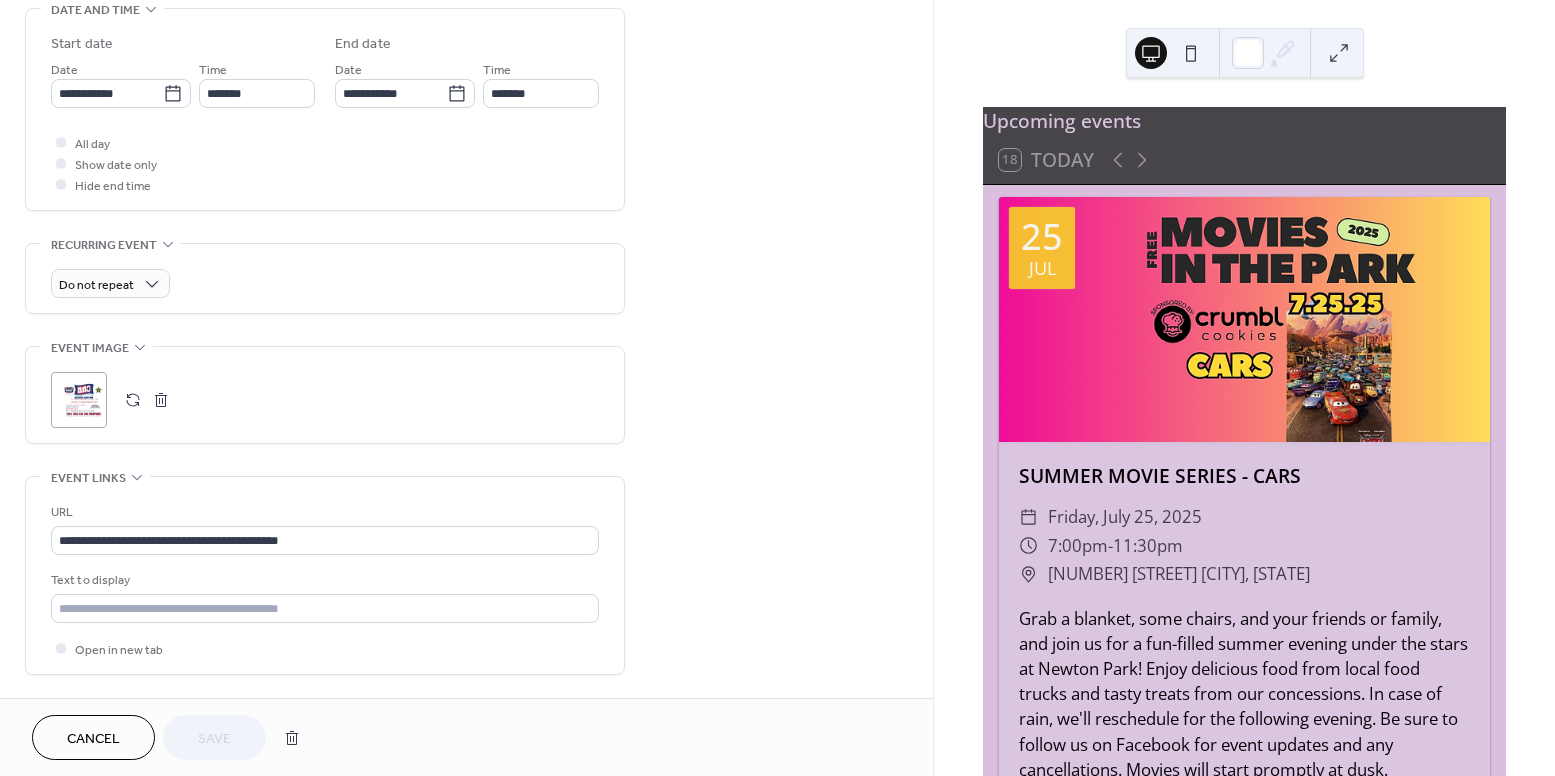 click on ";" at bounding box center (79, 400) 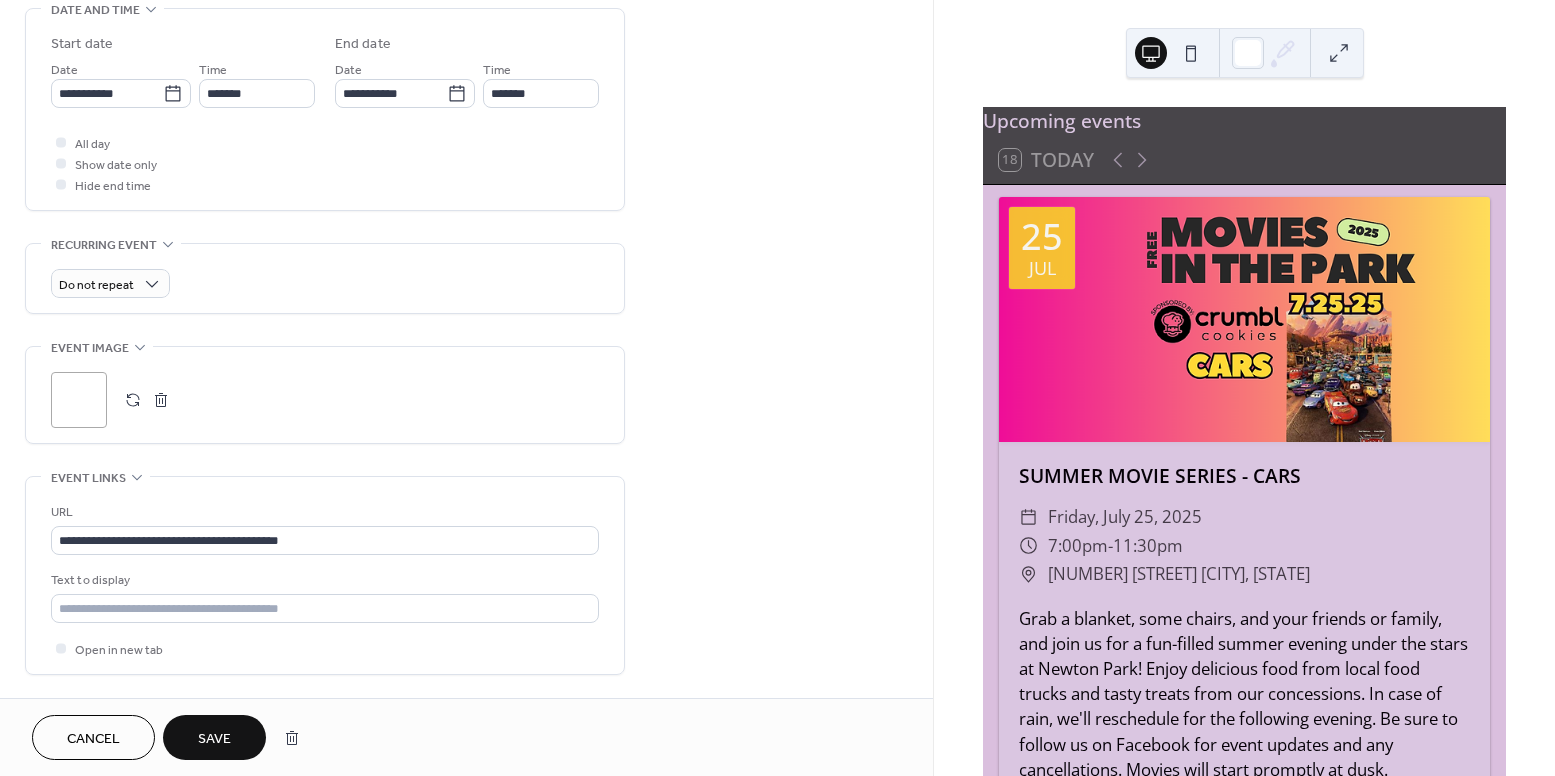 click on "Save" at bounding box center (214, 739) 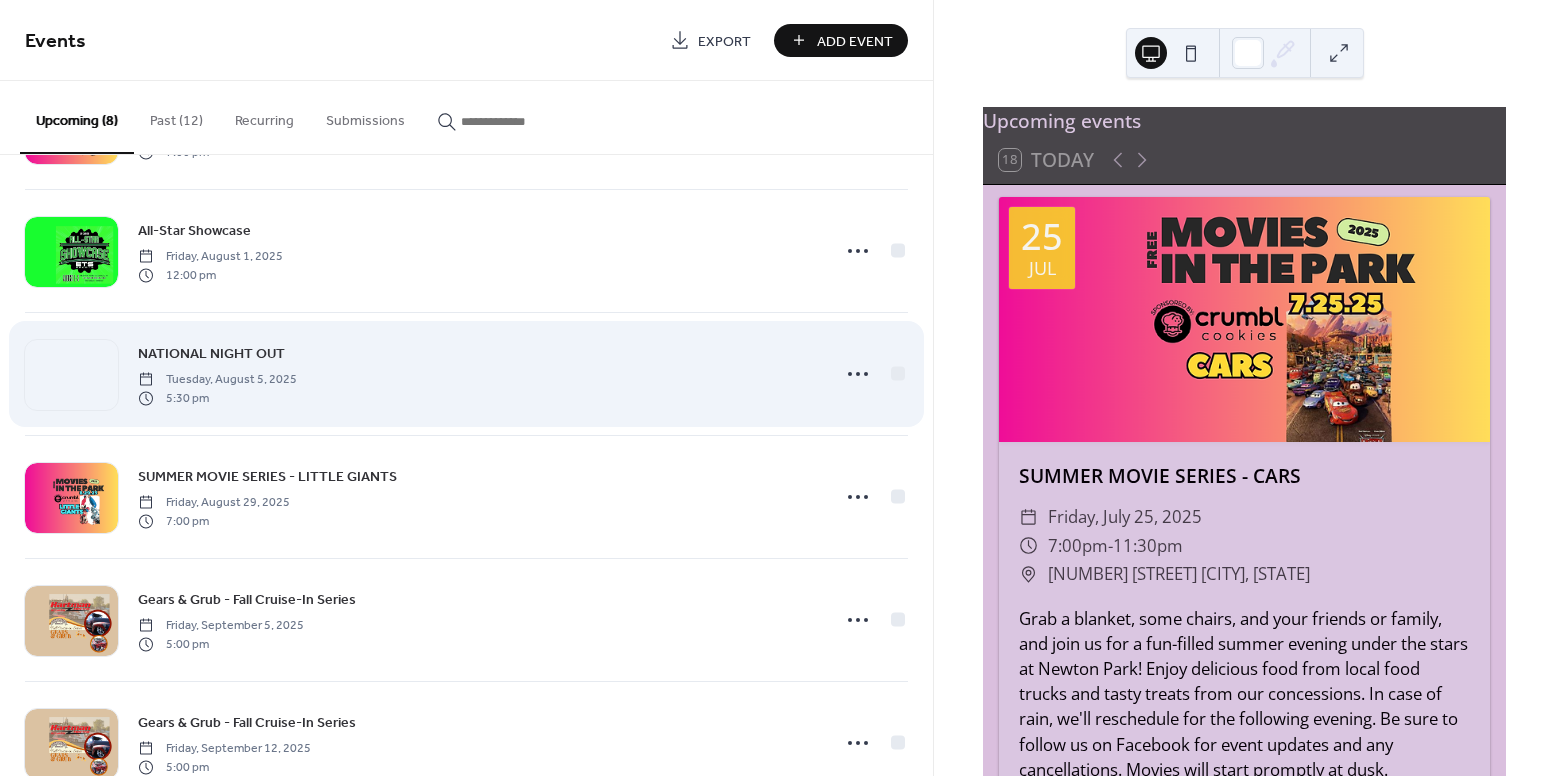 scroll, scrollTop: 422, scrollLeft: 0, axis: vertical 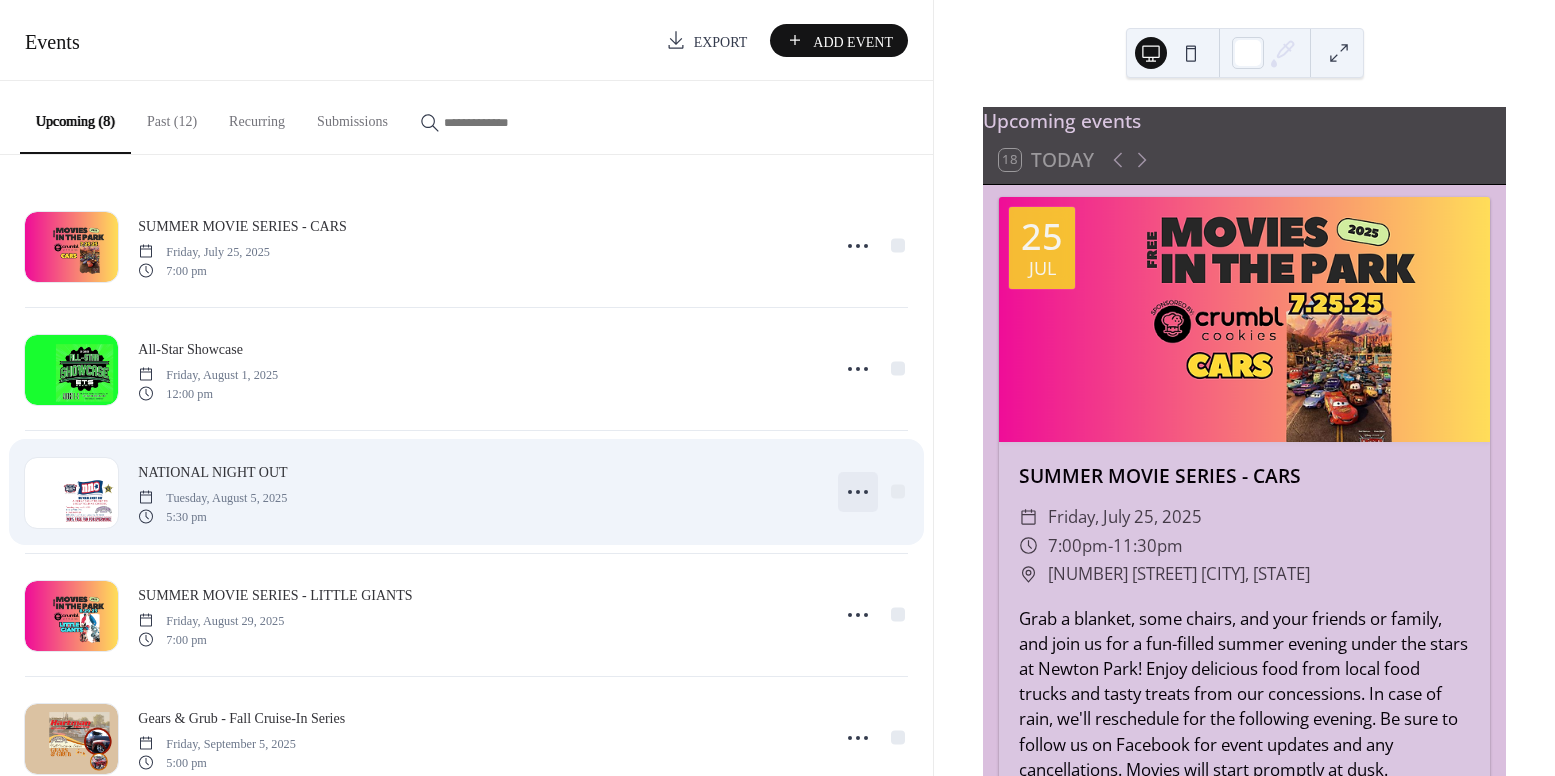 click 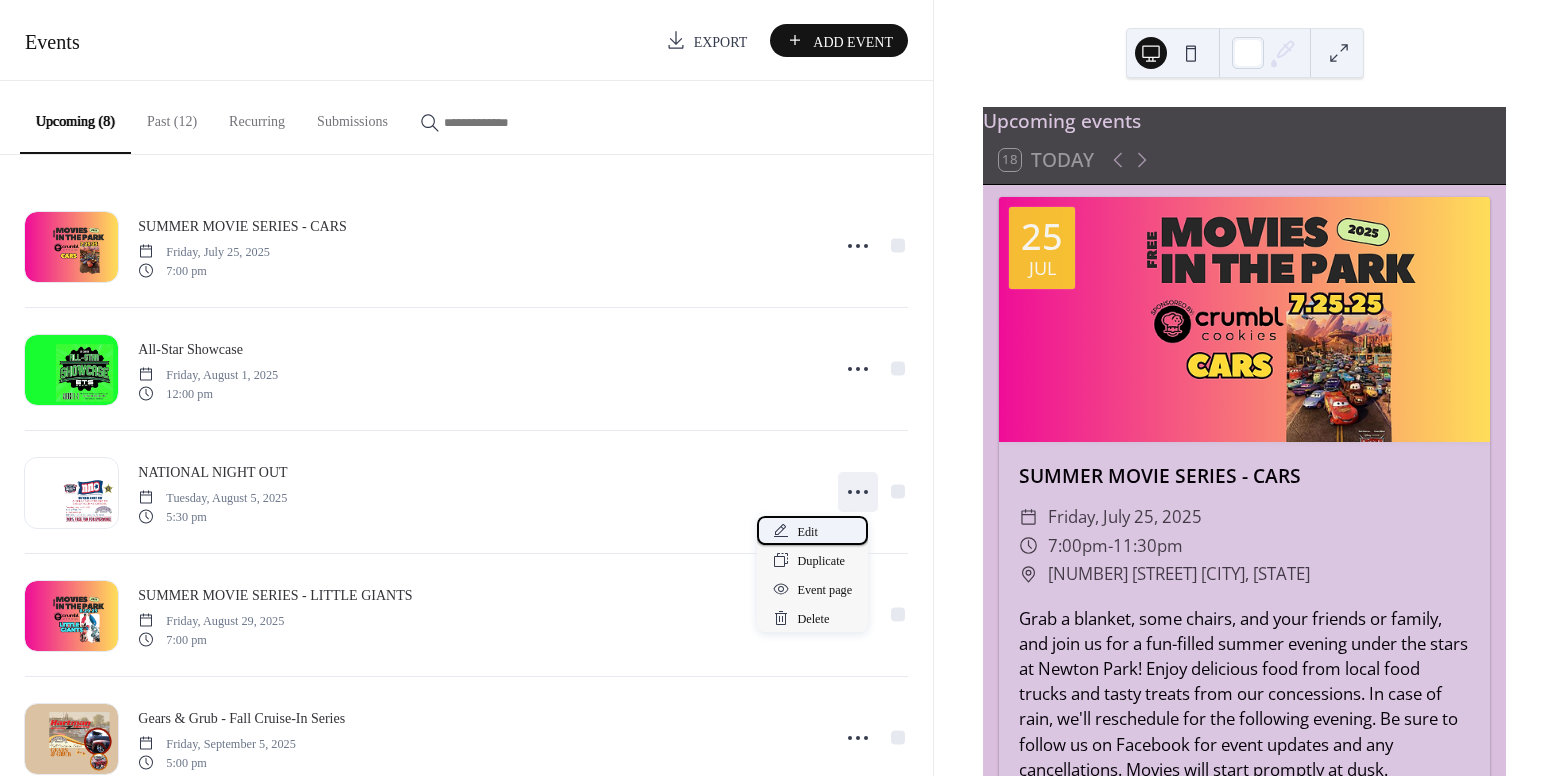 click on "Edit" at bounding box center [812, 530] 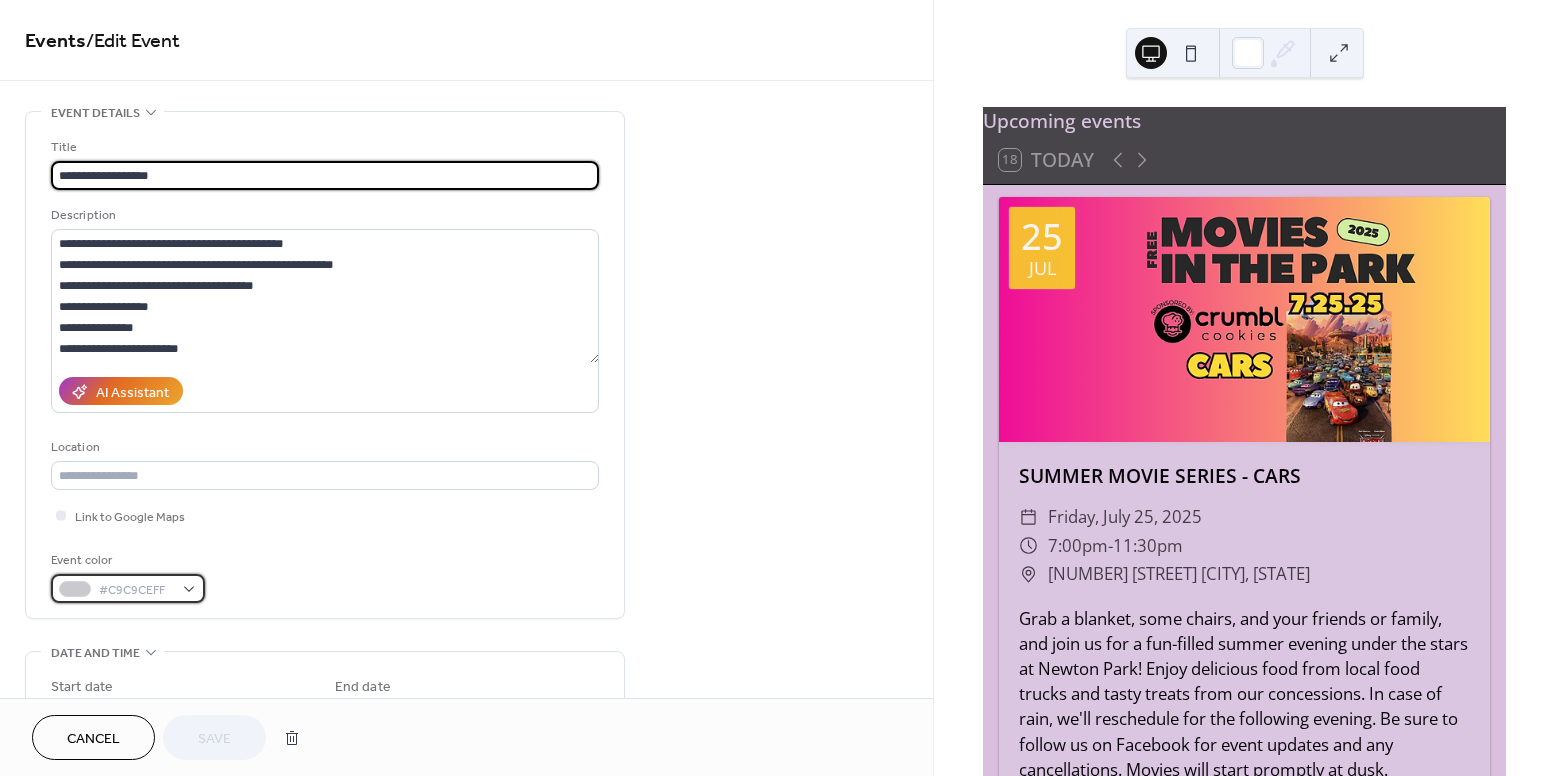 click on "#C9C9CEFF" at bounding box center [128, 588] 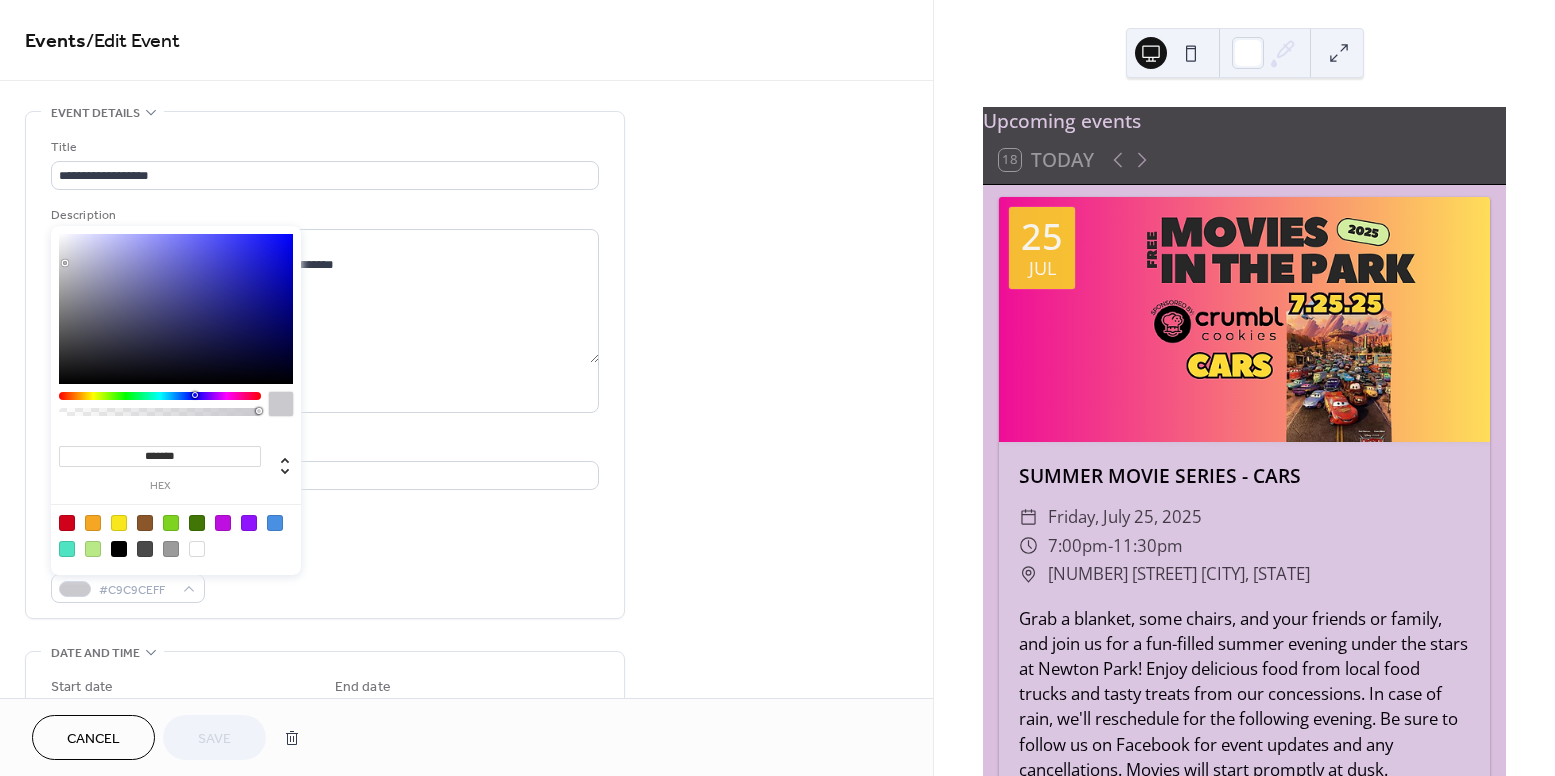 type on "*******" 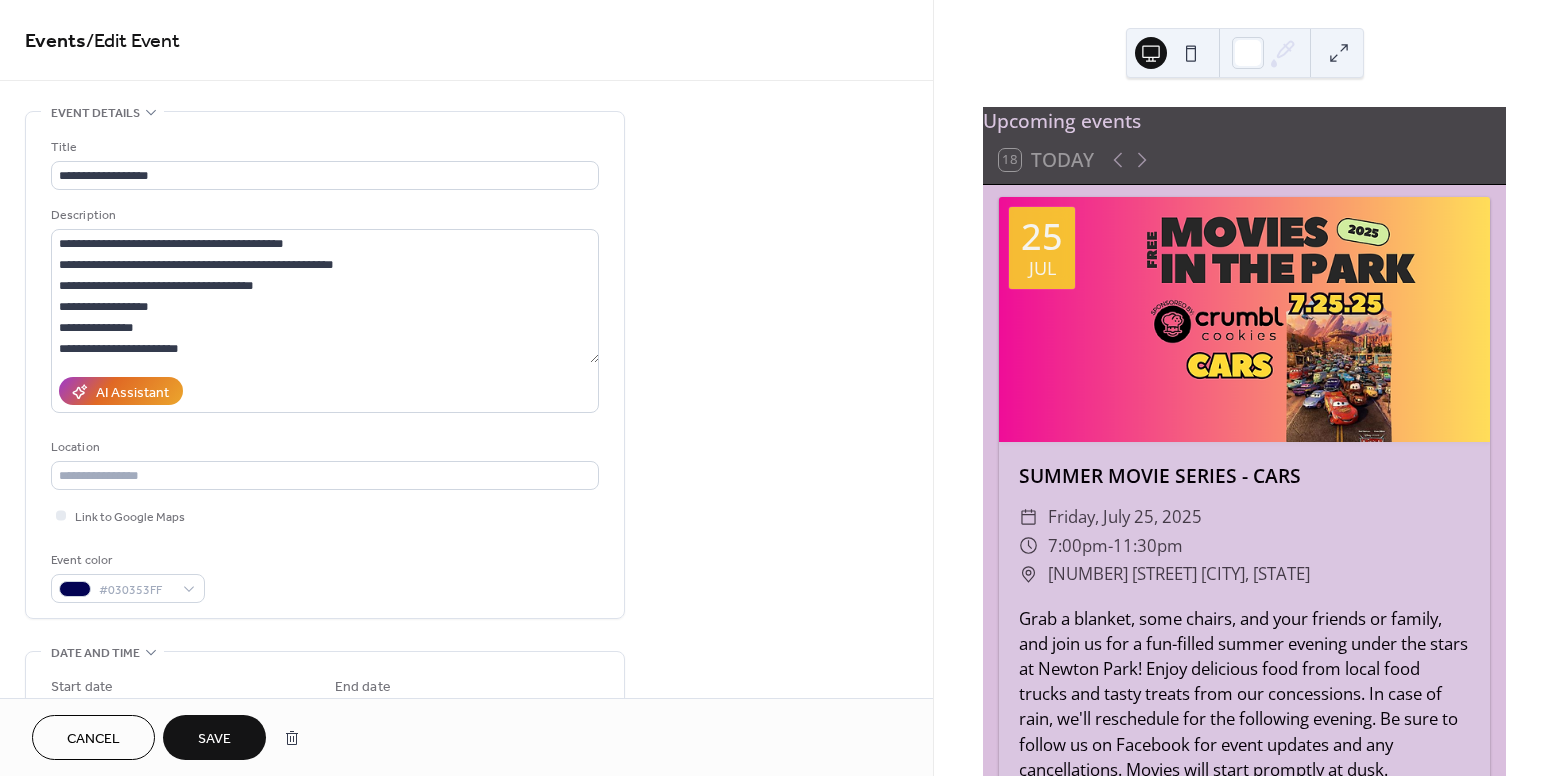 click on "Save" at bounding box center (214, 737) 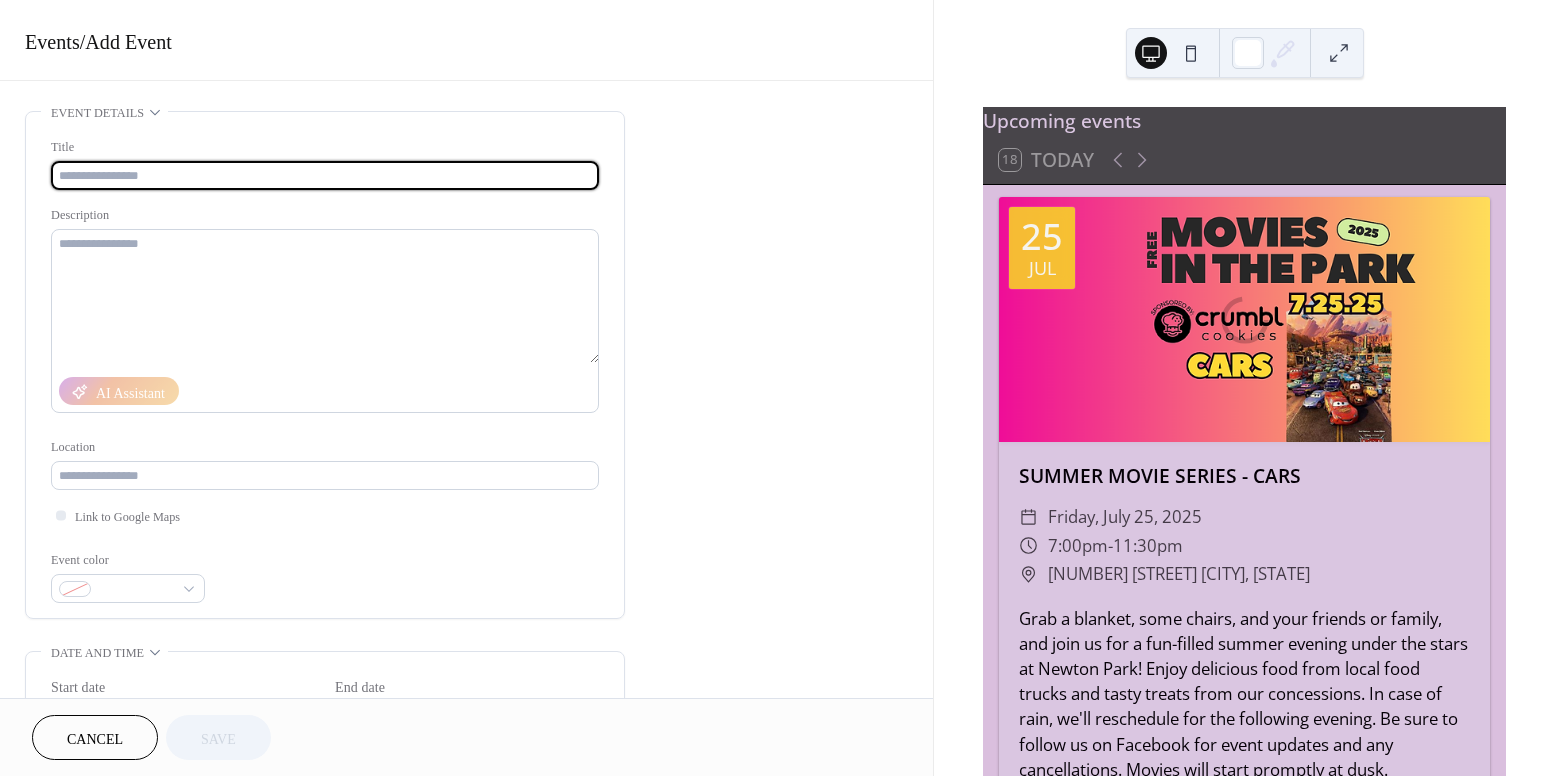 scroll, scrollTop: 0, scrollLeft: 0, axis: both 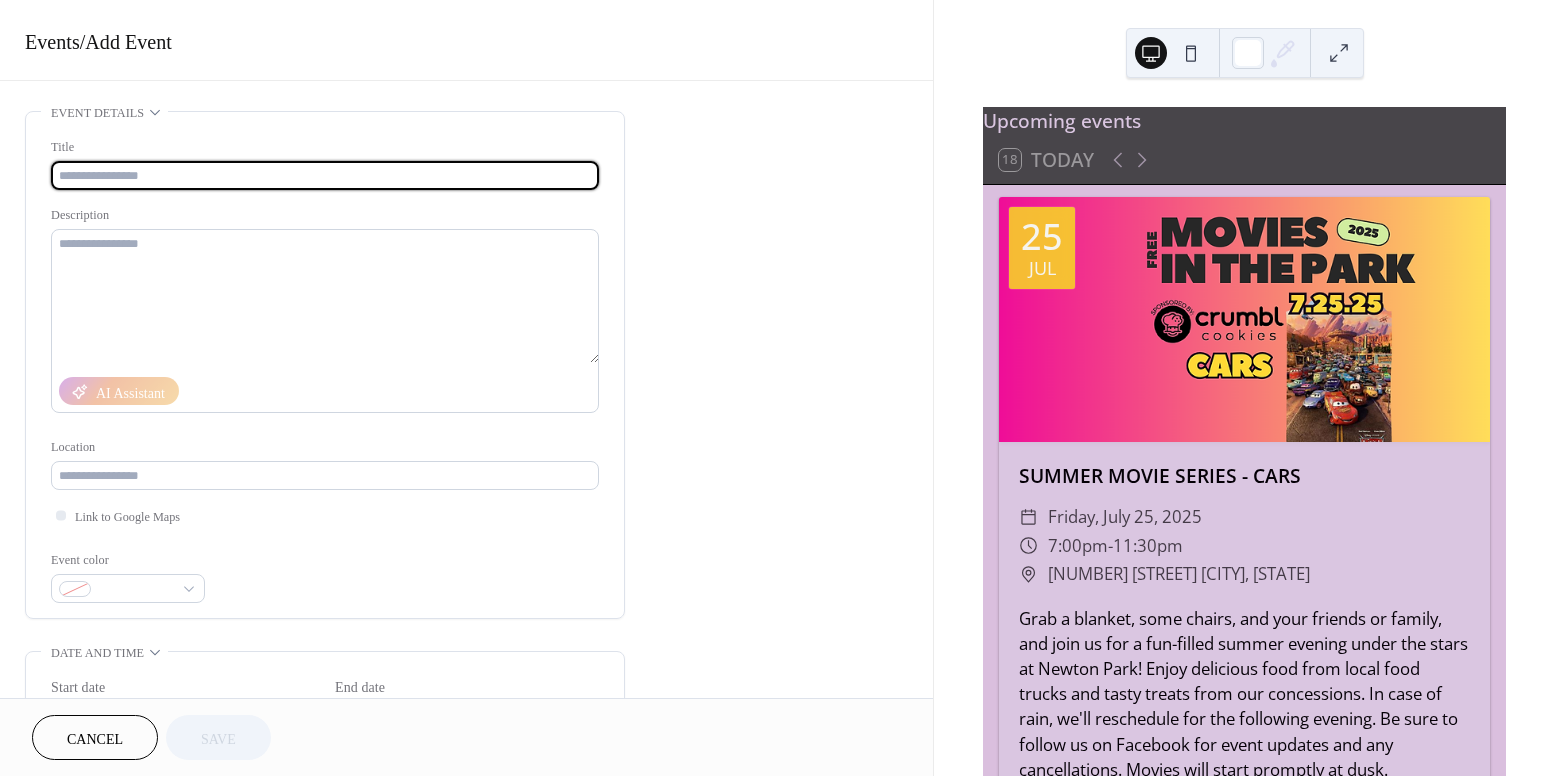 click at bounding box center (325, 175) 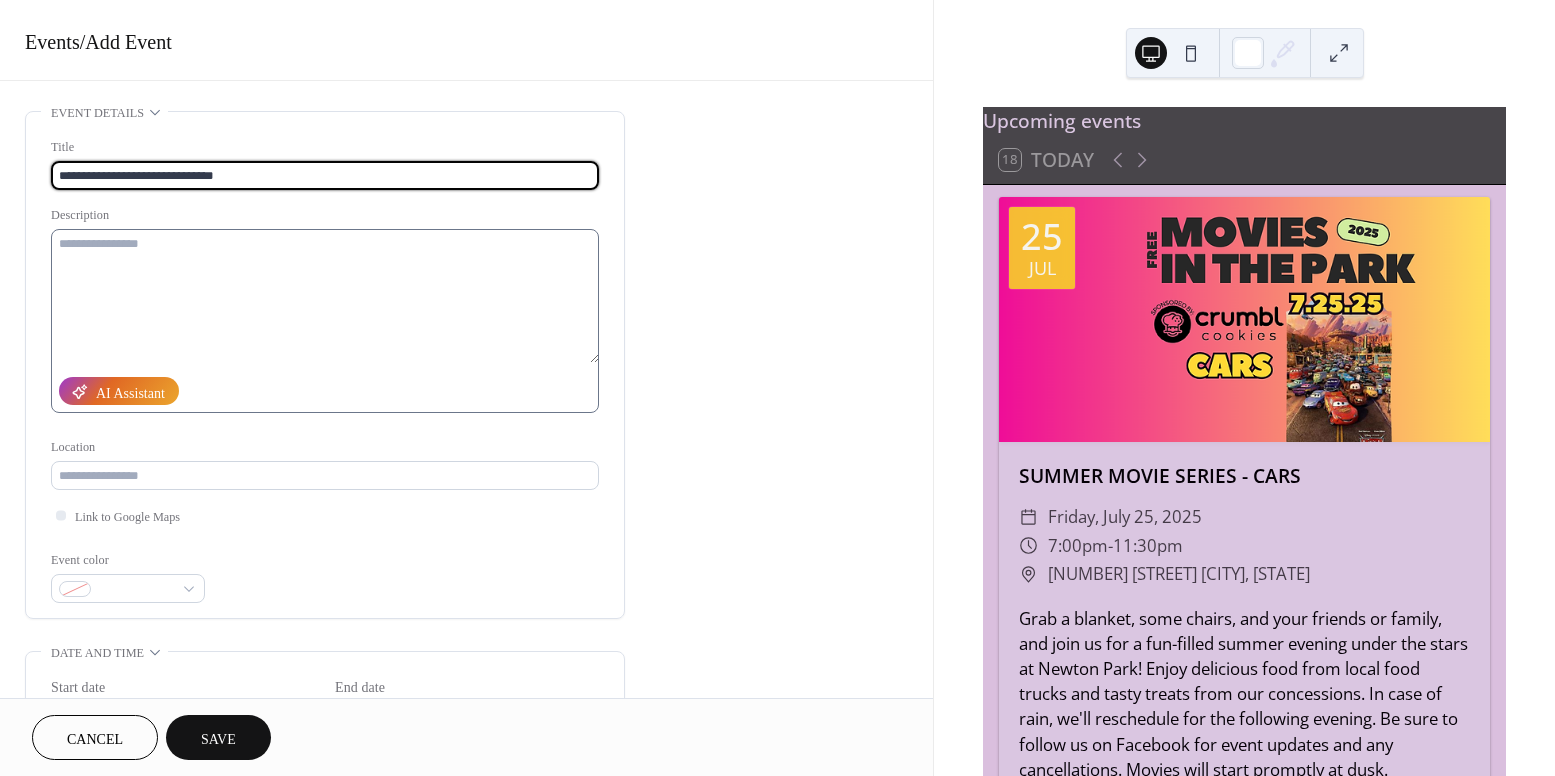 type on "**********" 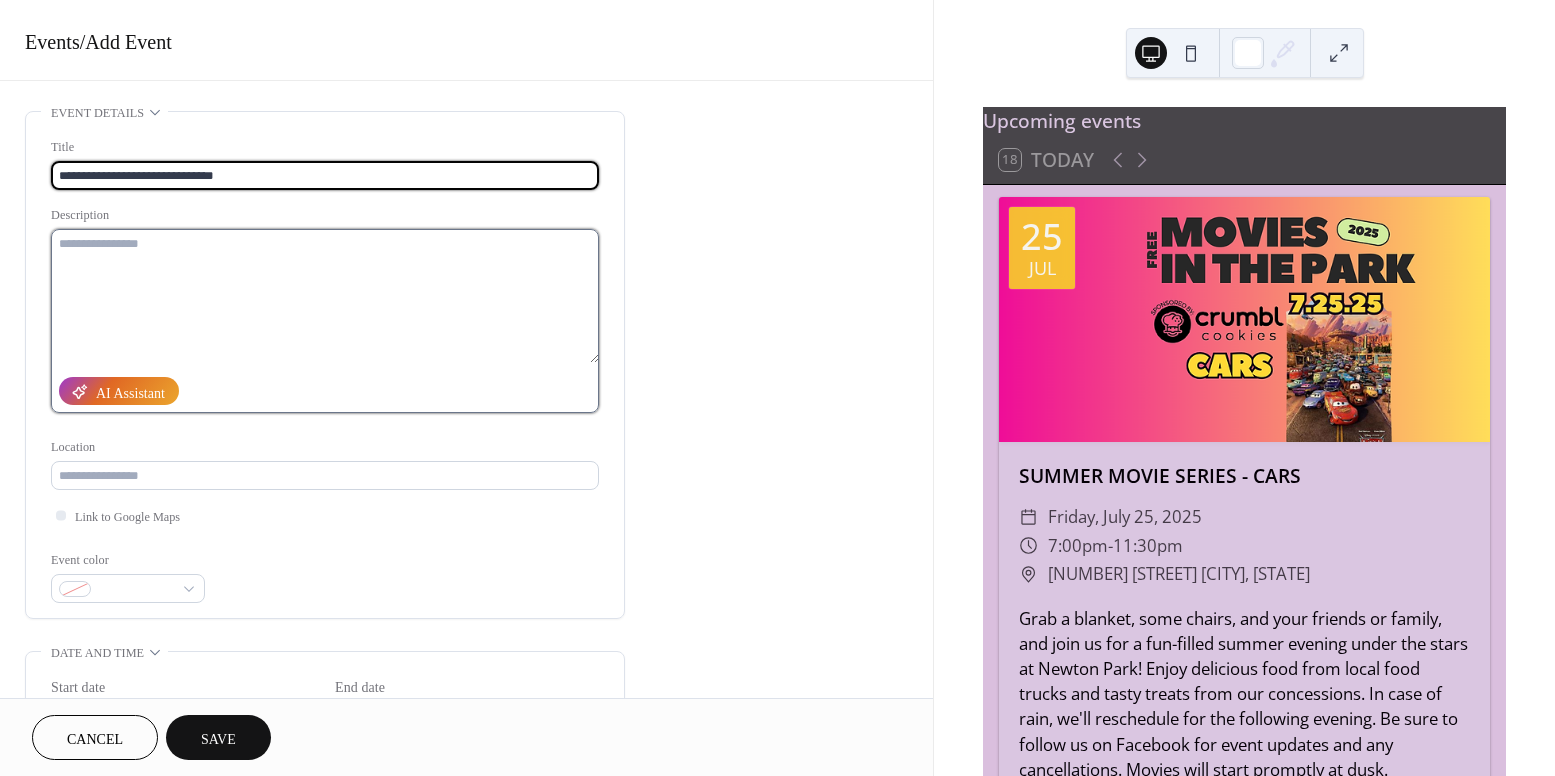 click at bounding box center [325, 296] 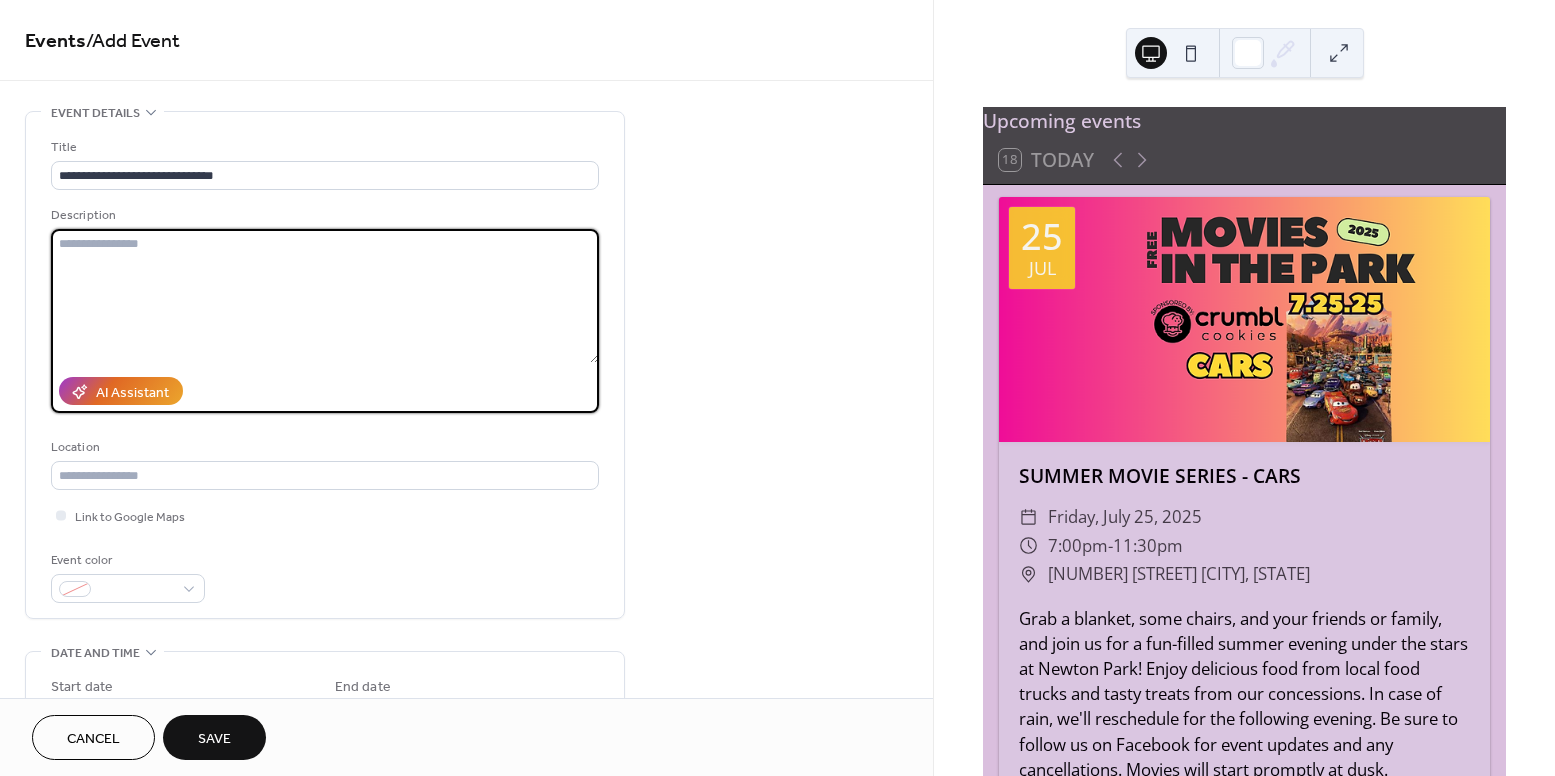 paste on "**********" 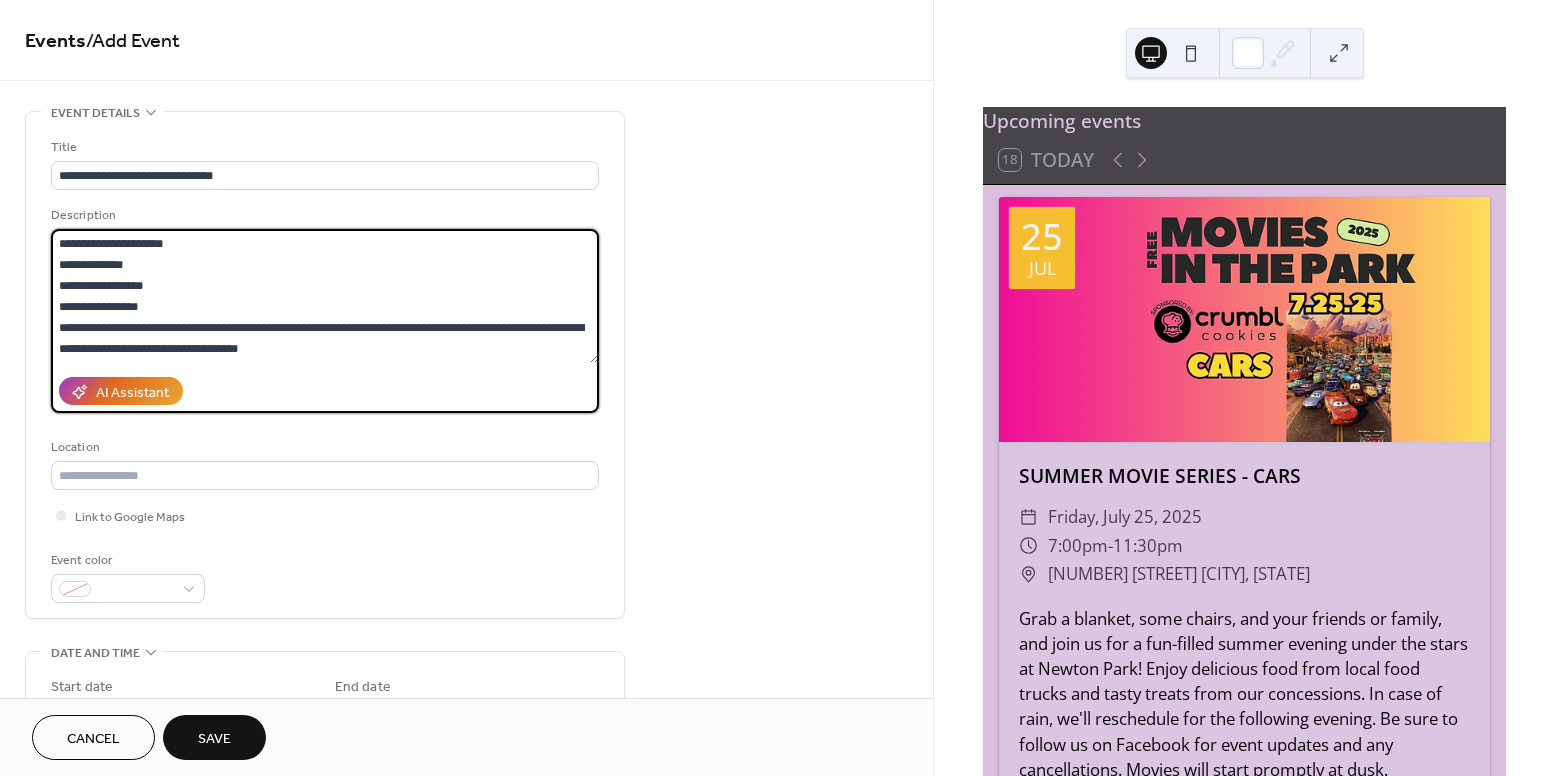 click on "**********" at bounding box center (325, 296) 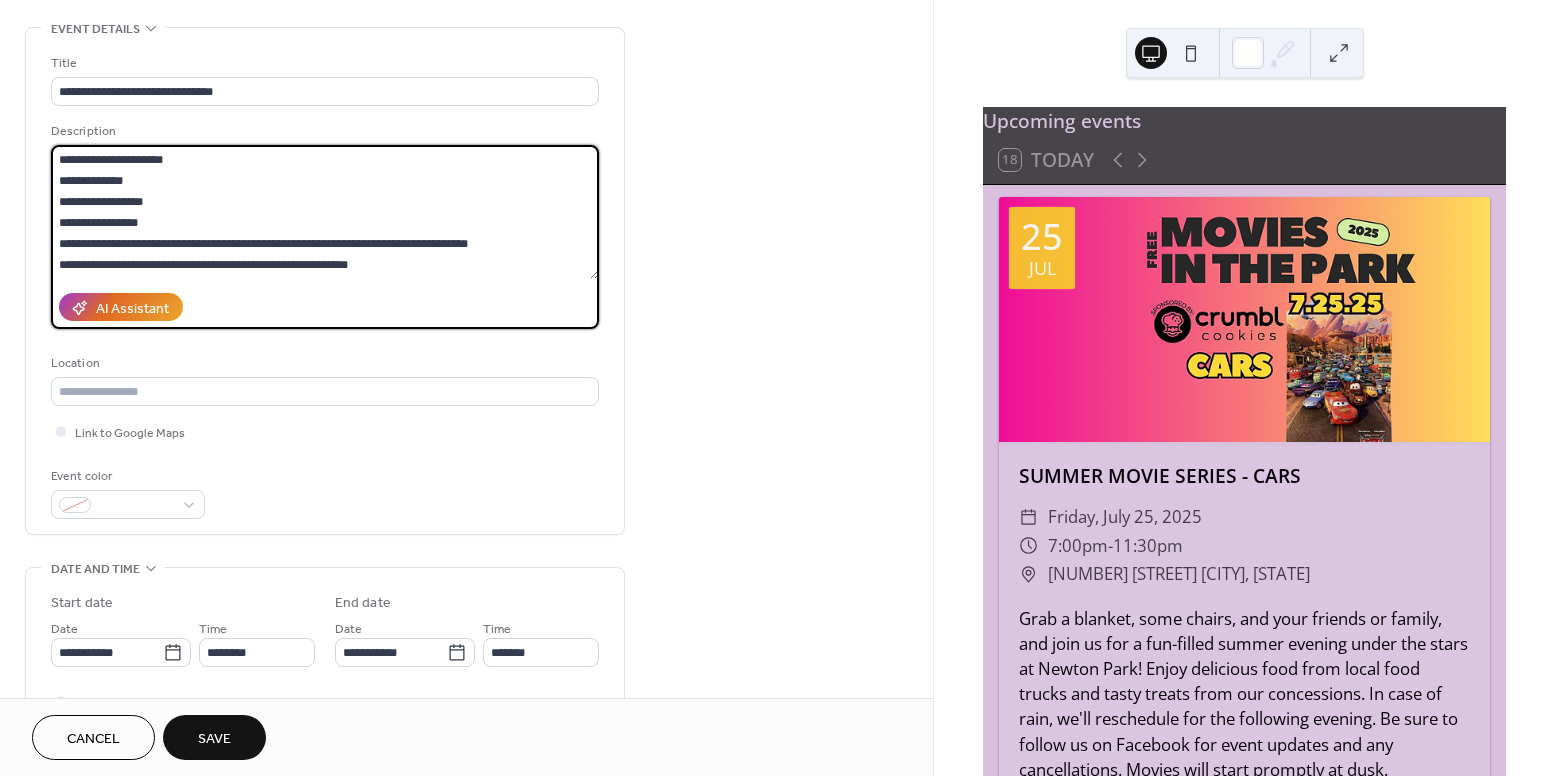 scroll, scrollTop: 39, scrollLeft: 0, axis: vertical 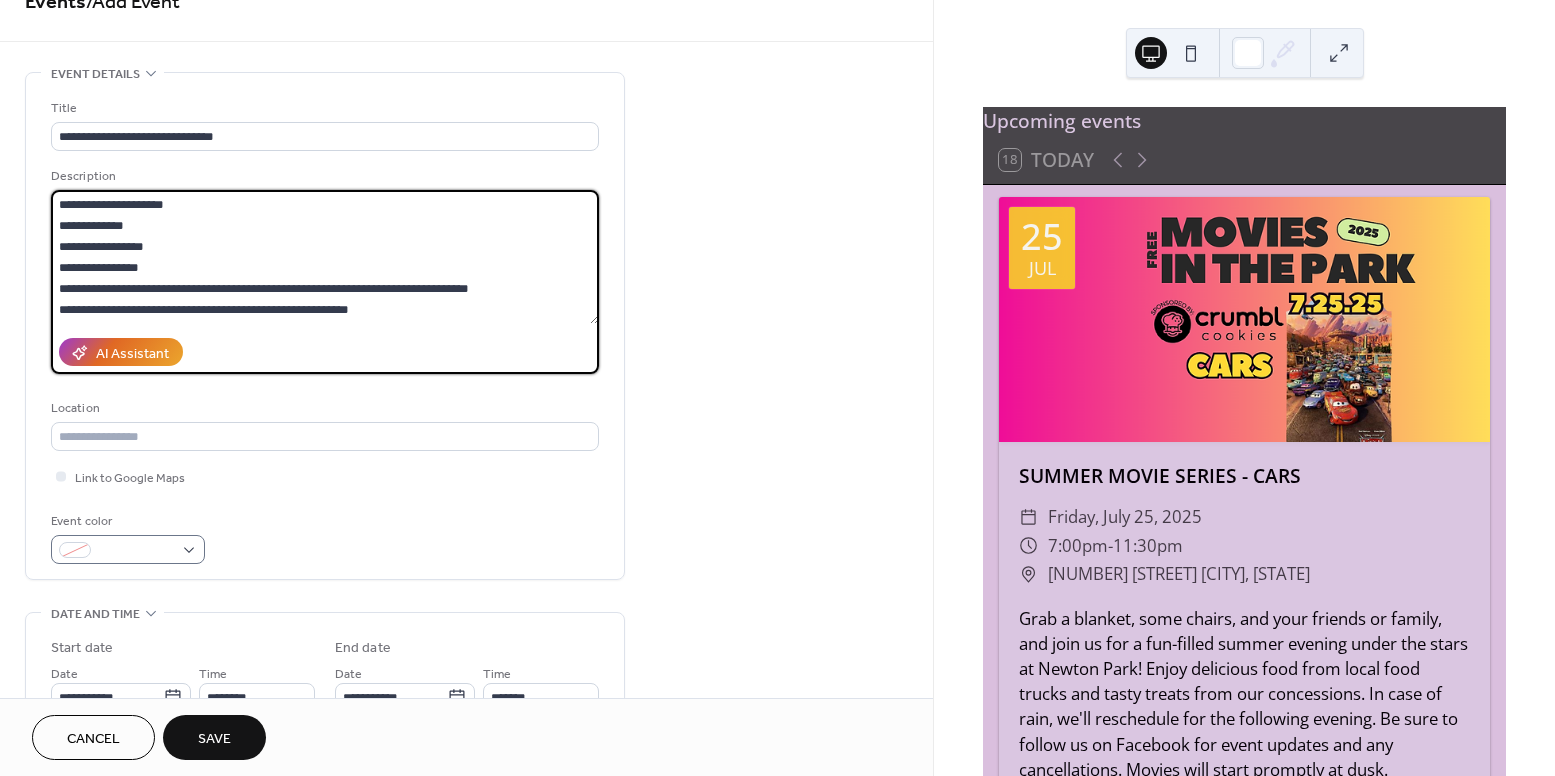 type on "**********" 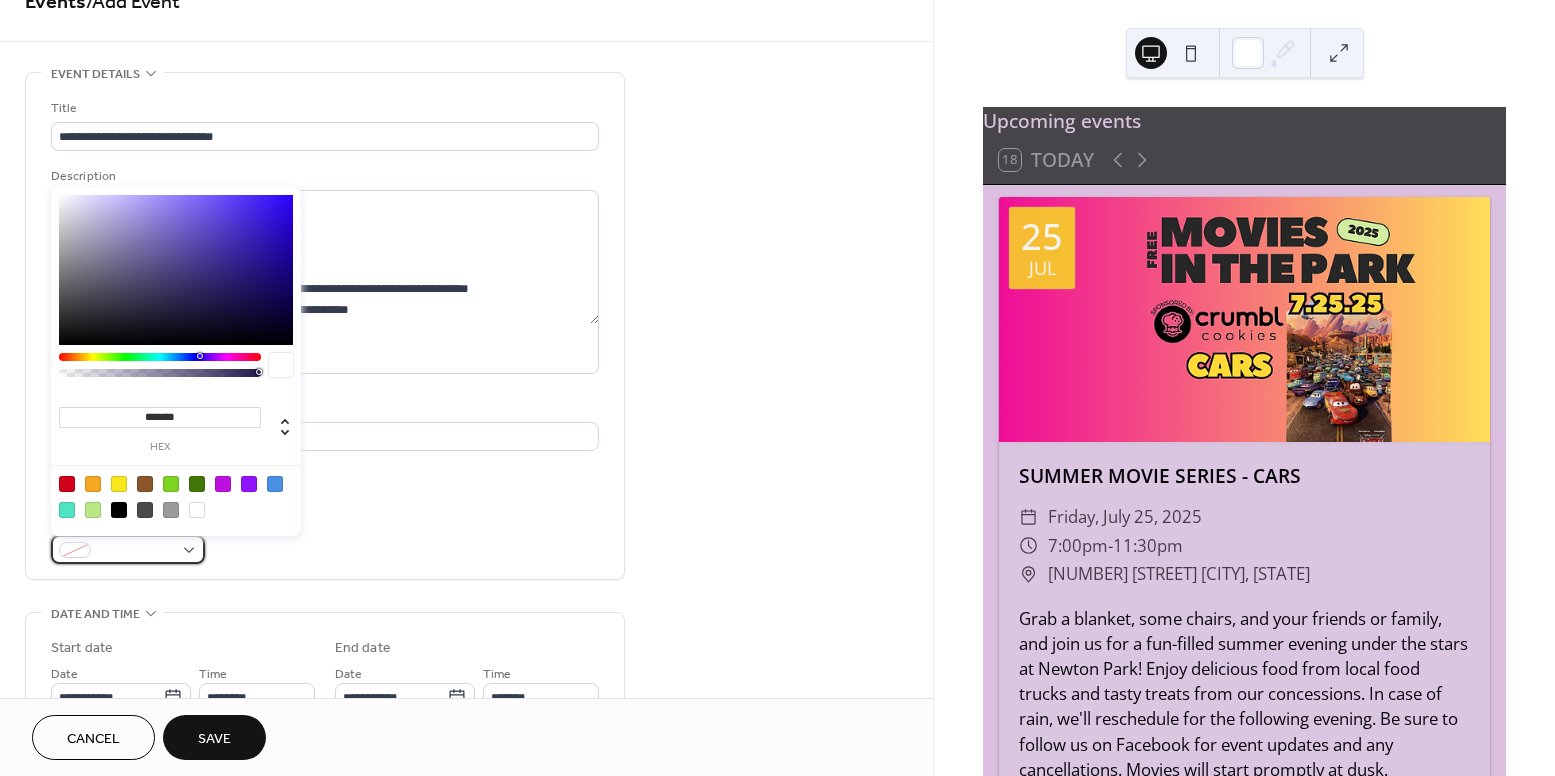 click at bounding box center (128, 549) 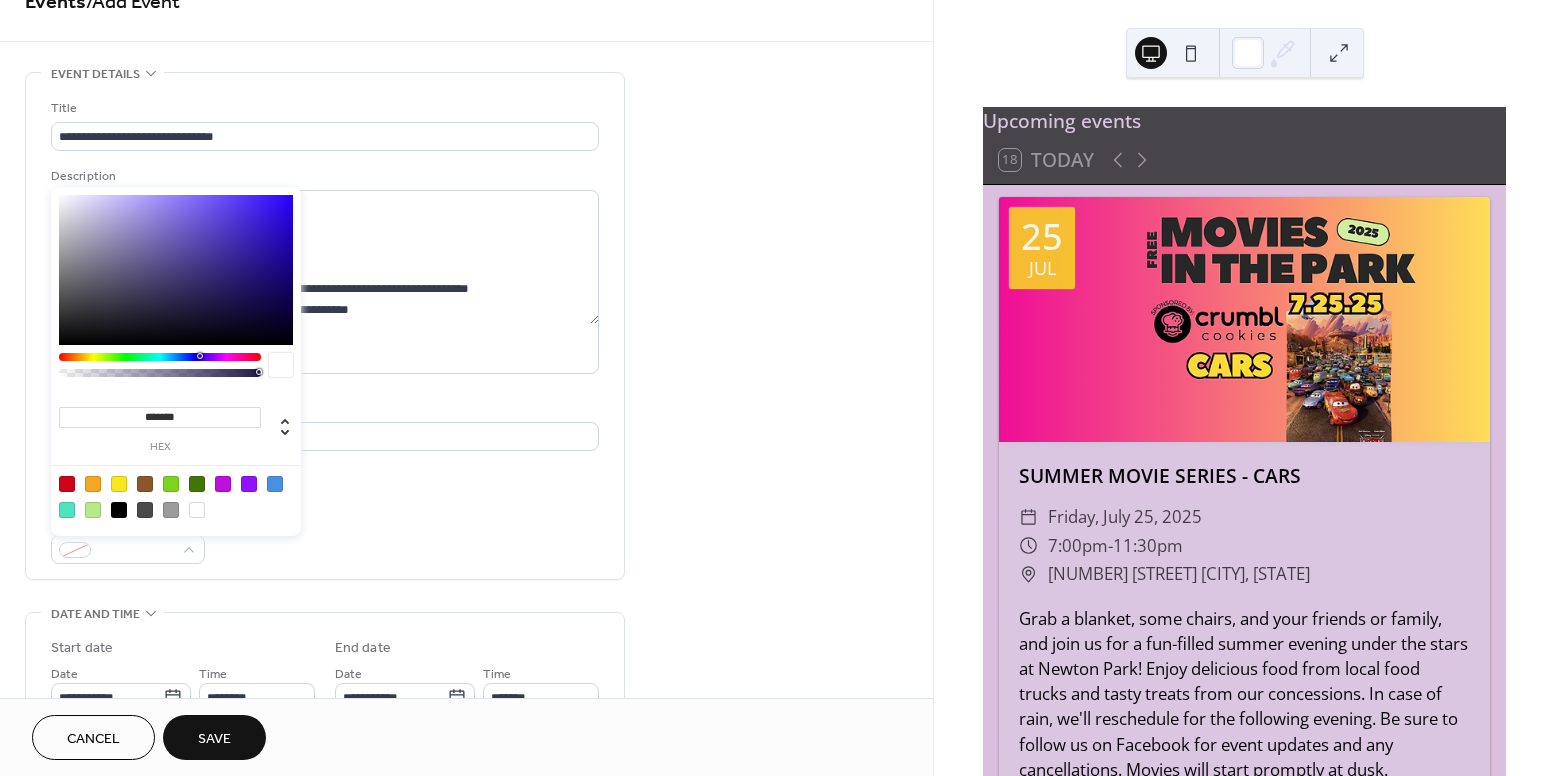 click at bounding box center (93, 484) 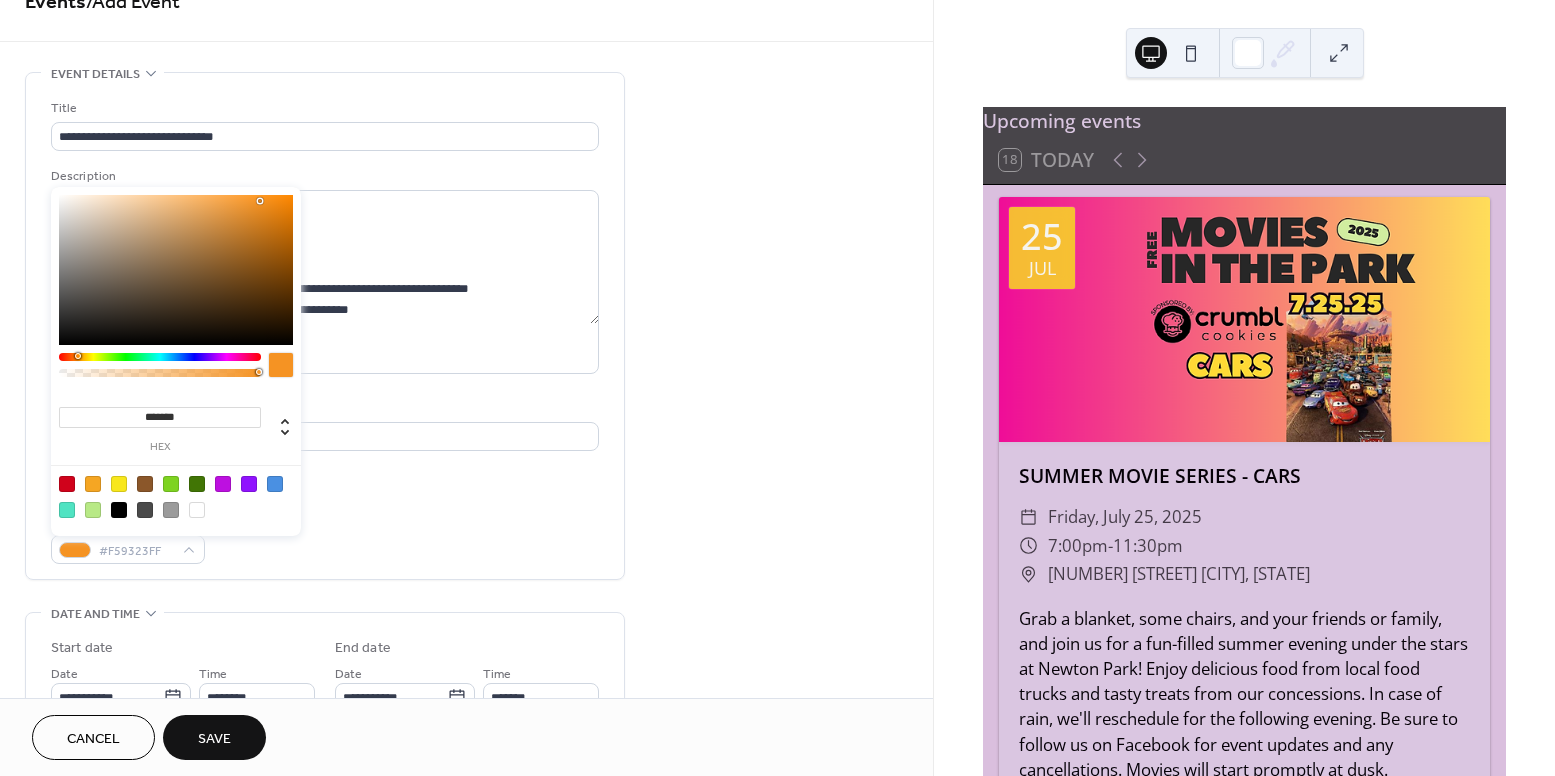 click at bounding box center (160, 357) 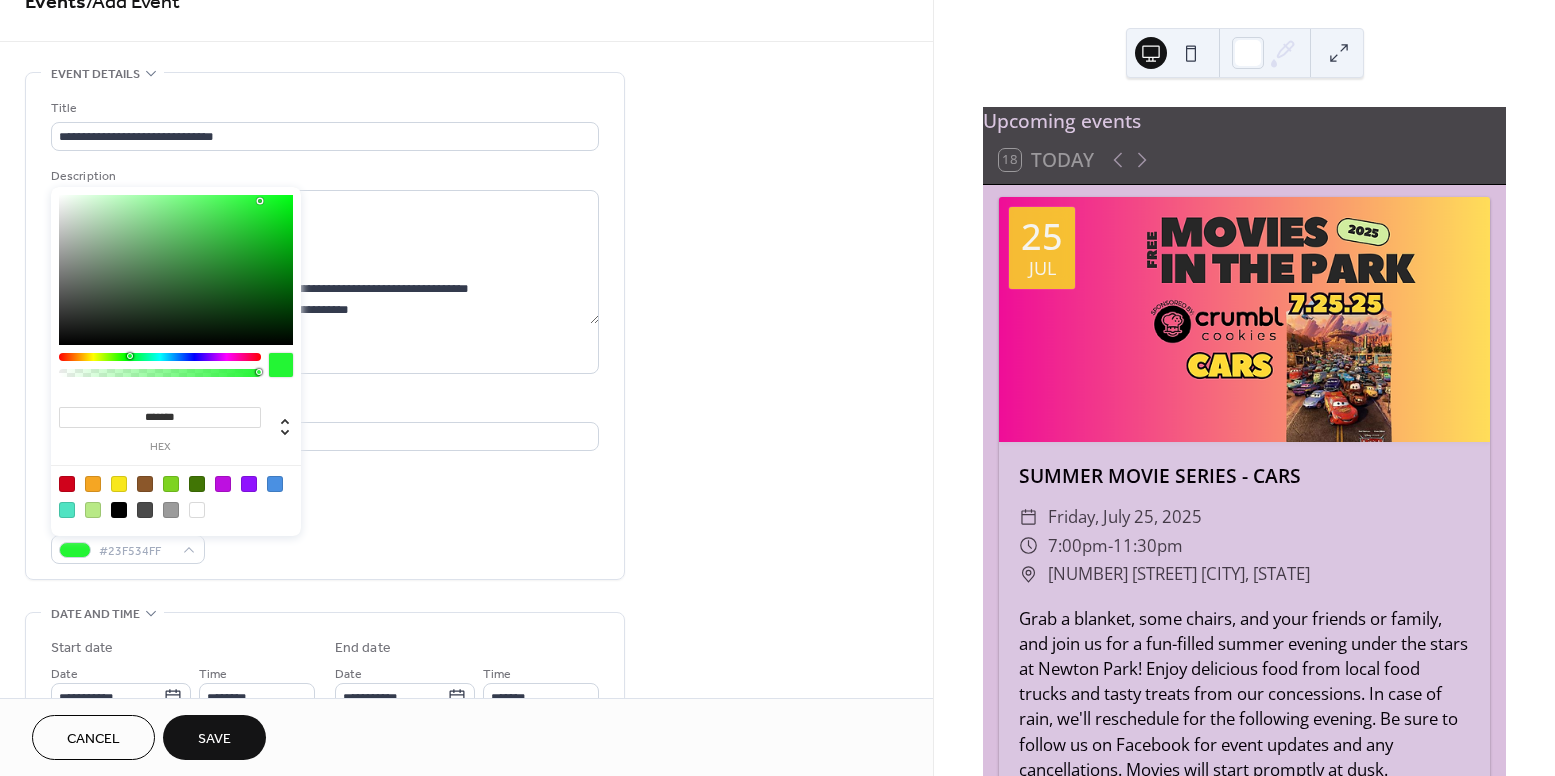 click at bounding box center (160, 357) 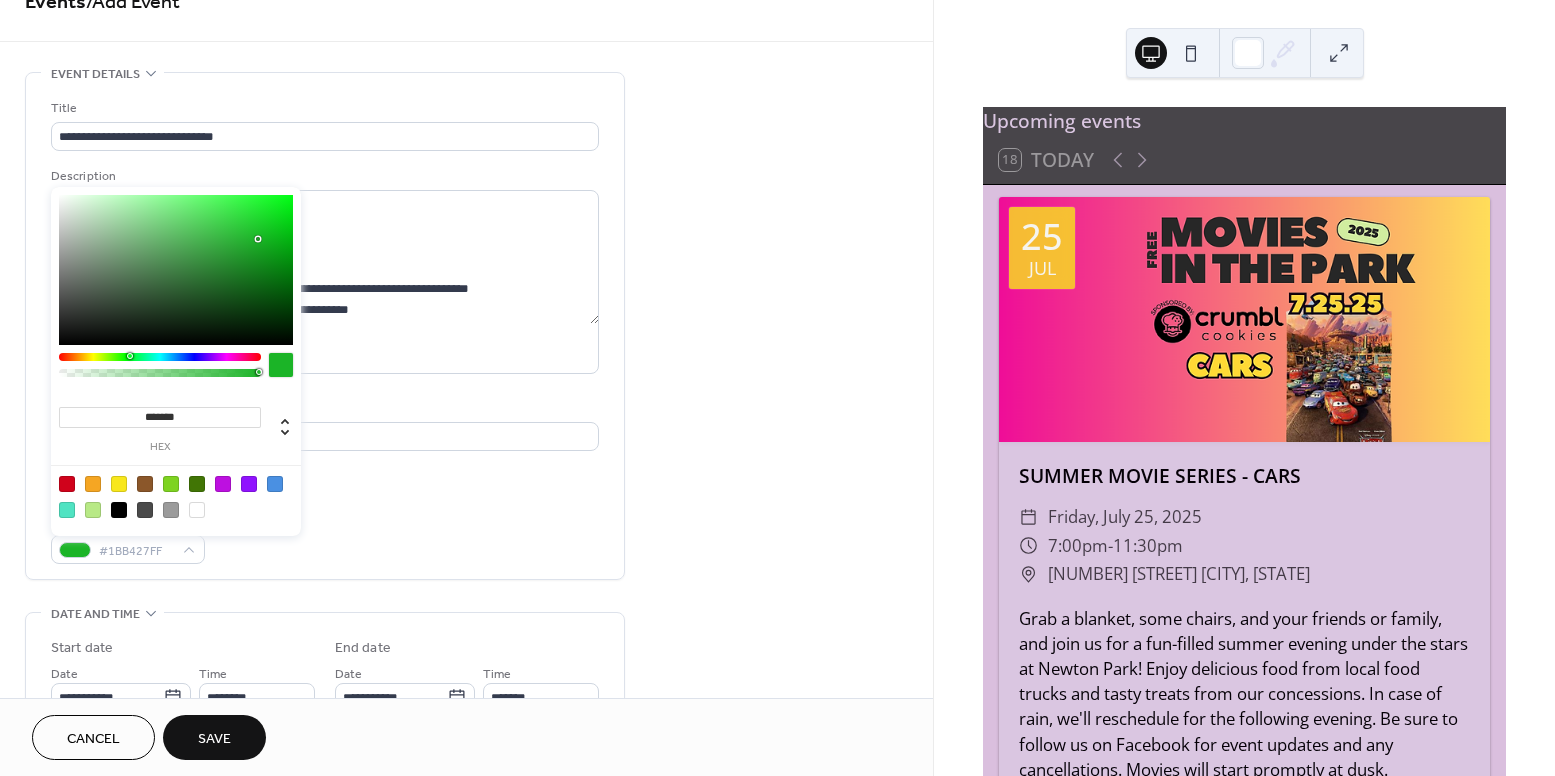 click at bounding box center (176, 270) 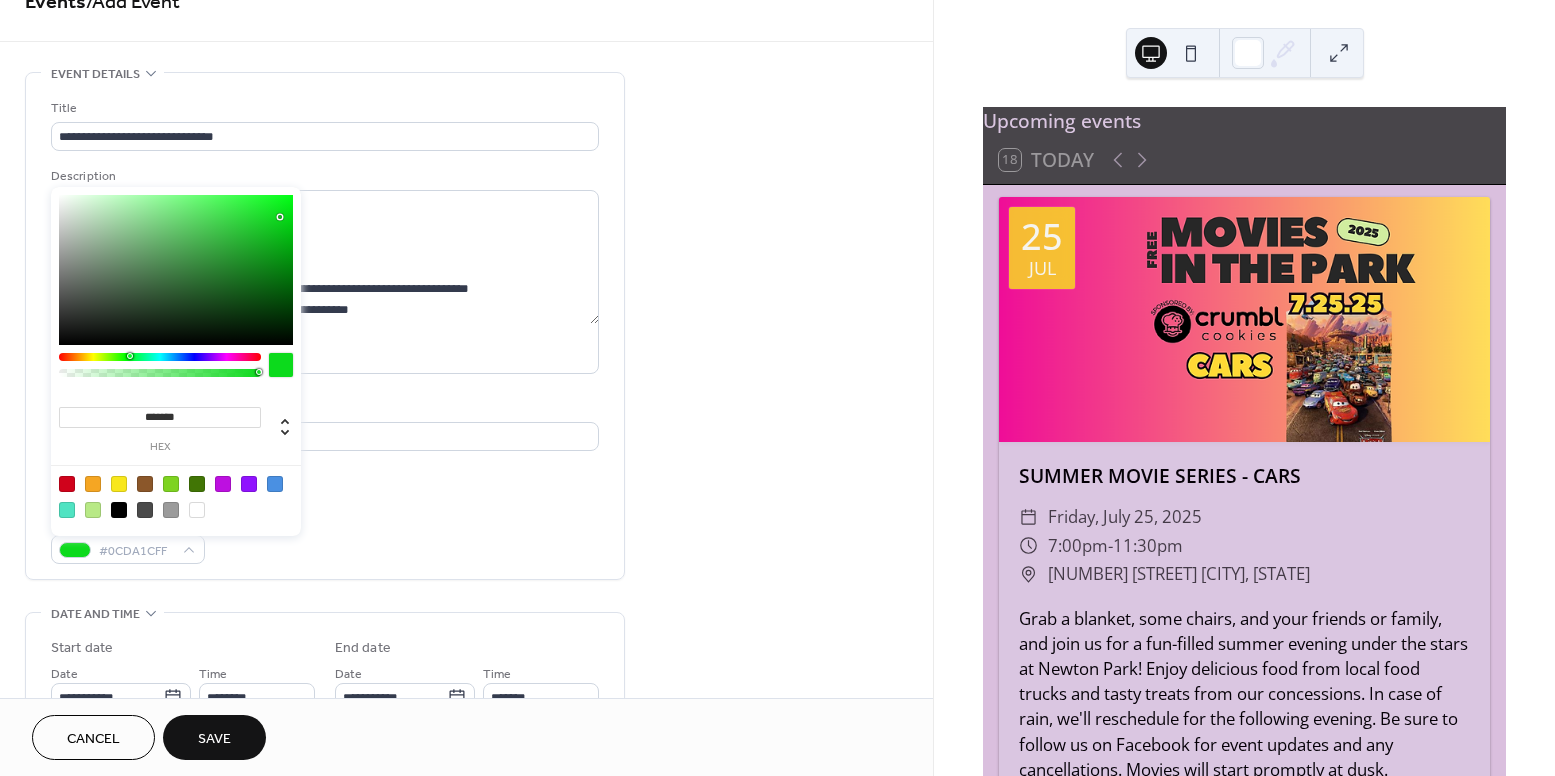 click at bounding box center (176, 270) 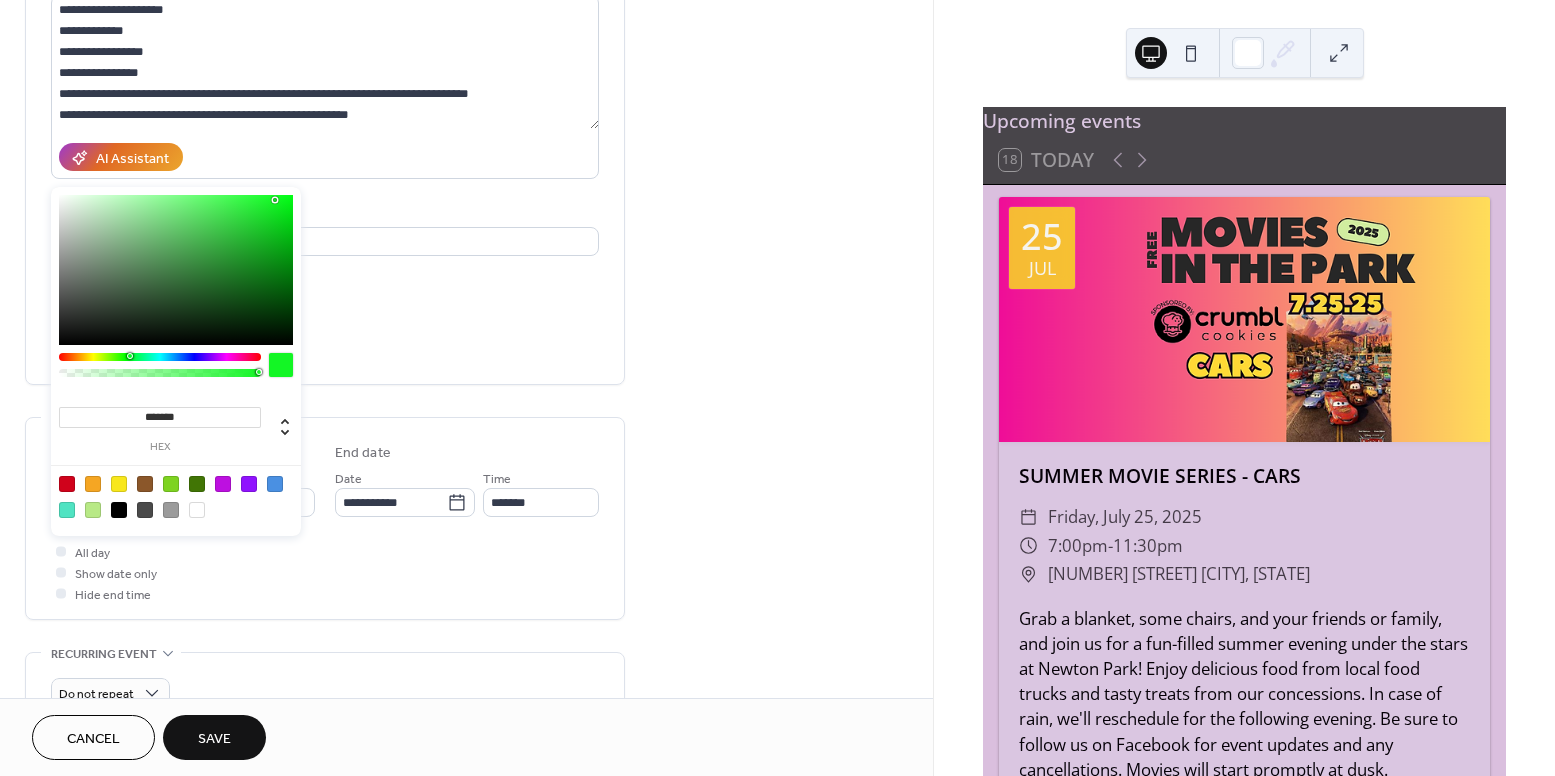 scroll, scrollTop: 235, scrollLeft: 0, axis: vertical 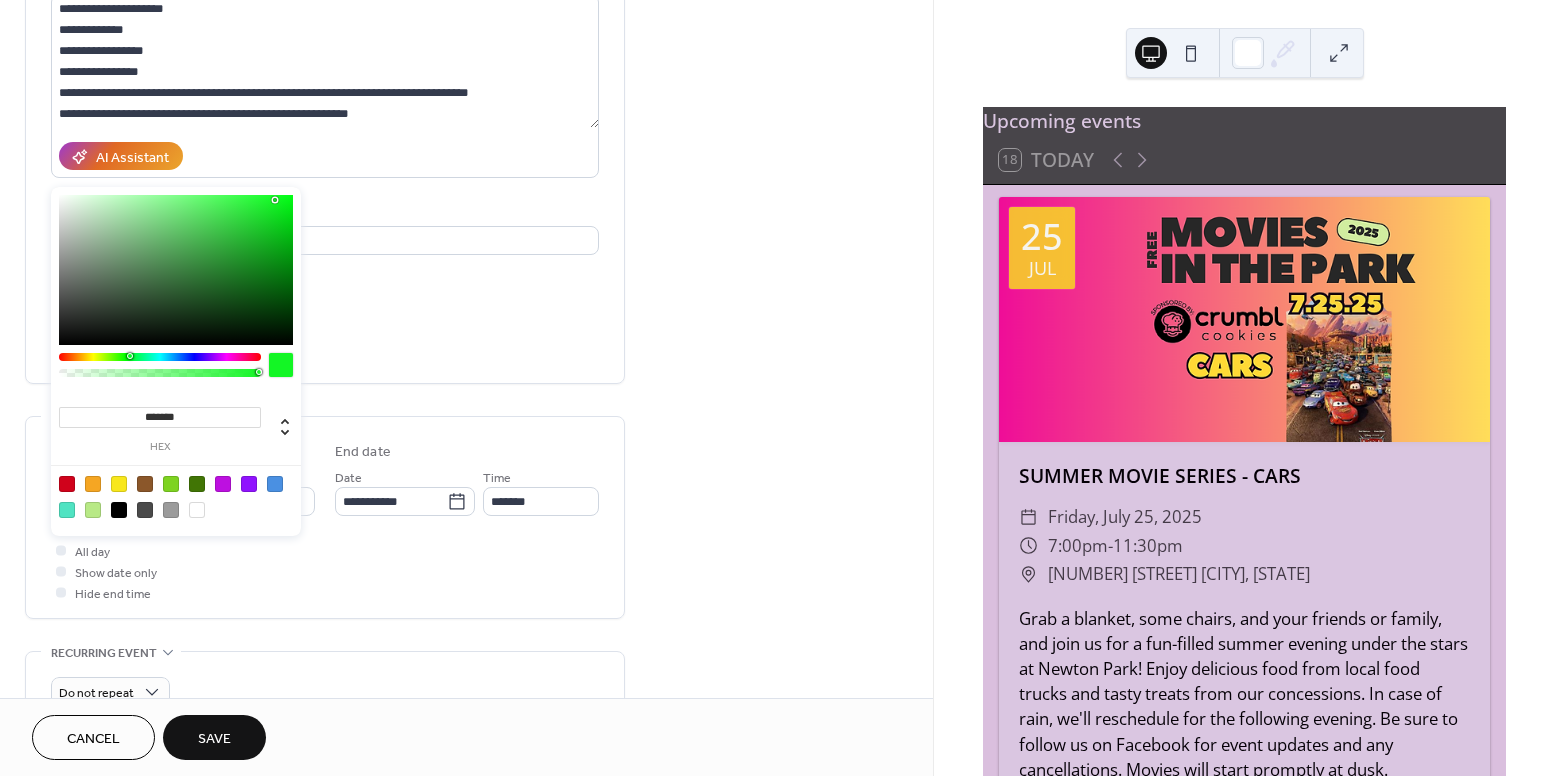type on "*******" 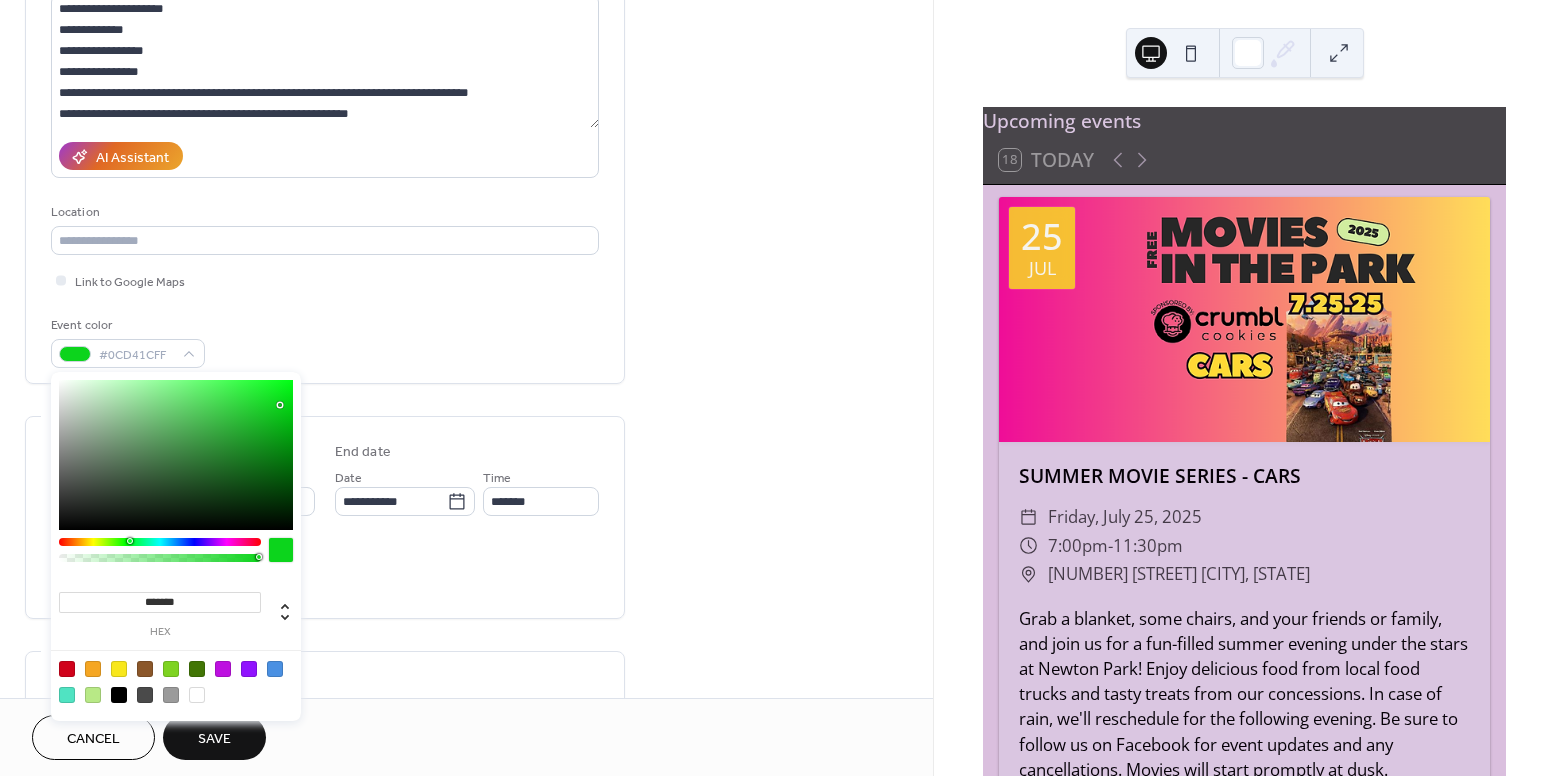 click on "**********" at bounding box center [466, 563] 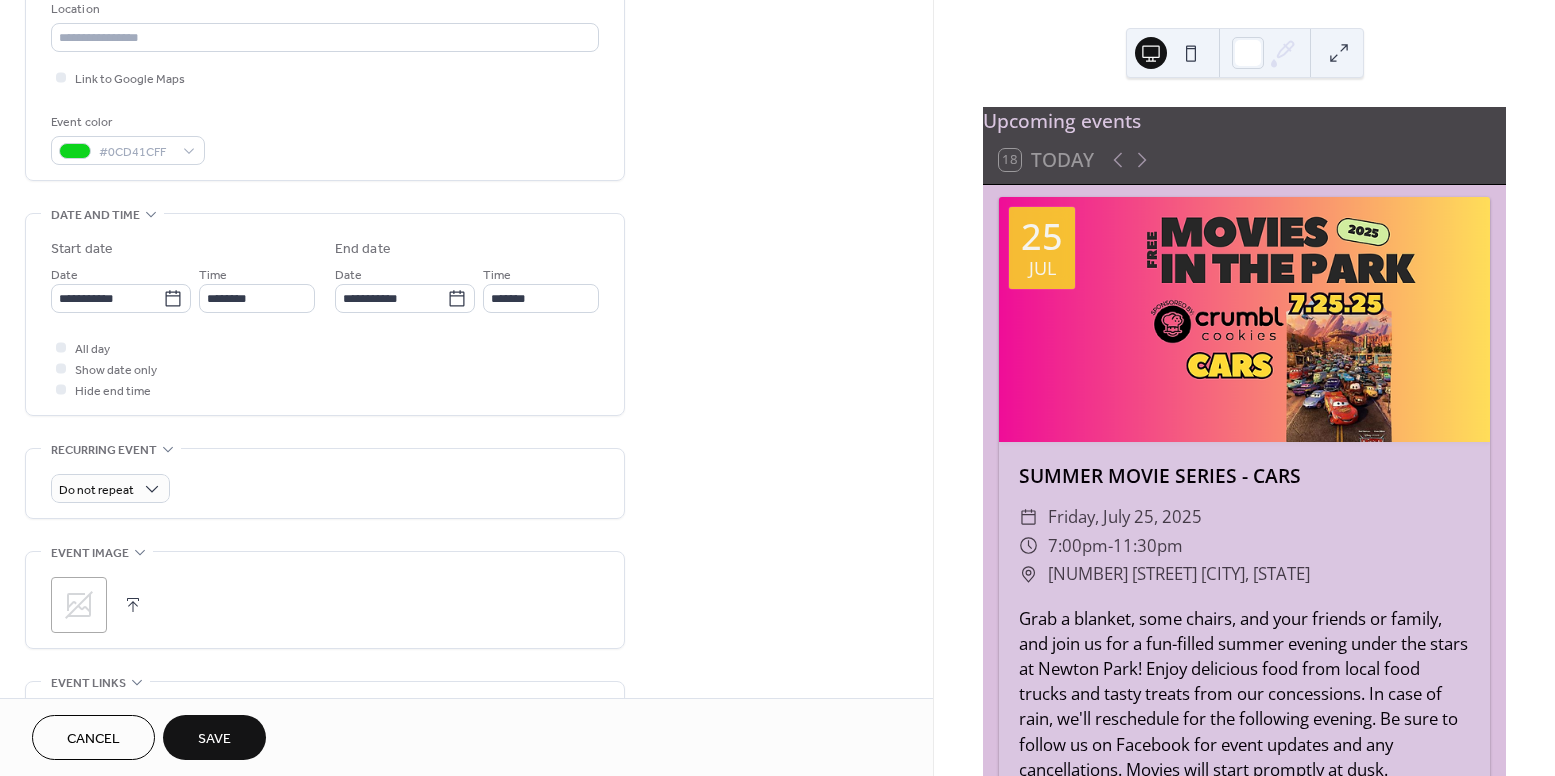 scroll, scrollTop: 446, scrollLeft: 0, axis: vertical 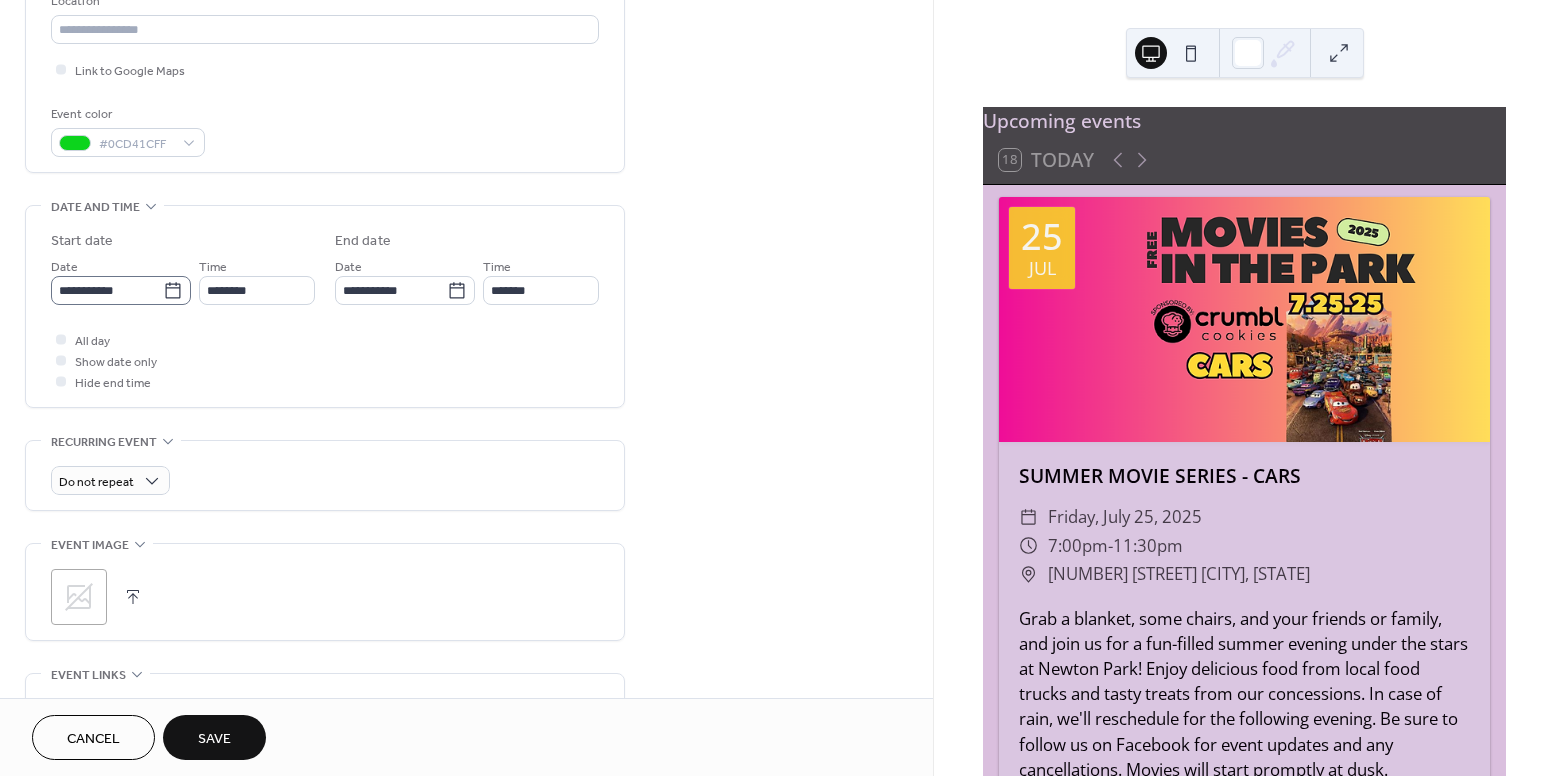 click 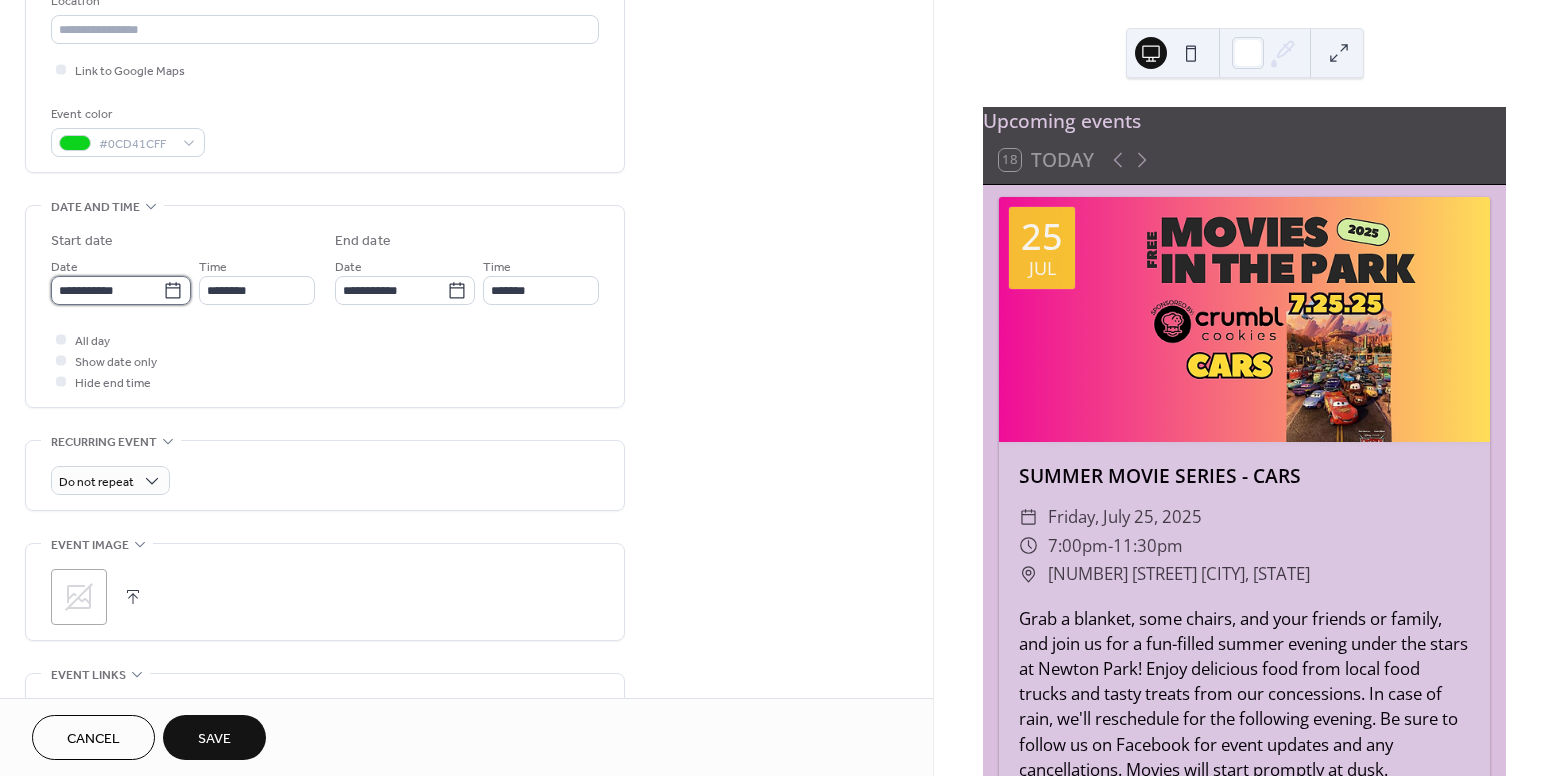 click on "**********" at bounding box center (107, 290) 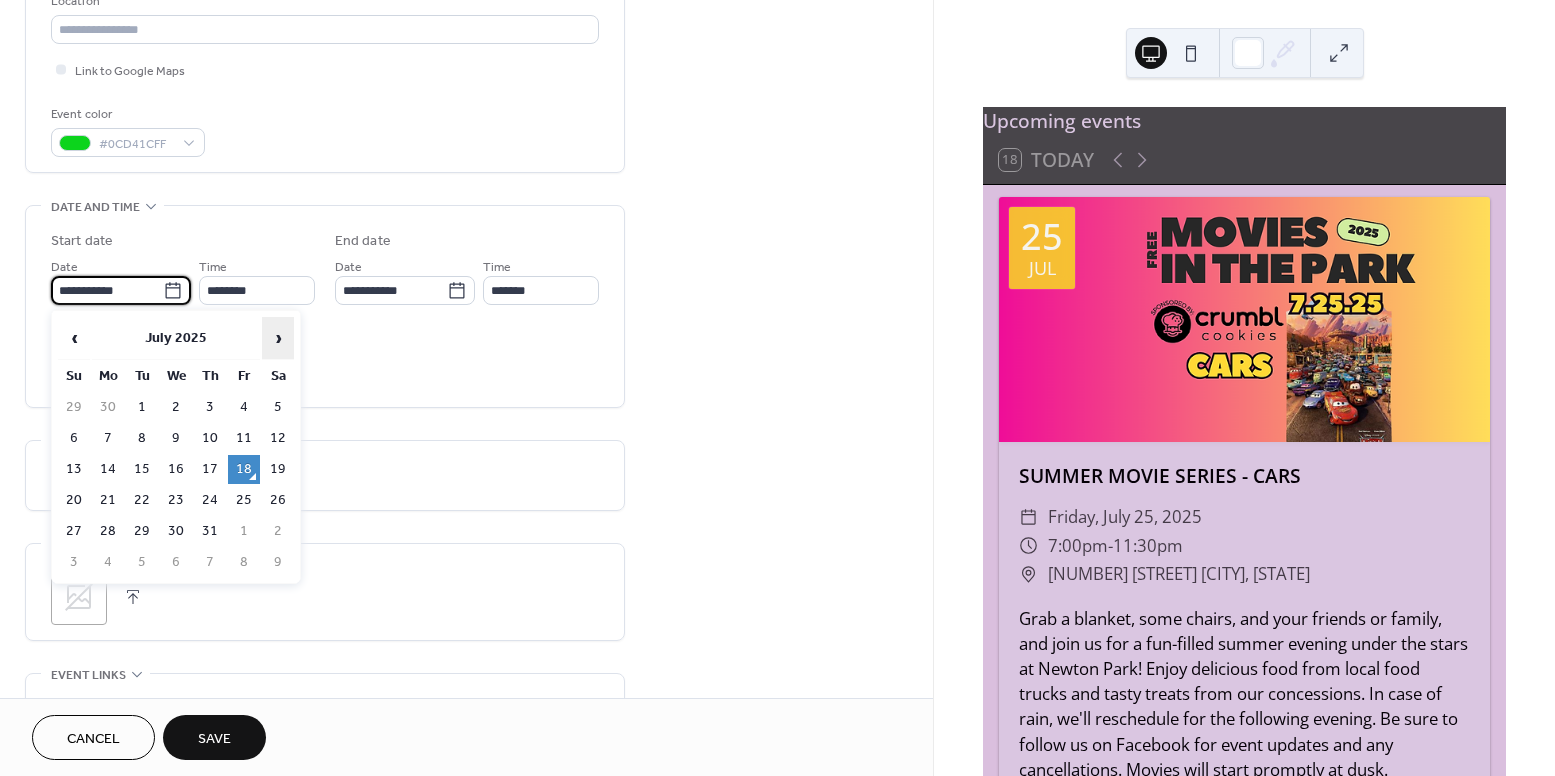 click on "›" at bounding box center [278, 338] 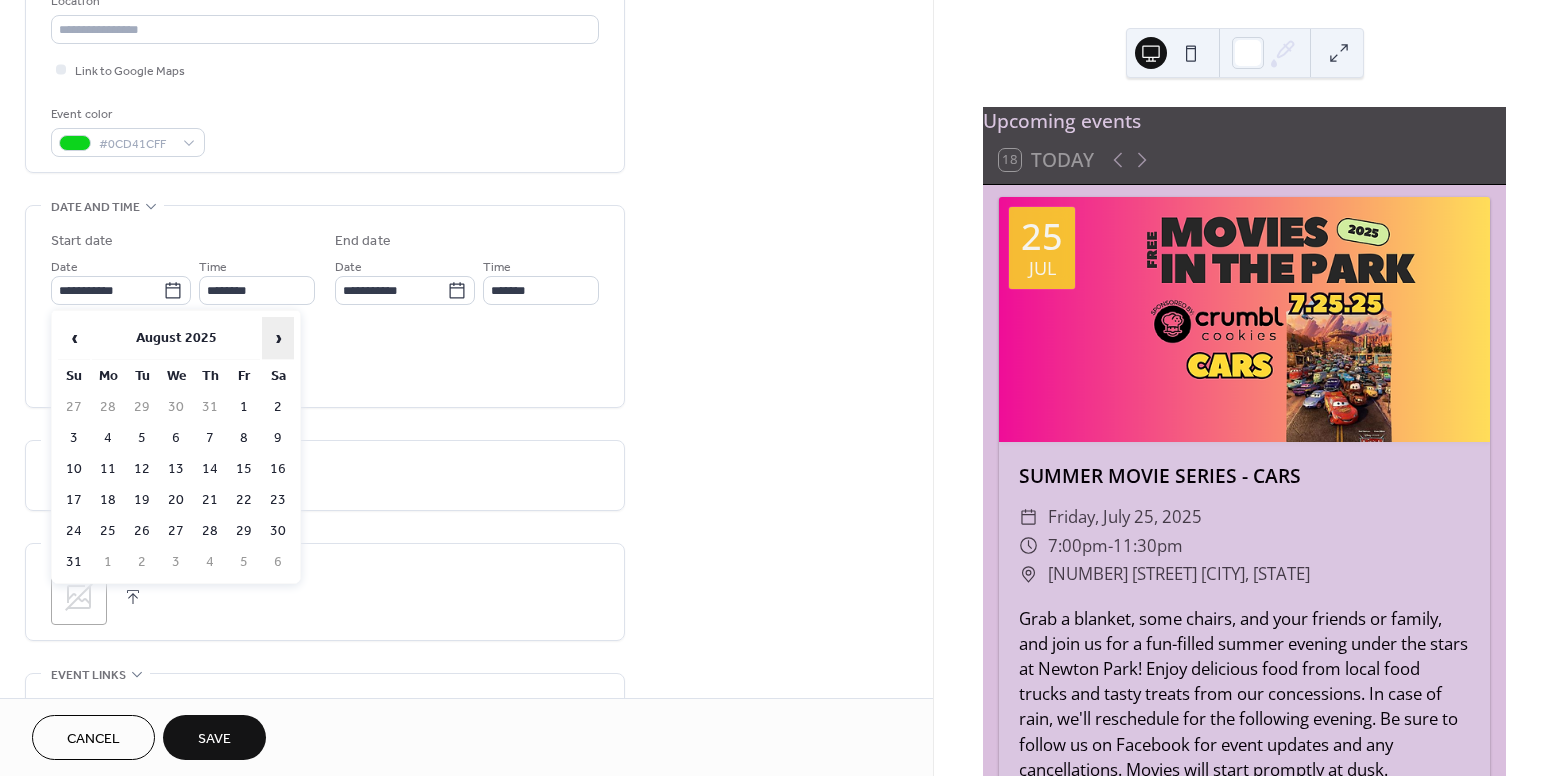 click on "›" at bounding box center (278, 338) 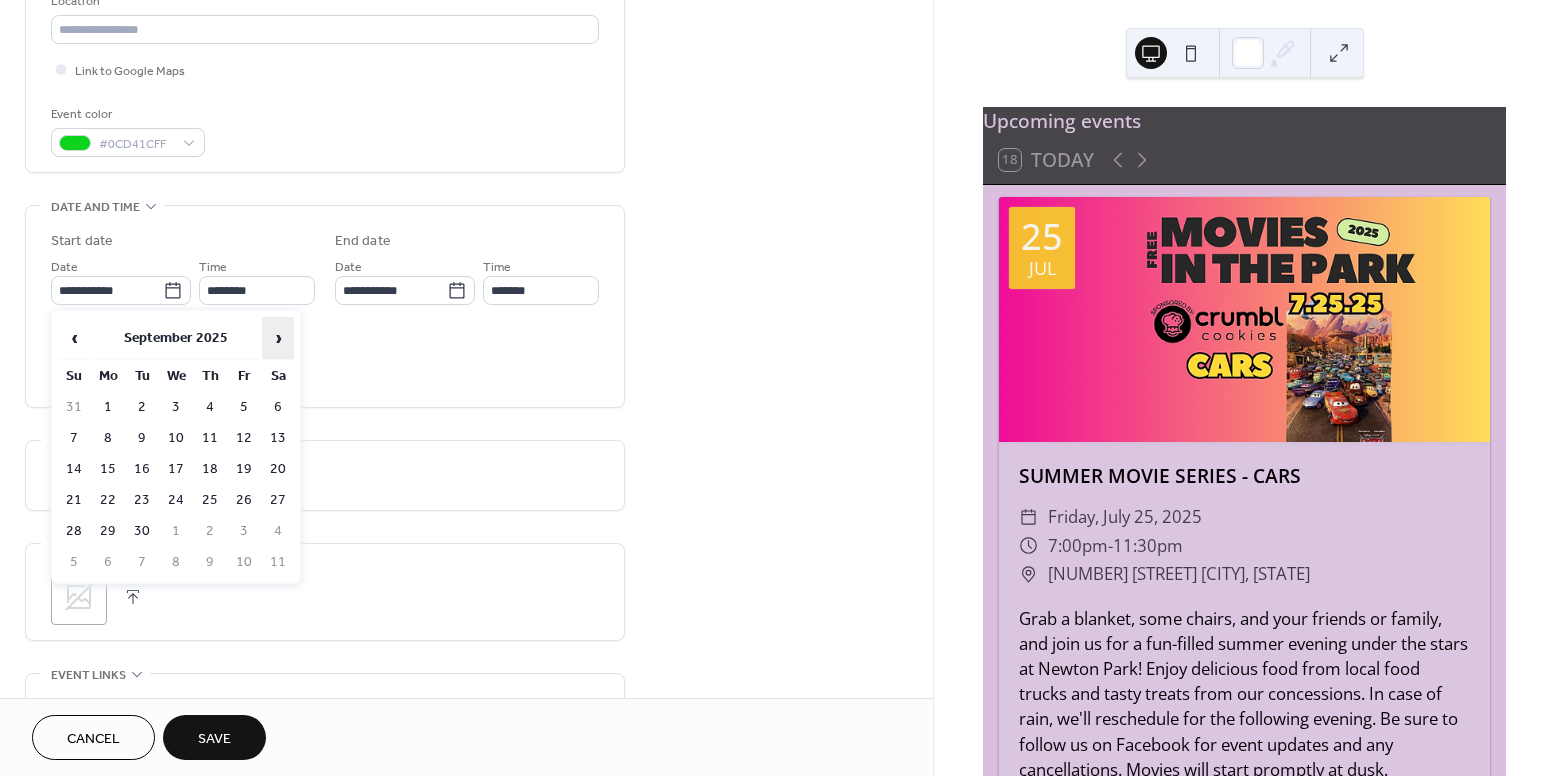click on "›" at bounding box center [278, 338] 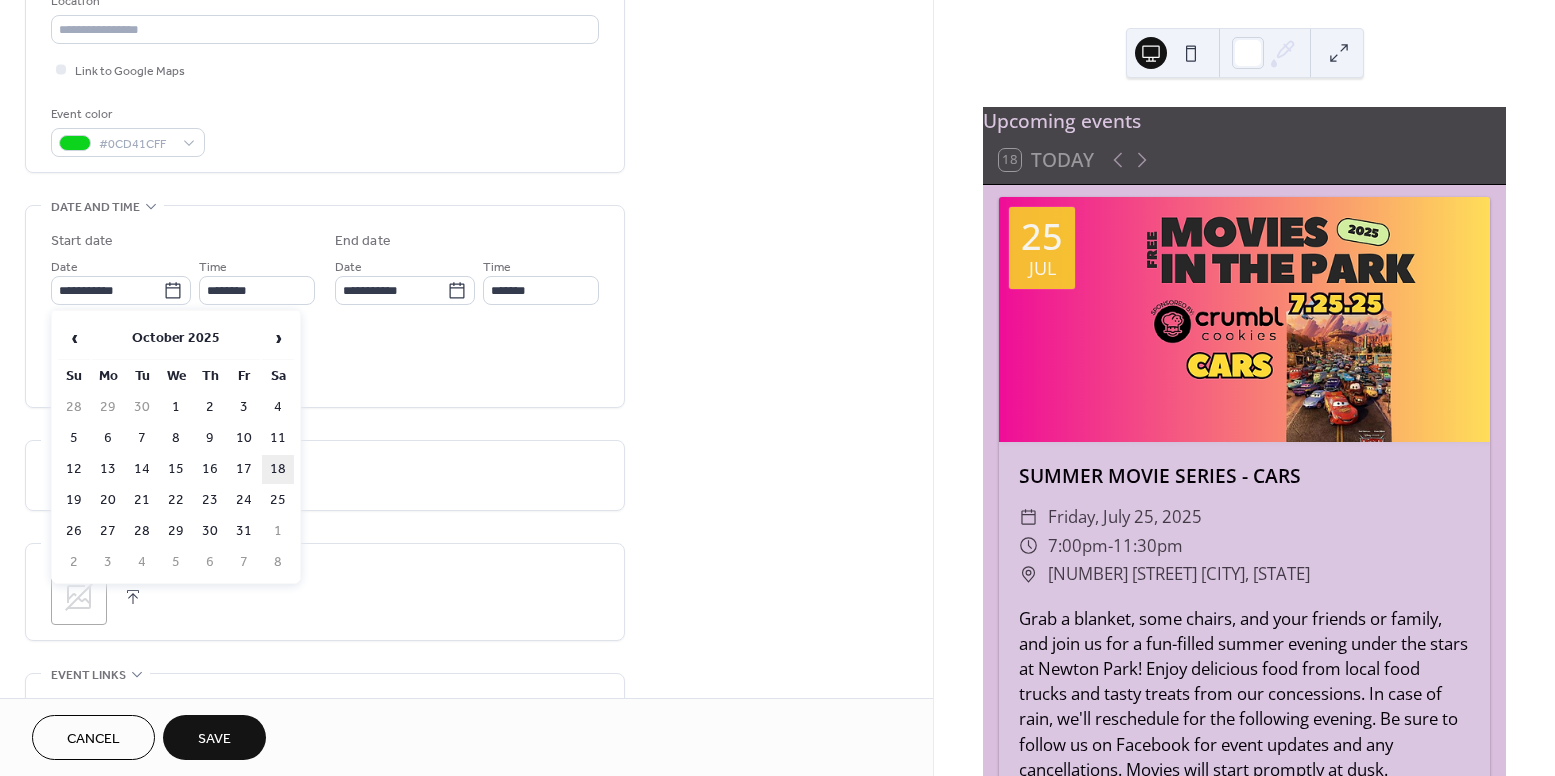 click on "18" at bounding box center (278, 469) 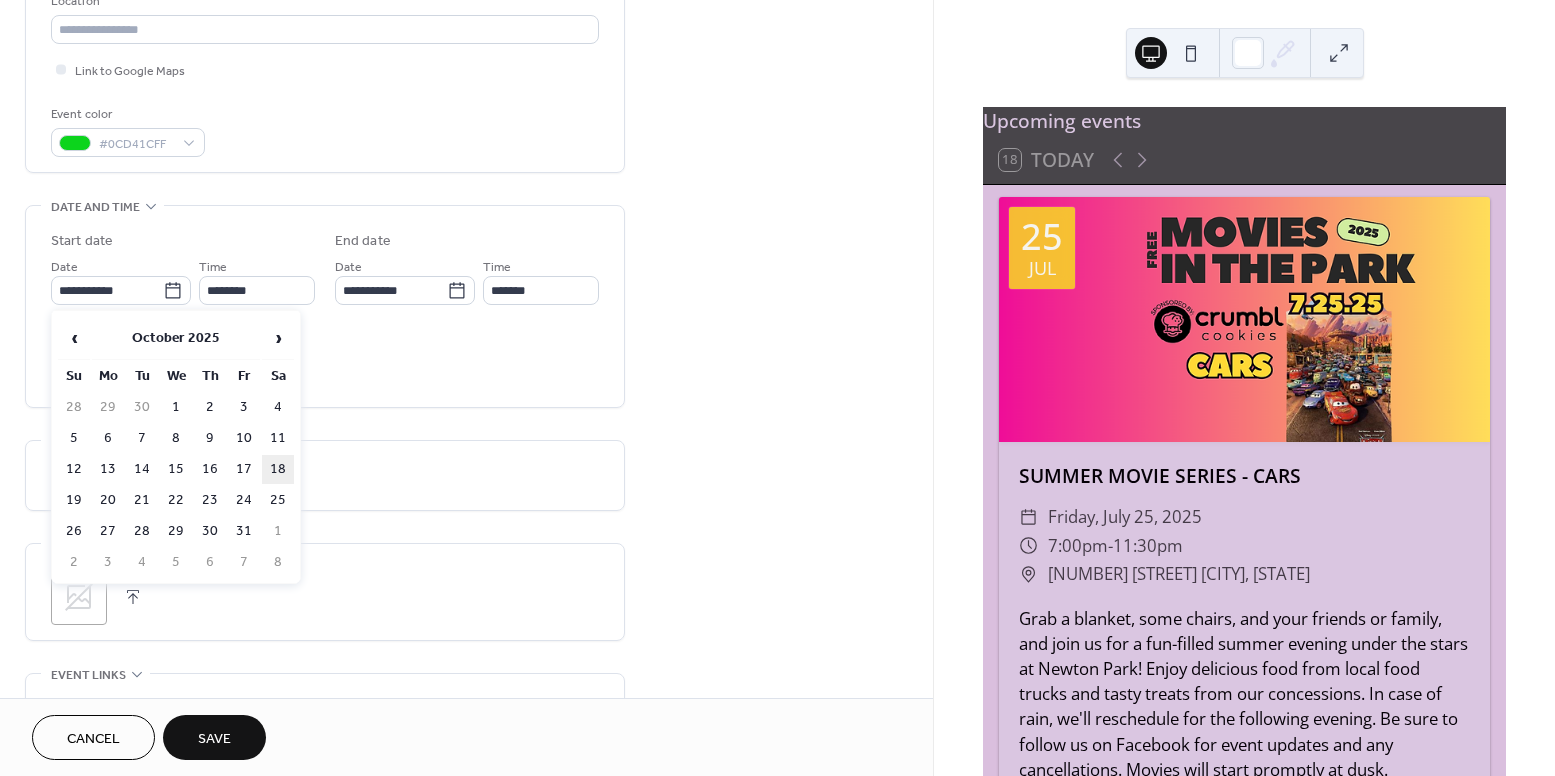 type on "**********" 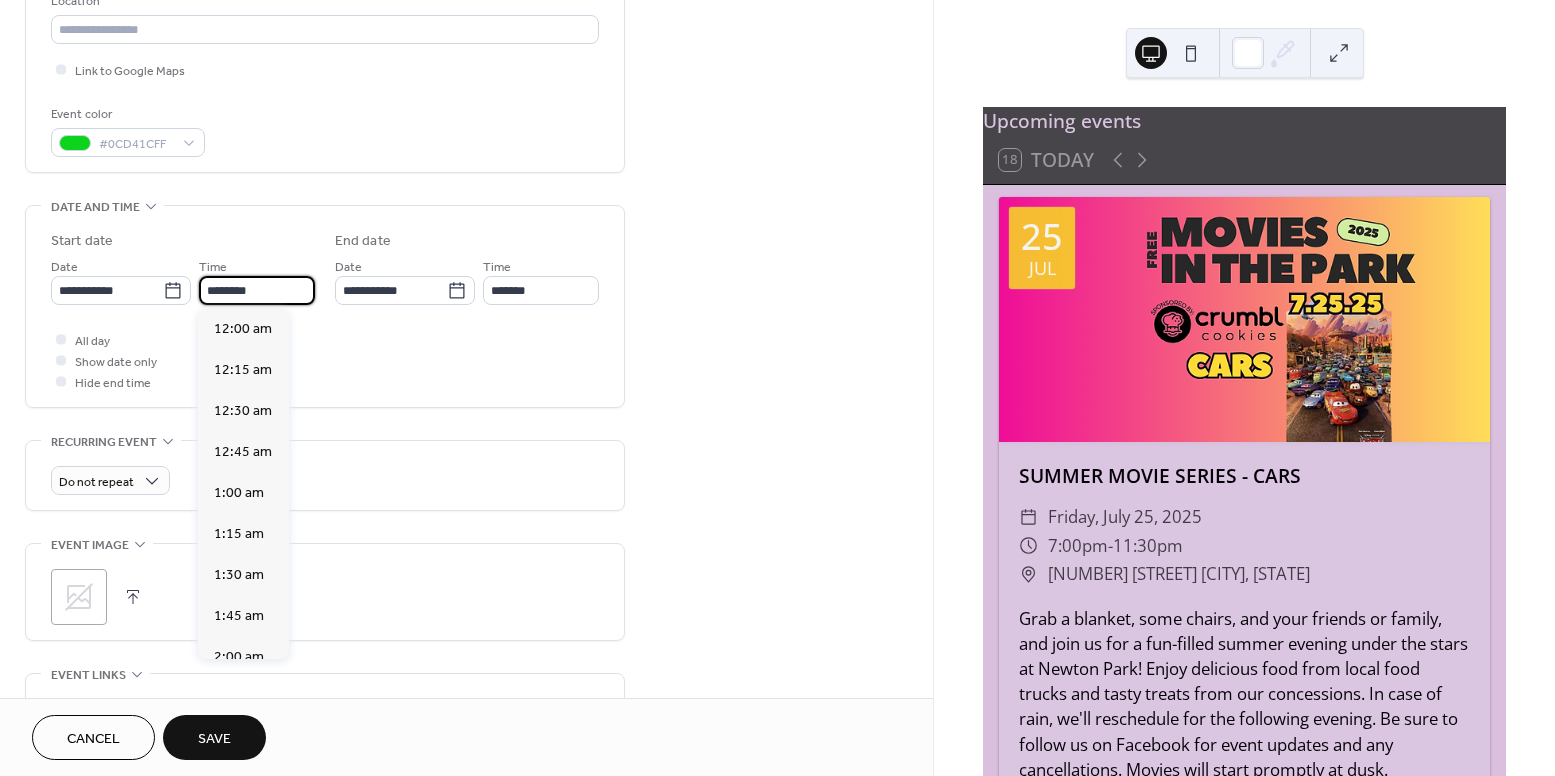 click on "********" at bounding box center (257, 290) 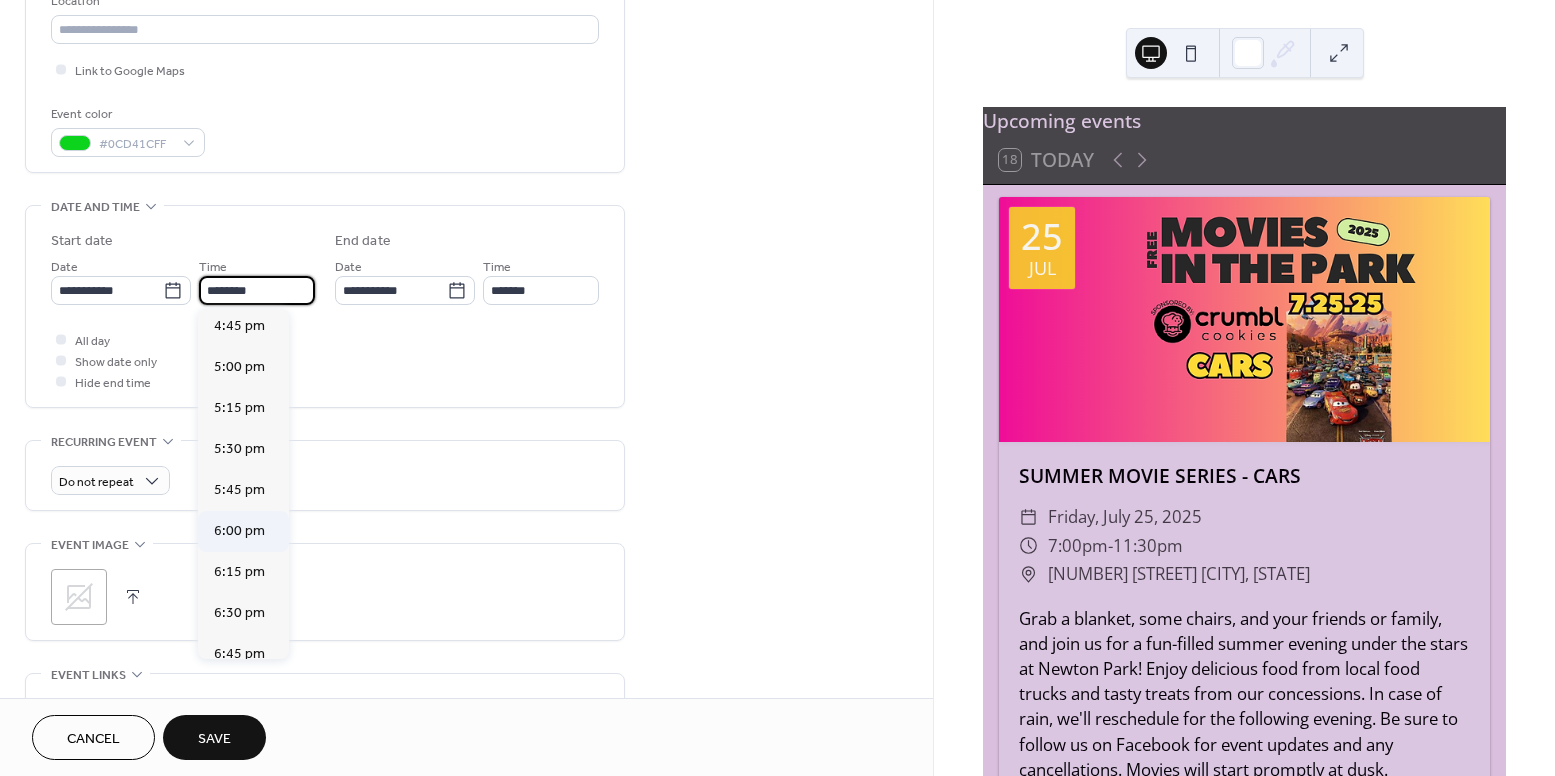 scroll, scrollTop: 2748, scrollLeft: 0, axis: vertical 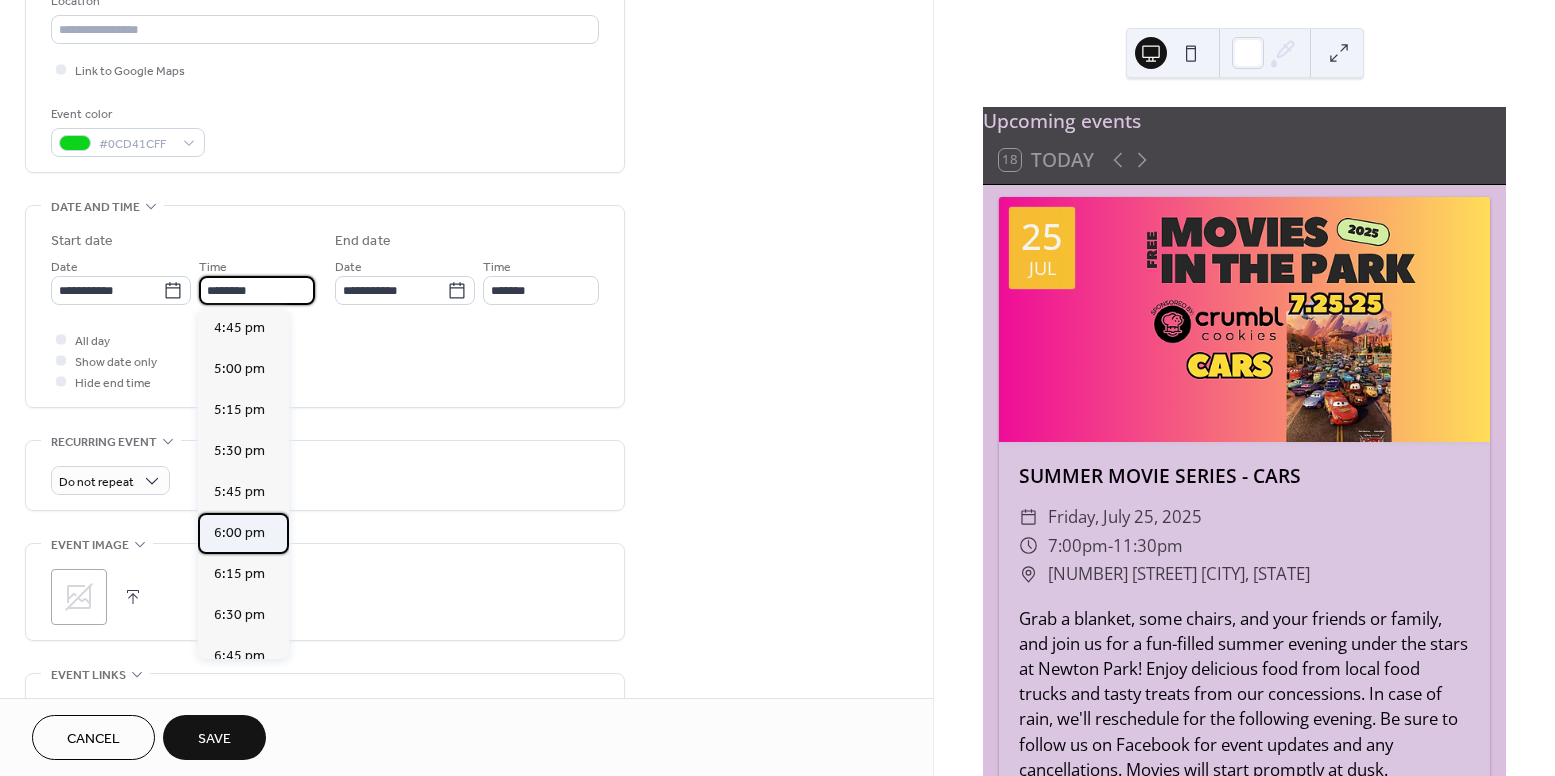 click on "6:00 pm" at bounding box center [239, 533] 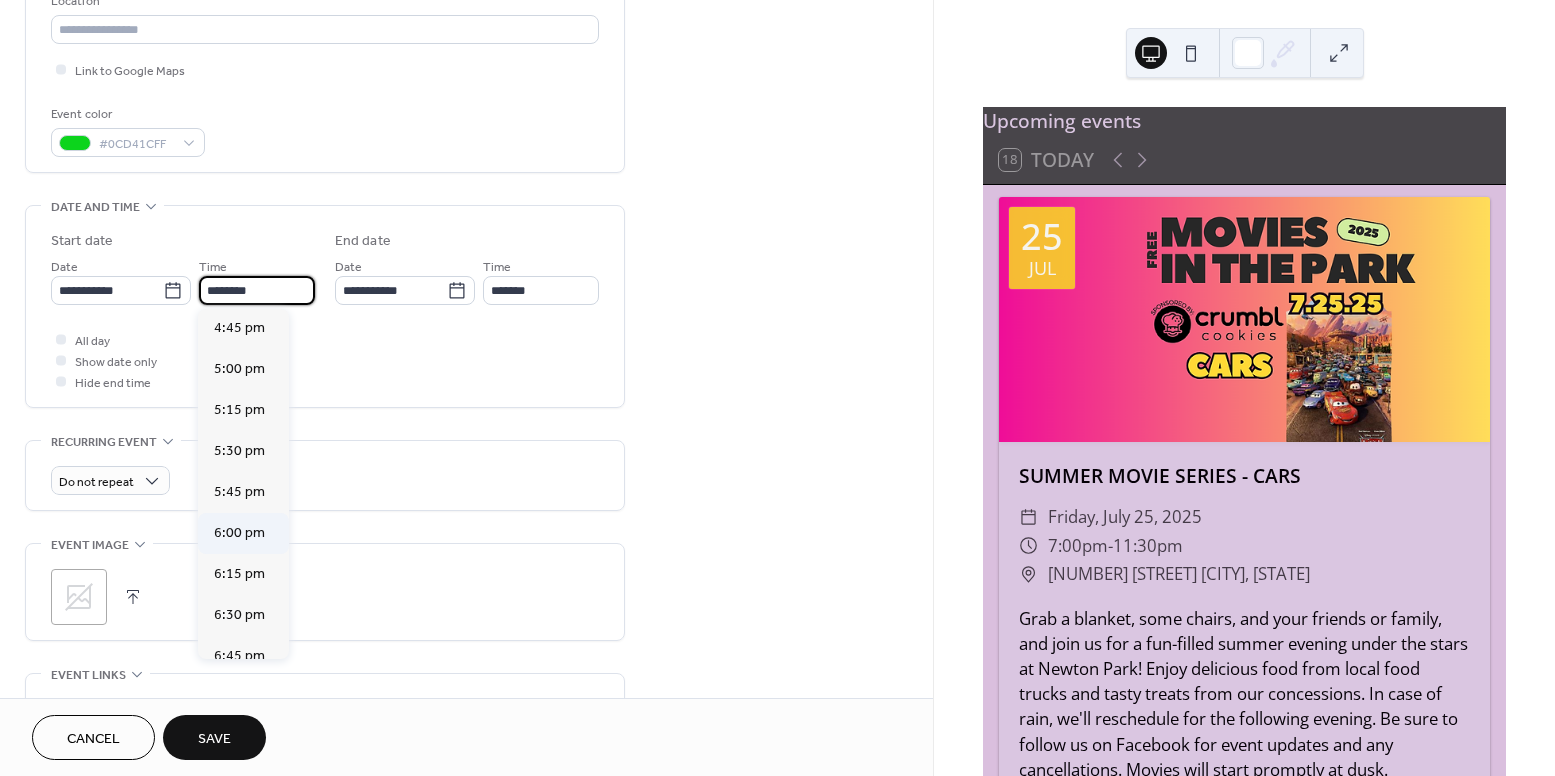 type on "*******" 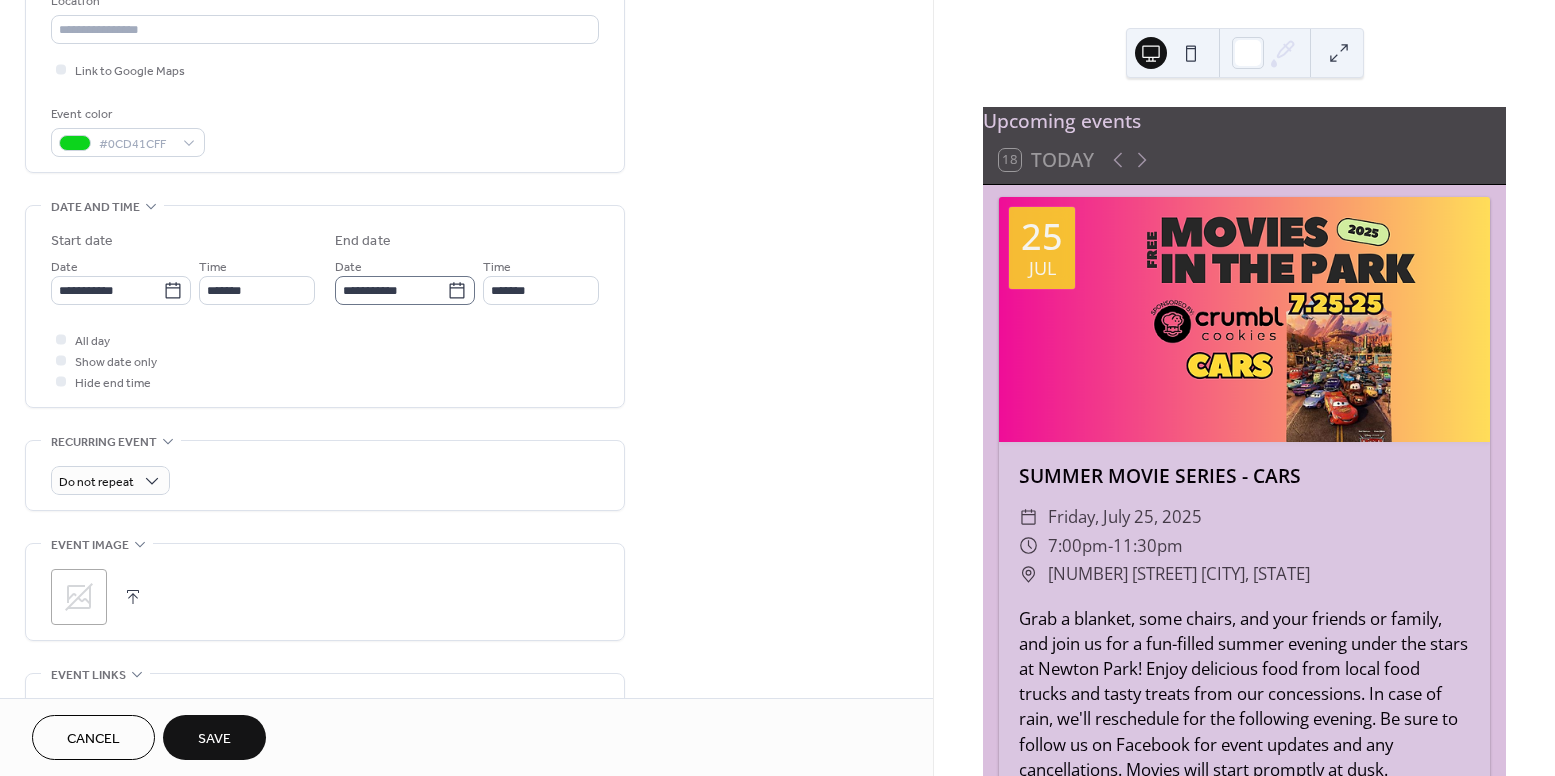 click 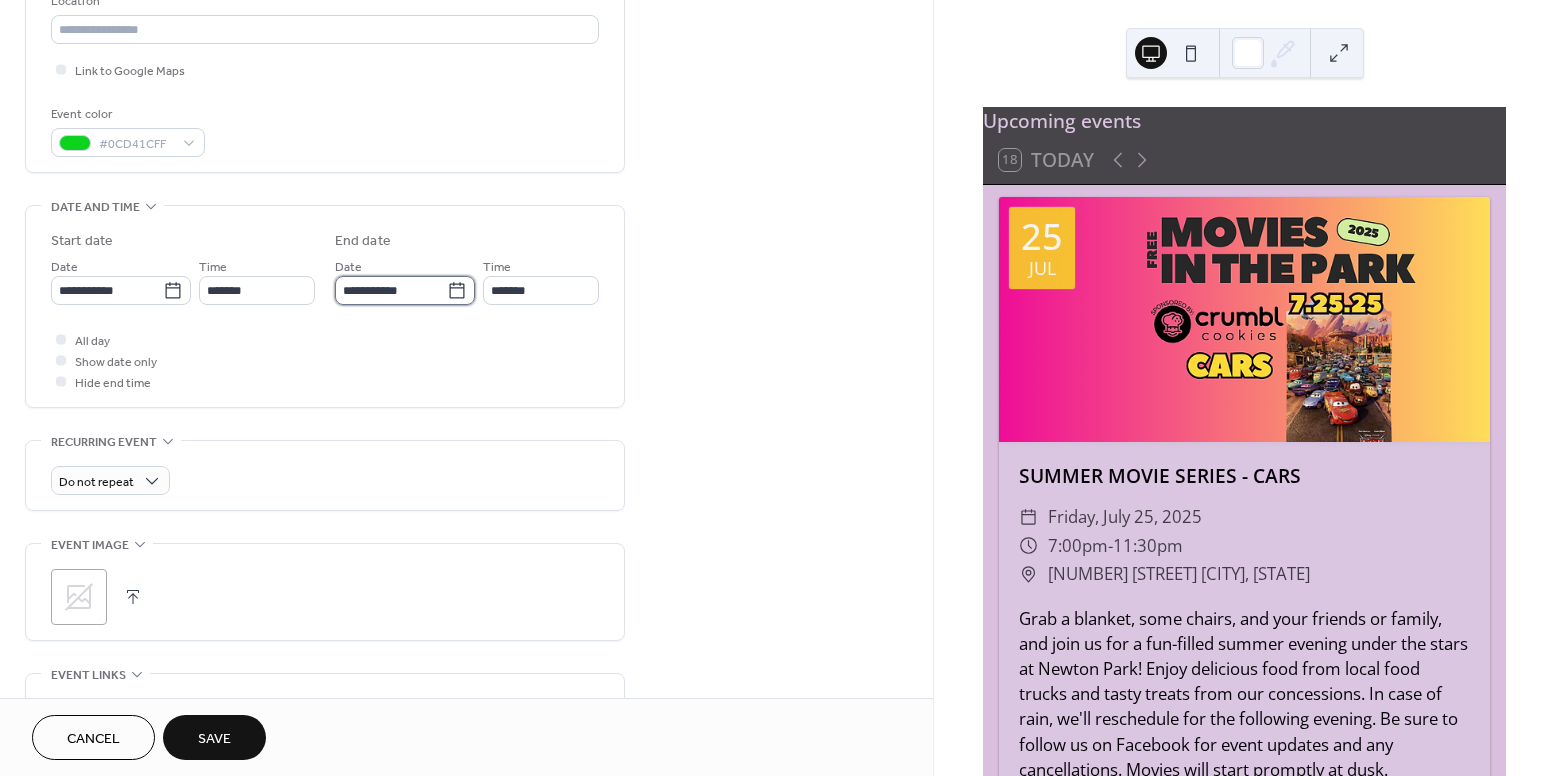 click on "**********" at bounding box center [391, 290] 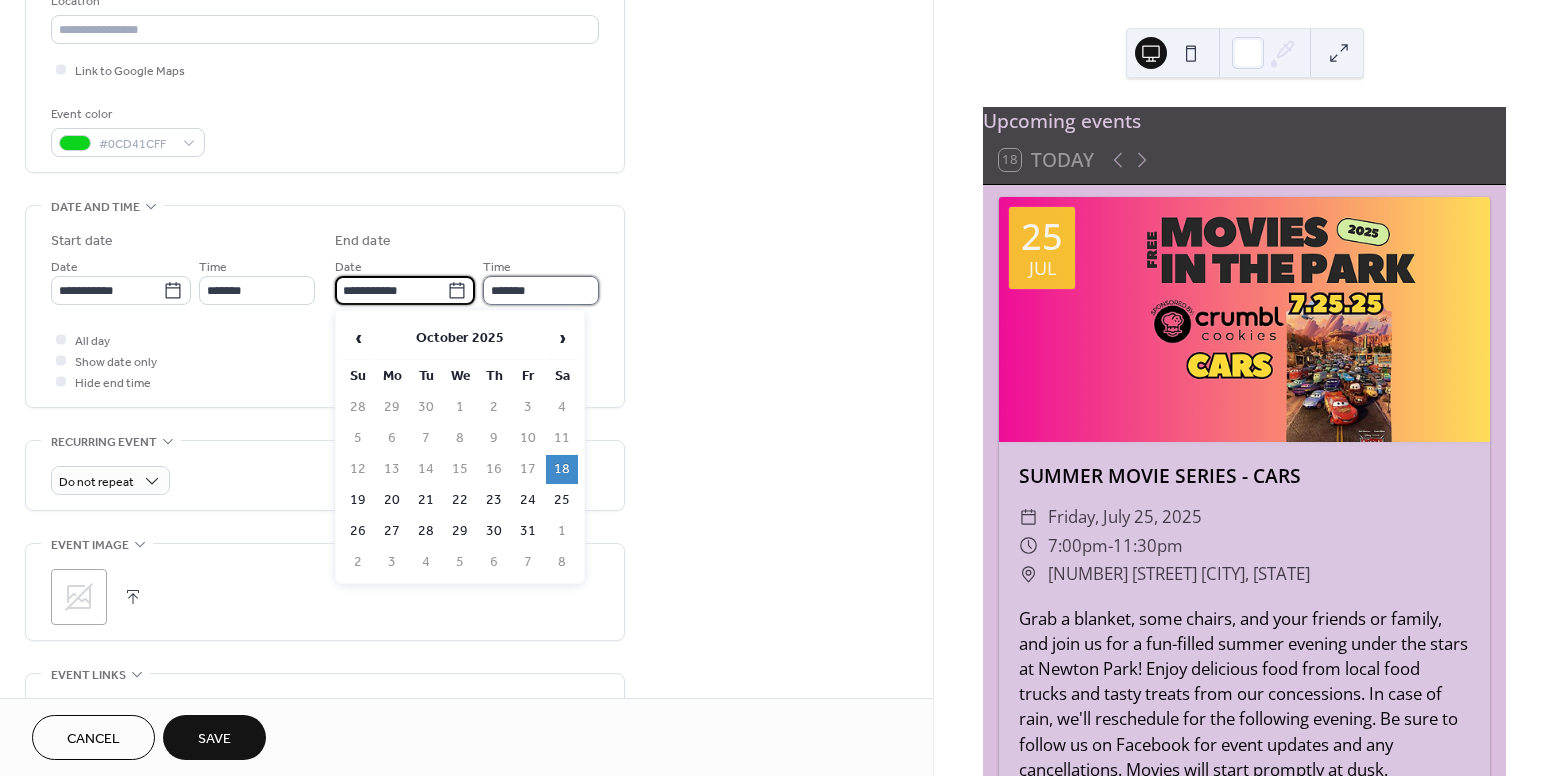 click on "*******" at bounding box center (541, 290) 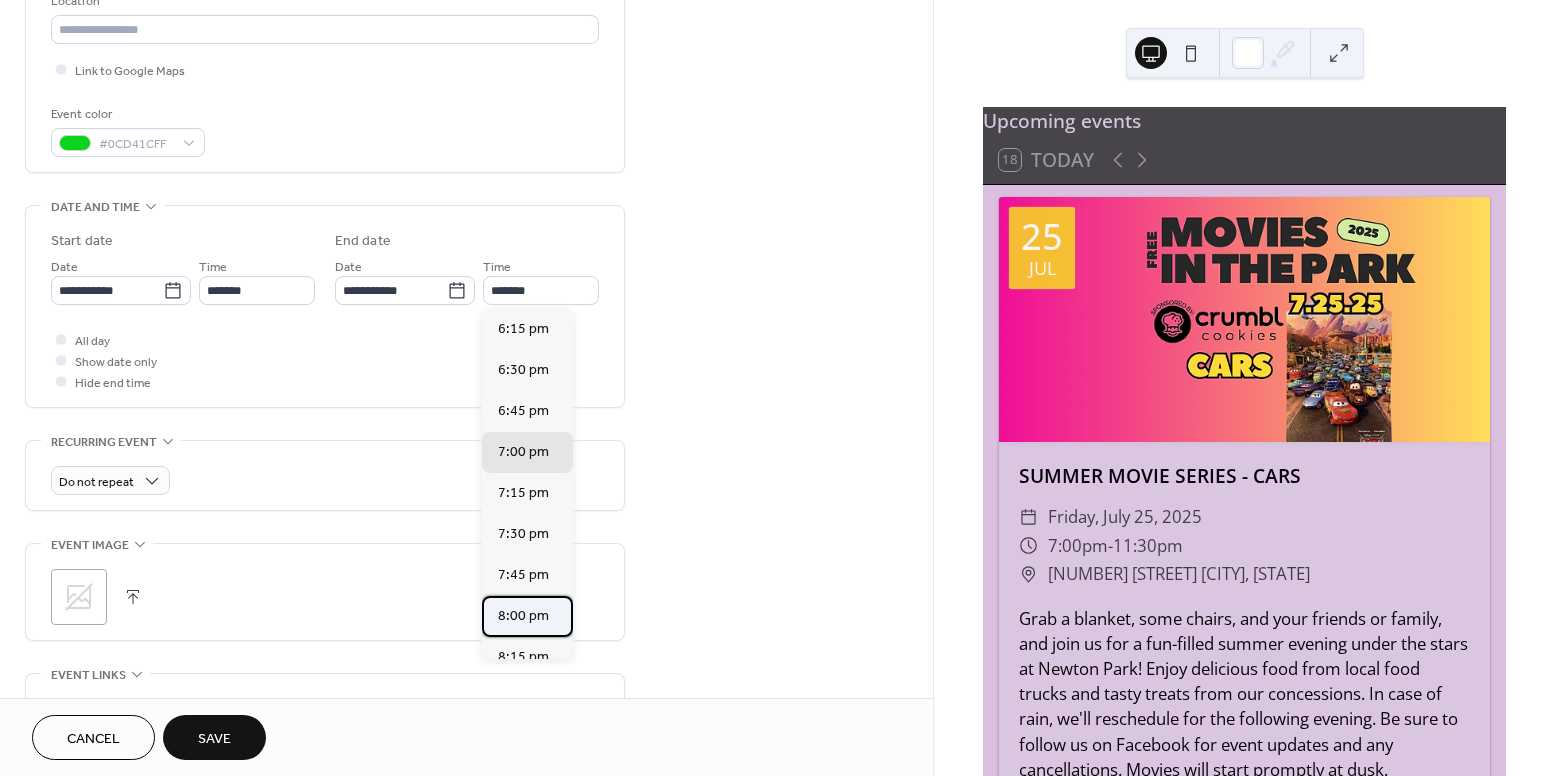 click on "8:00 pm" at bounding box center [523, 616] 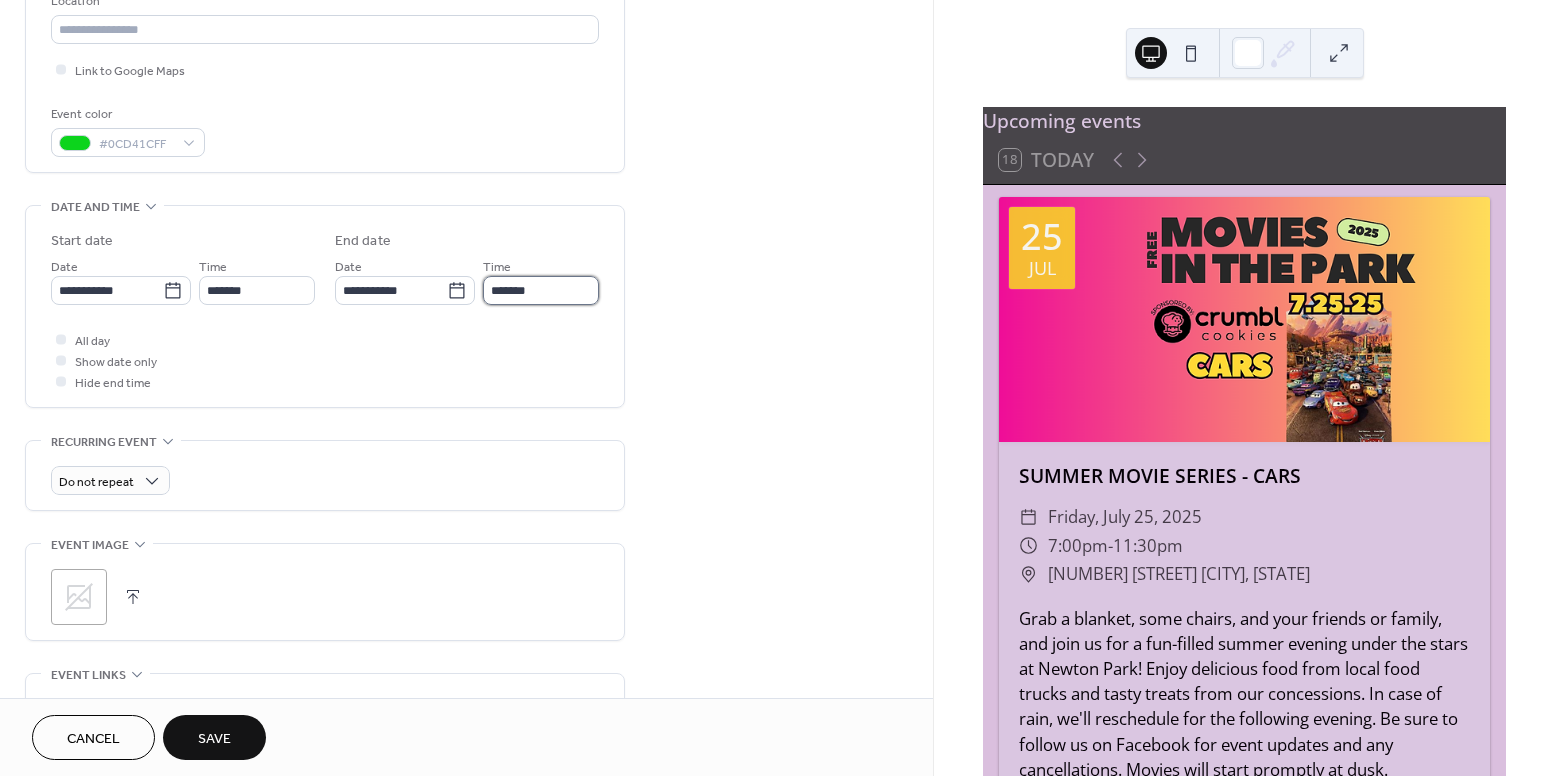 click on "*******" at bounding box center [541, 290] 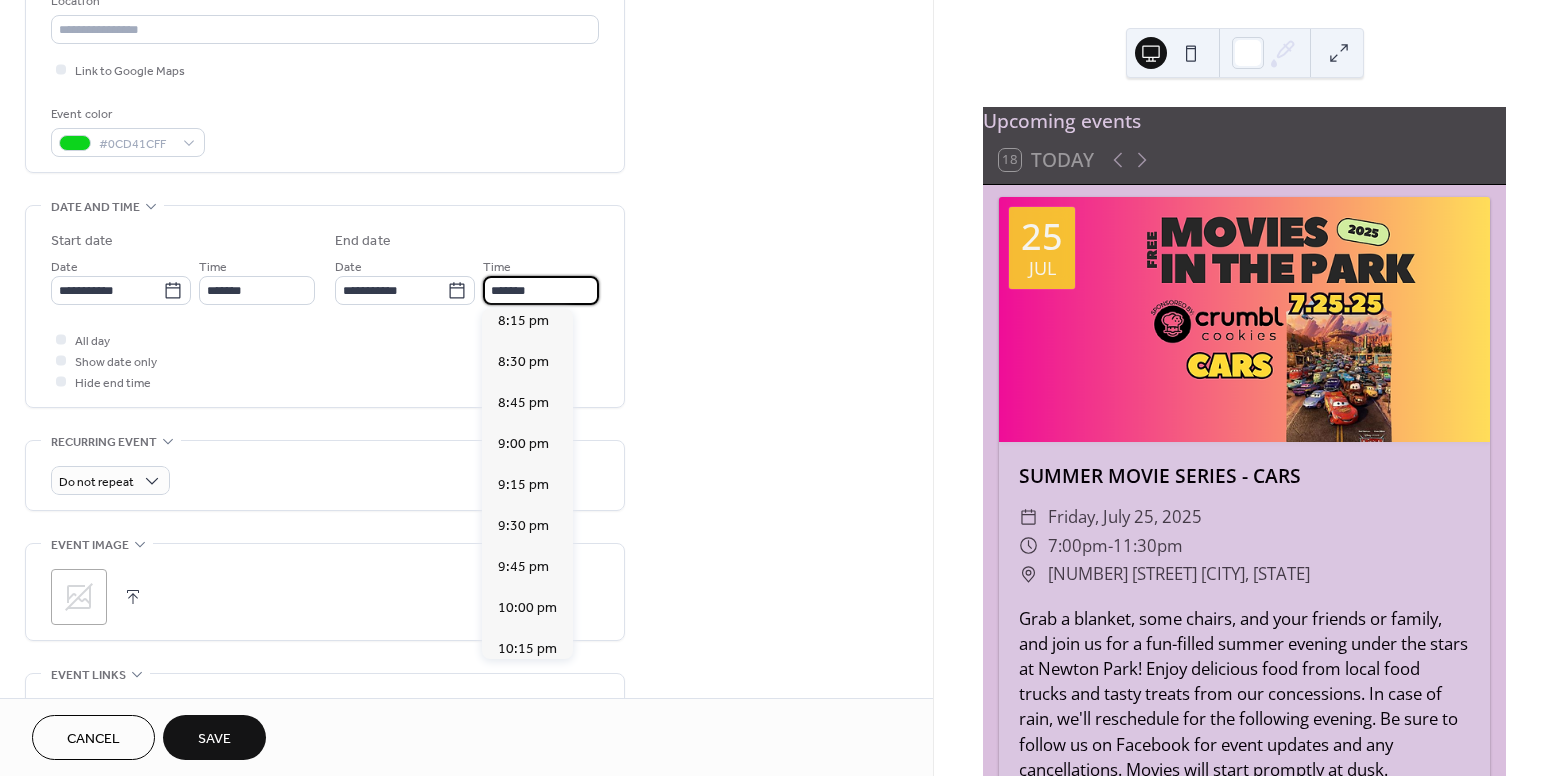 scroll, scrollTop: 361, scrollLeft: 0, axis: vertical 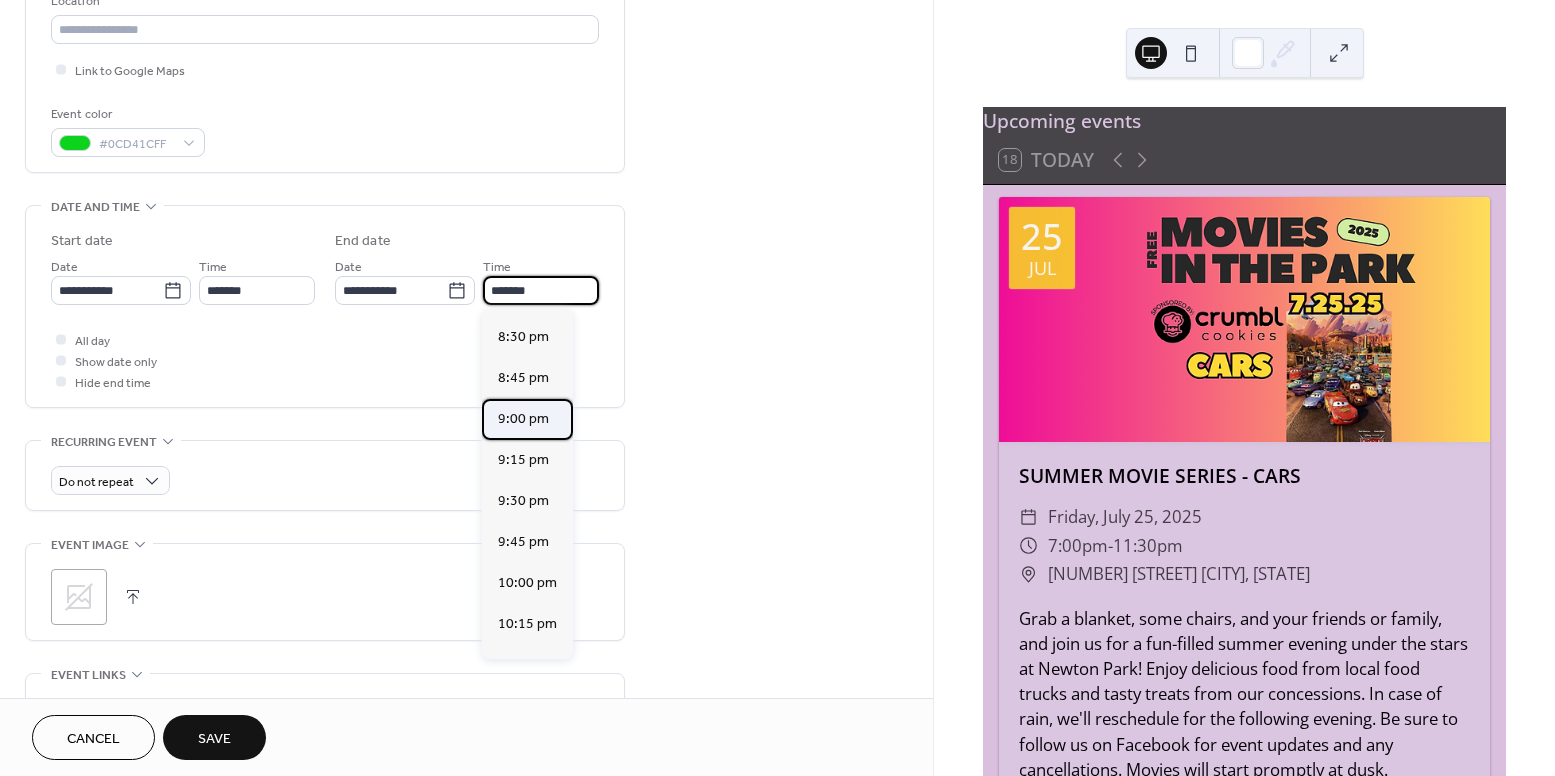 click on "9:00 pm" at bounding box center (523, 419) 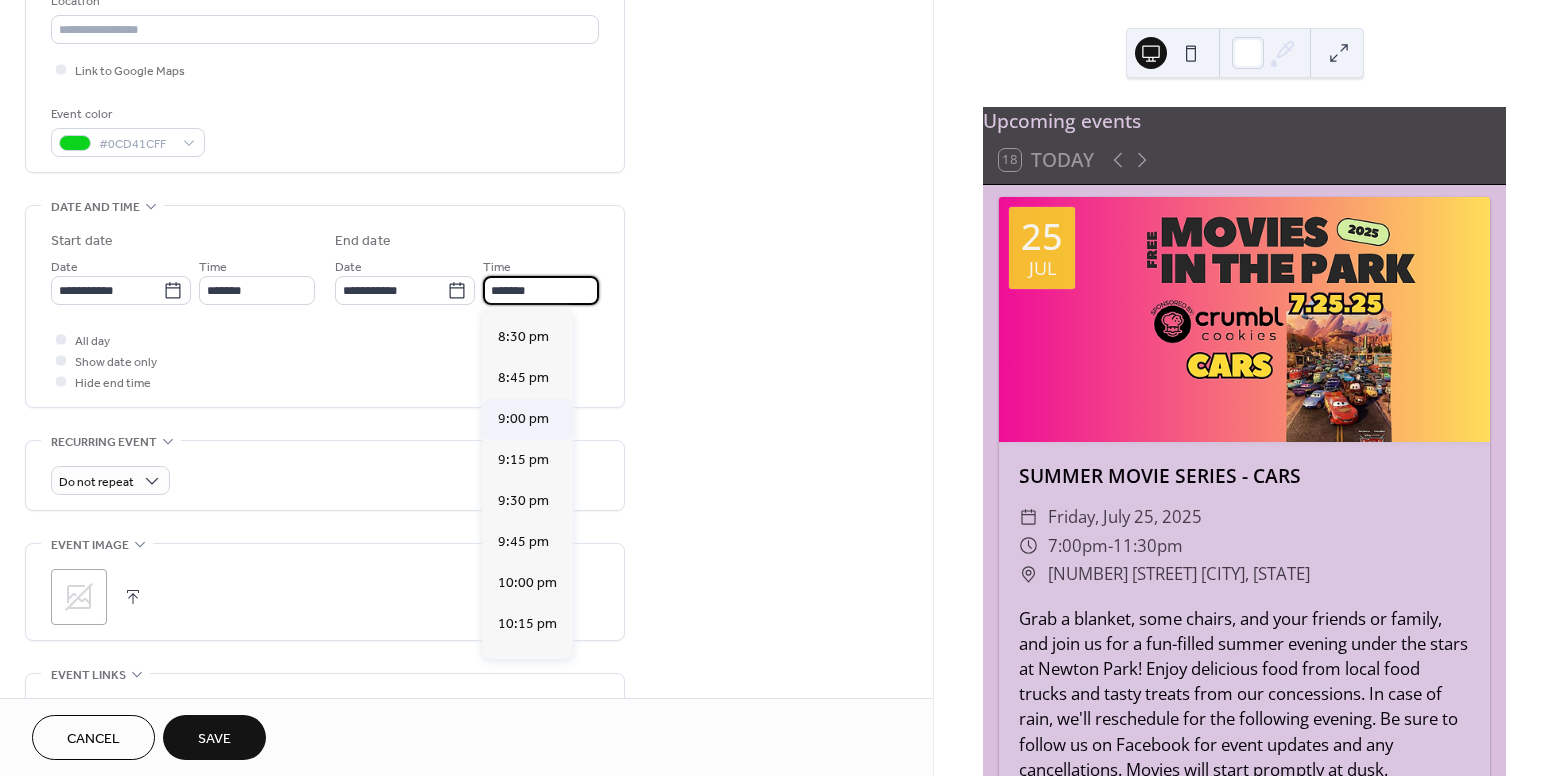 type on "*******" 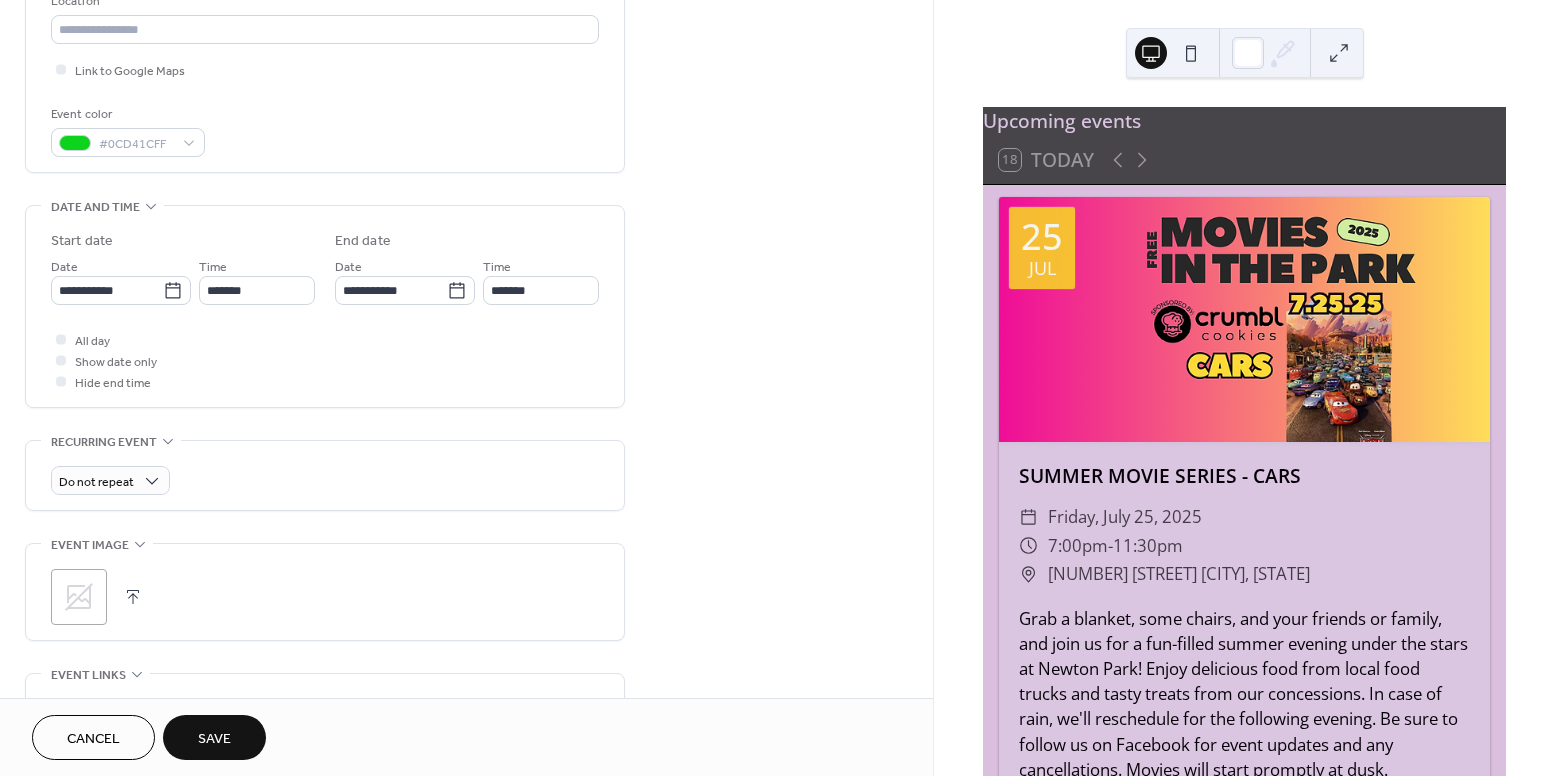click on "**********" at bounding box center (466, 352) 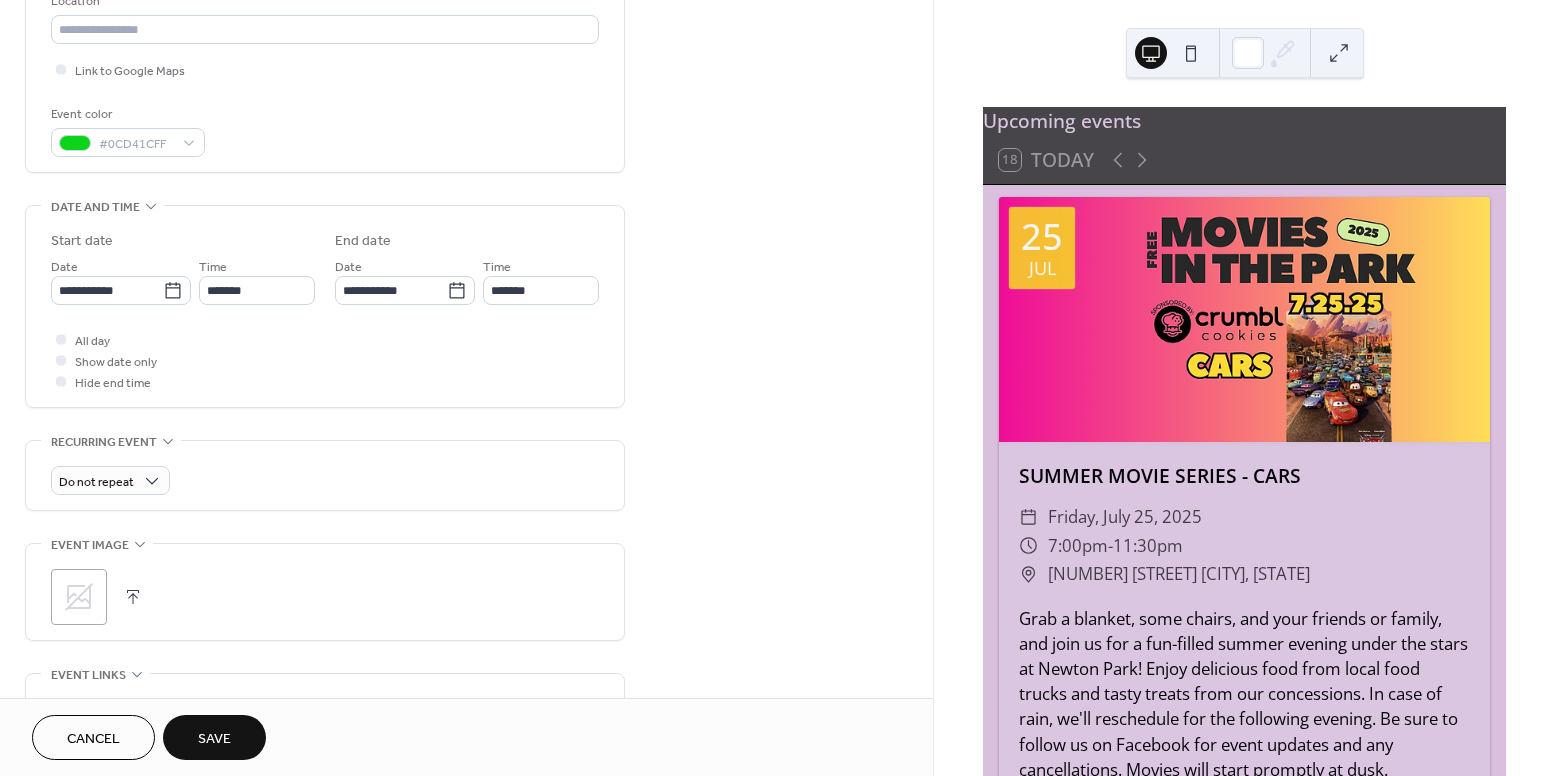 scroll, scrollTop: 504, scrollLeft: 0, axis: vertical 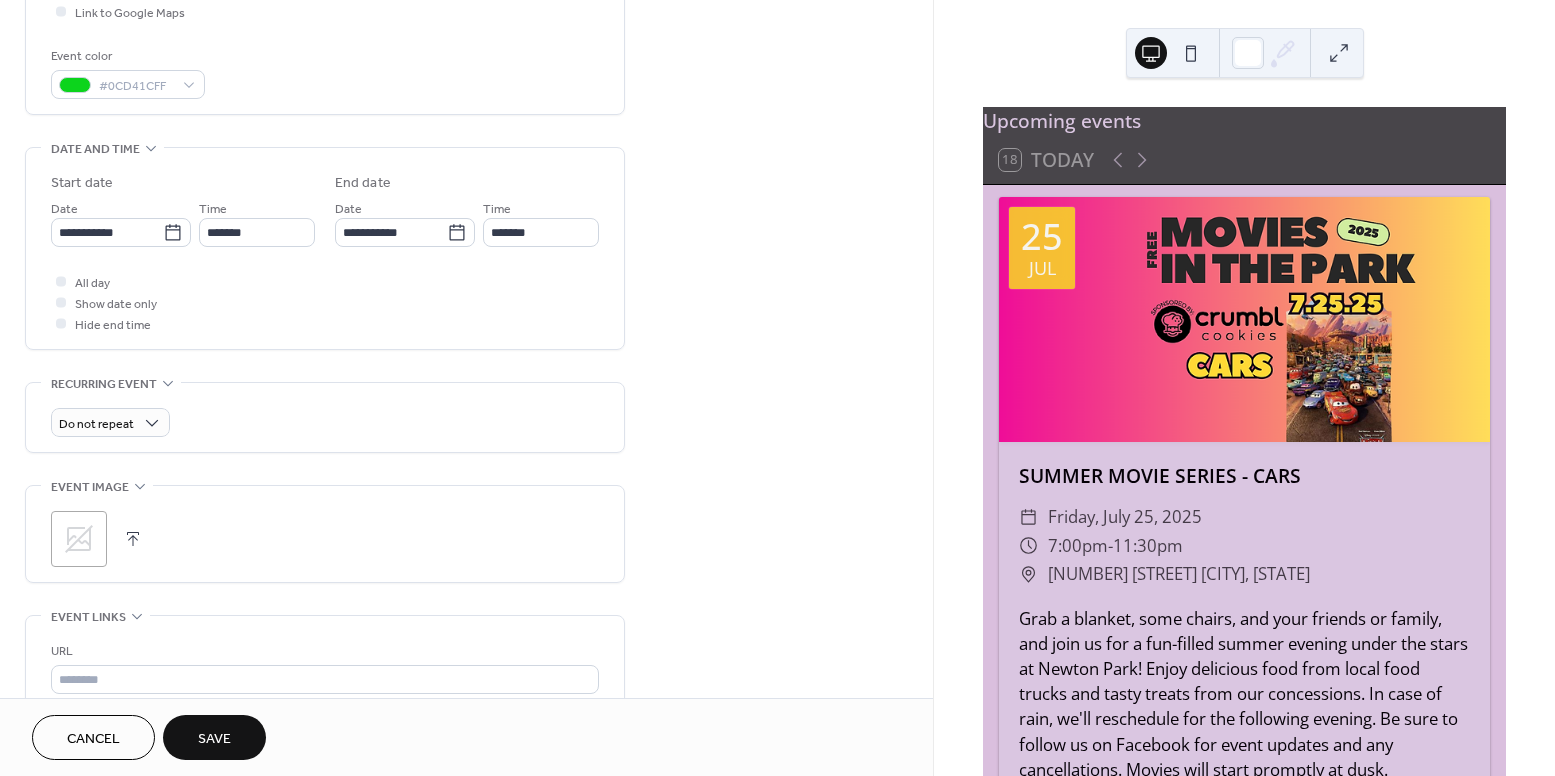 click at bounding box center (133, 539) 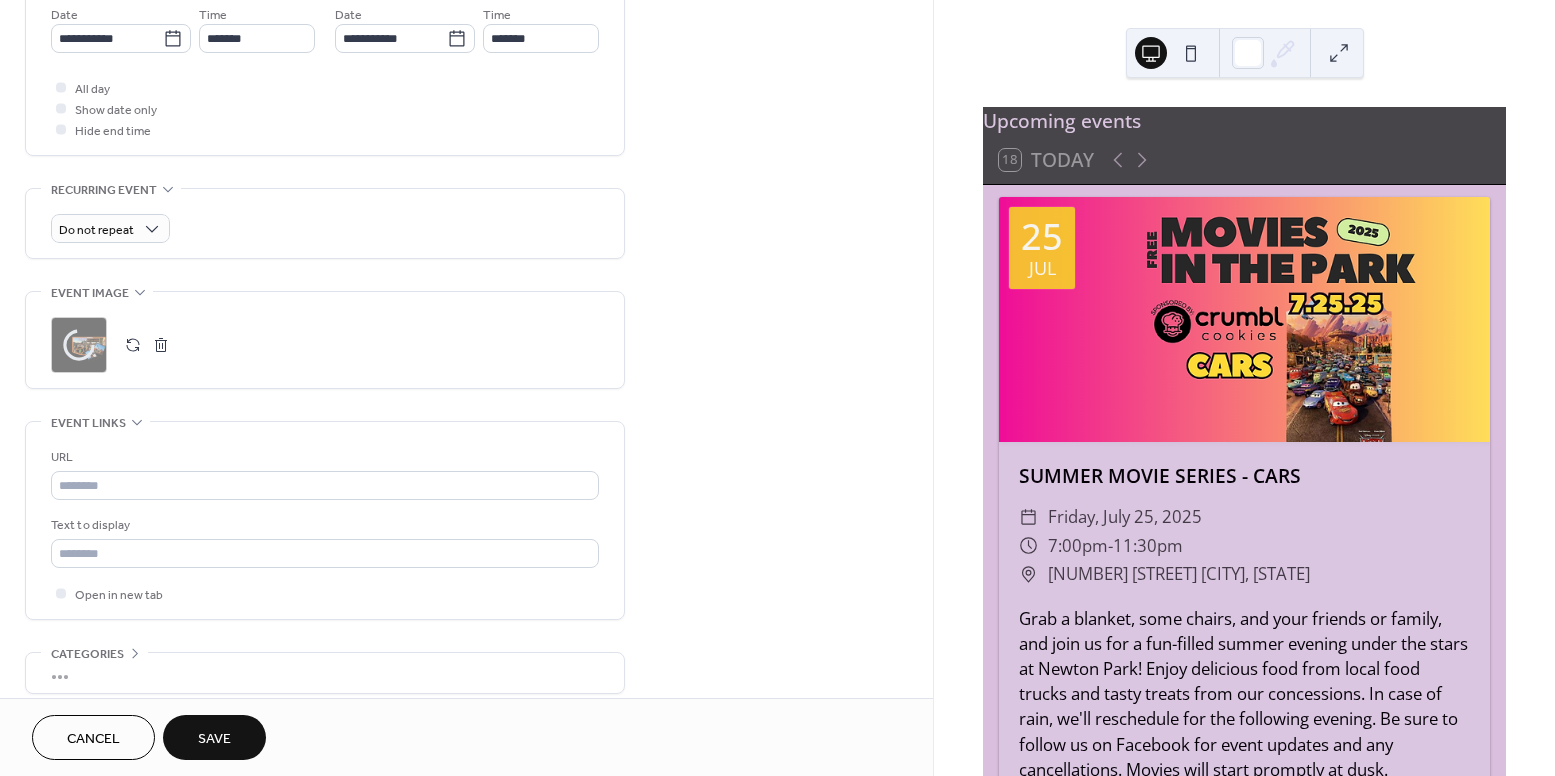 scroll, scrollTop: 702, scrollLeft: 0, axis: vertical 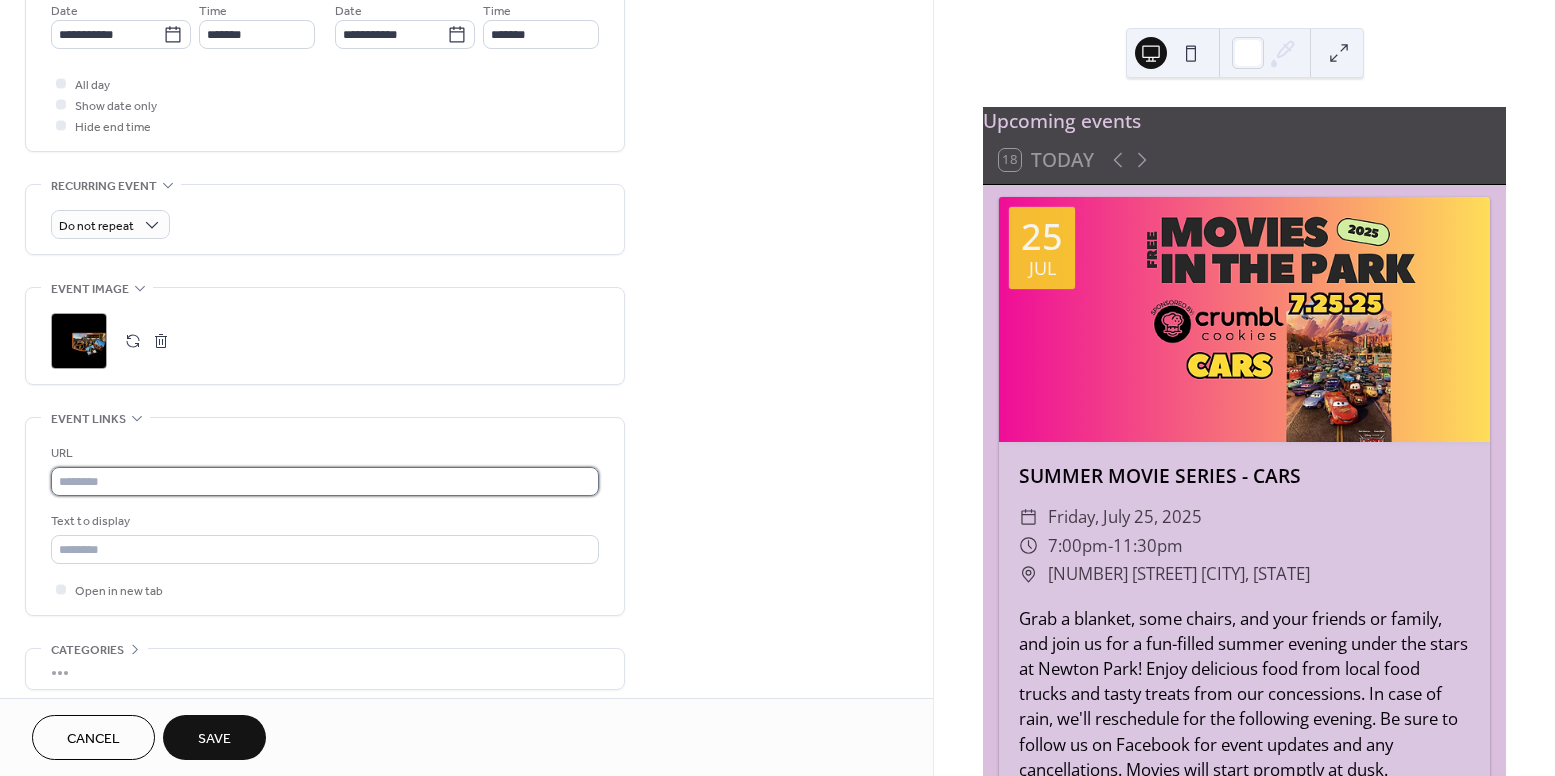 click at bounding box center [325, 481] 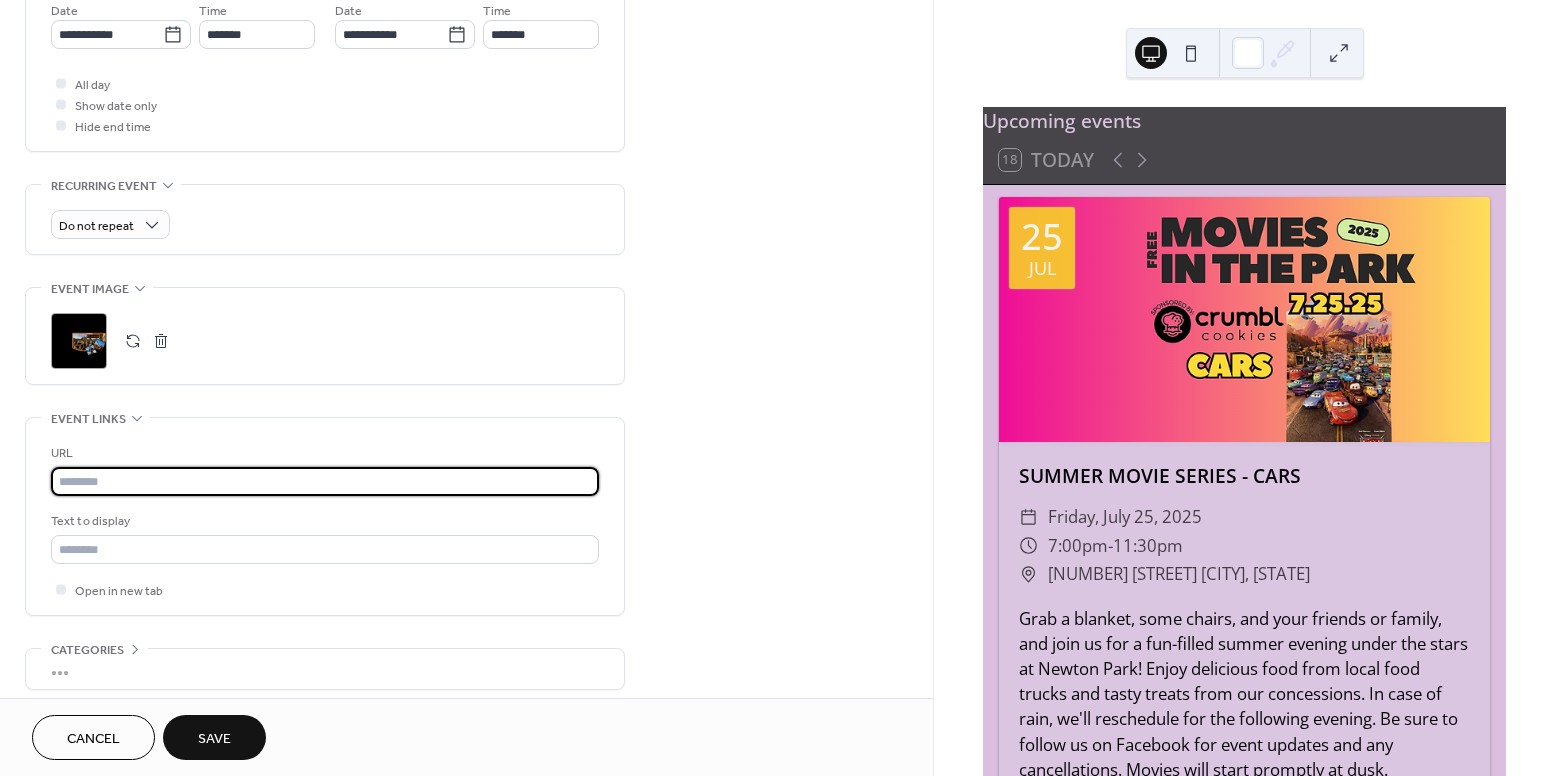 paste on "**********" 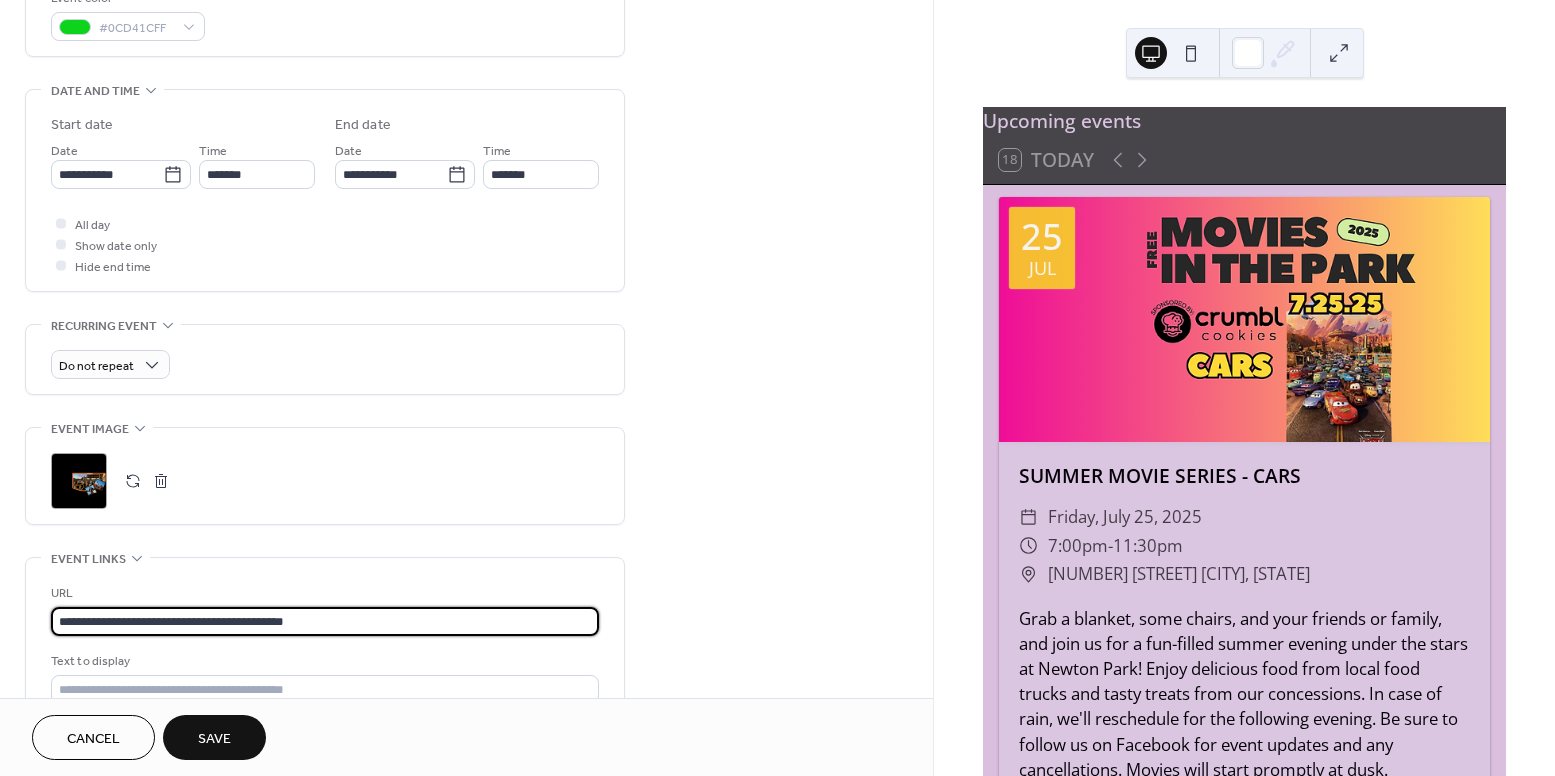 scroll, scrollTop: 788, scrollLeft: 0, axis: vertical 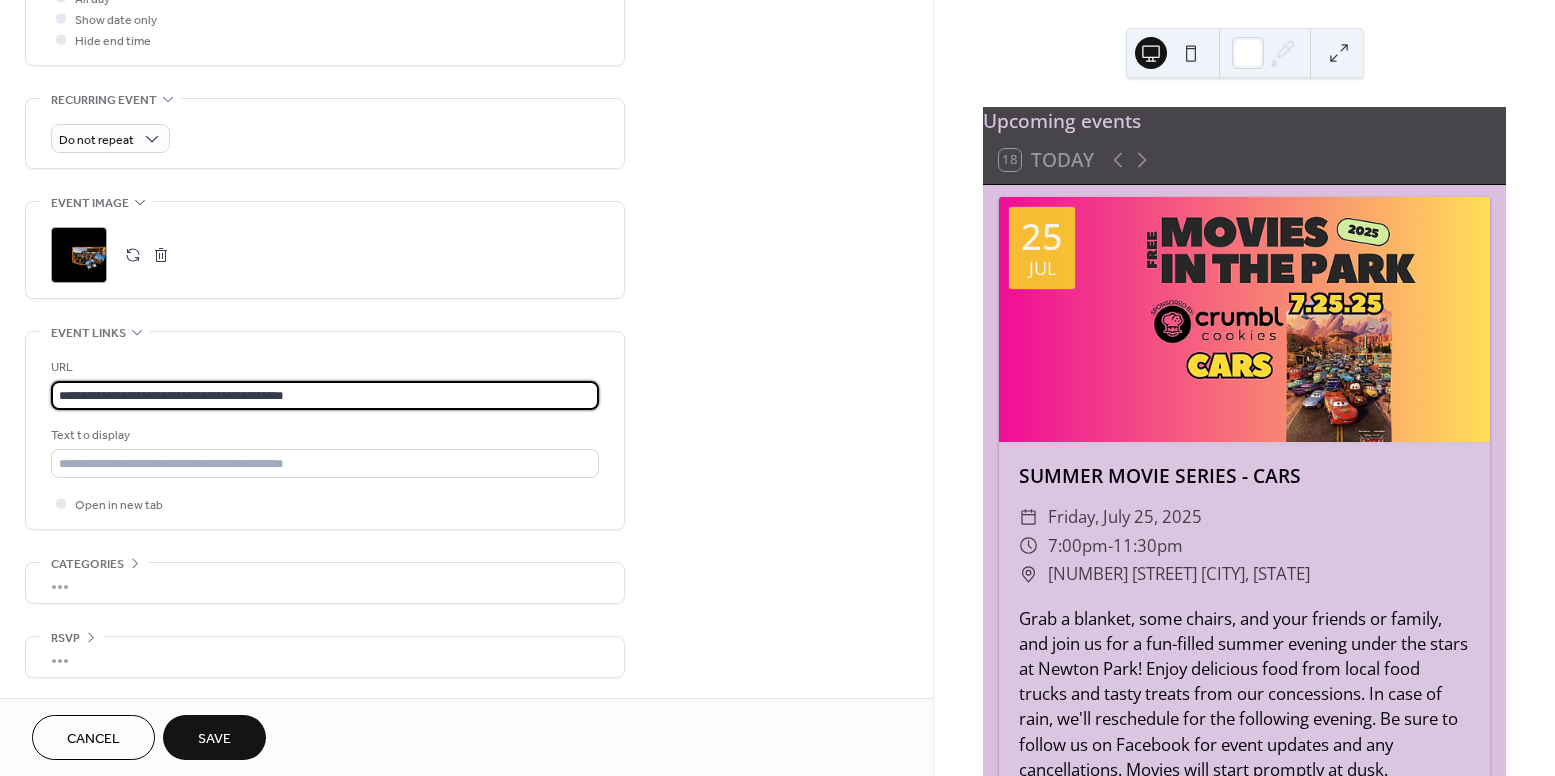 type on "**********" 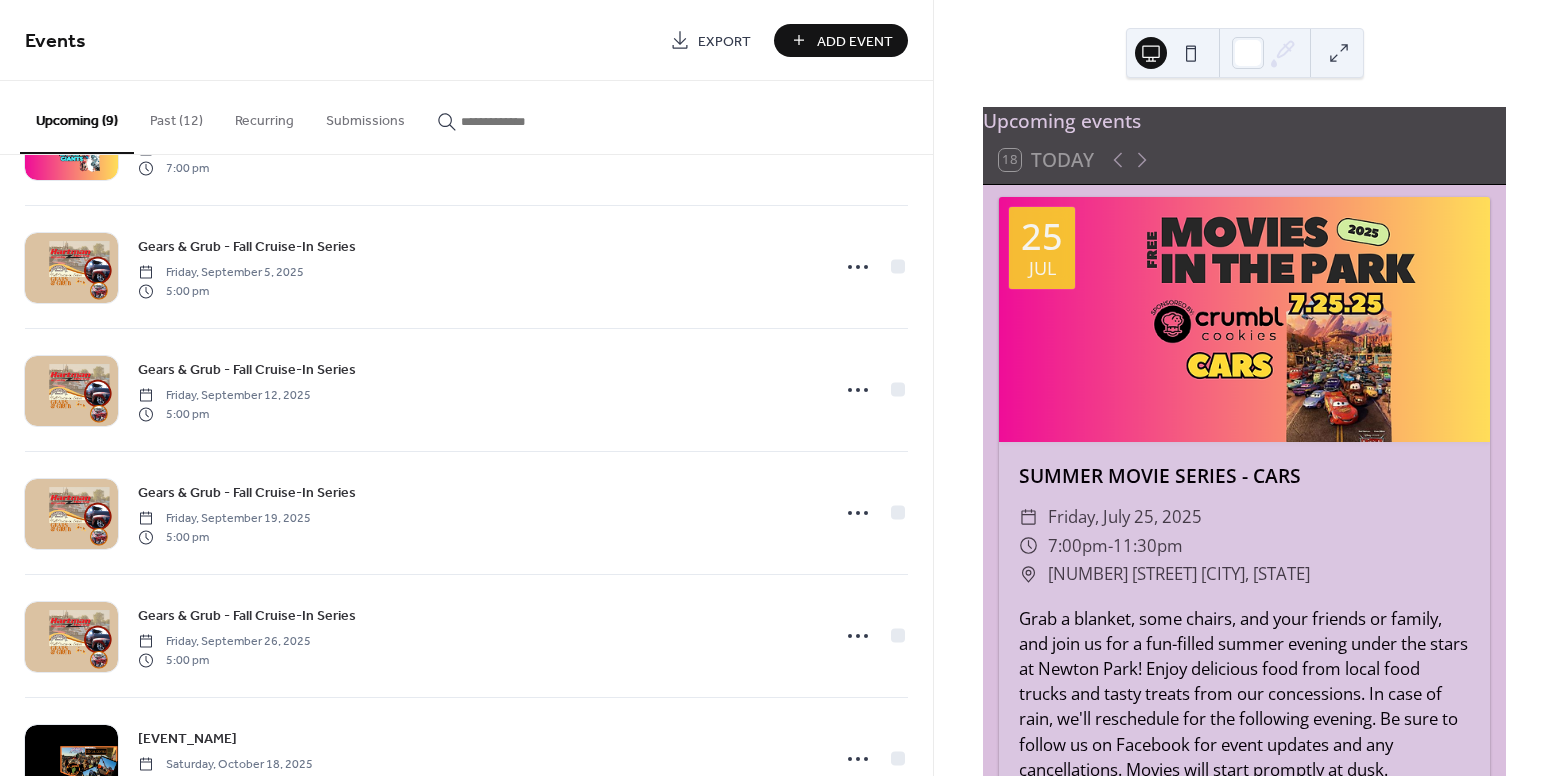 scroll, scrollTop: 545, scrollLeft: 0, axis: vertical 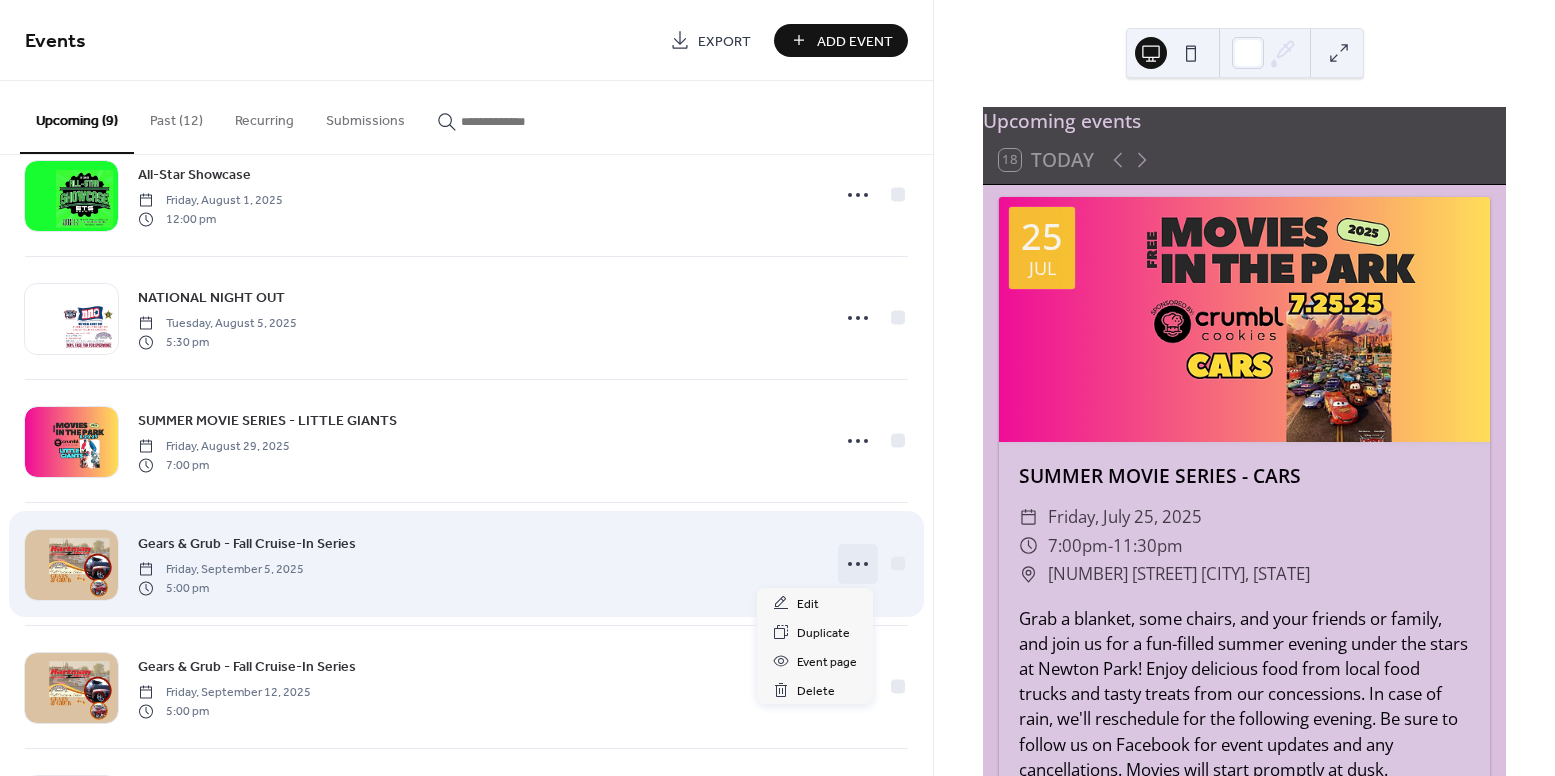 click 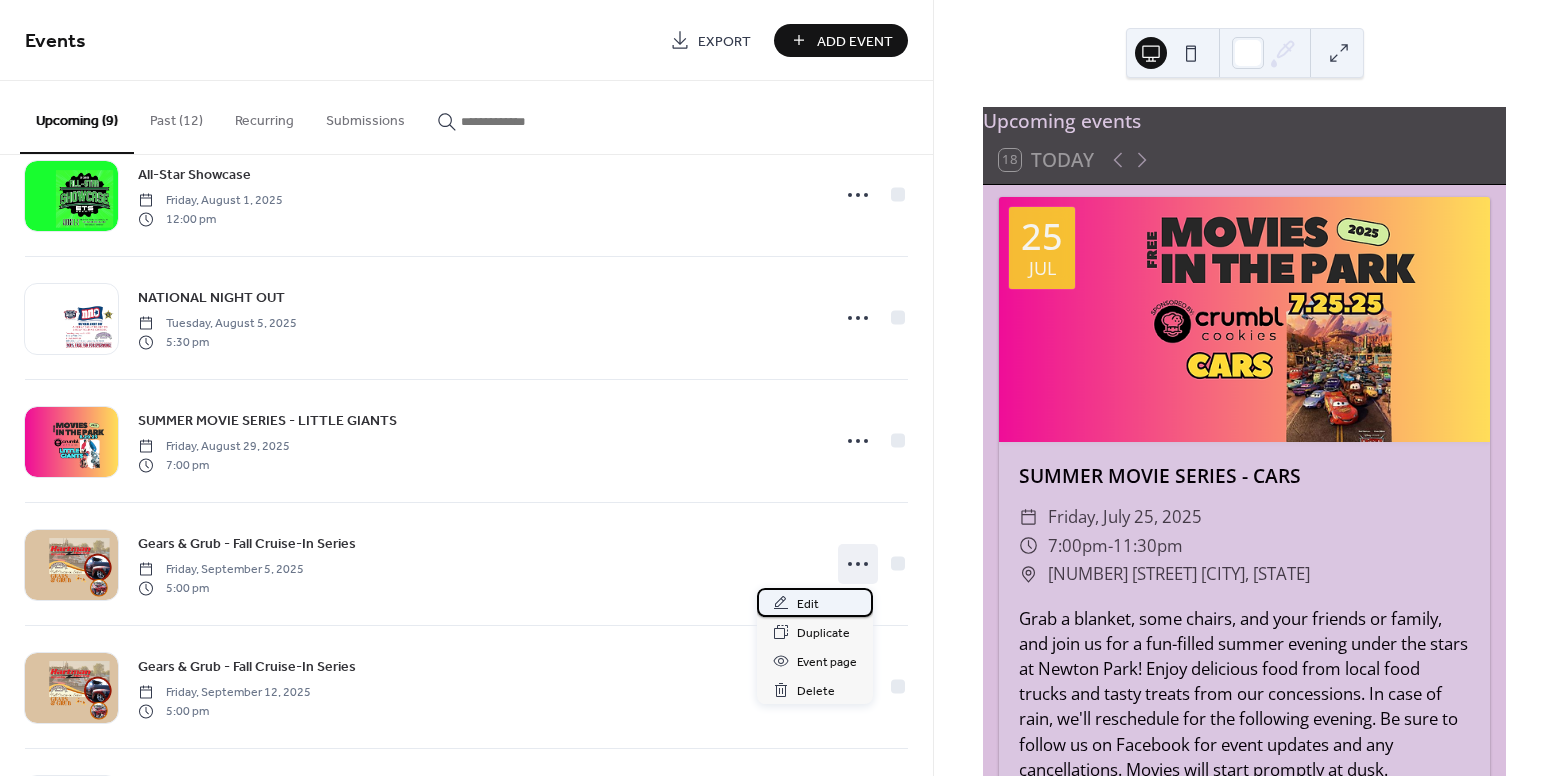 click on "Edit" at bounding box center (815, 602) 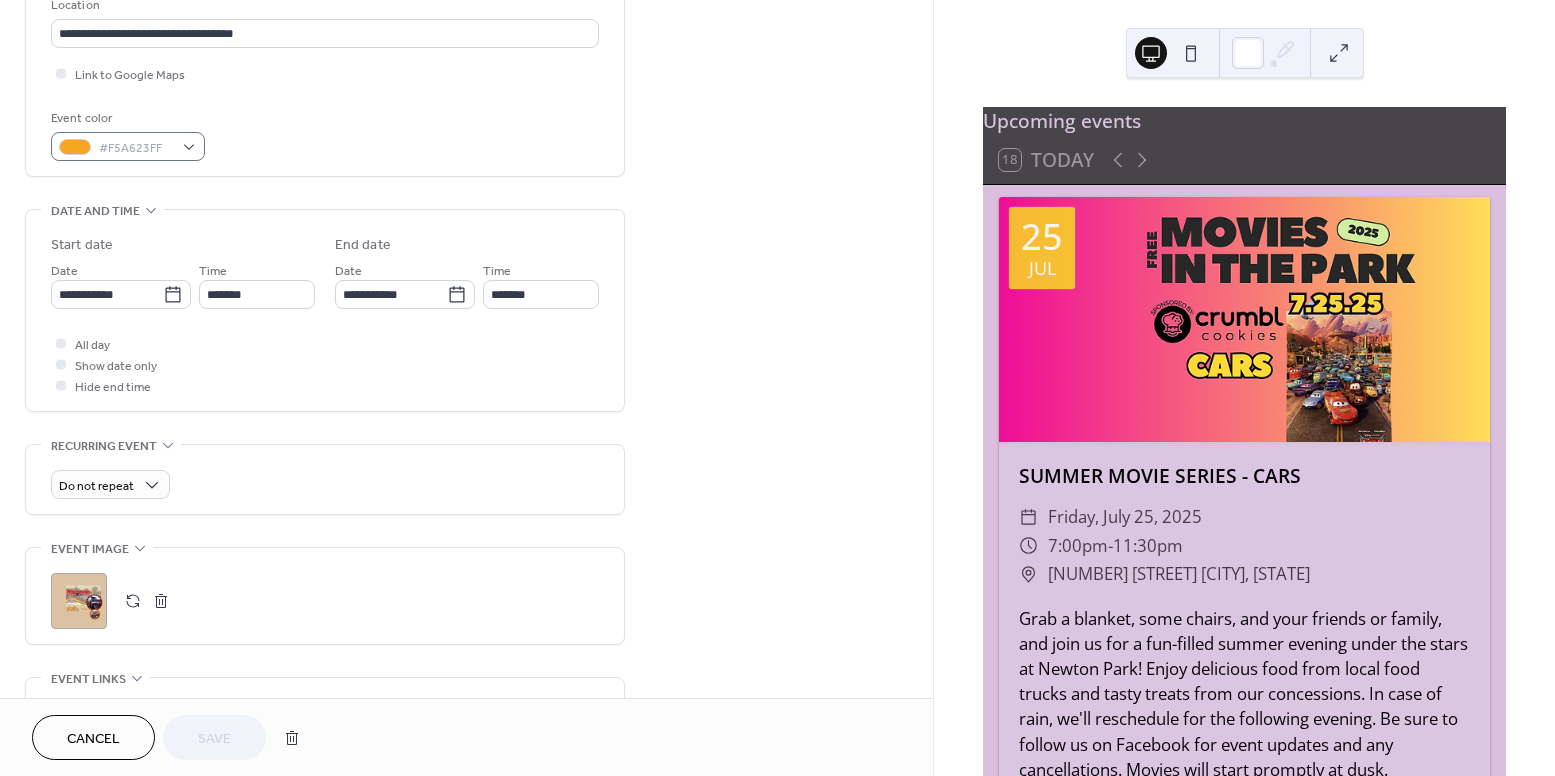 scroll, scrollTop: 762, scrollLeft: 0, axis: vertical 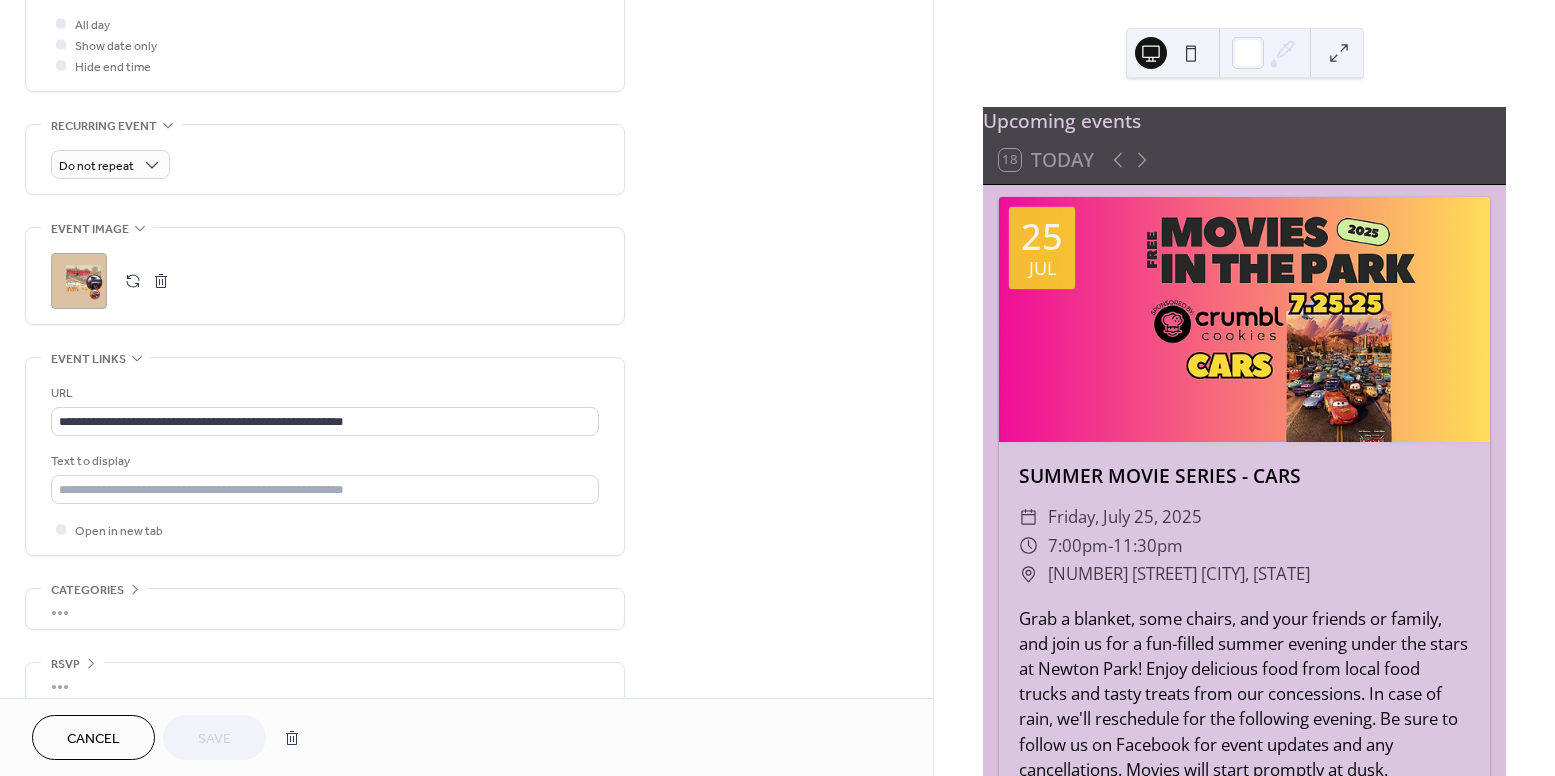 click at bounding box center (161, 281) 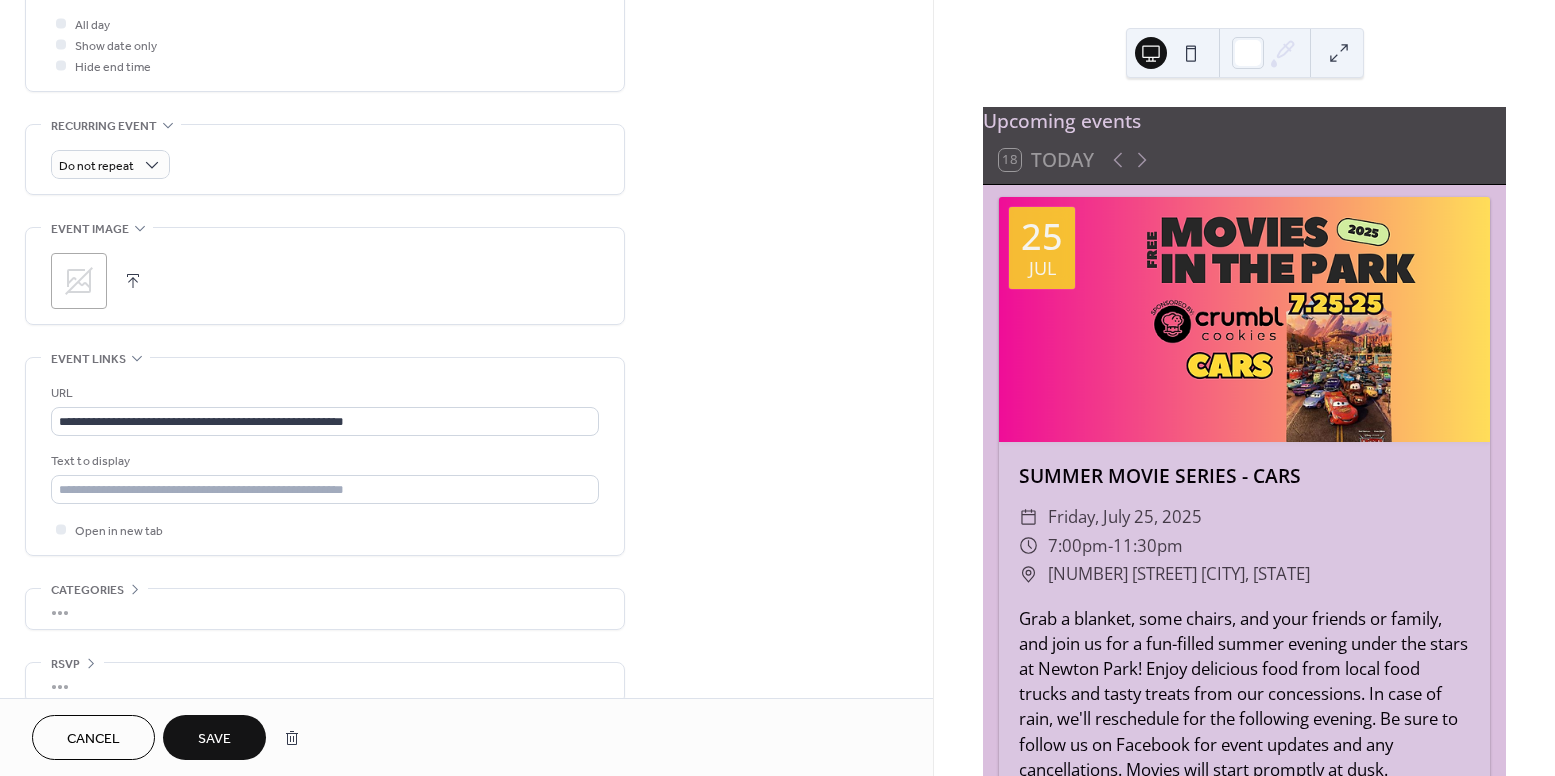click at bounding box center (133, 281) 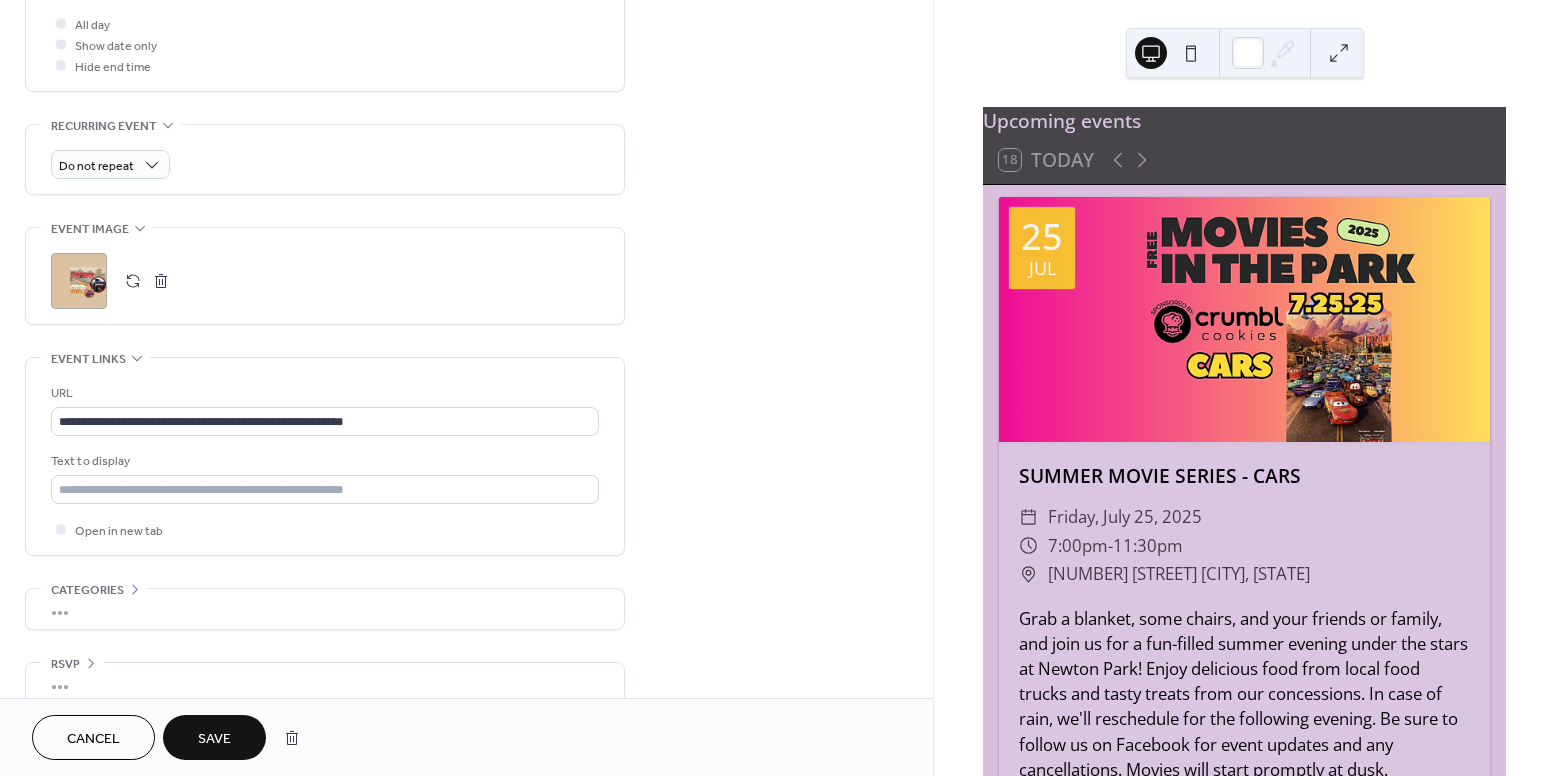 click on "Save" at bounding box center (214, 737) 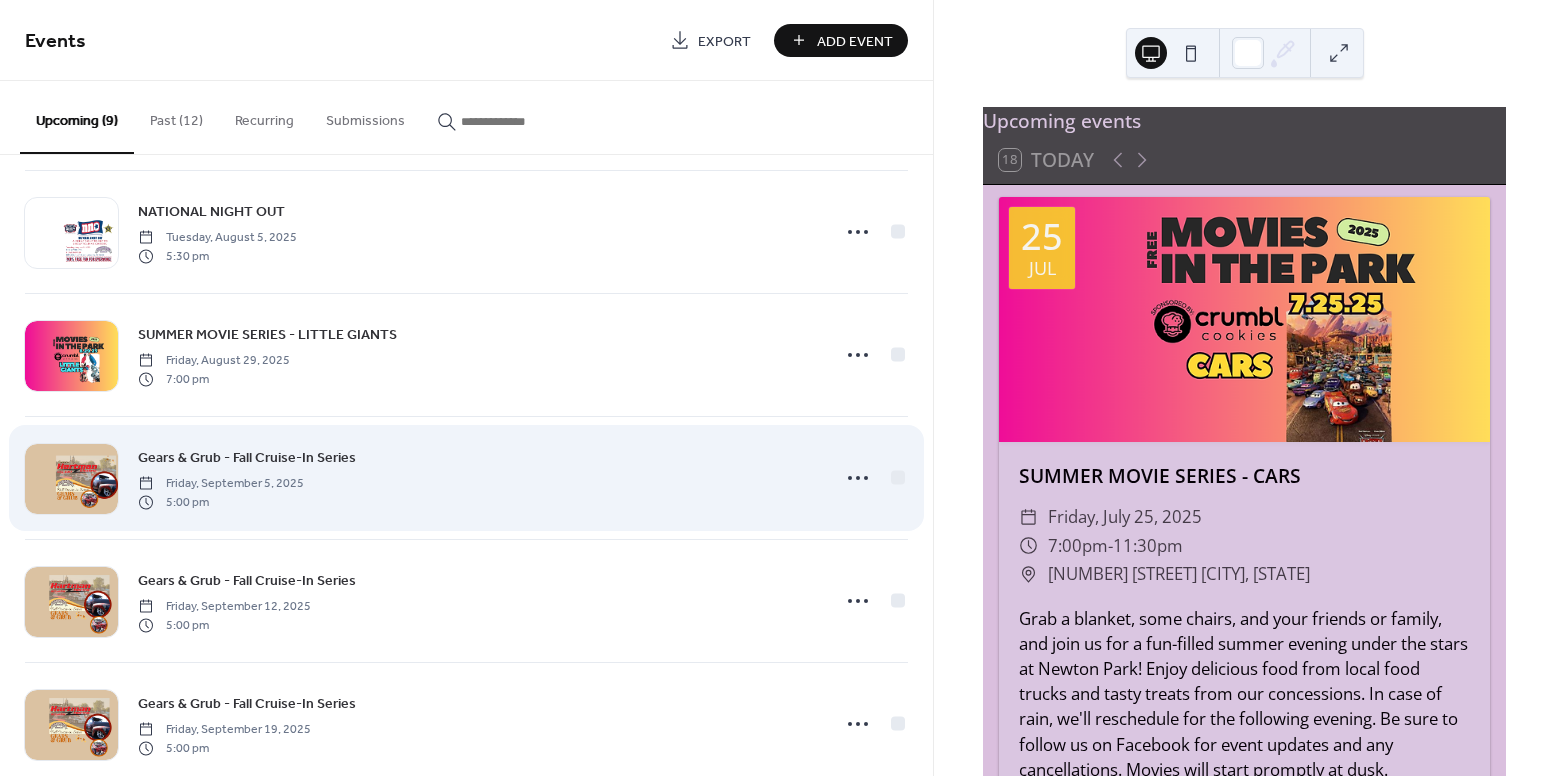 scroll, scrollTop: 282, scrollLeft: 0, axis: vertical 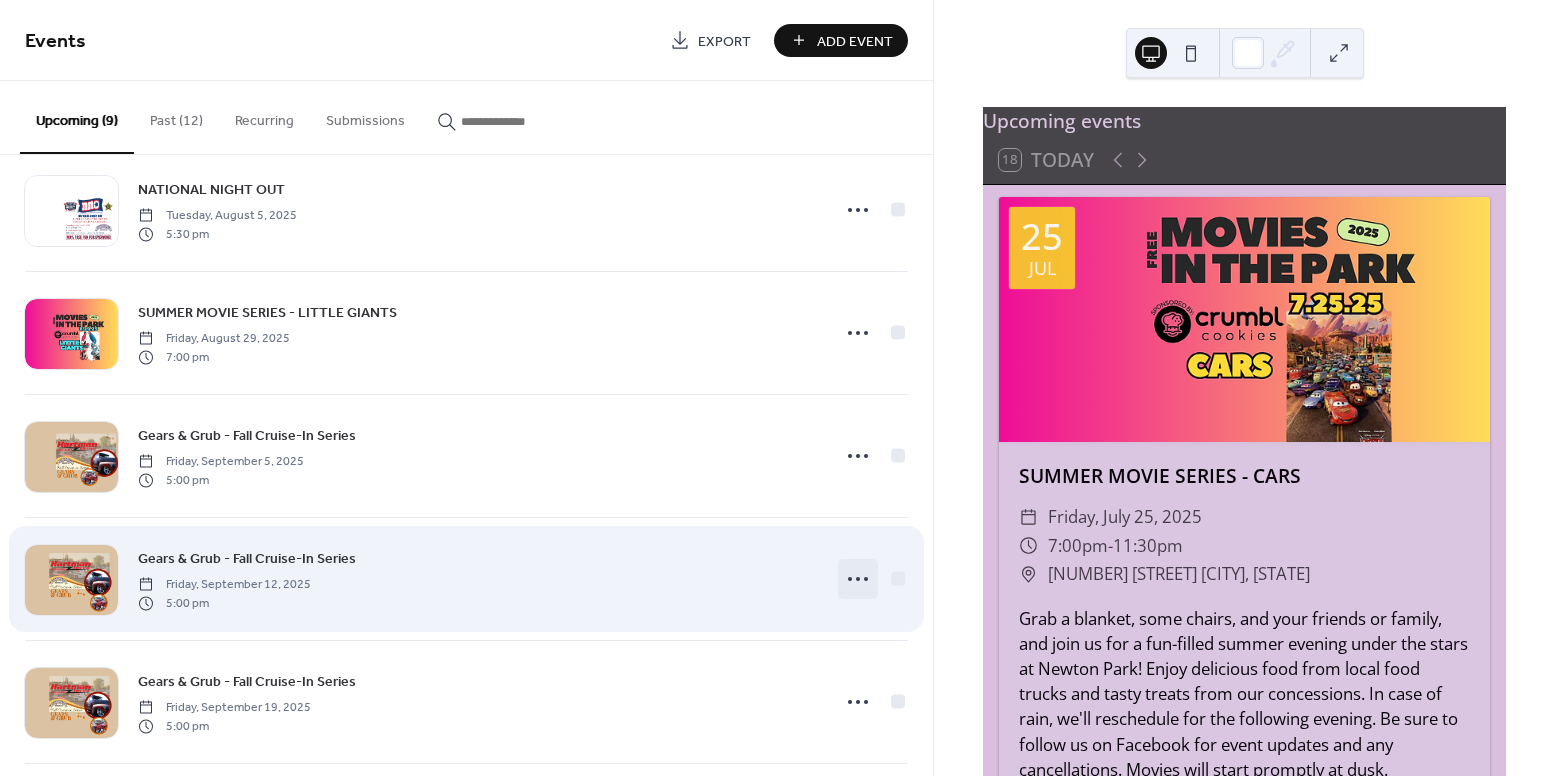 click 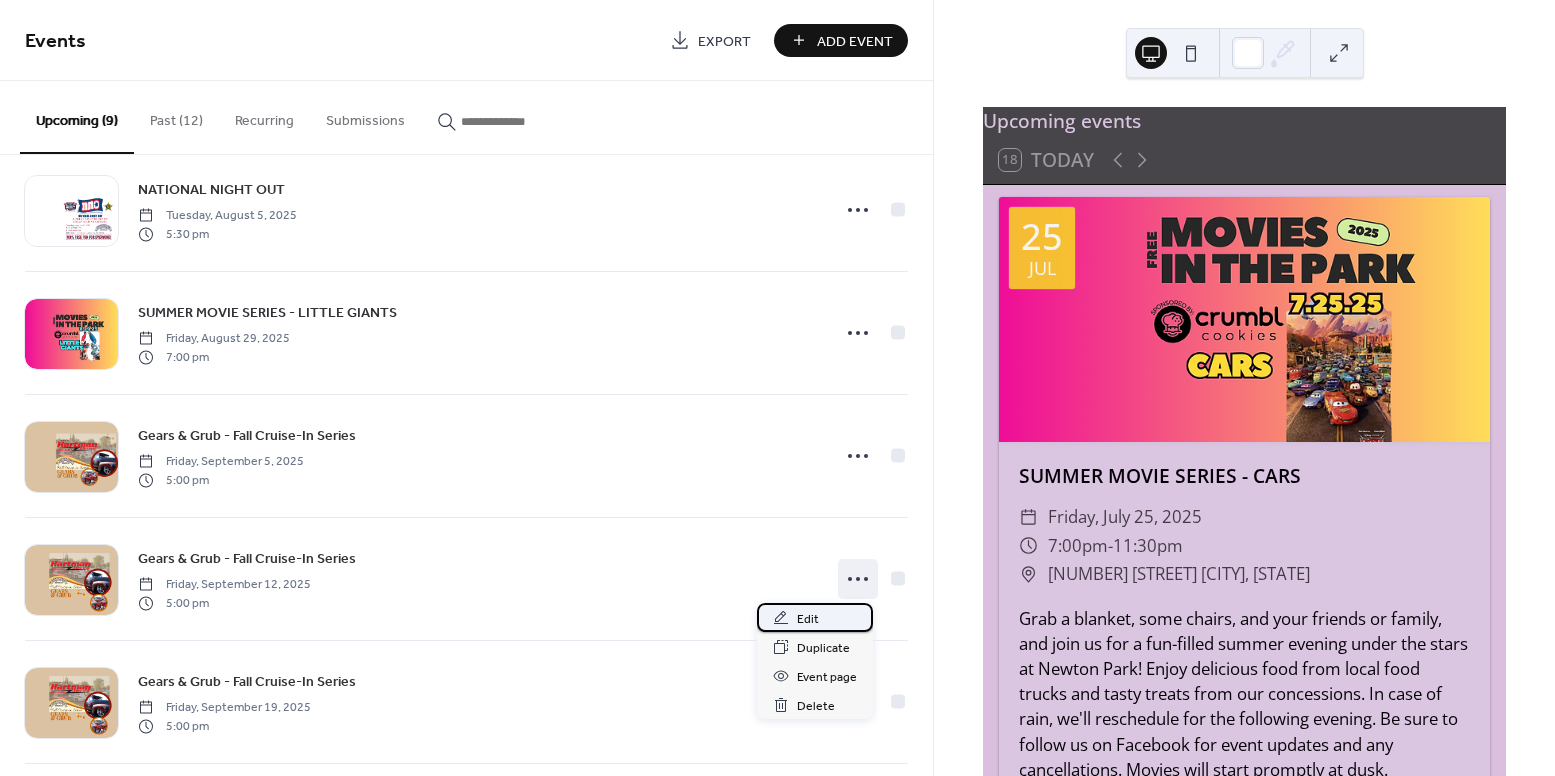 click on "Edit" at bounding box center (815, 617) 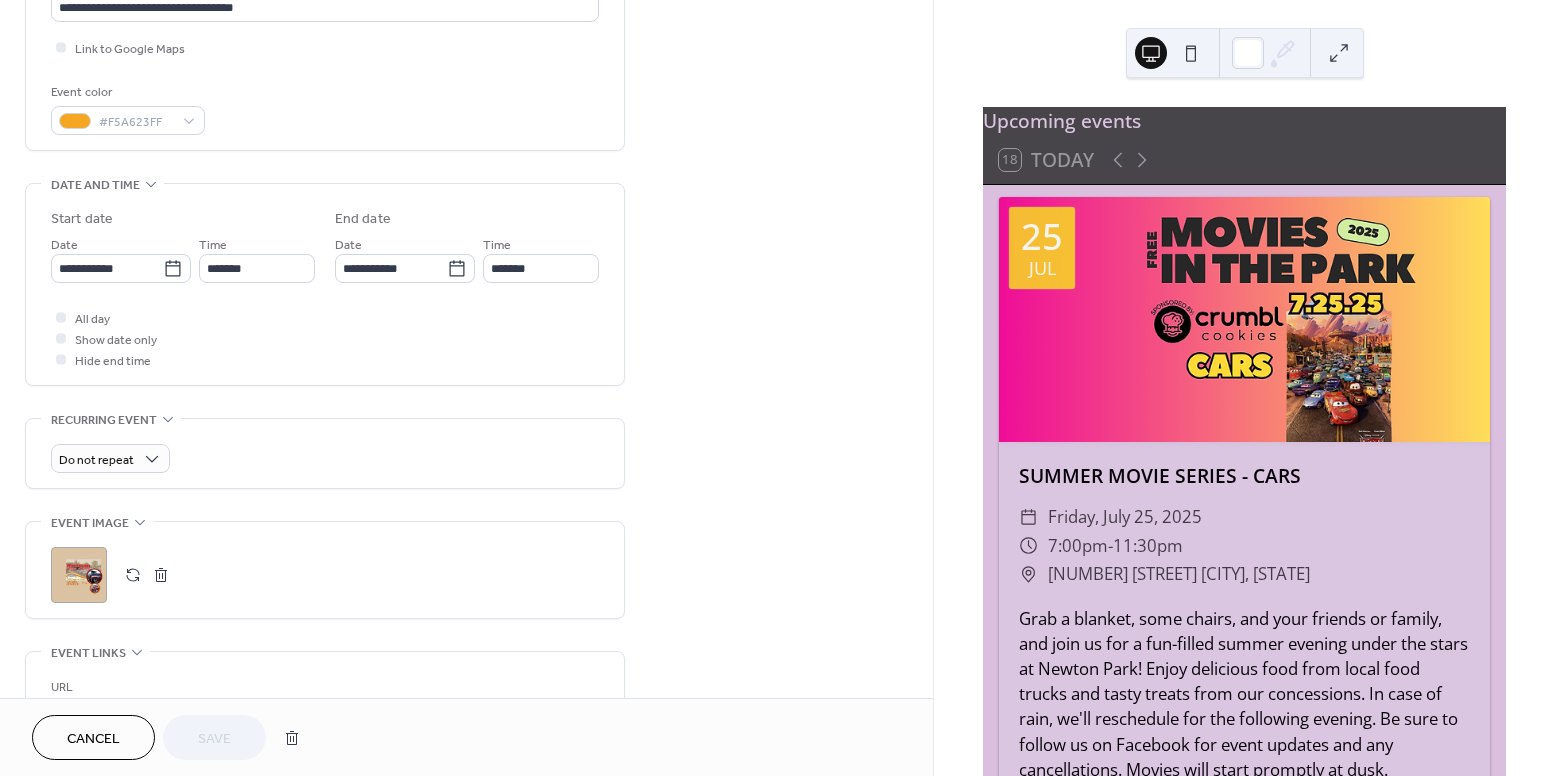 scroll, scrollTop: 505, scrollLeft: 0, axis: vertical 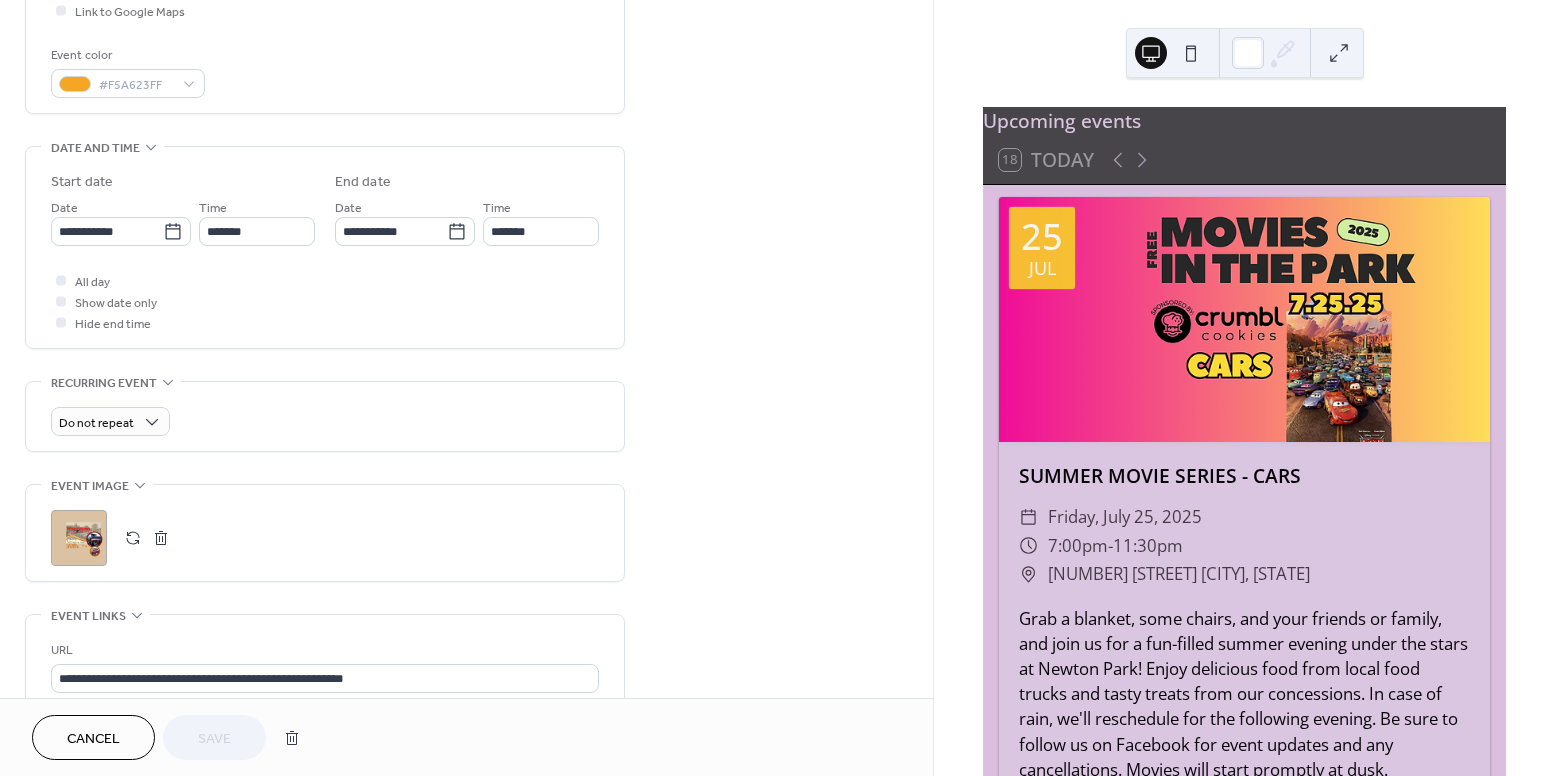 click at bounding box center (161, 538) 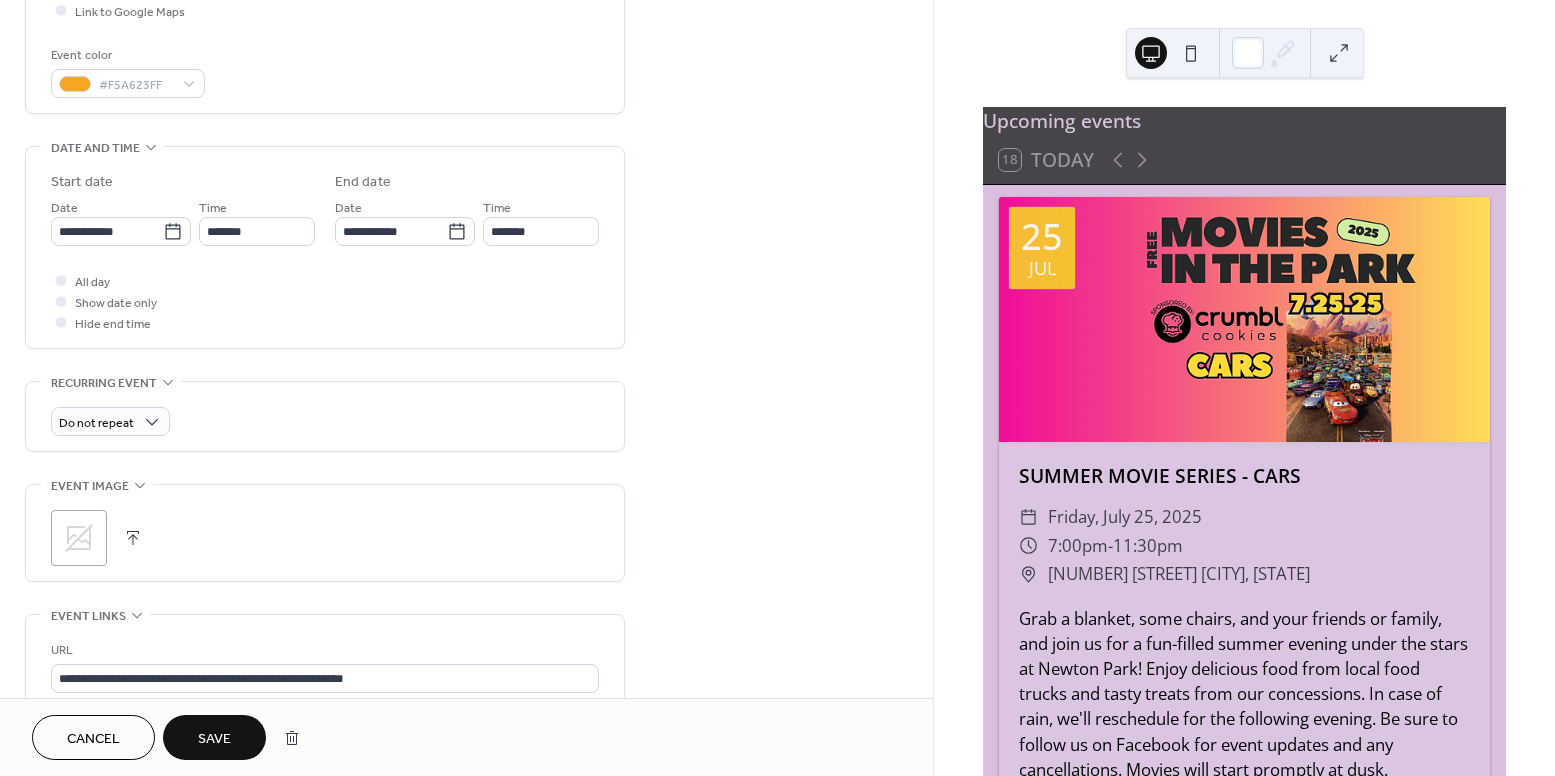 click at bounding box center [133, 538] 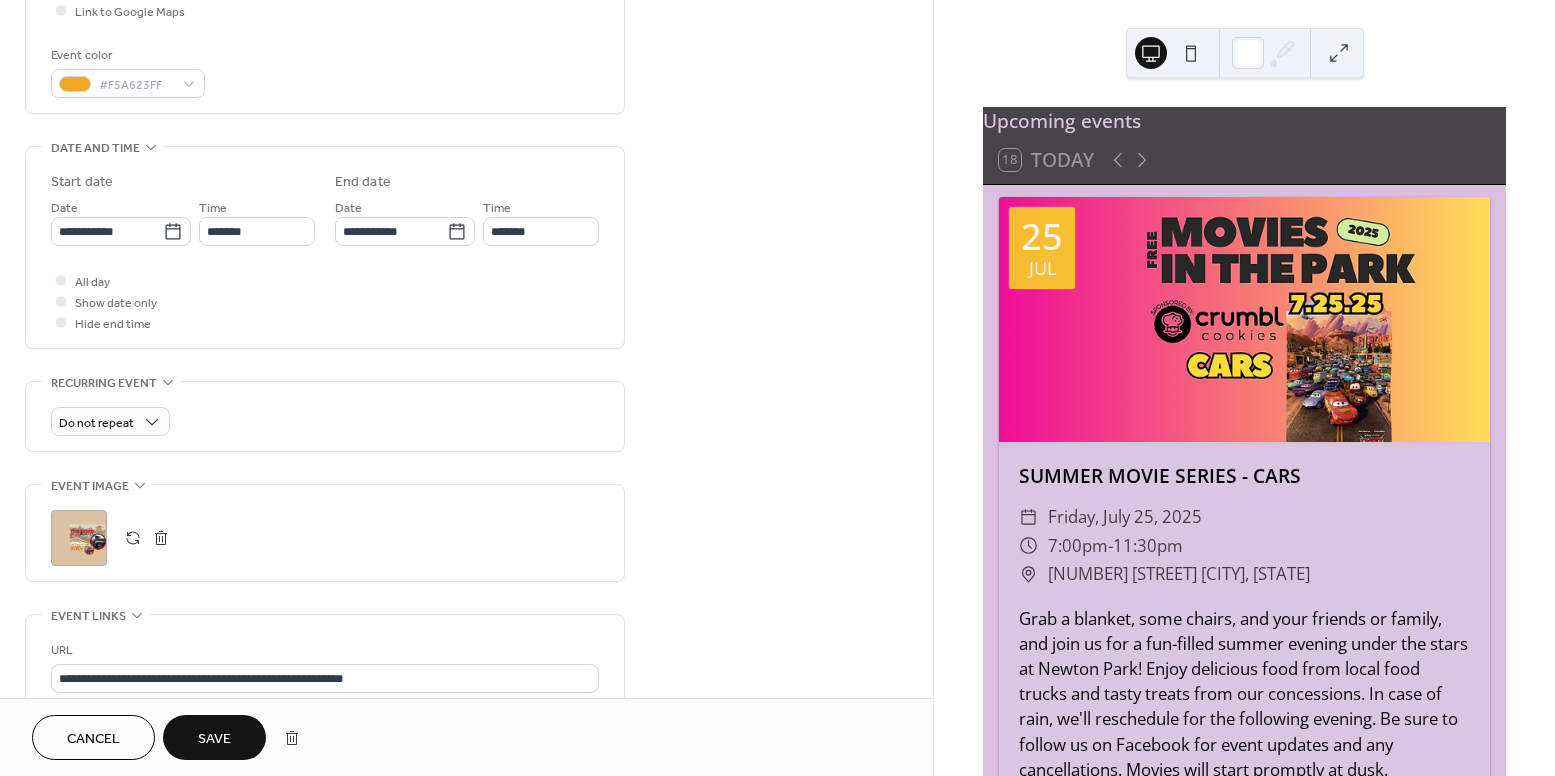 click on "Save" at bounding box center [214, 737] 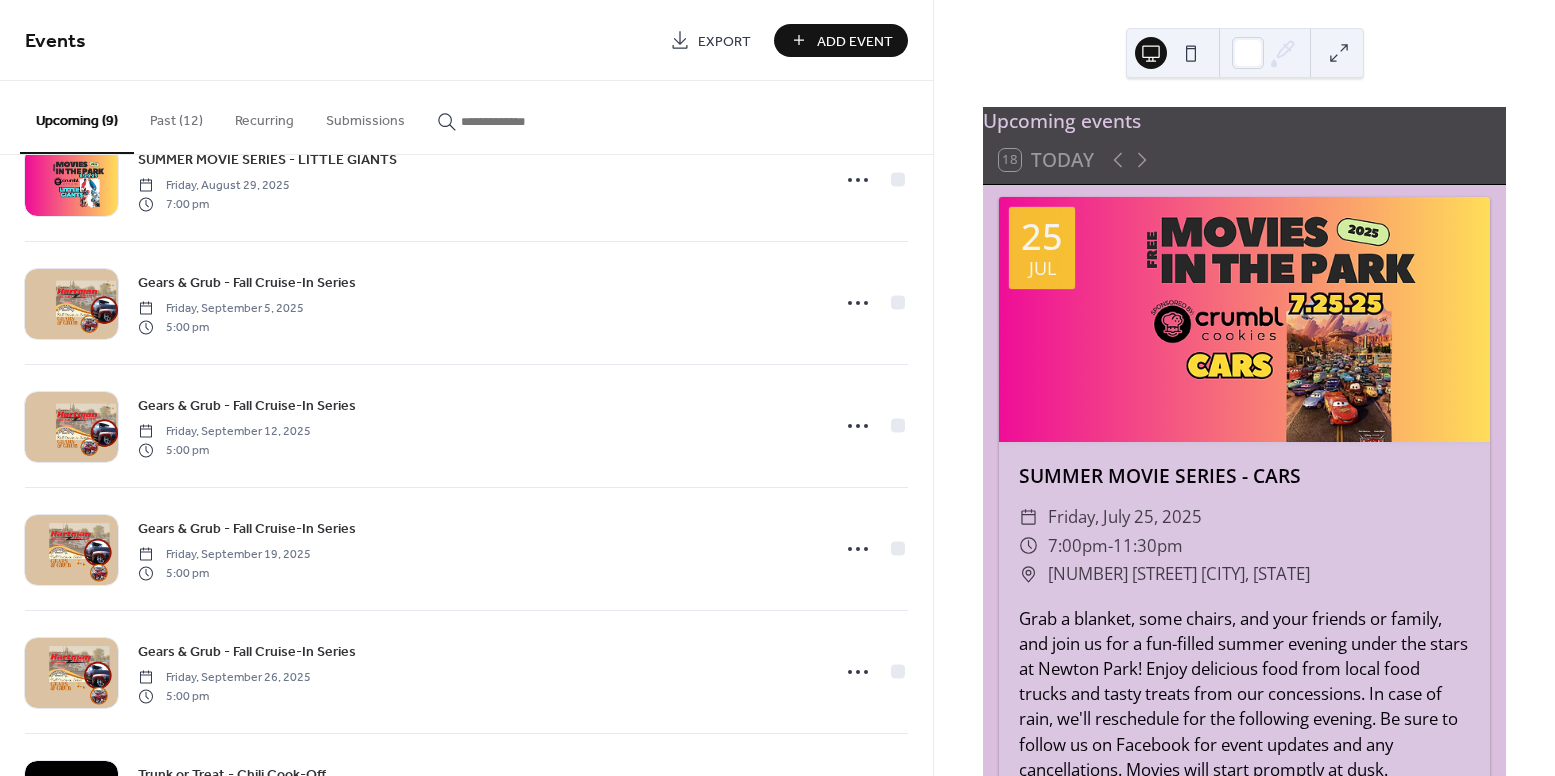 scroll, scrollTop: 436, scrollLeft: 0, axis: vertical 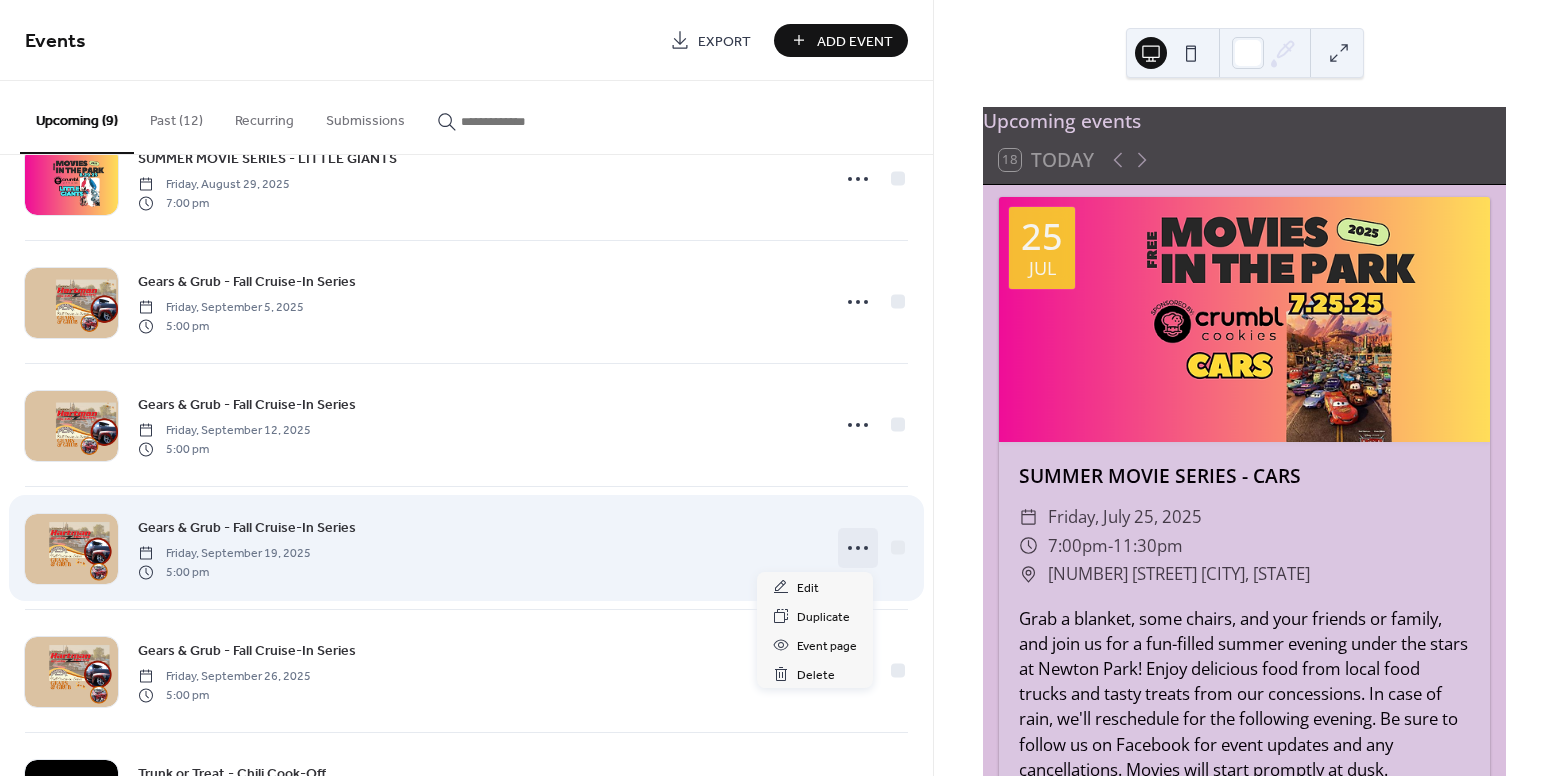 click 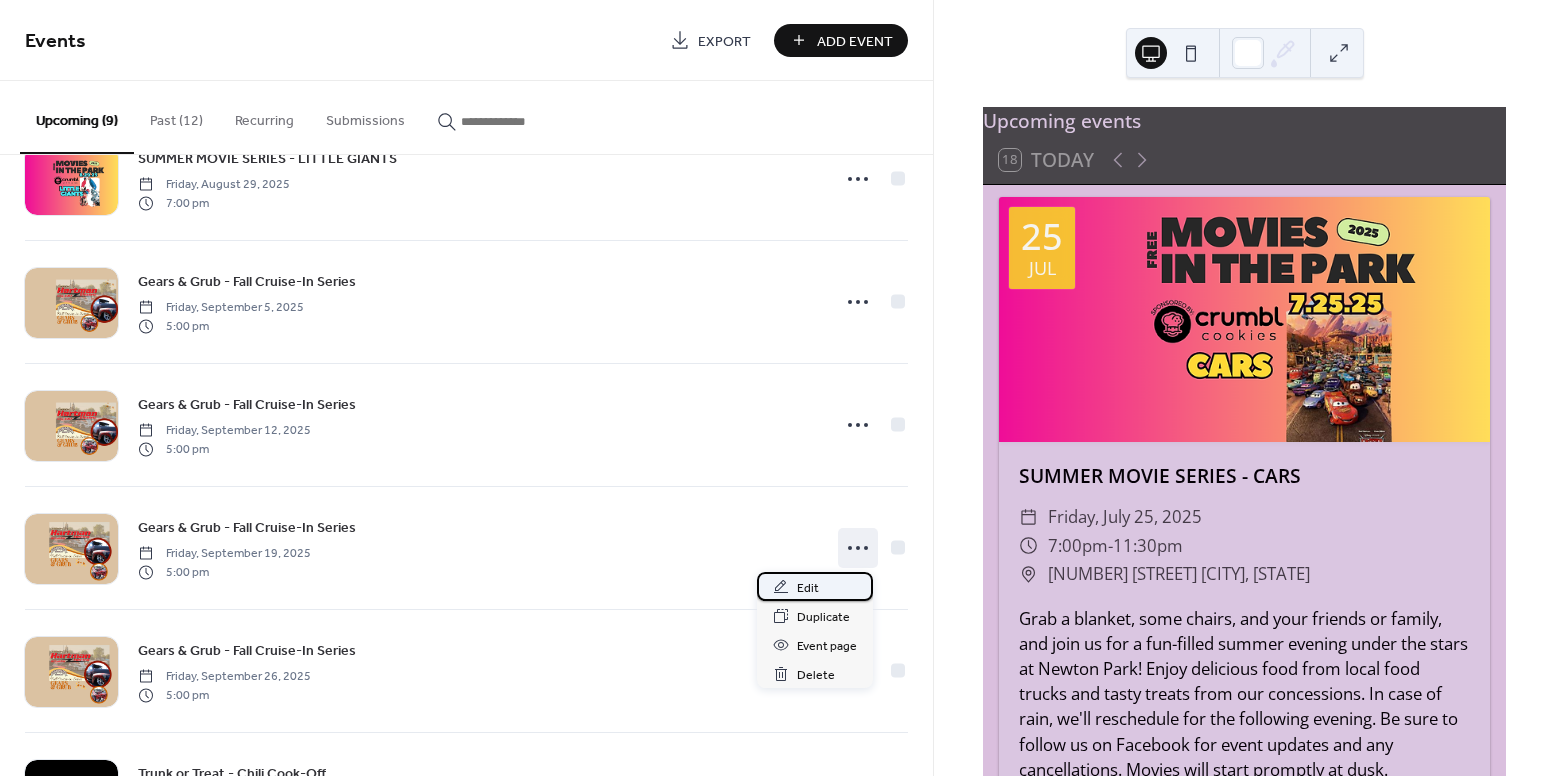 click on "Edit" at bounding box center (808, 588) 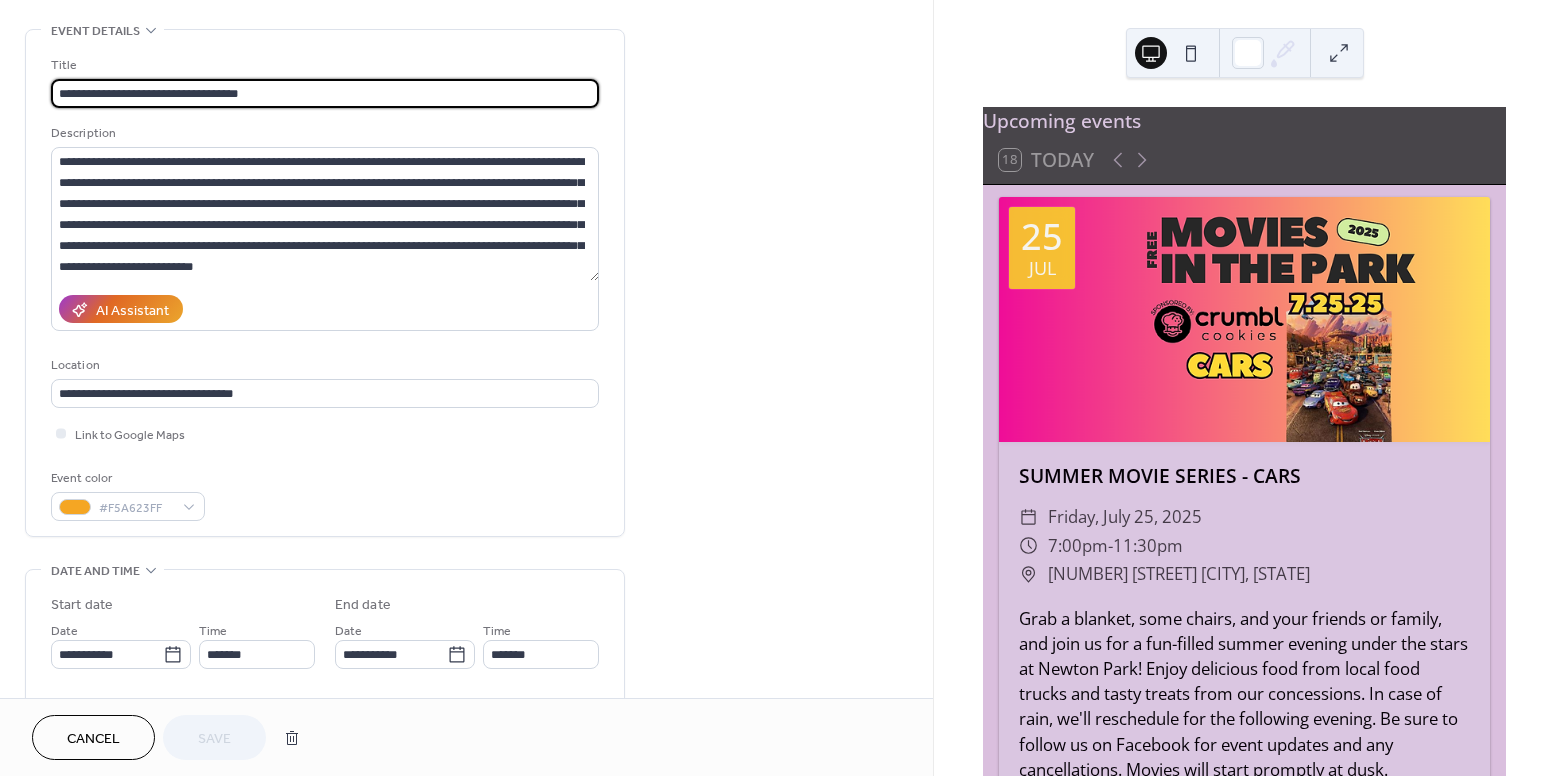 scroll, scrollTop: 501, scrollLeft: 0, axis: vertical 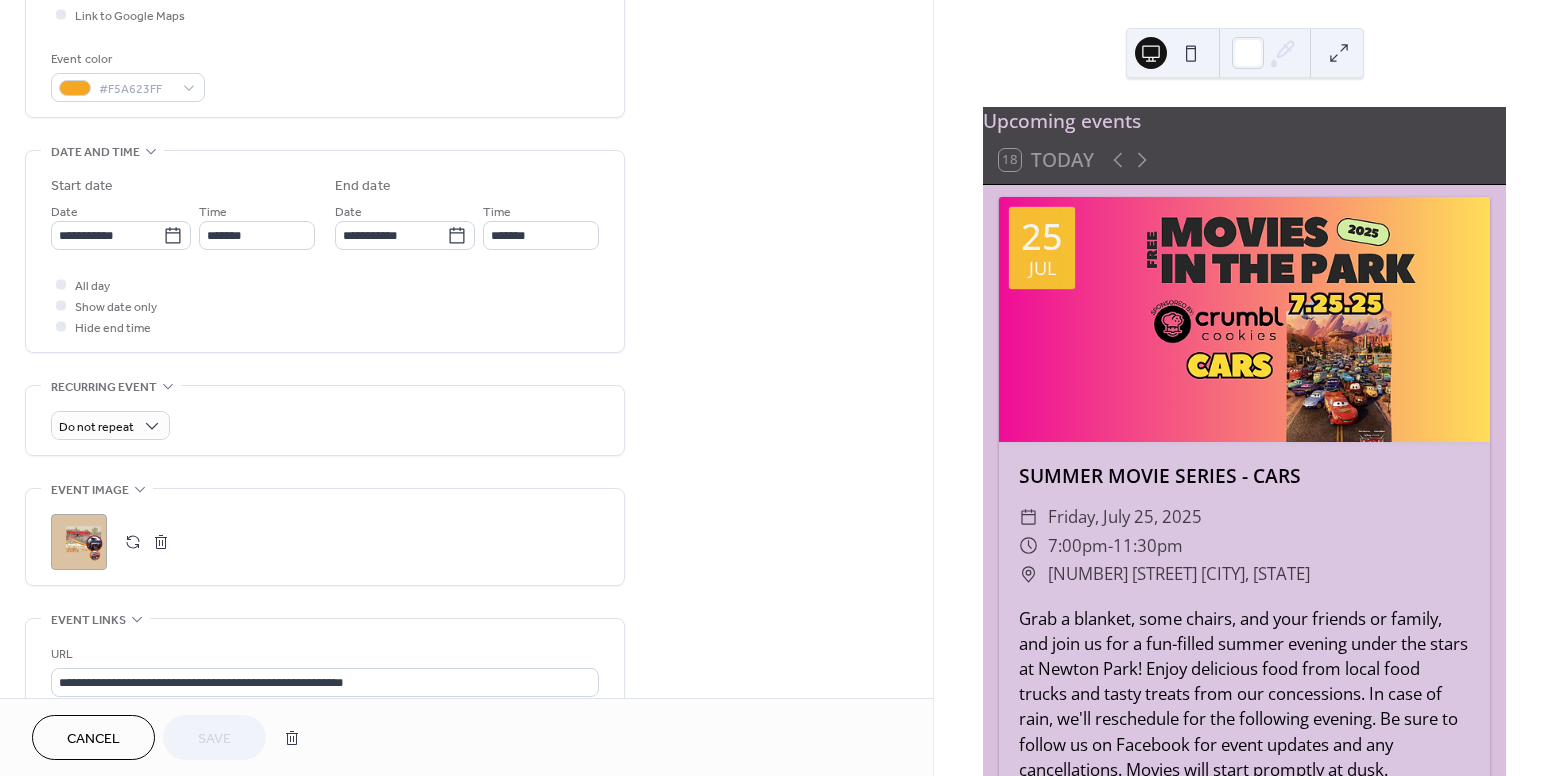 click at bounding box center [161, 542] 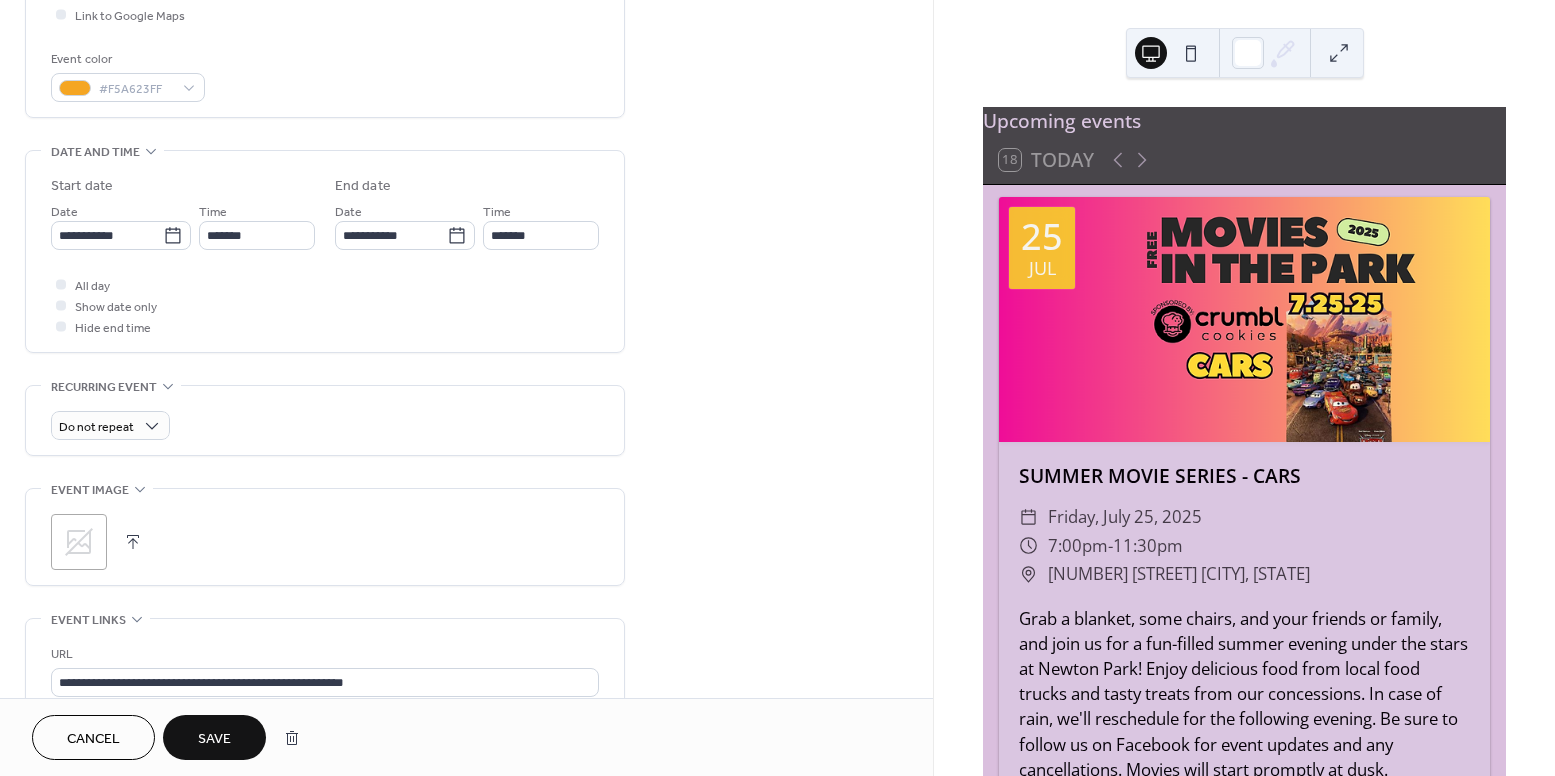 click at bounding box center (133, 542) 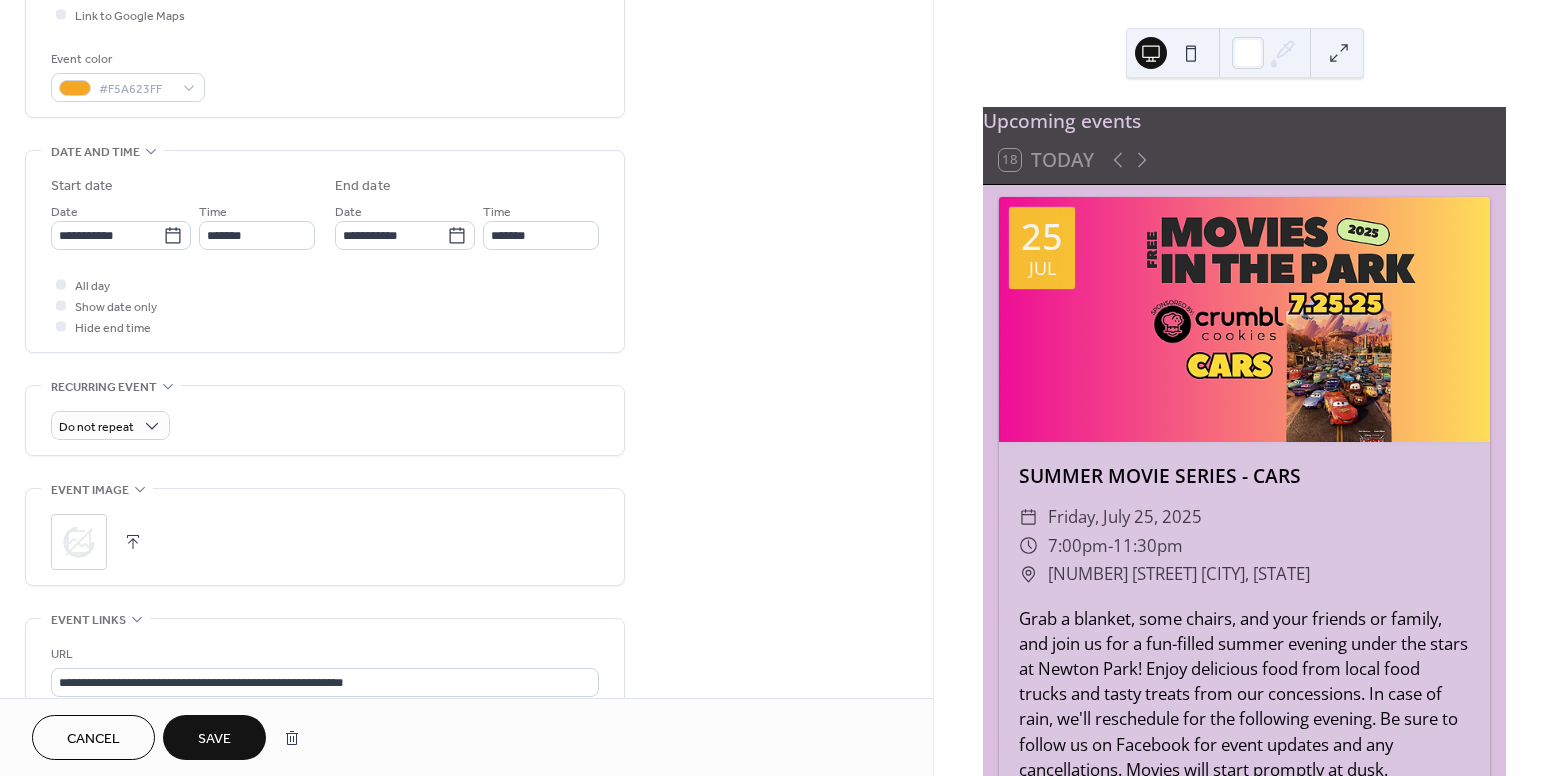 scroll, scrollTop: 655, scrollLeft: 0, axis: vertical 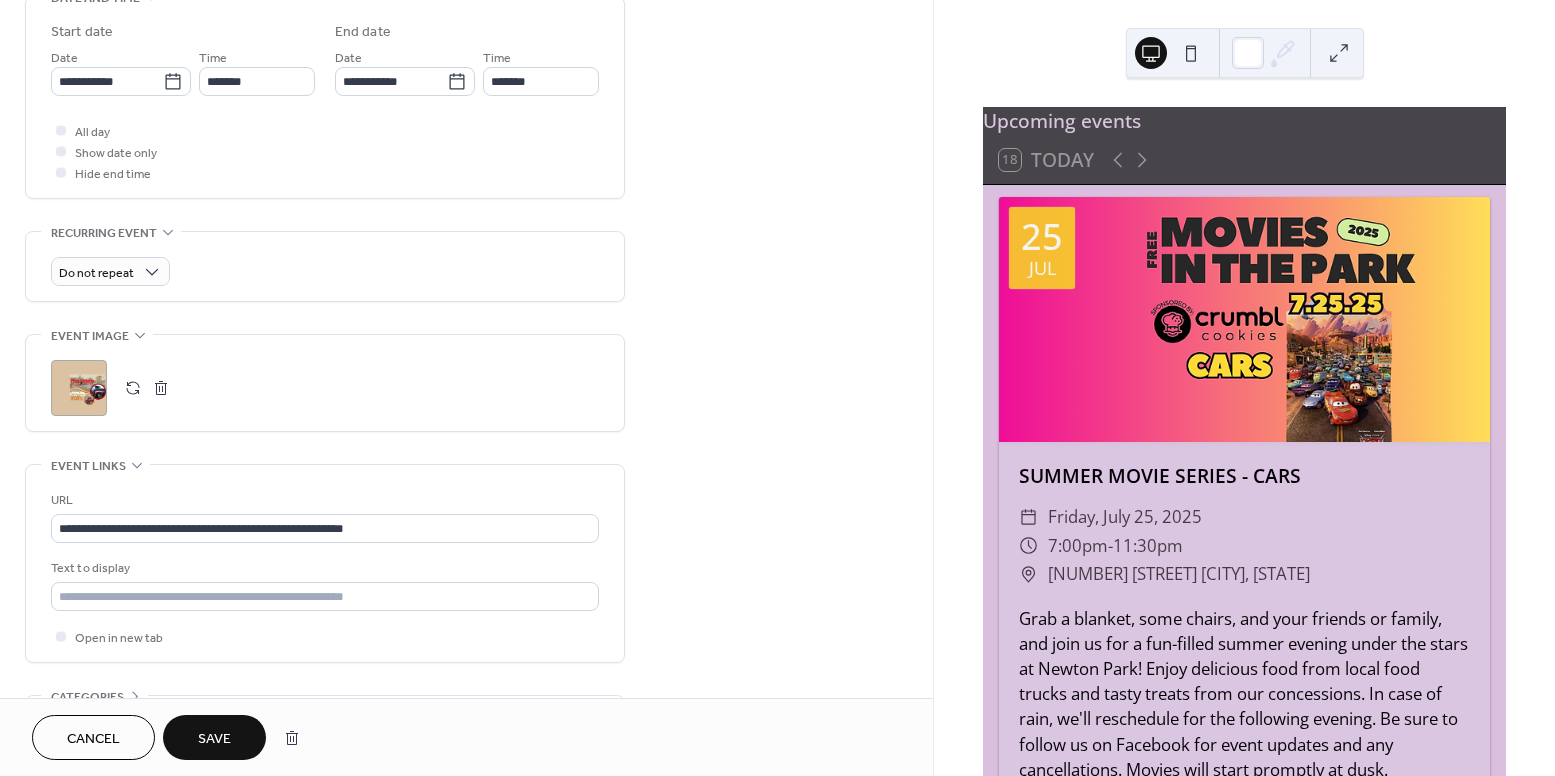 click on "Save" at bounding box center [214, 737] 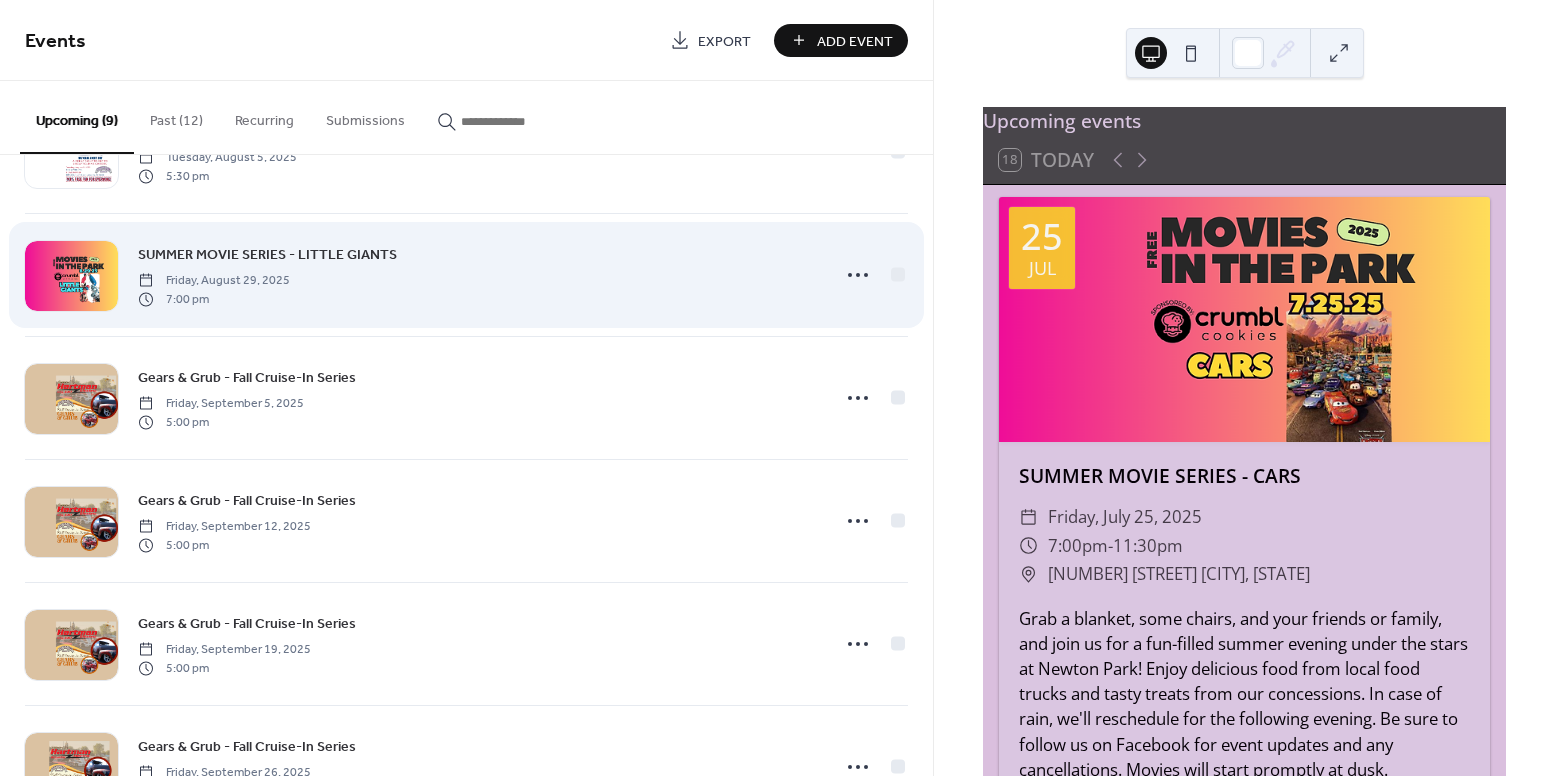 scroll, scrollTop: 545, scrollLeft: 0, axis: vertical 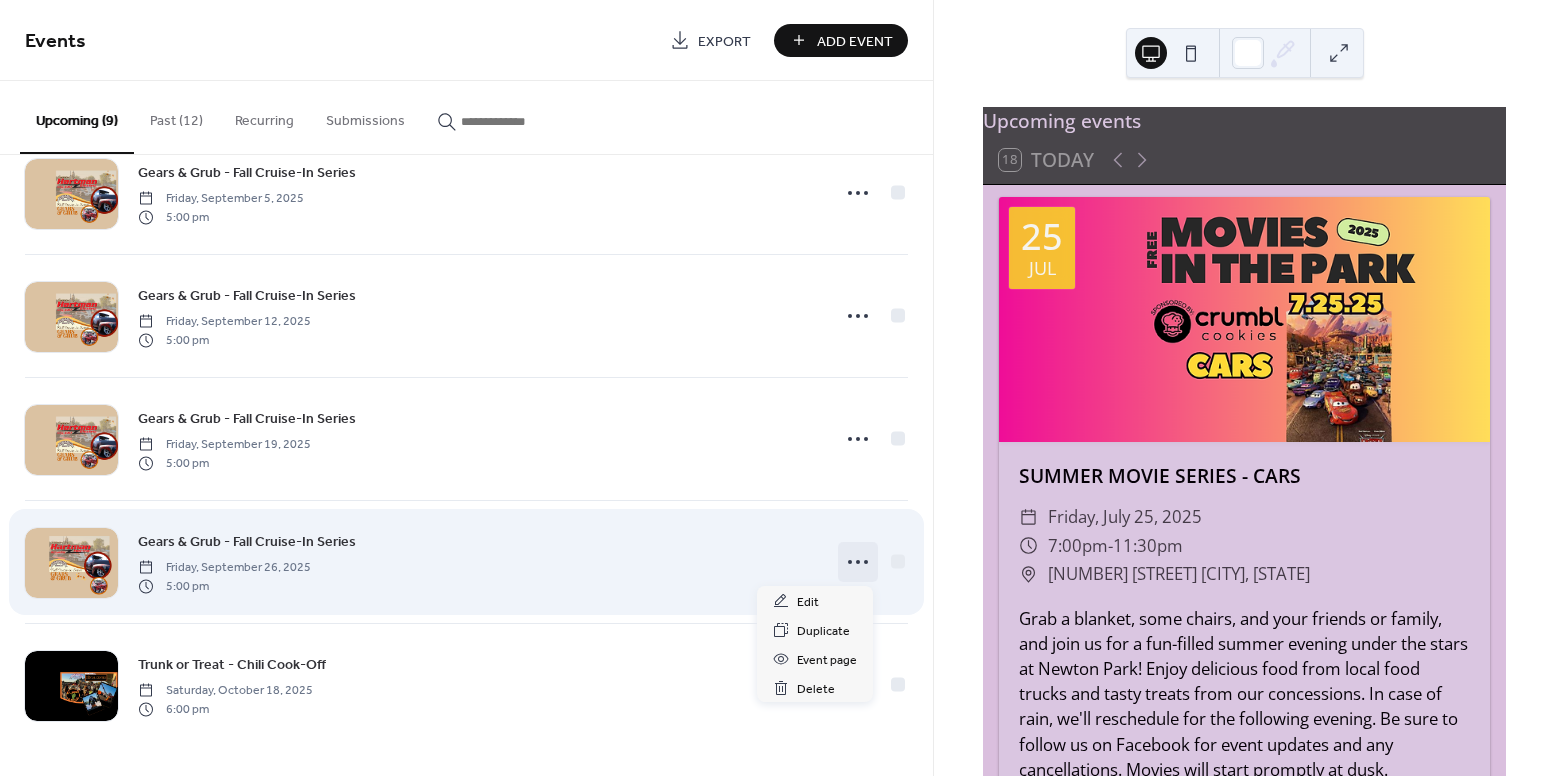 click 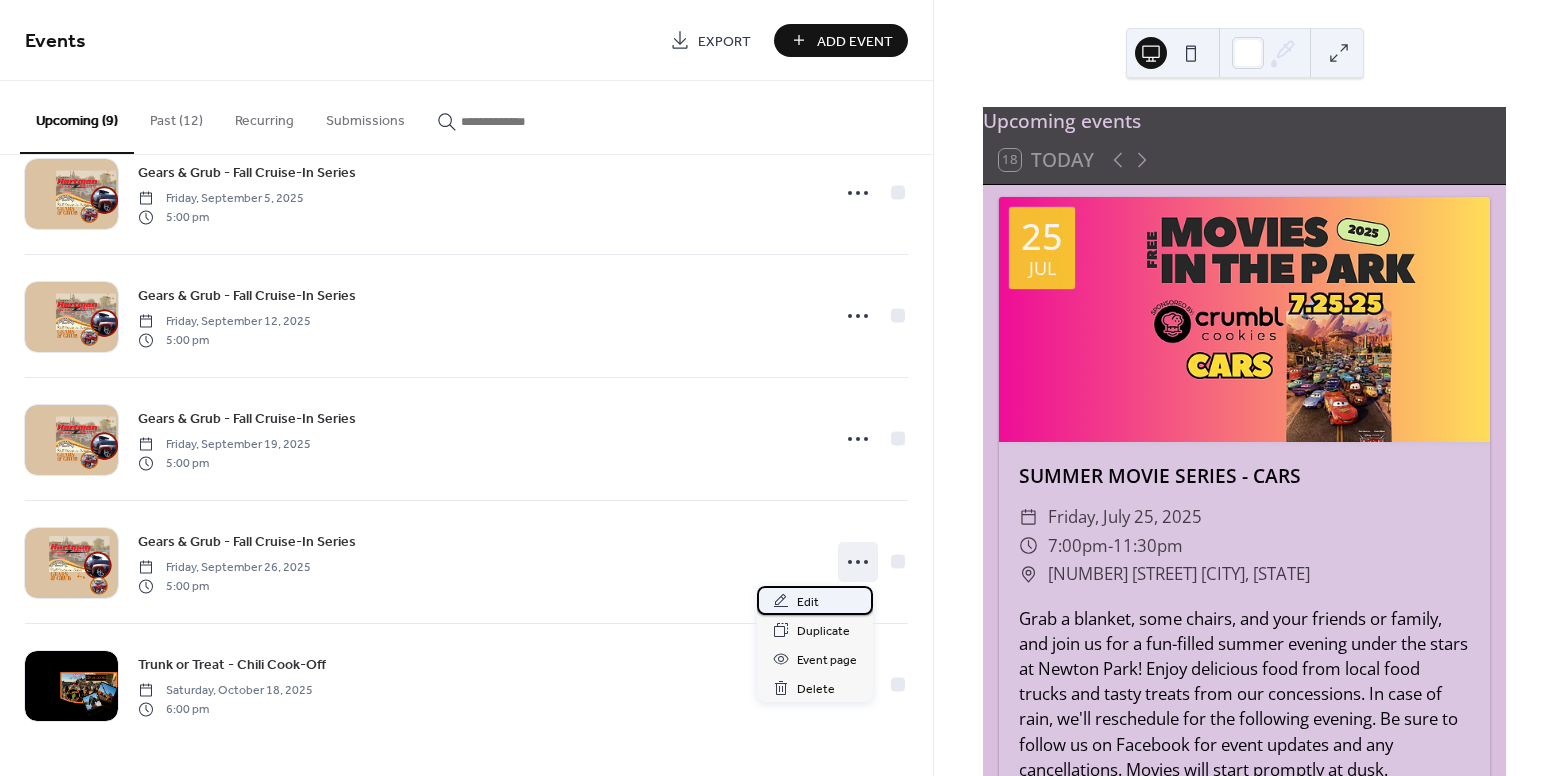 click on "Edit" at bounding box center (808, 602) 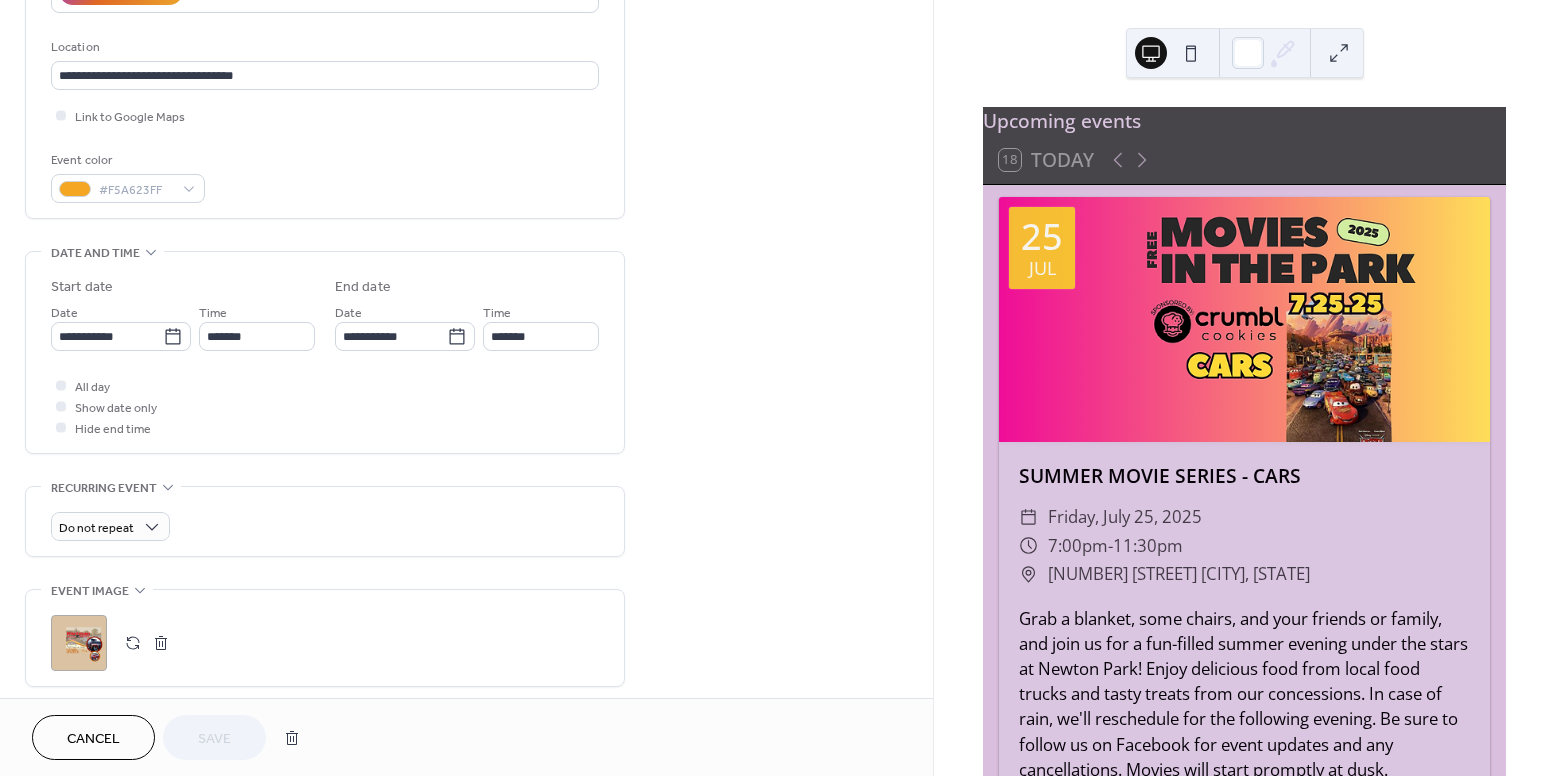 scroll, scrollTop: 490, scrollLeft: 0, axis: vertical 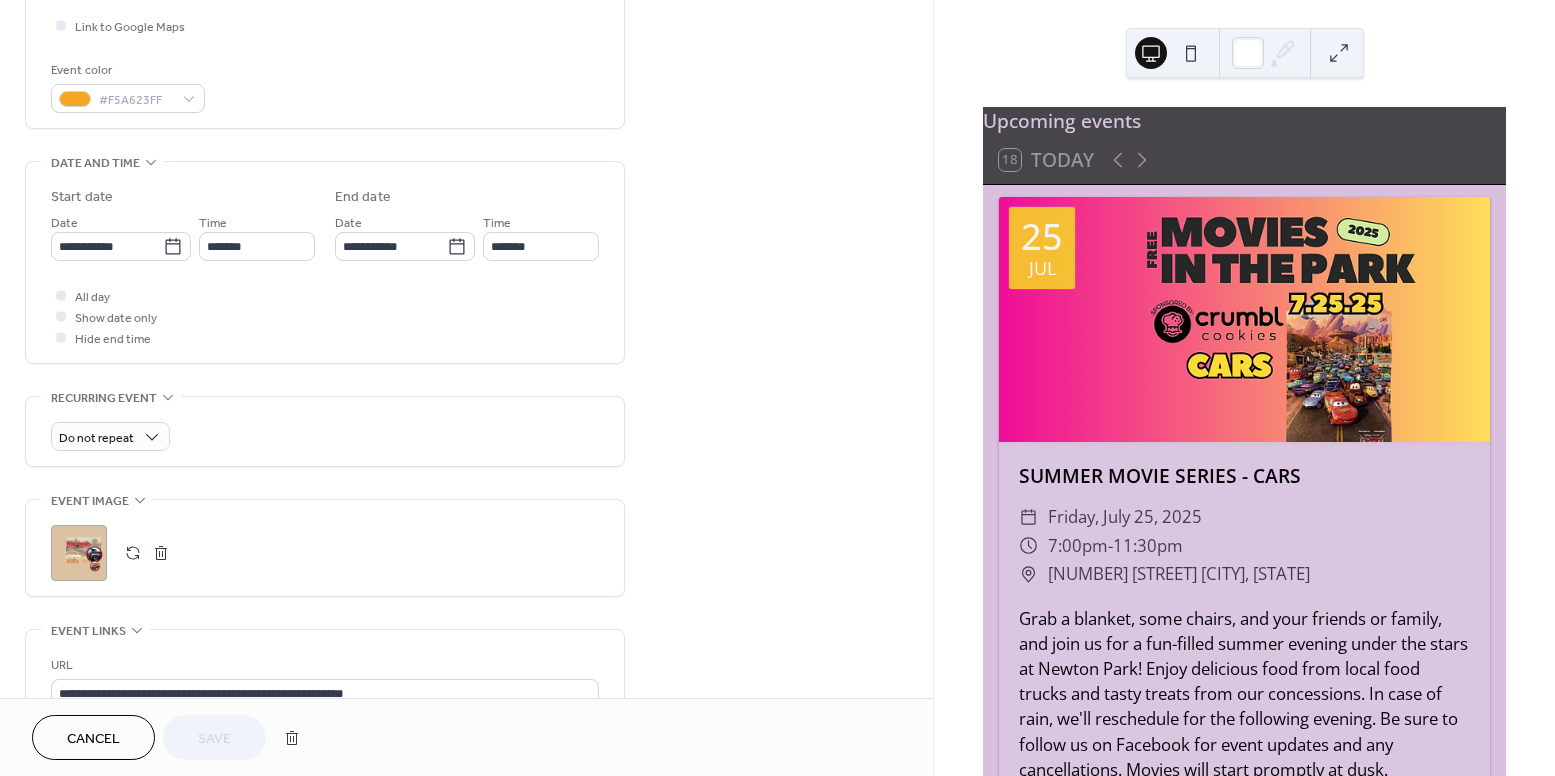 click at bounding box center [161, 553] 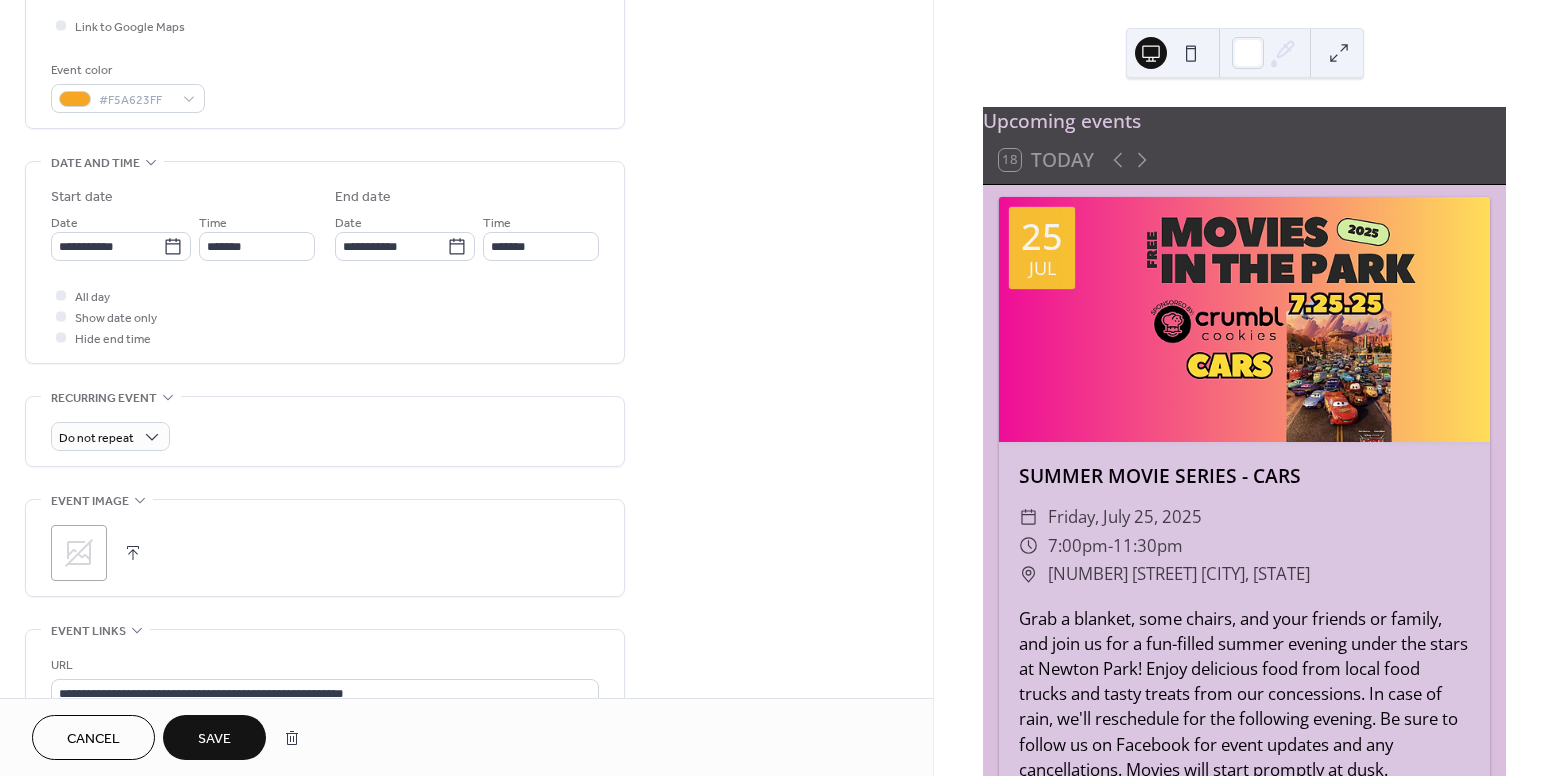 click on ";" at bounding box center [325, 553] 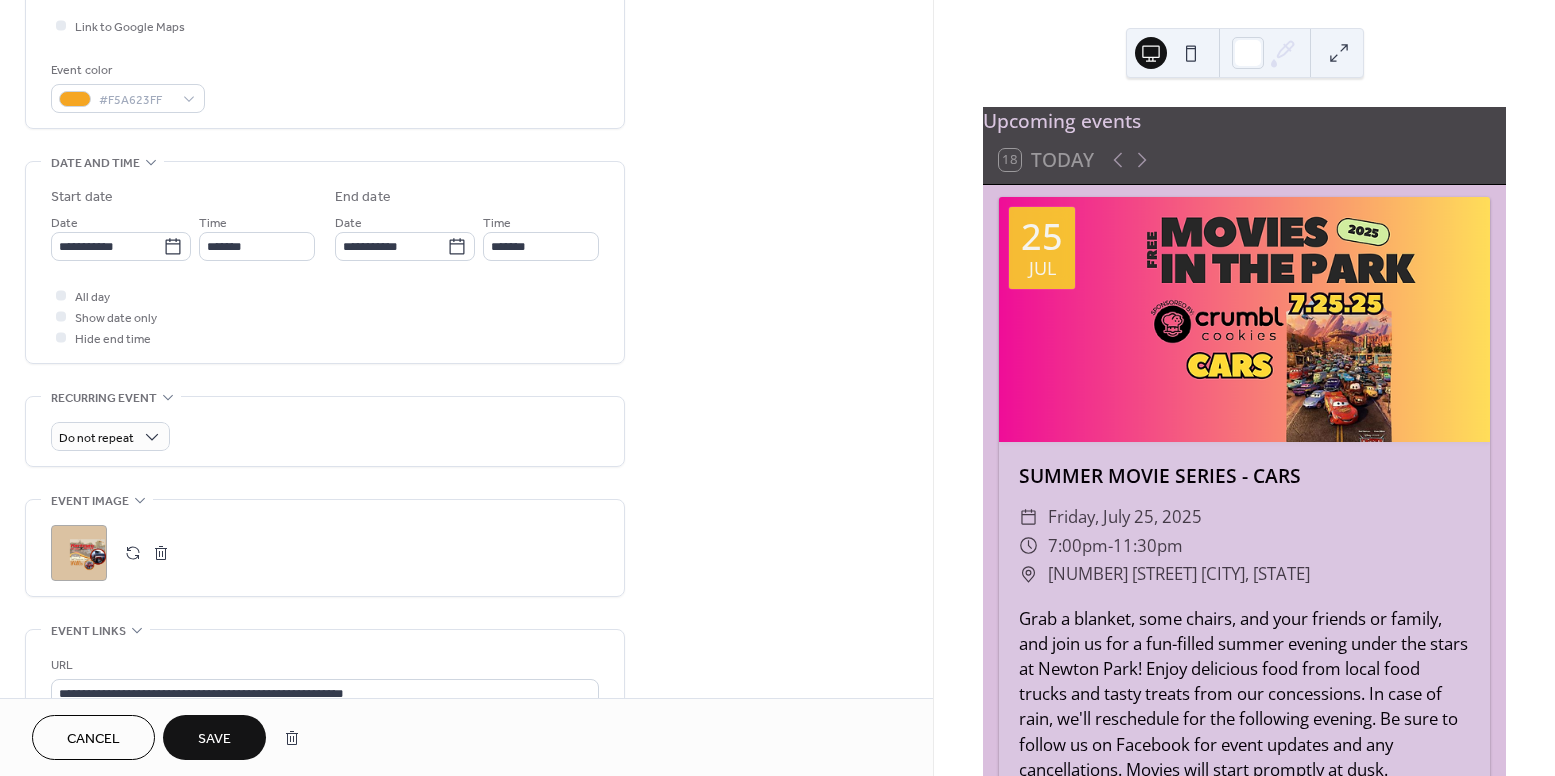 click on "Save" at bounding box center (214, 739) 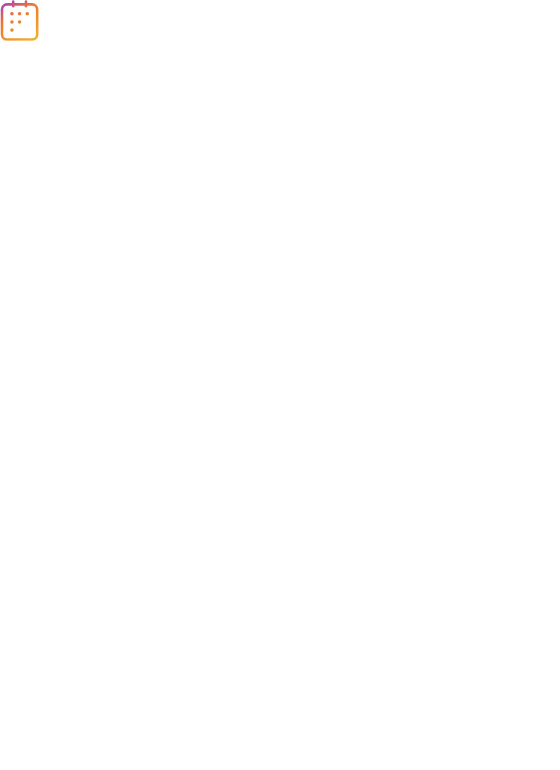 scroll, scrollTop: 0, scrollLeft: 0, axis: both 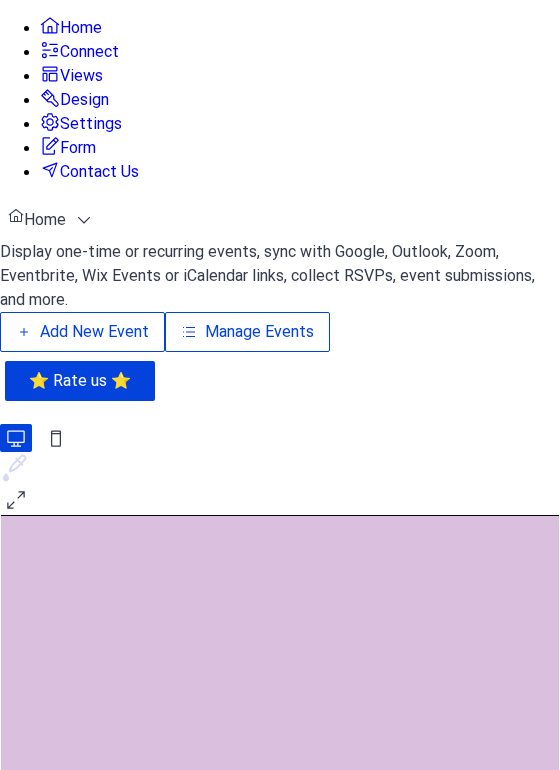 click on "Manage Events" at bounding box center [259, 332] 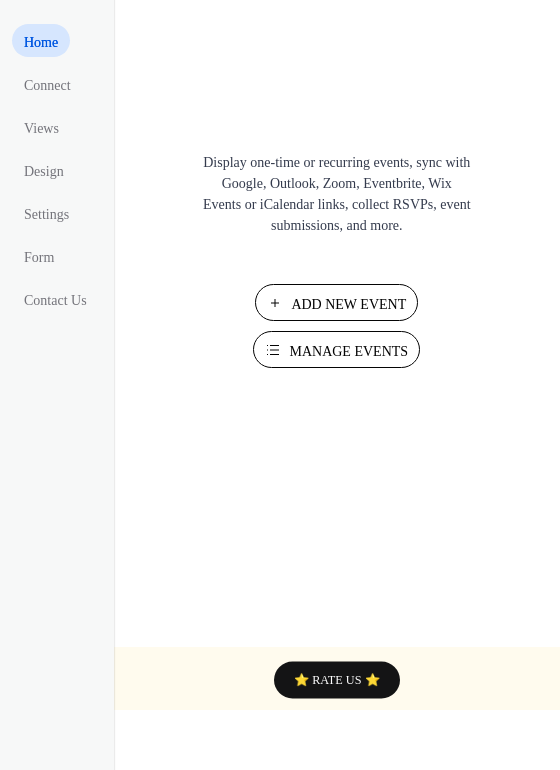 click on "Manage Events" at bounding box center [348, 351] 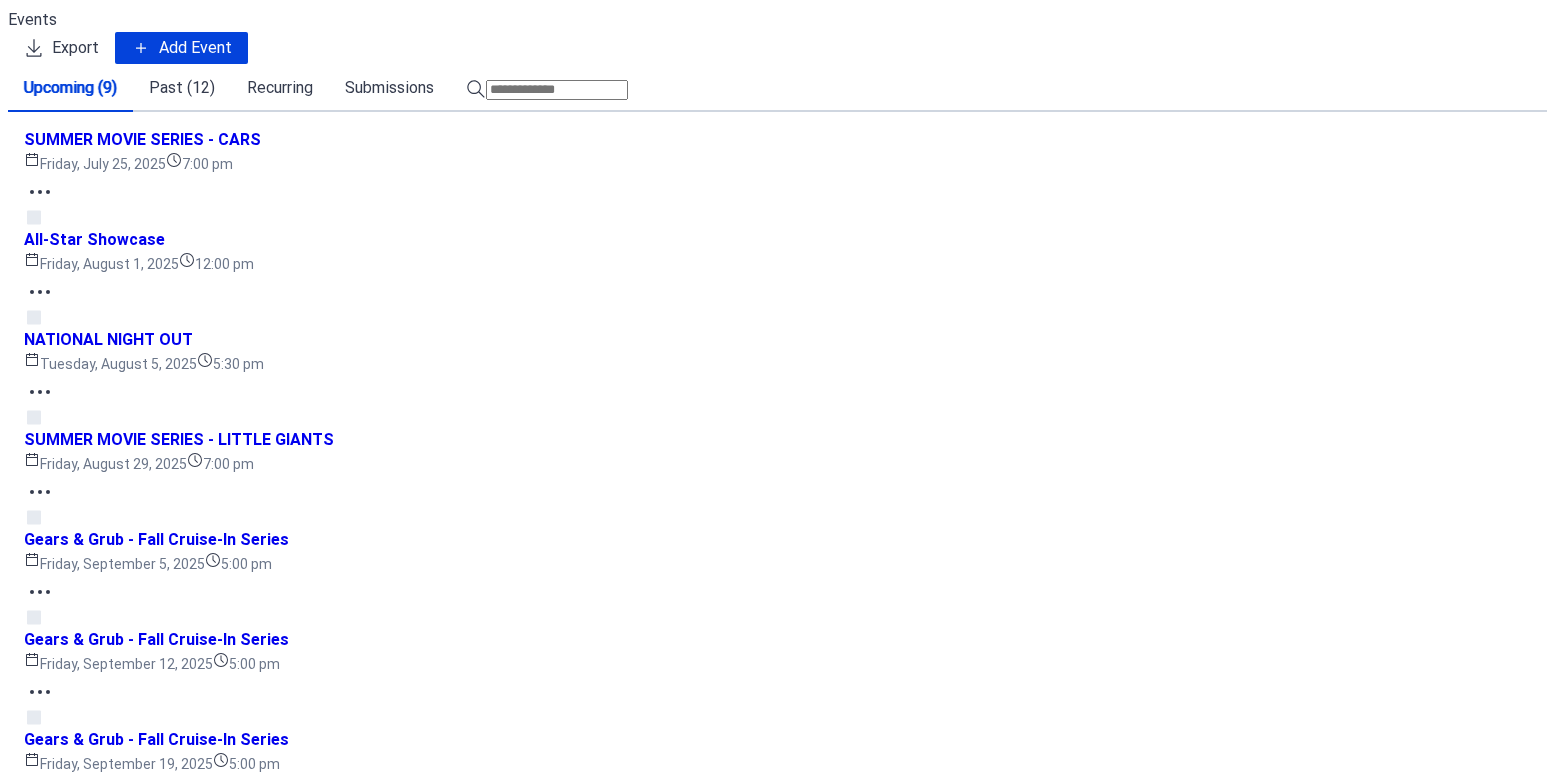 scroll, scrollTop: 0, scrollLeft: 0, axis: both 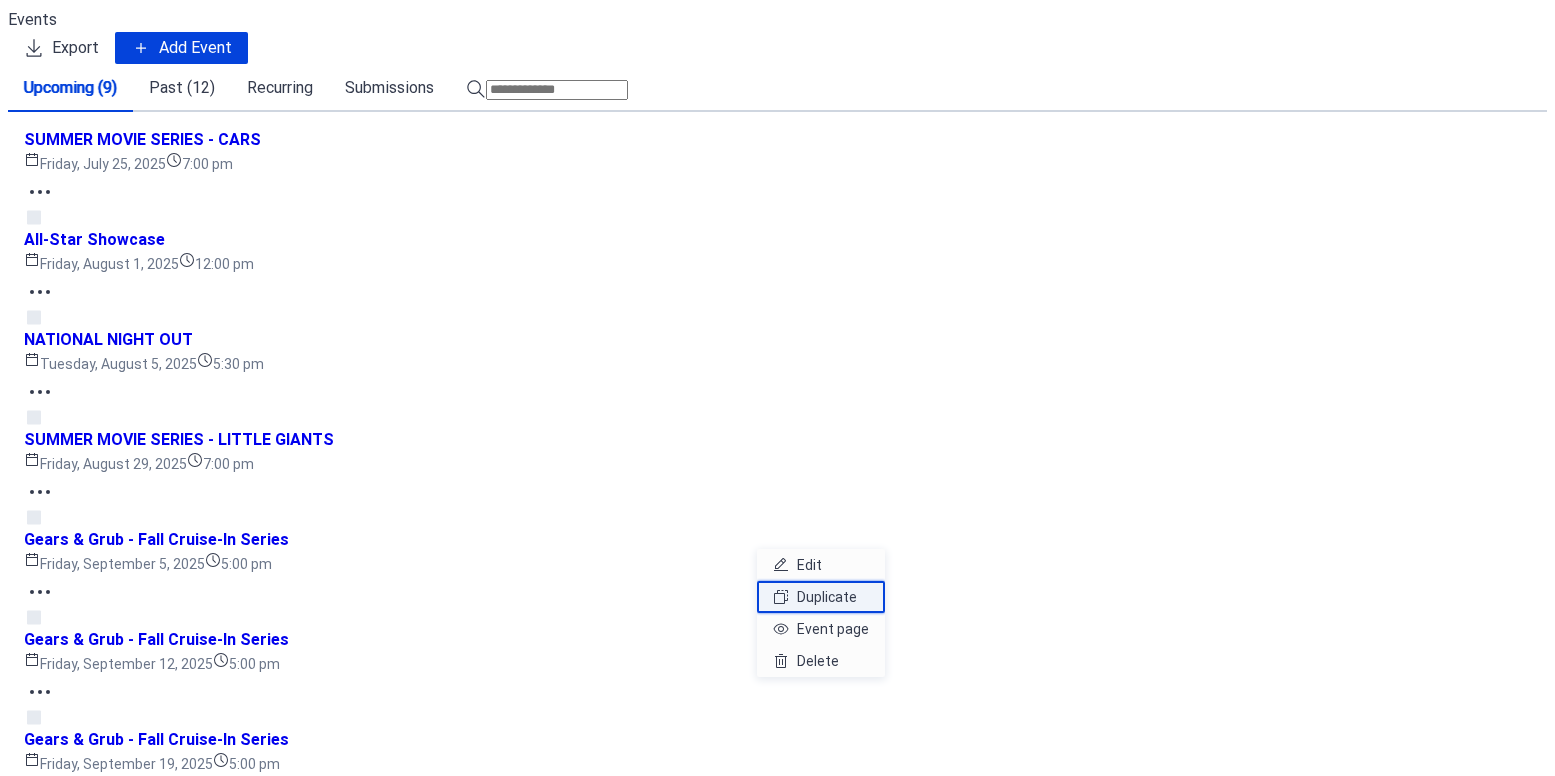 click on "Duplicate" at bounding box center [827, 597] 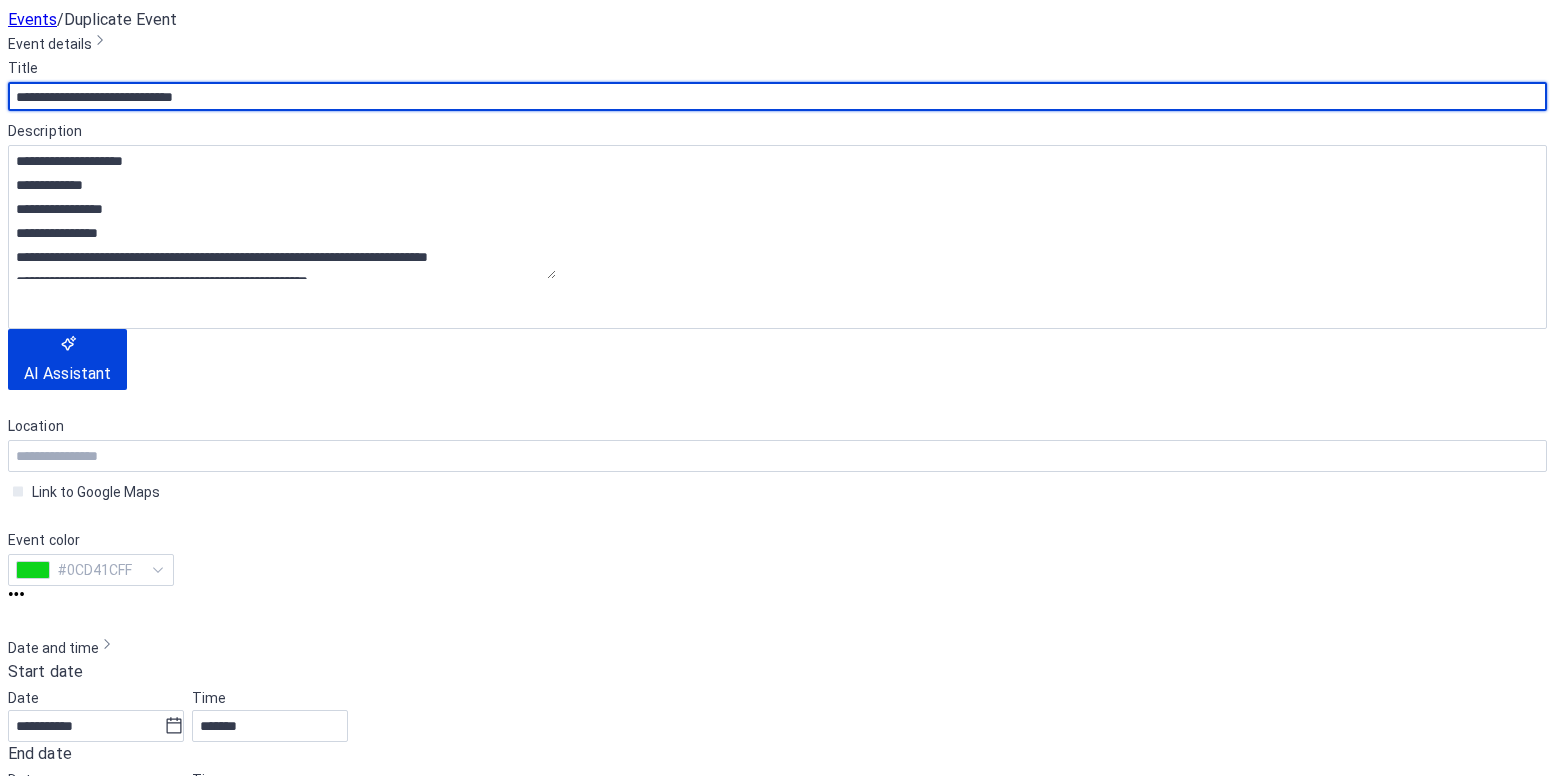 scroll, scrollTop: 0, scrollLeft: 0, axis: both 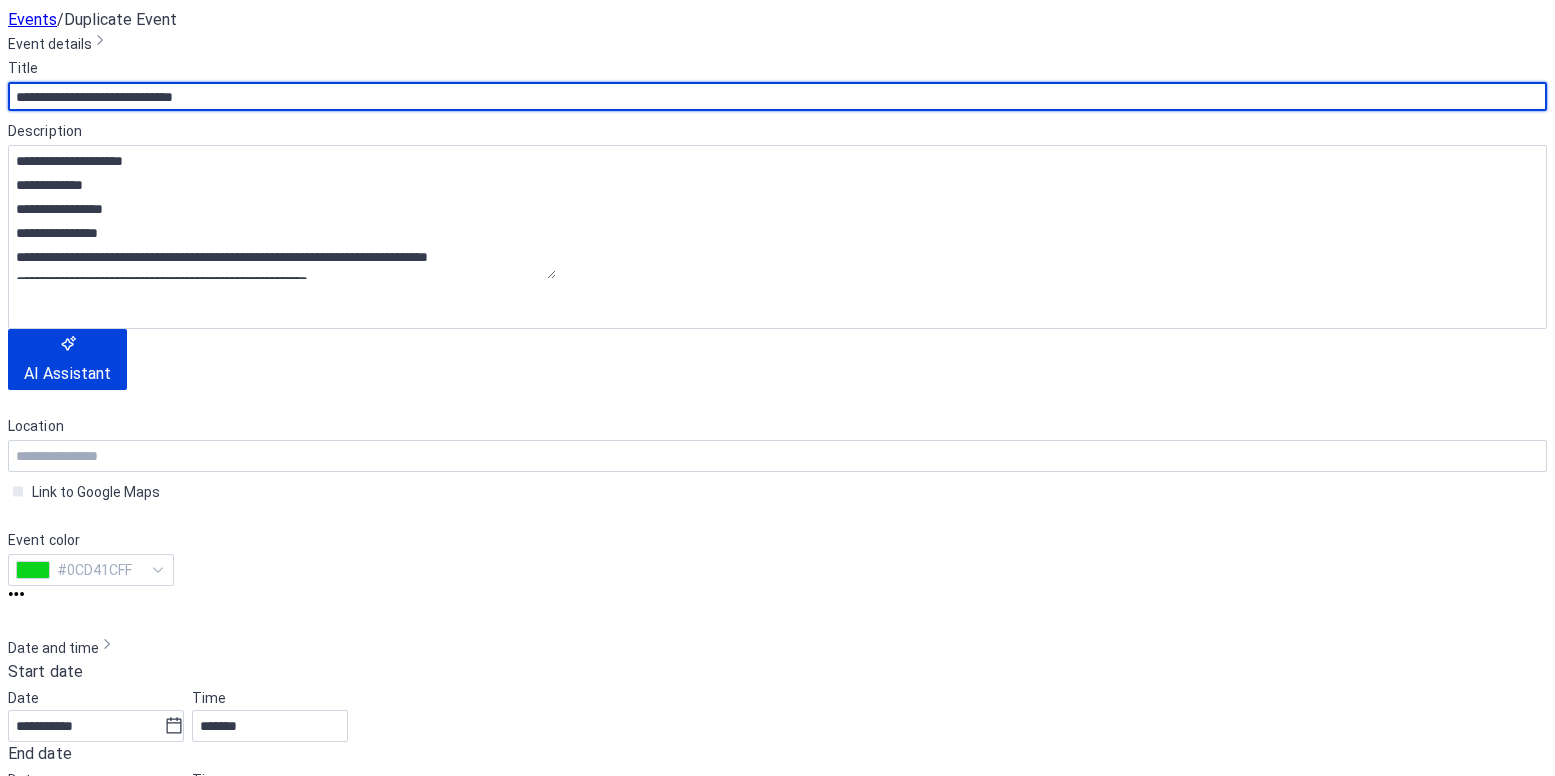 drag, startPoint x: 224, startPoint y: 176, endPoint x: 40, endPoint y: 163, distance: 184.45866 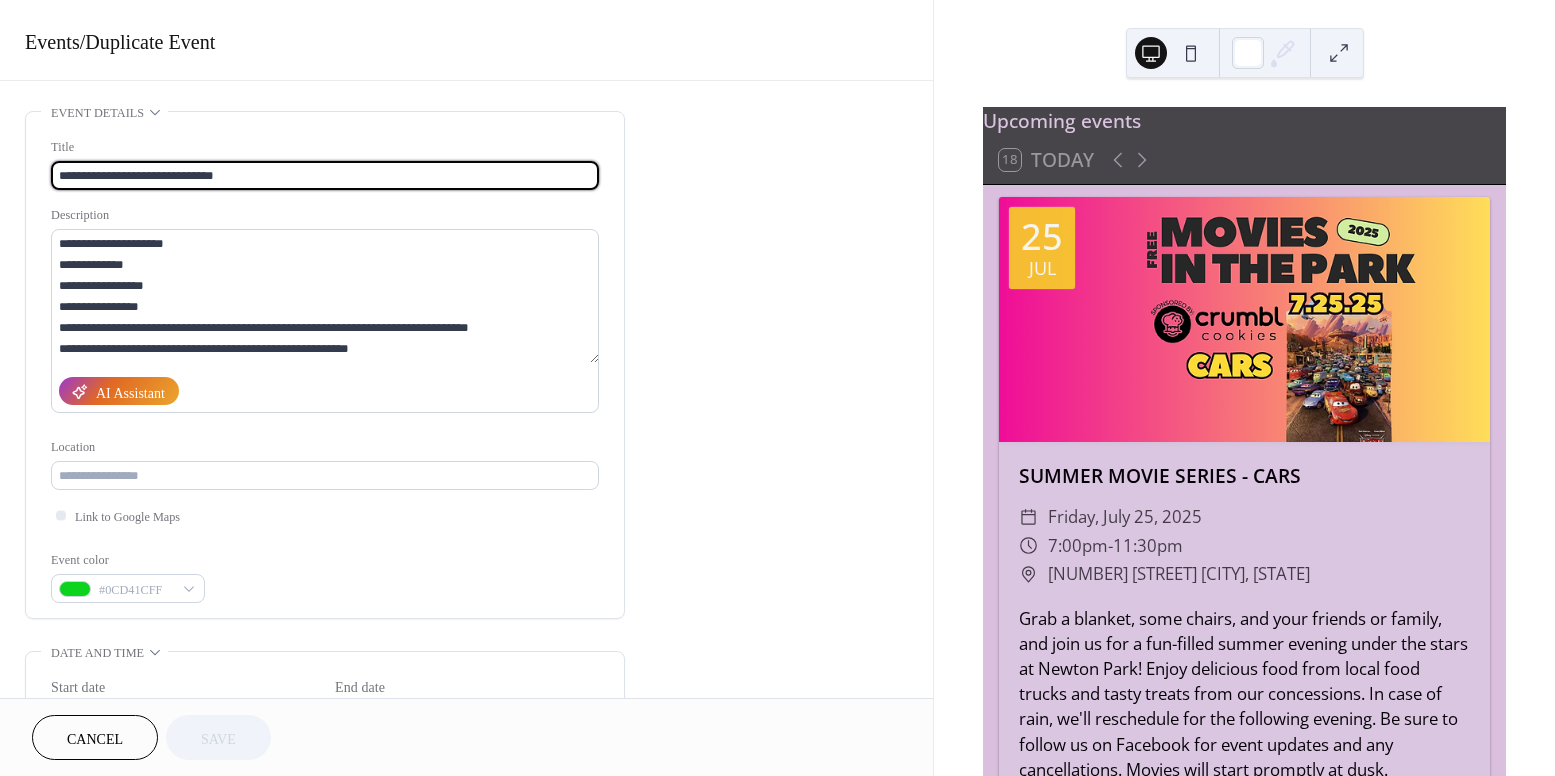 click on "**********" at bounding box center [325, 365] 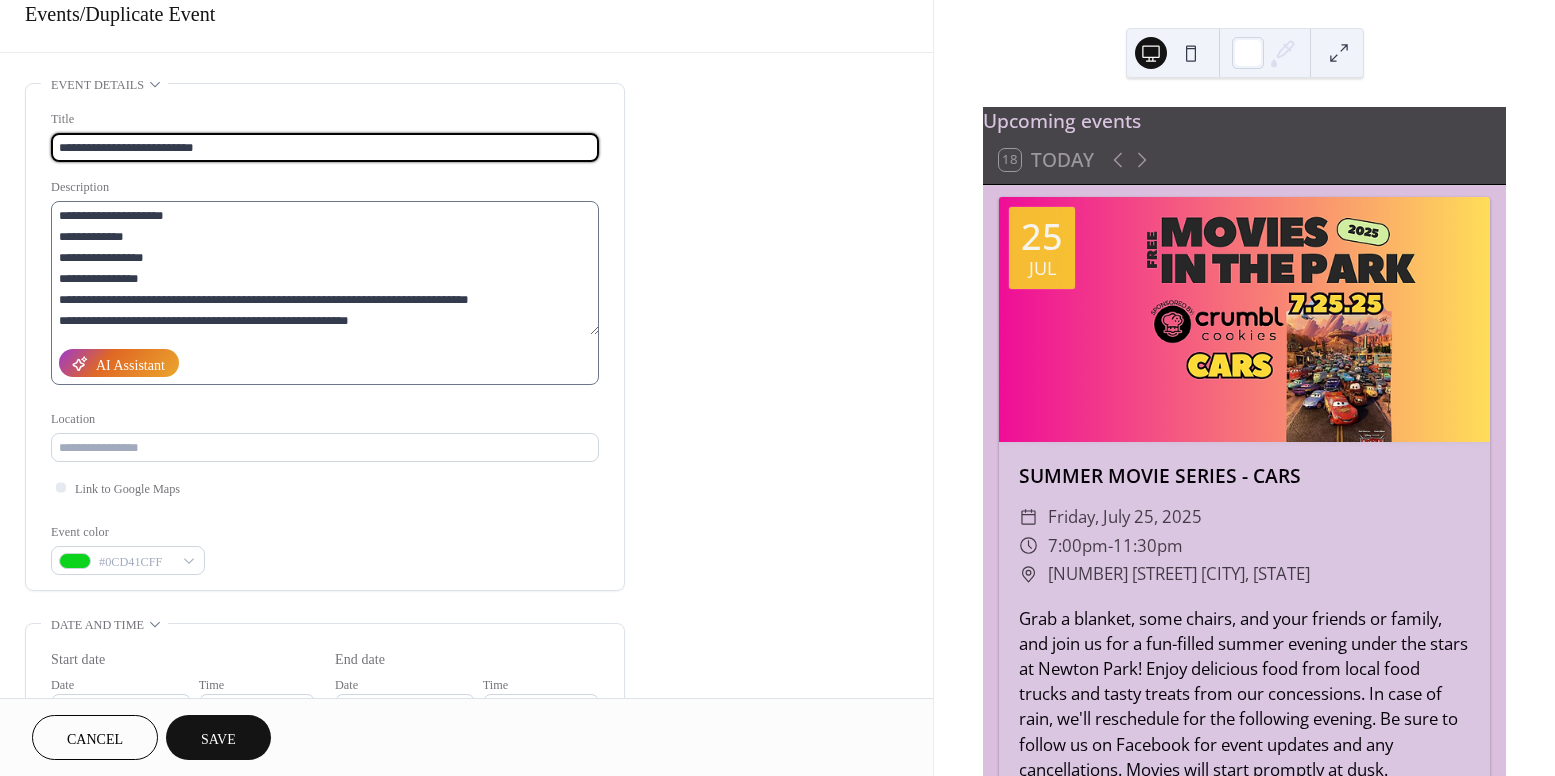 scroll, scrollTop: 31, scrollLeft: 0, axis: vertical 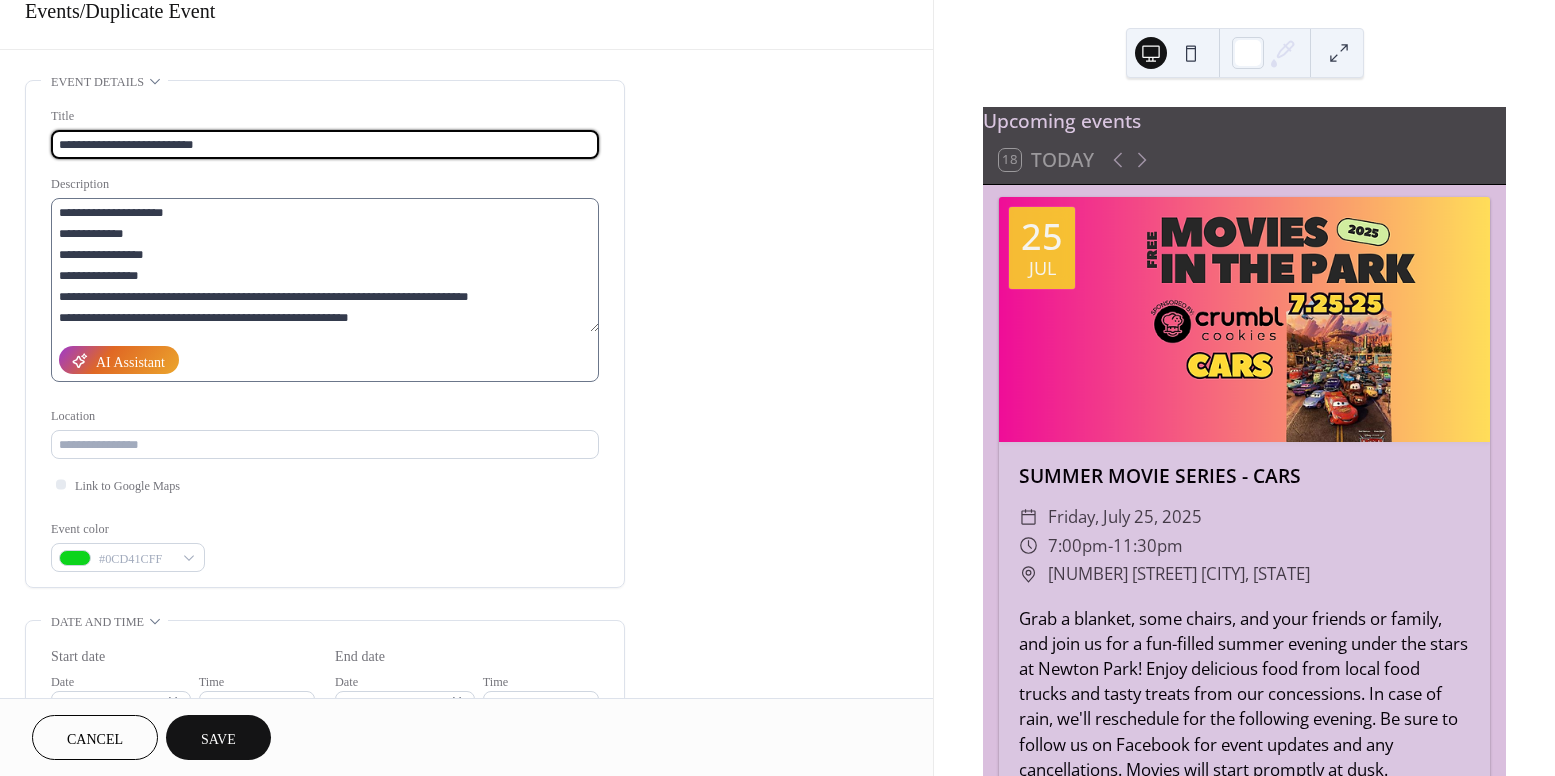 type on "**********" 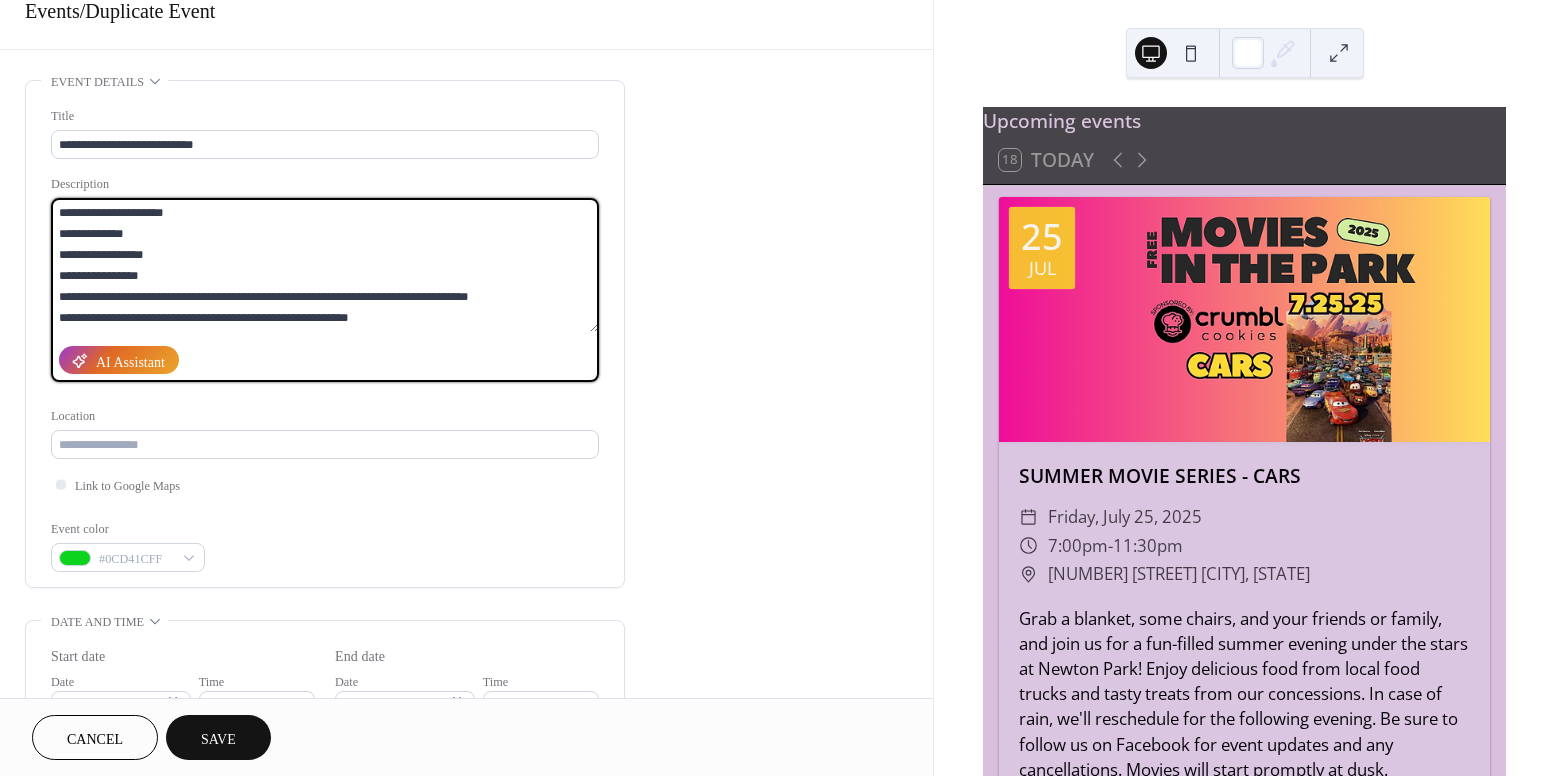 drag, startPoint x: 168, startPoint y: 257, endPoint x: 48, endPoint y: 253, distance: 120.06665 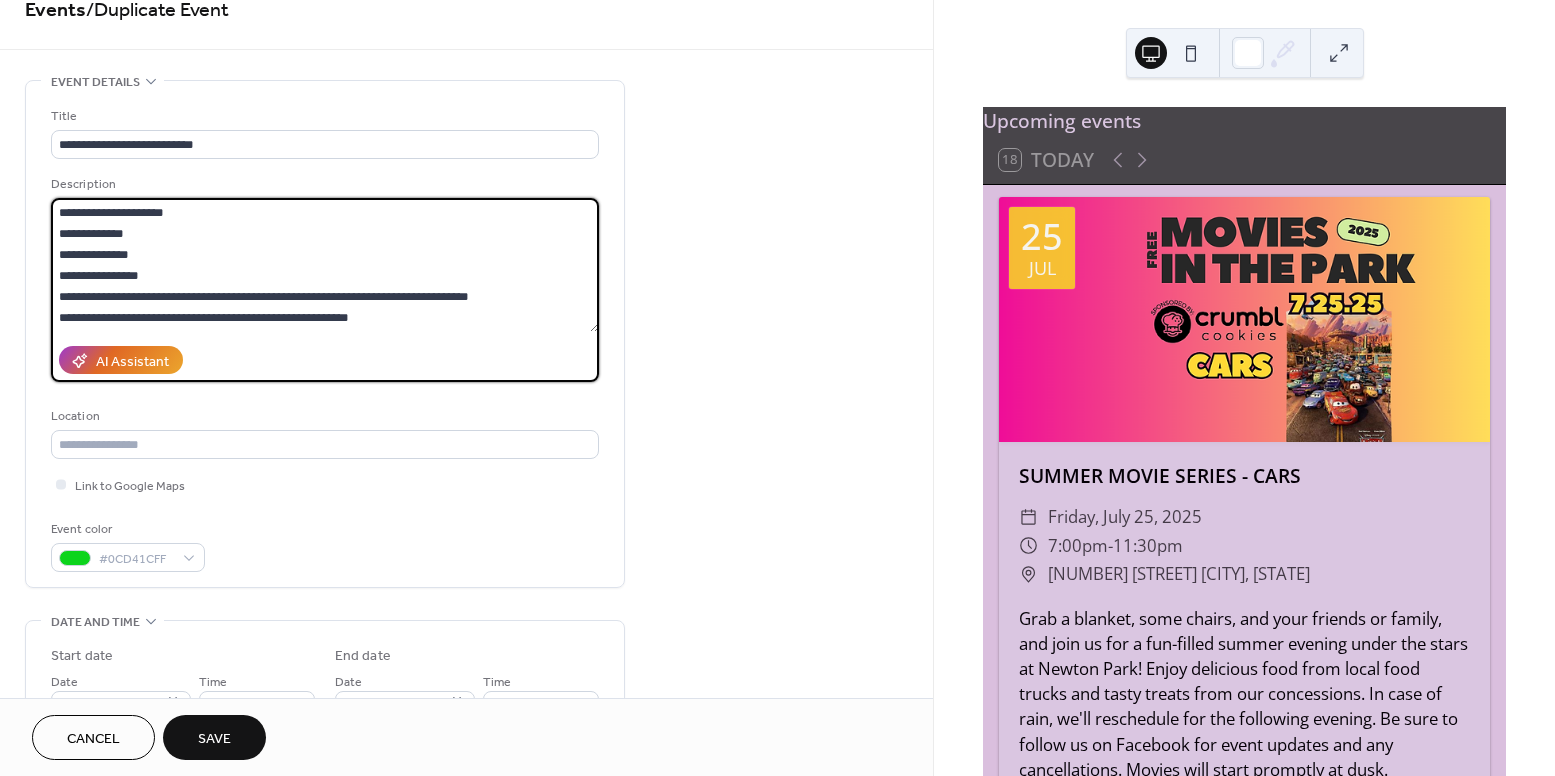 click on "**********" at bounding box center (325, 265) 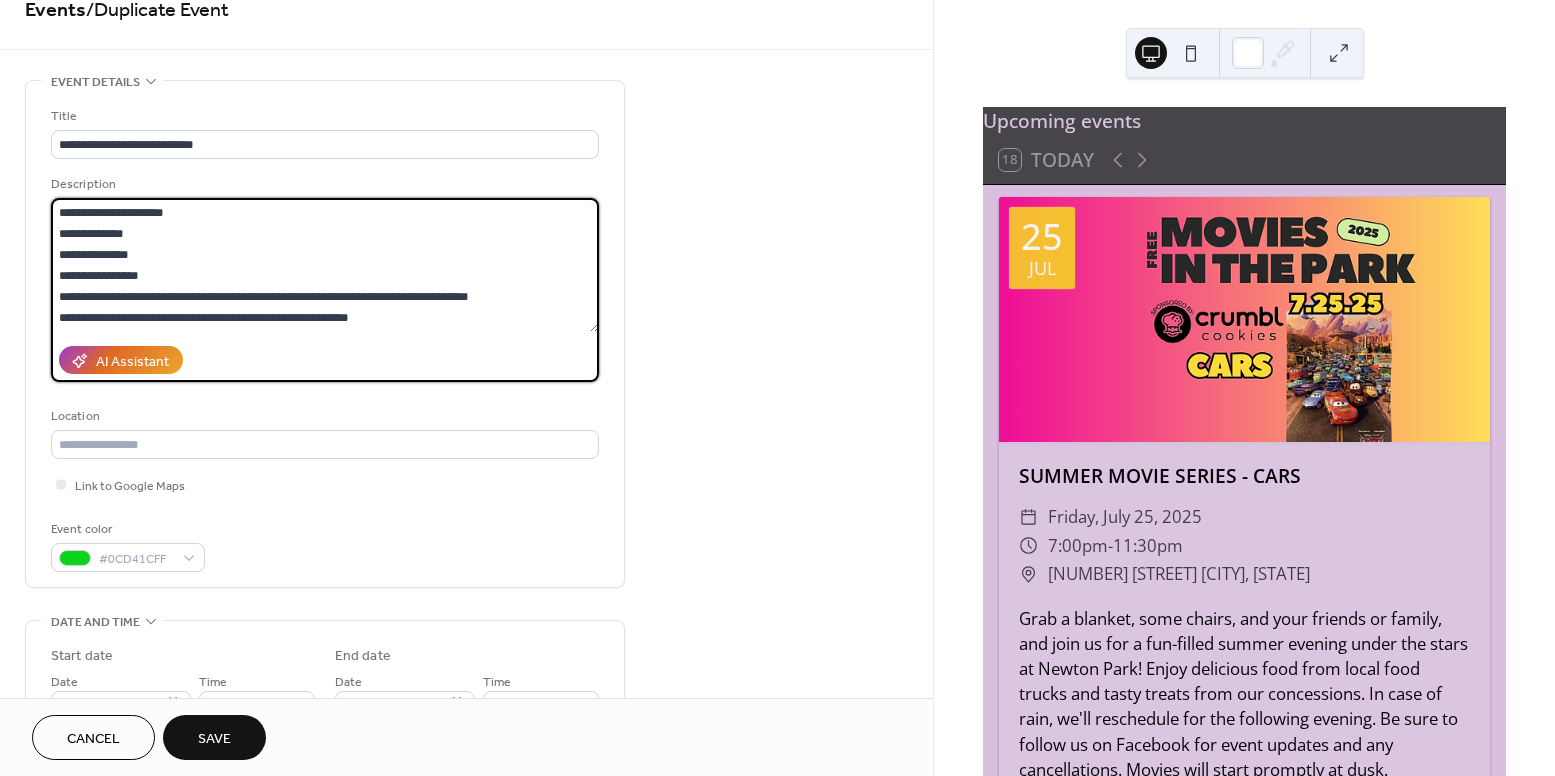 click on "**********" at bounding box center (325, 265) 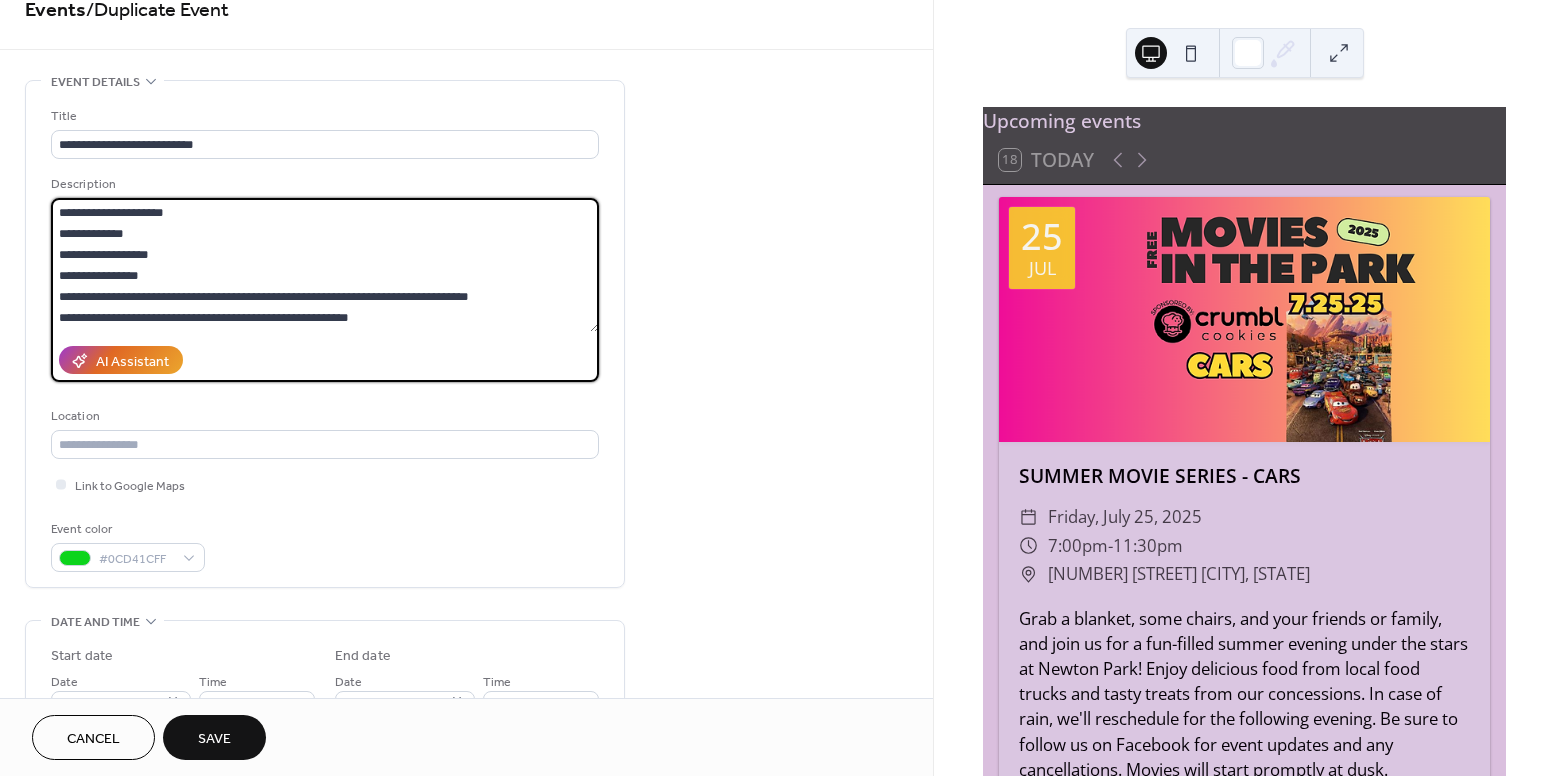 click on "**********" at bounding box center (325, 265) 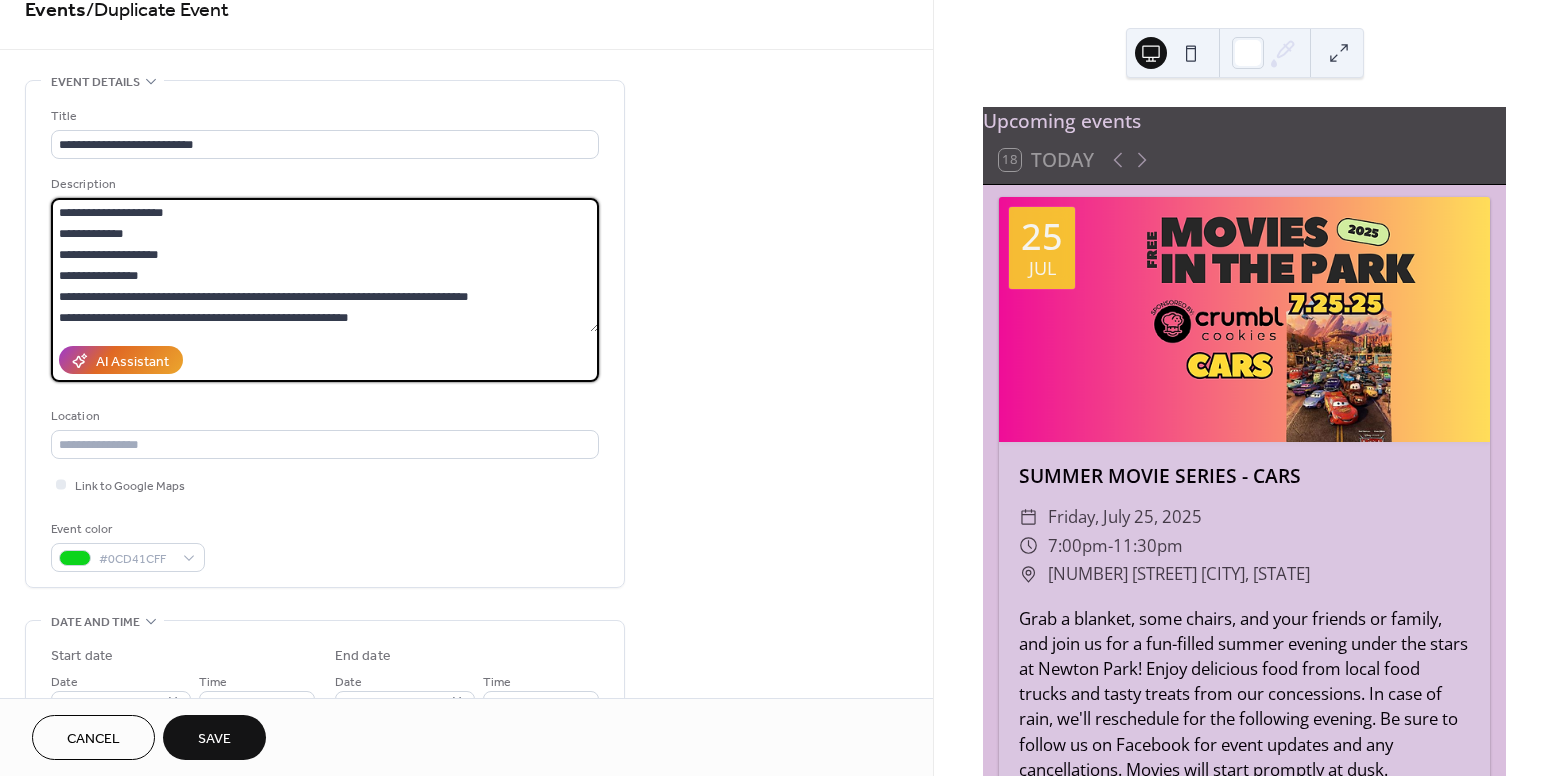 drag, startPoint x: 354, startPoint y: 323, endPoint x: 61, endPoint y: 297, distance: 294.15134 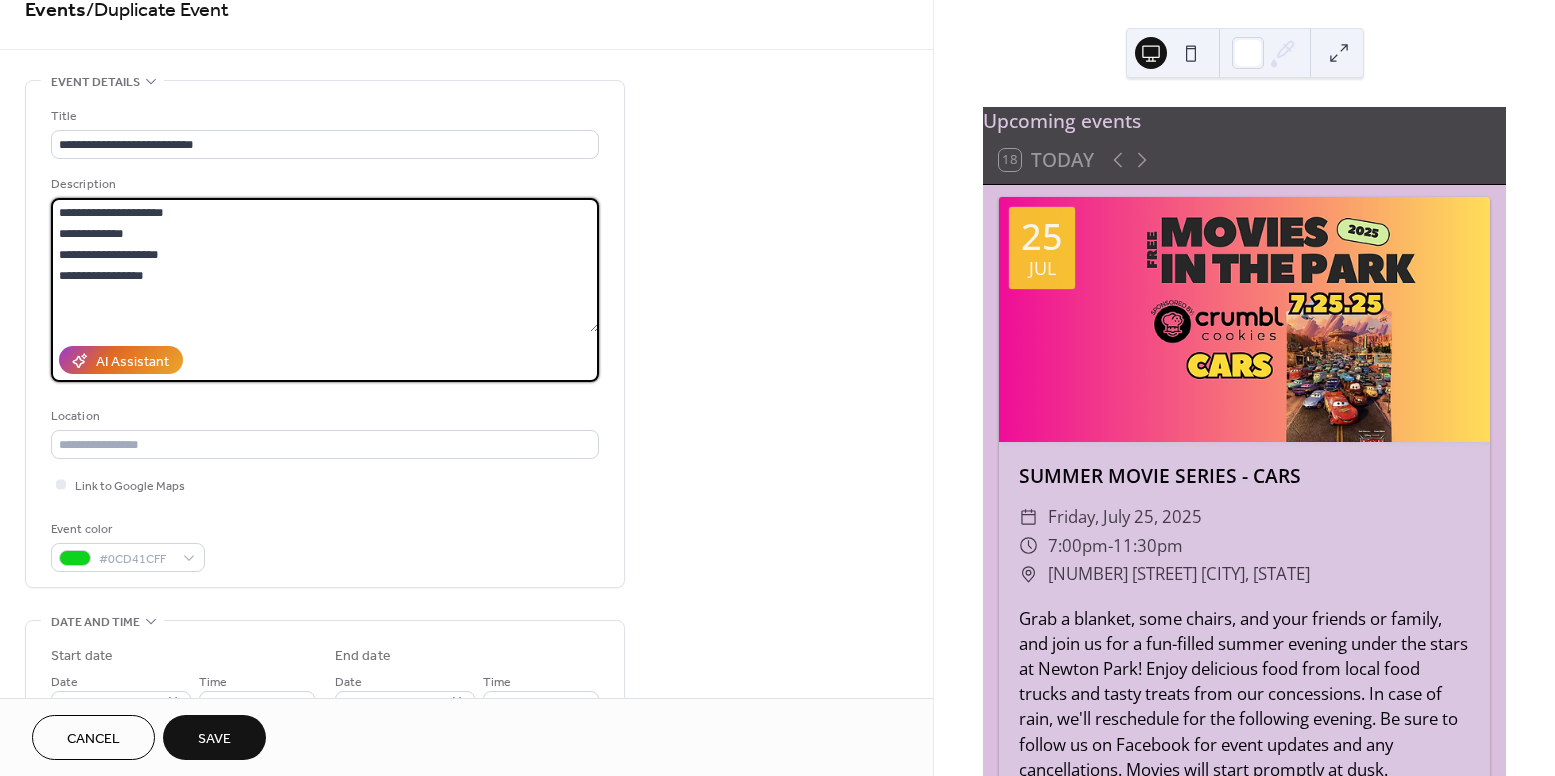 click on "**********" at bounding box center [325, 265] 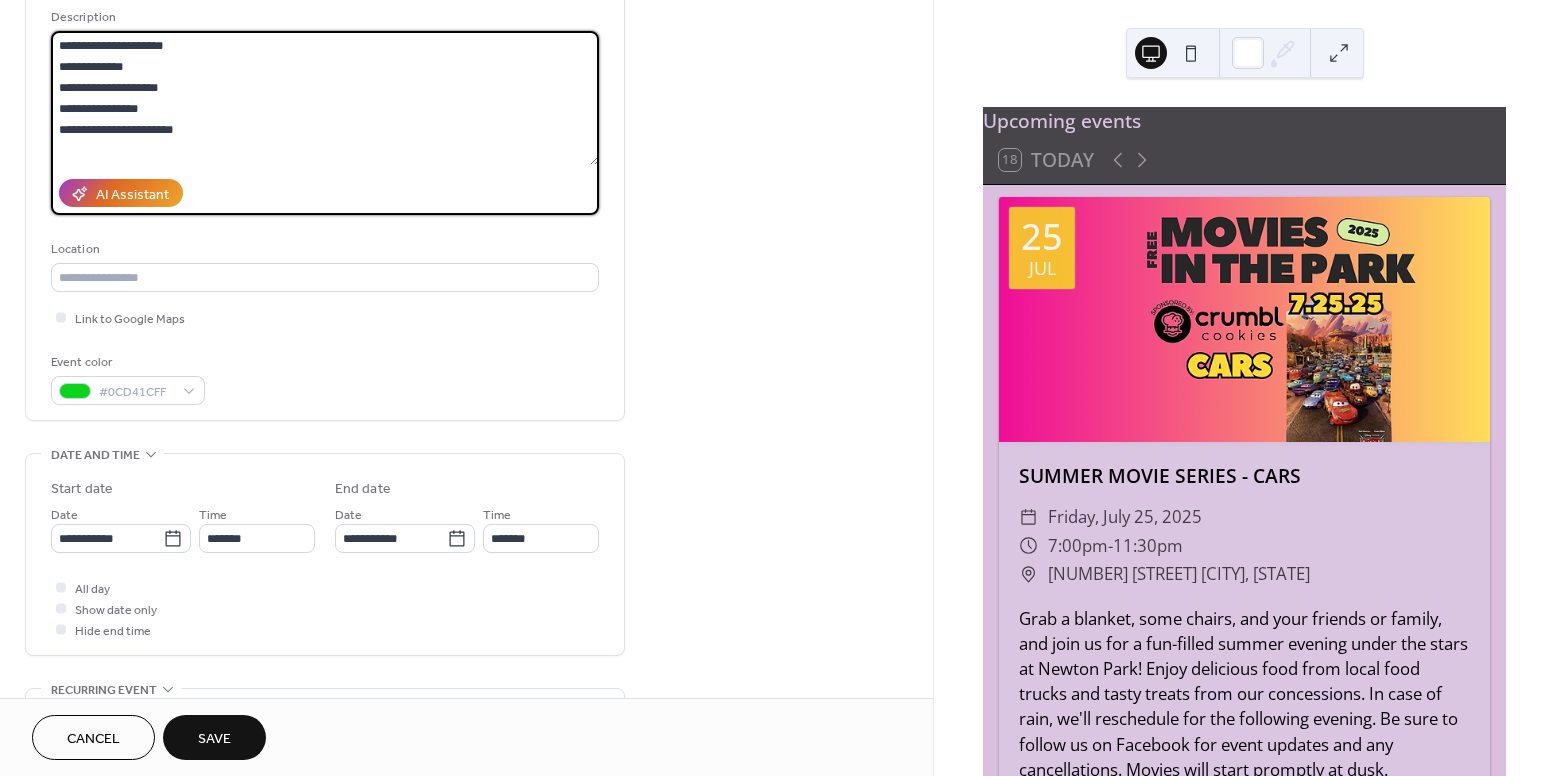 scroll, scrollTop: 200, scrollLeft: 0, axis: vertical 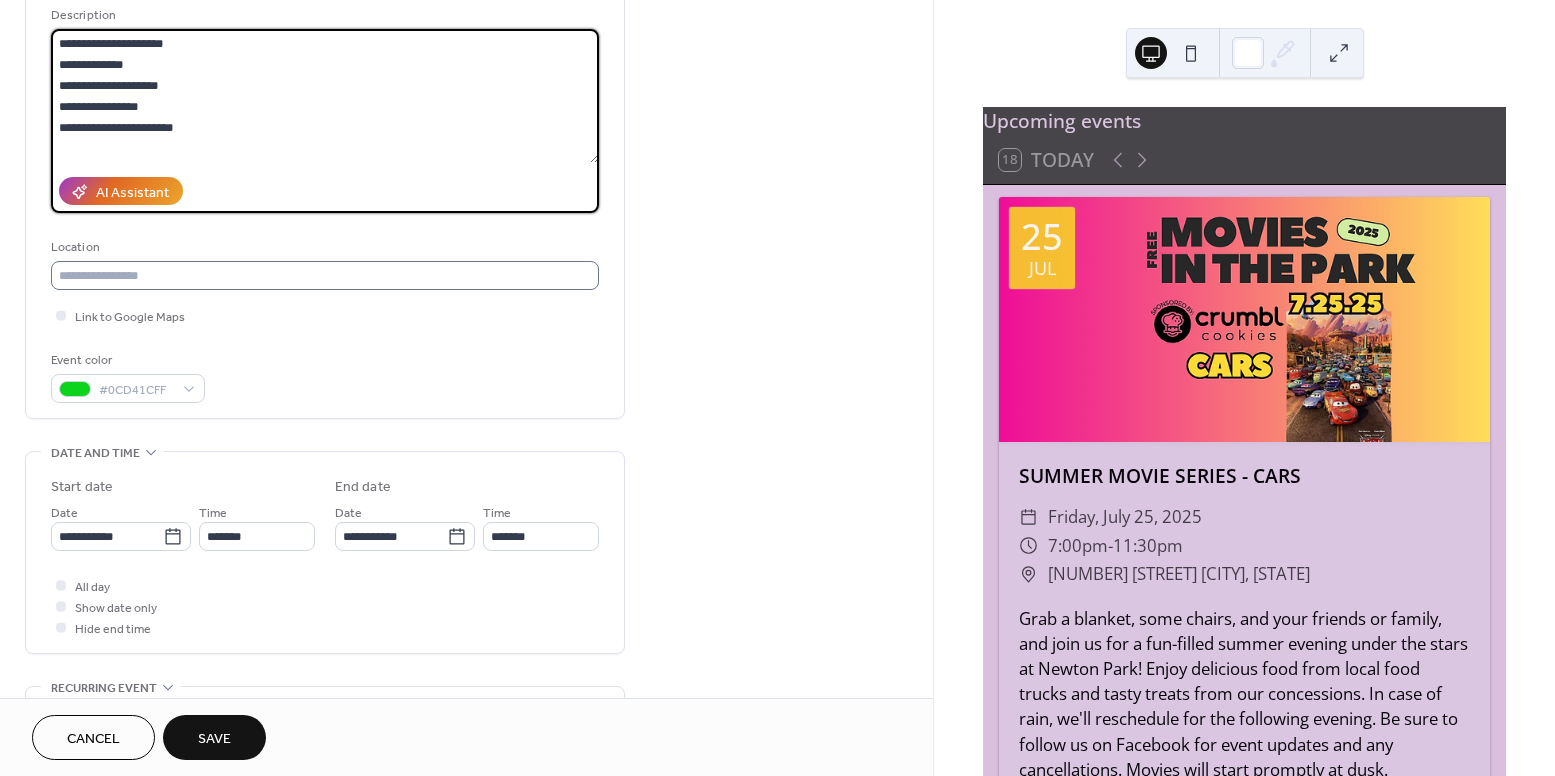 type on "**********" 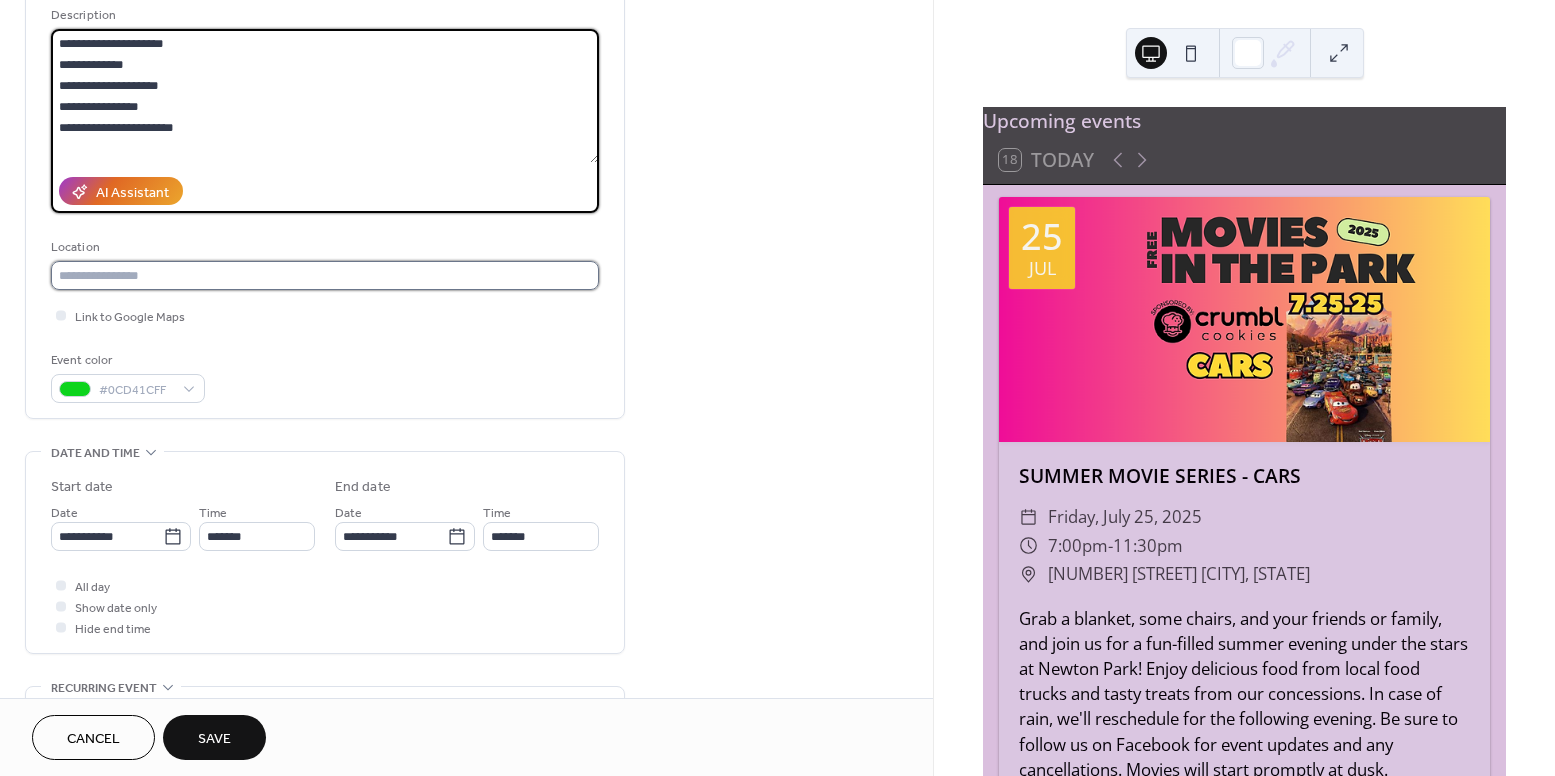 click at bounding box center [325, 275] 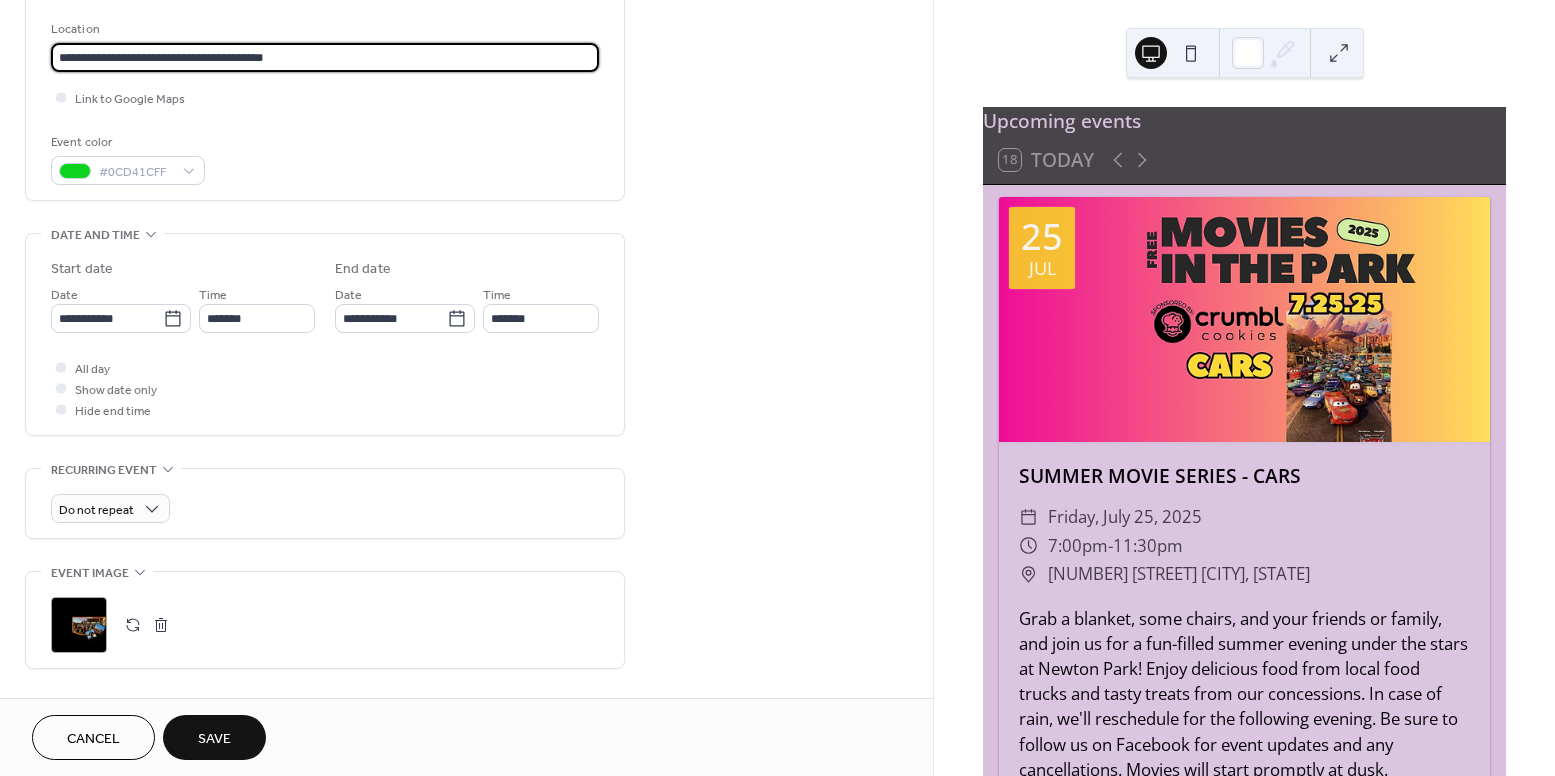 scroll, scrollTop: 423, scrollLeft: 0, axis: vertical 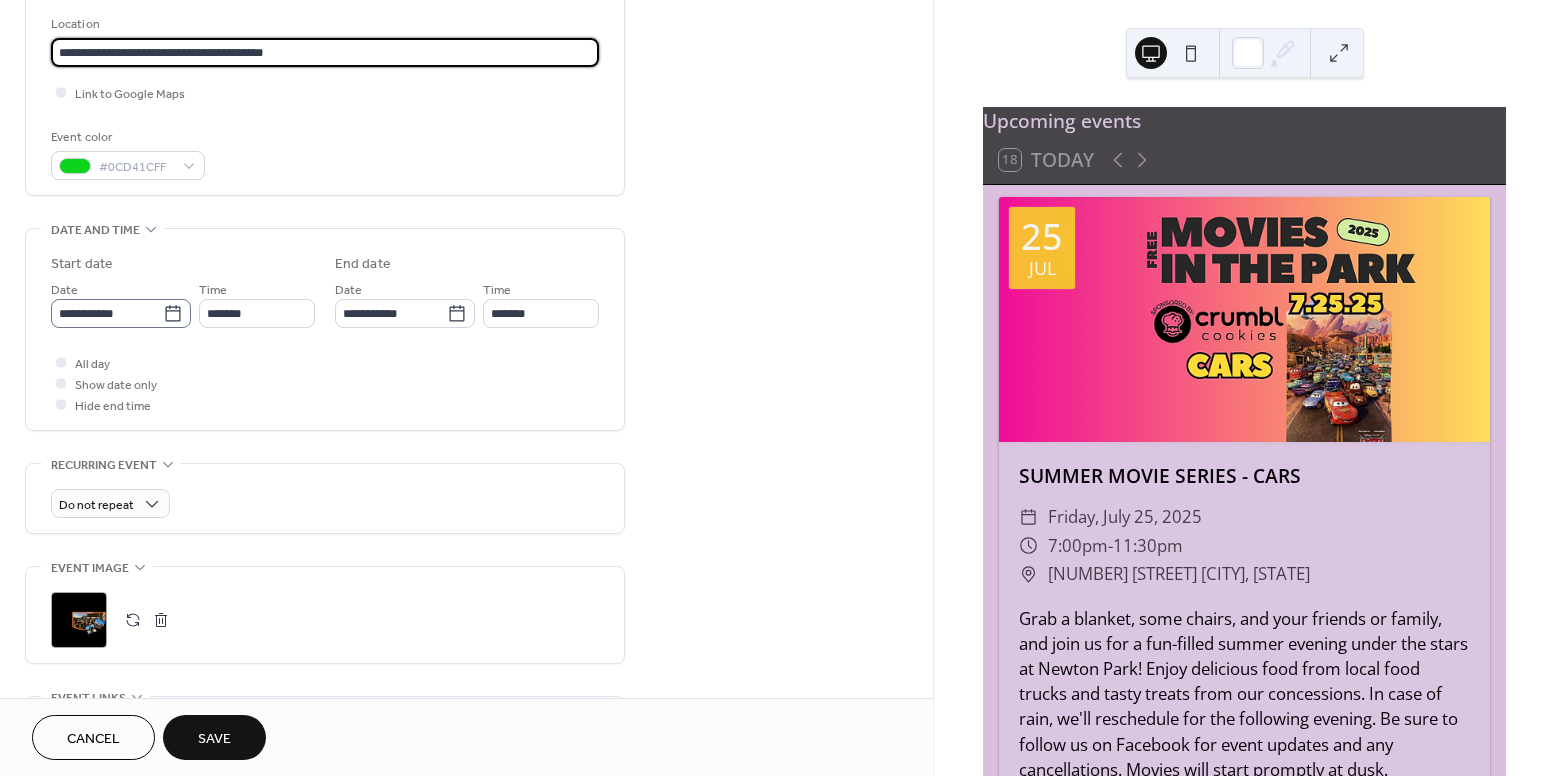 type on "**********" 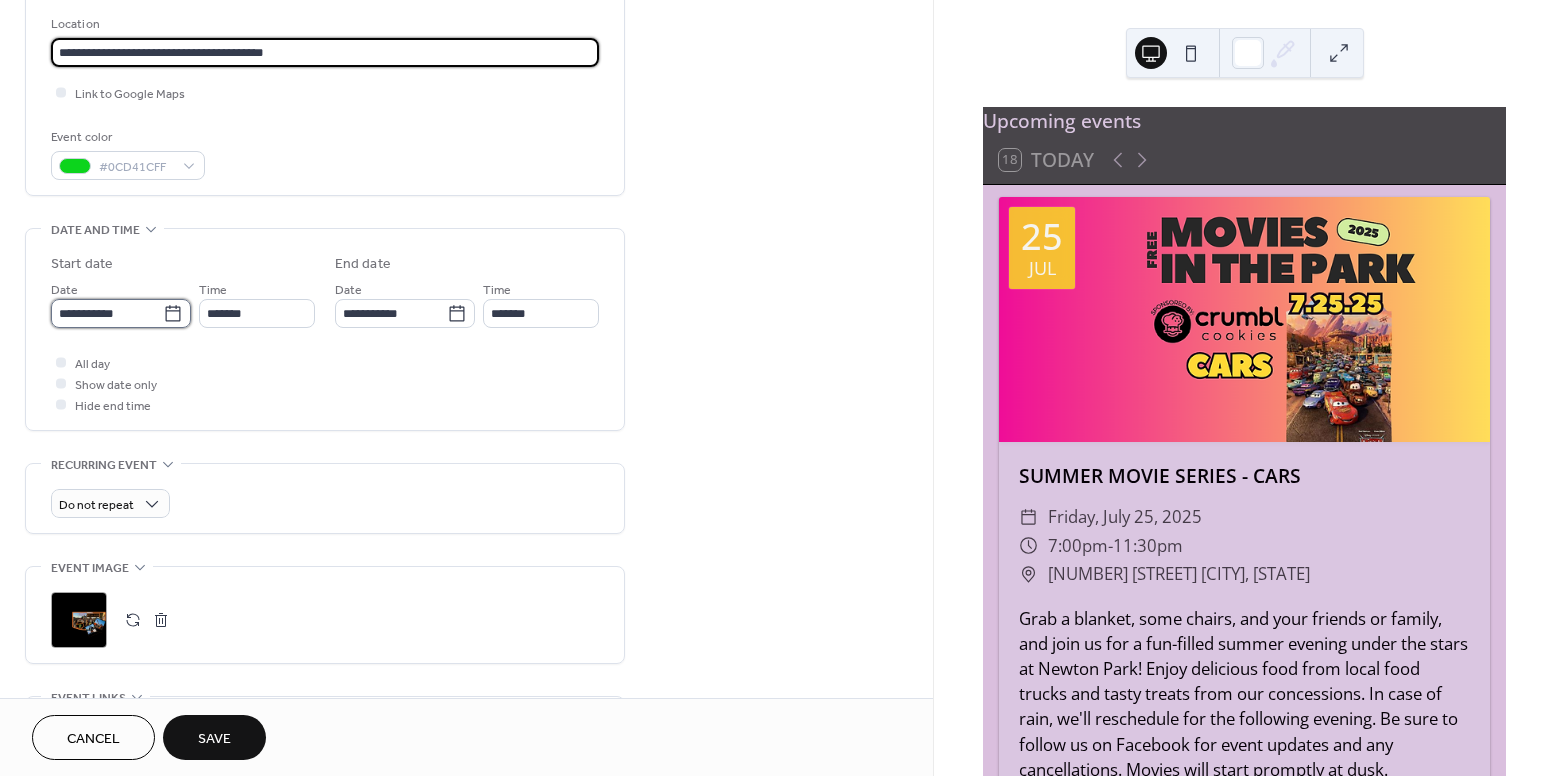 click on "**********" at bounding box center [107, 313] 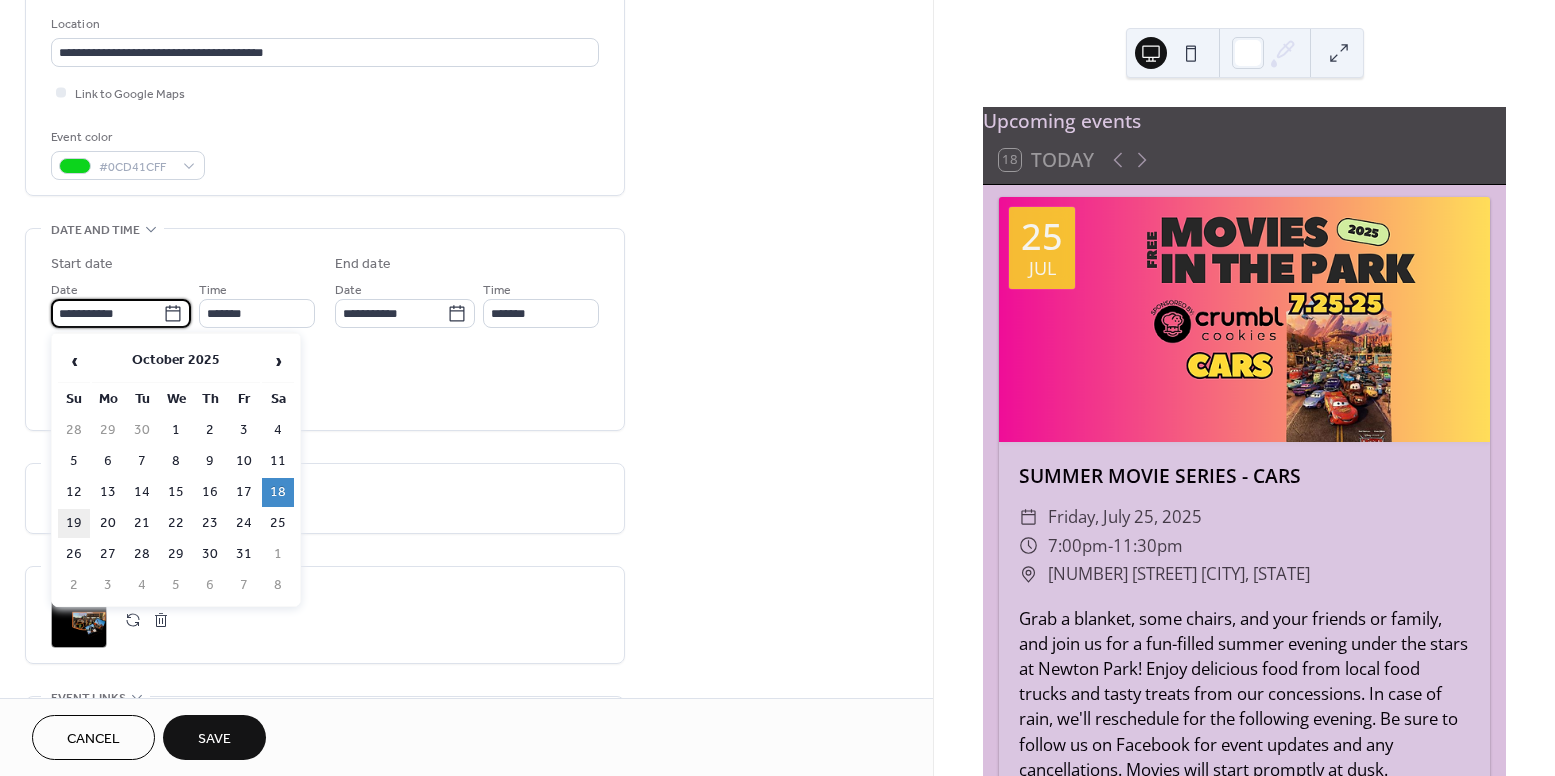 click on "19" at bounding box center (74, 523) 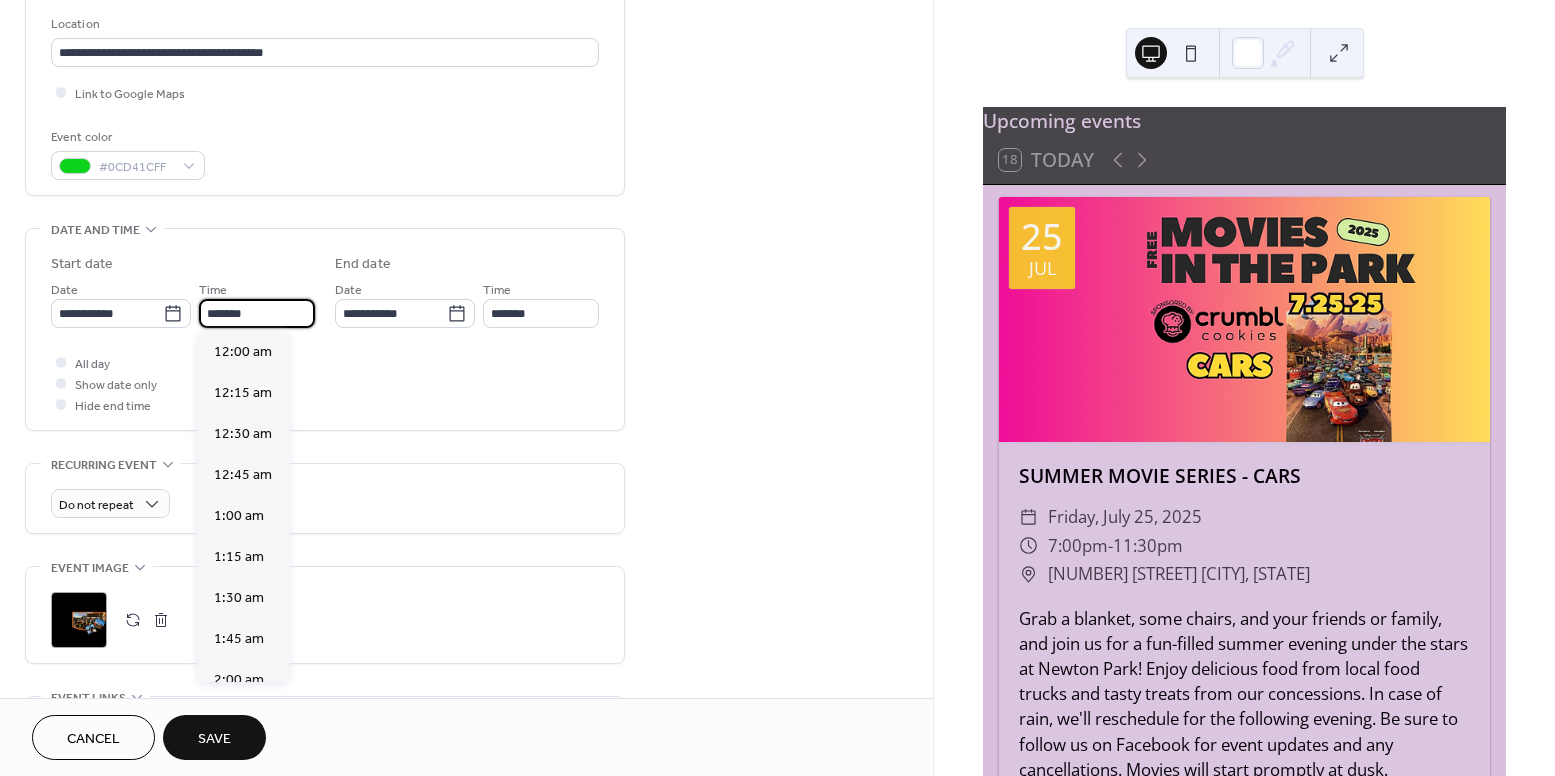click on "*******" at bounding box center [257, 313] 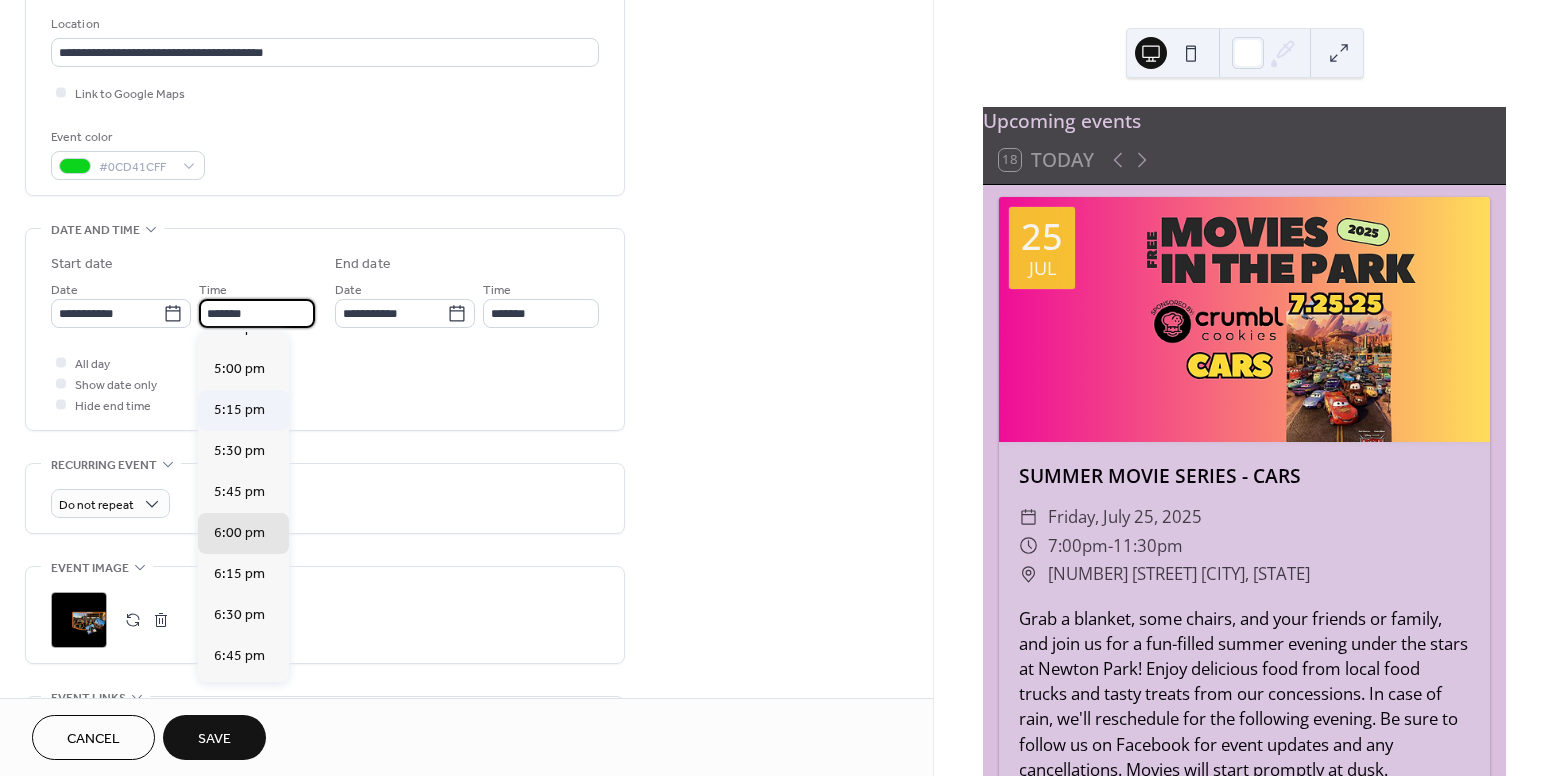 scroll, scrollTop: 2756, scrollLeft: 0, axis: vertical 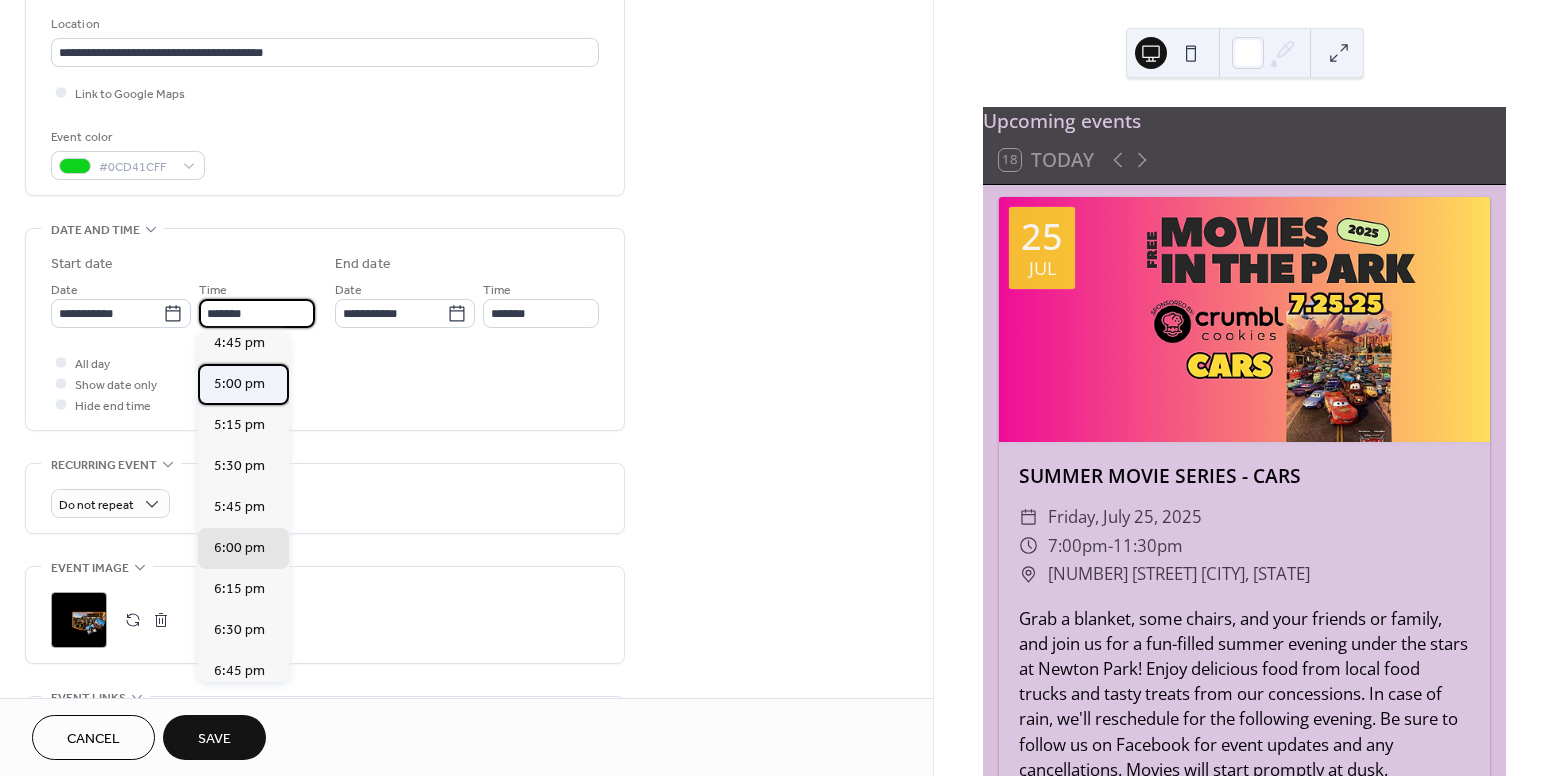 click on "5:00 pm" at bounding box center [239, 383] 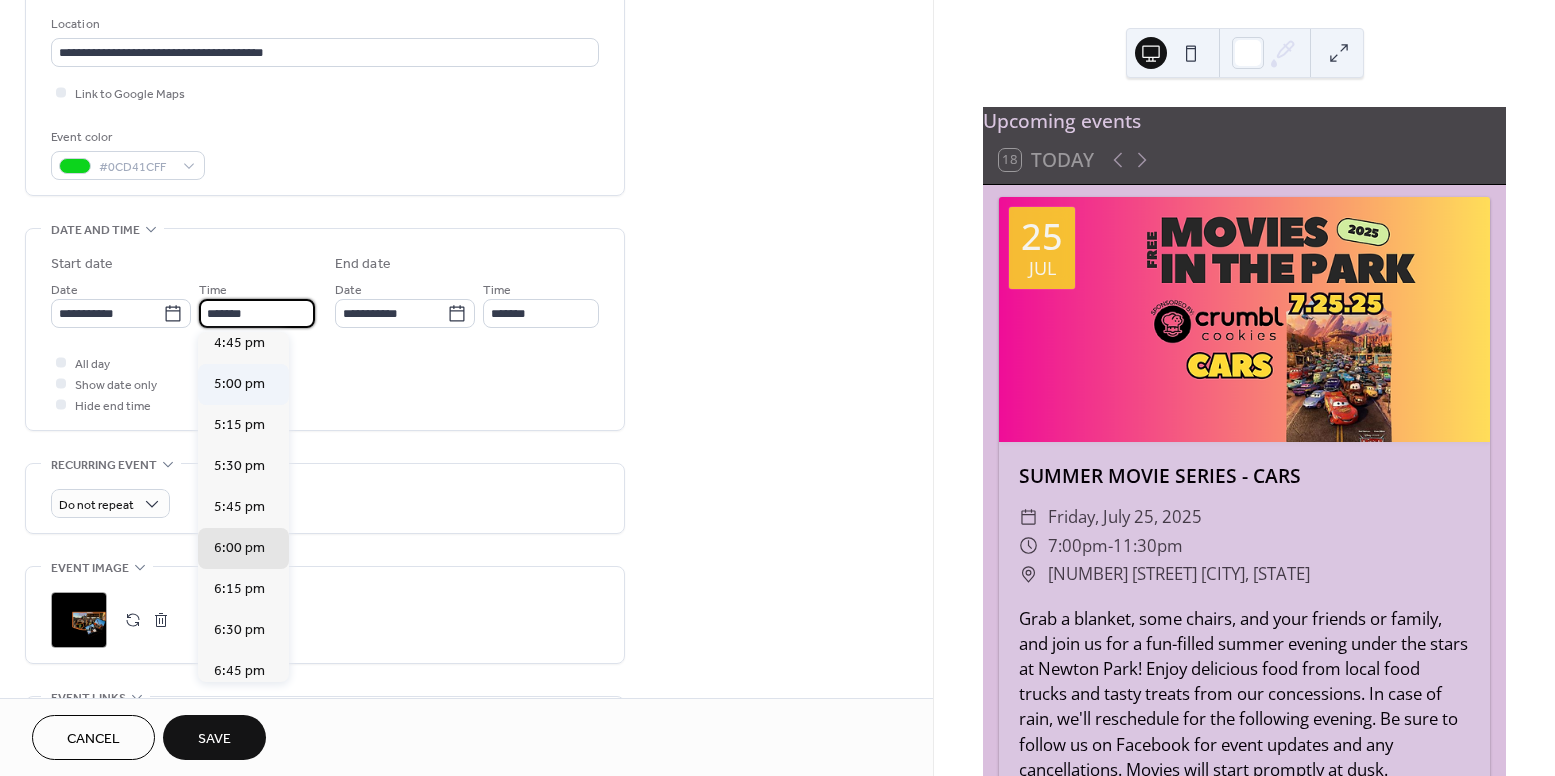 type on "*******" 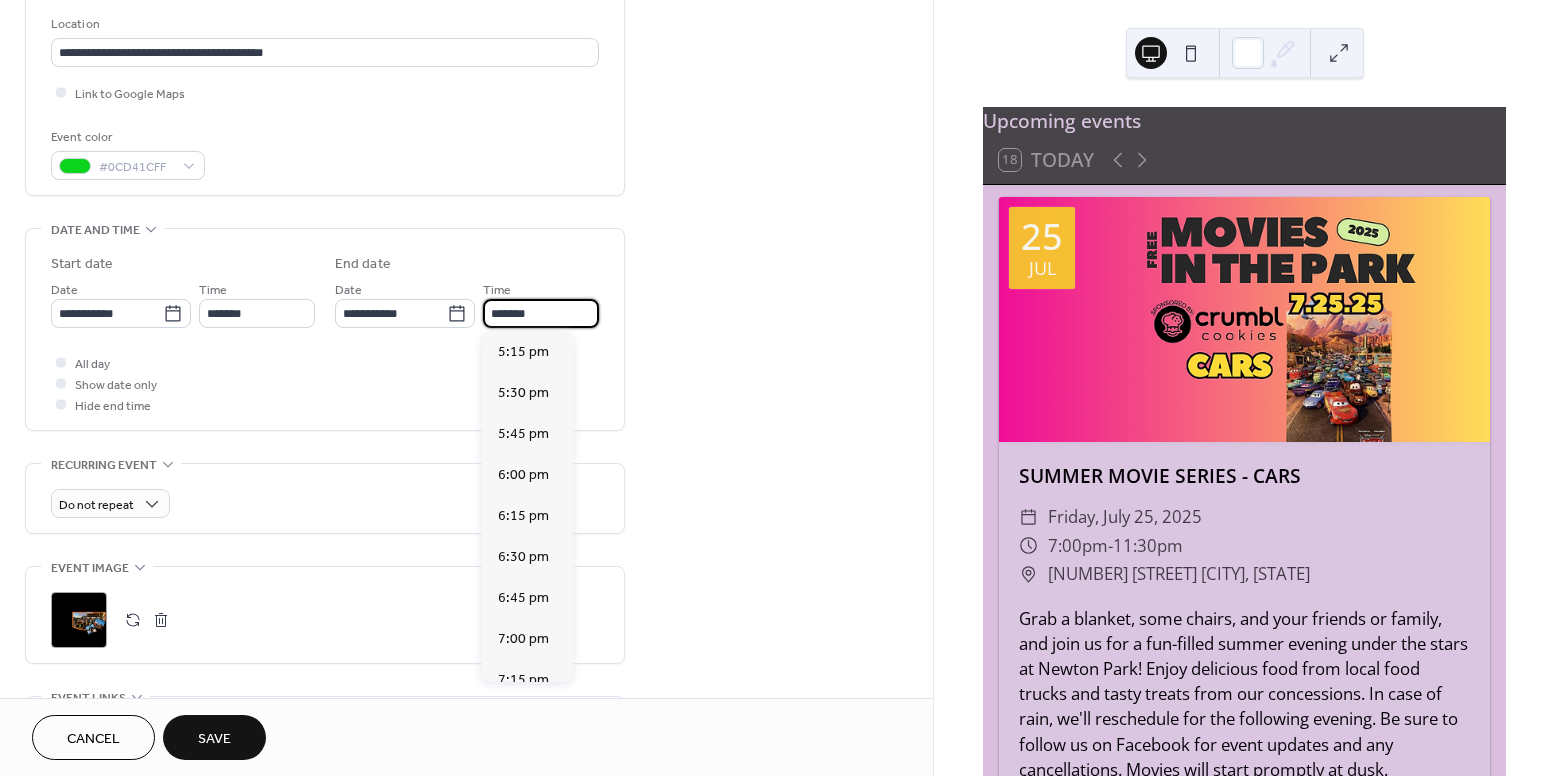 click on "*******" at bounding box center (541, 313) 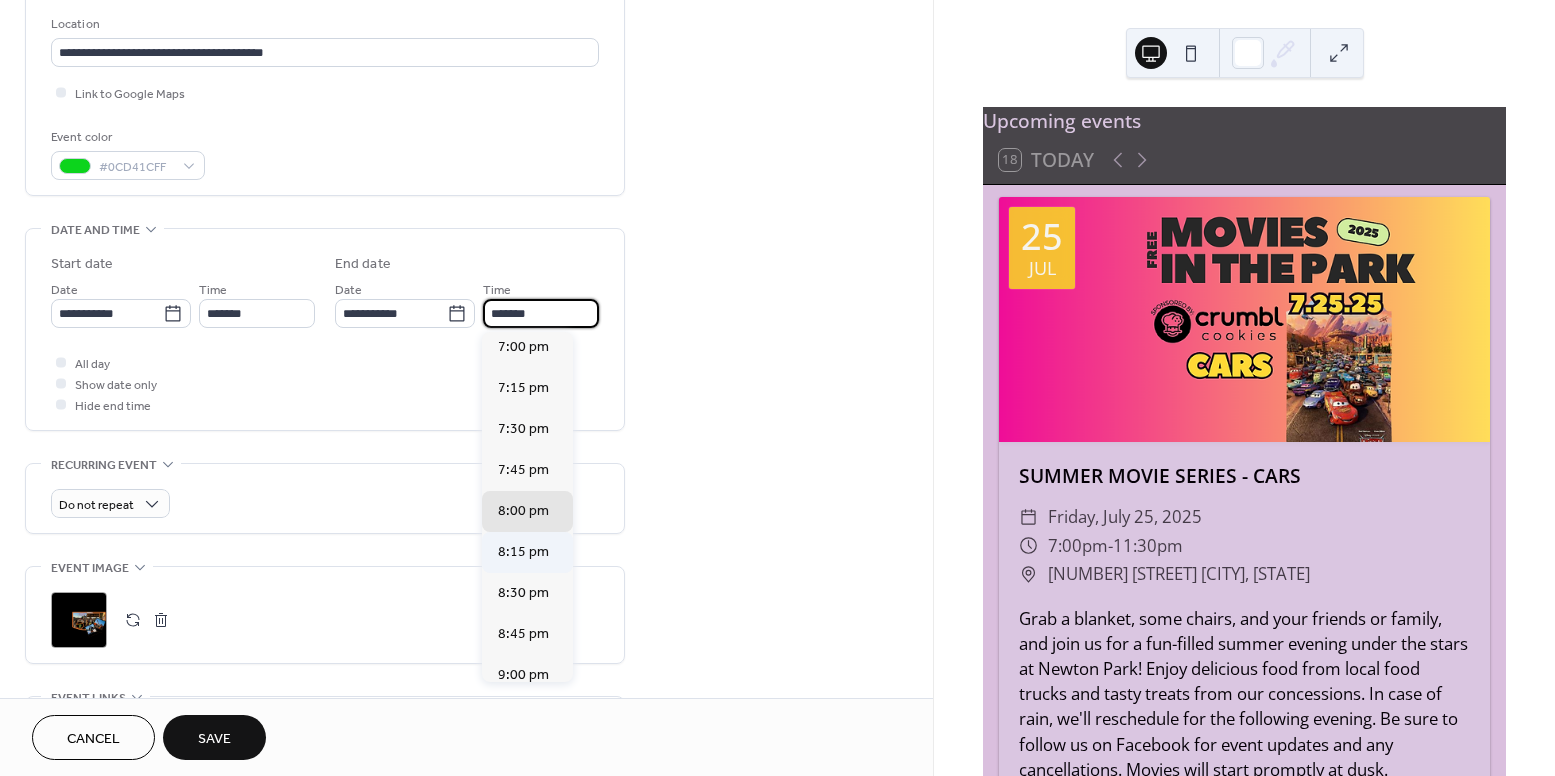 scroll, scrollTop: 286, scrollLeft: 0, axis: vertical 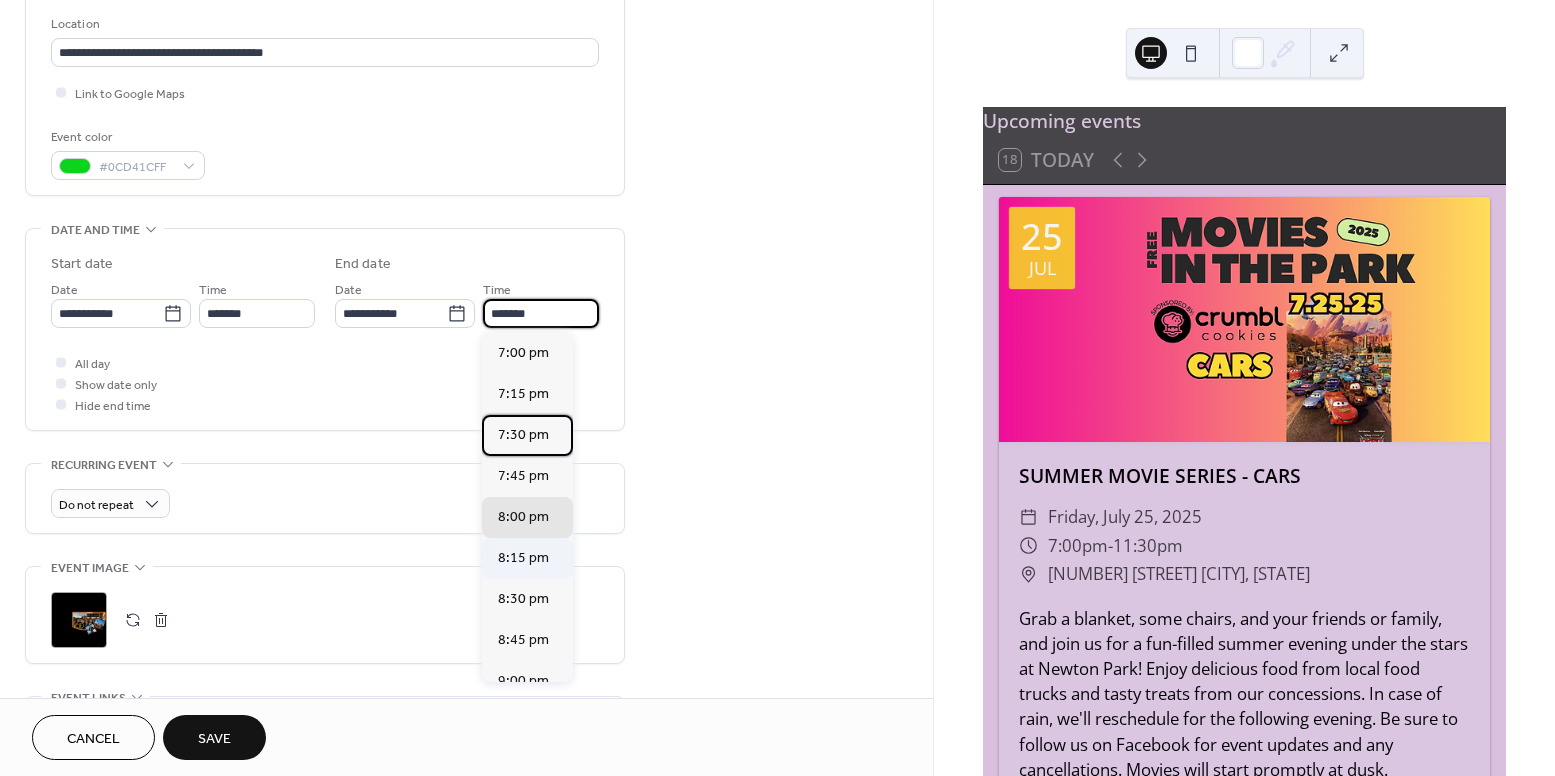 click on "7:30 pm" at bounding box center [527, 435] 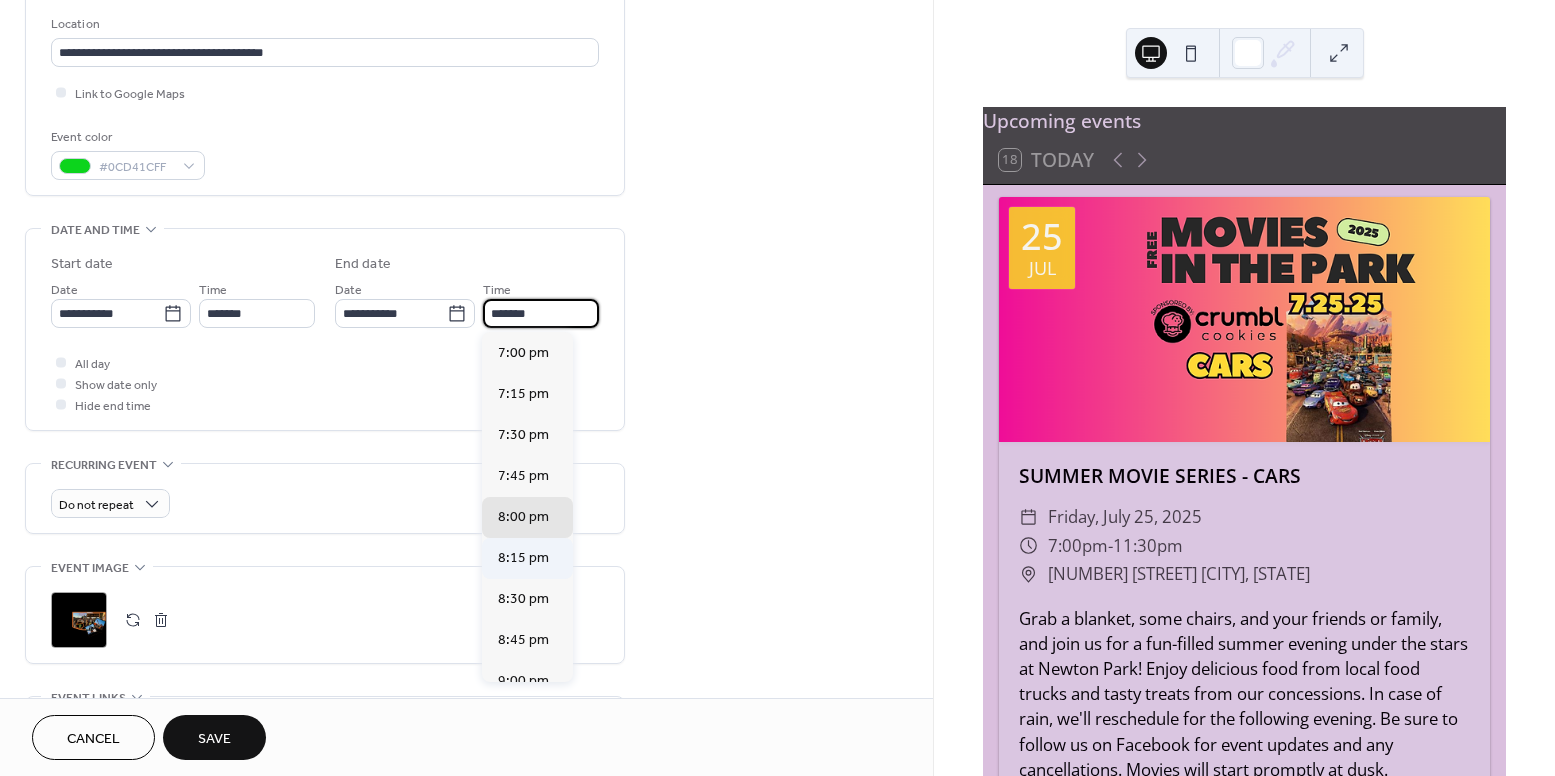 type on "*******" 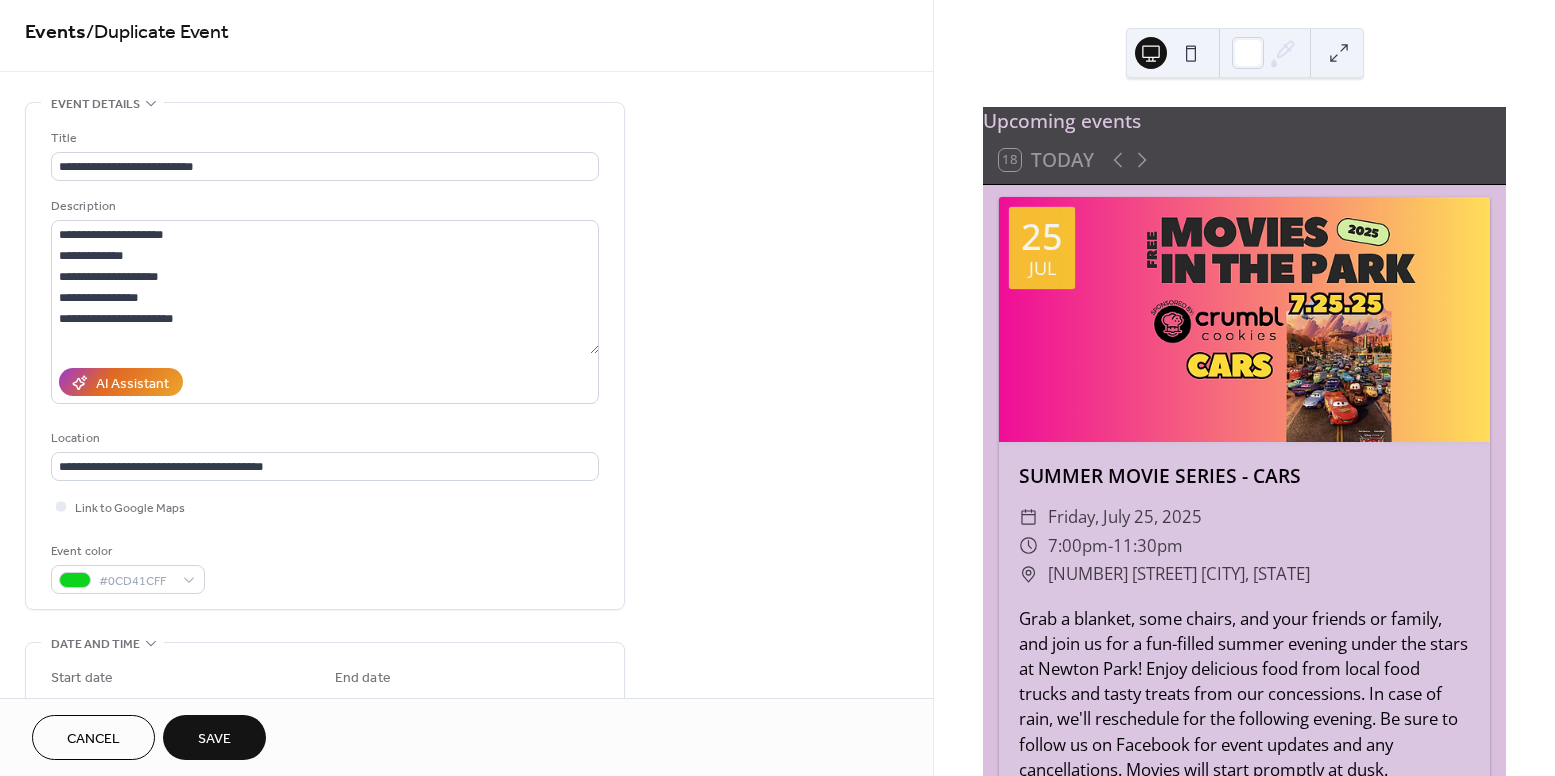 scroll, scrollTop: 0, scrollLeft: 0, axis: both 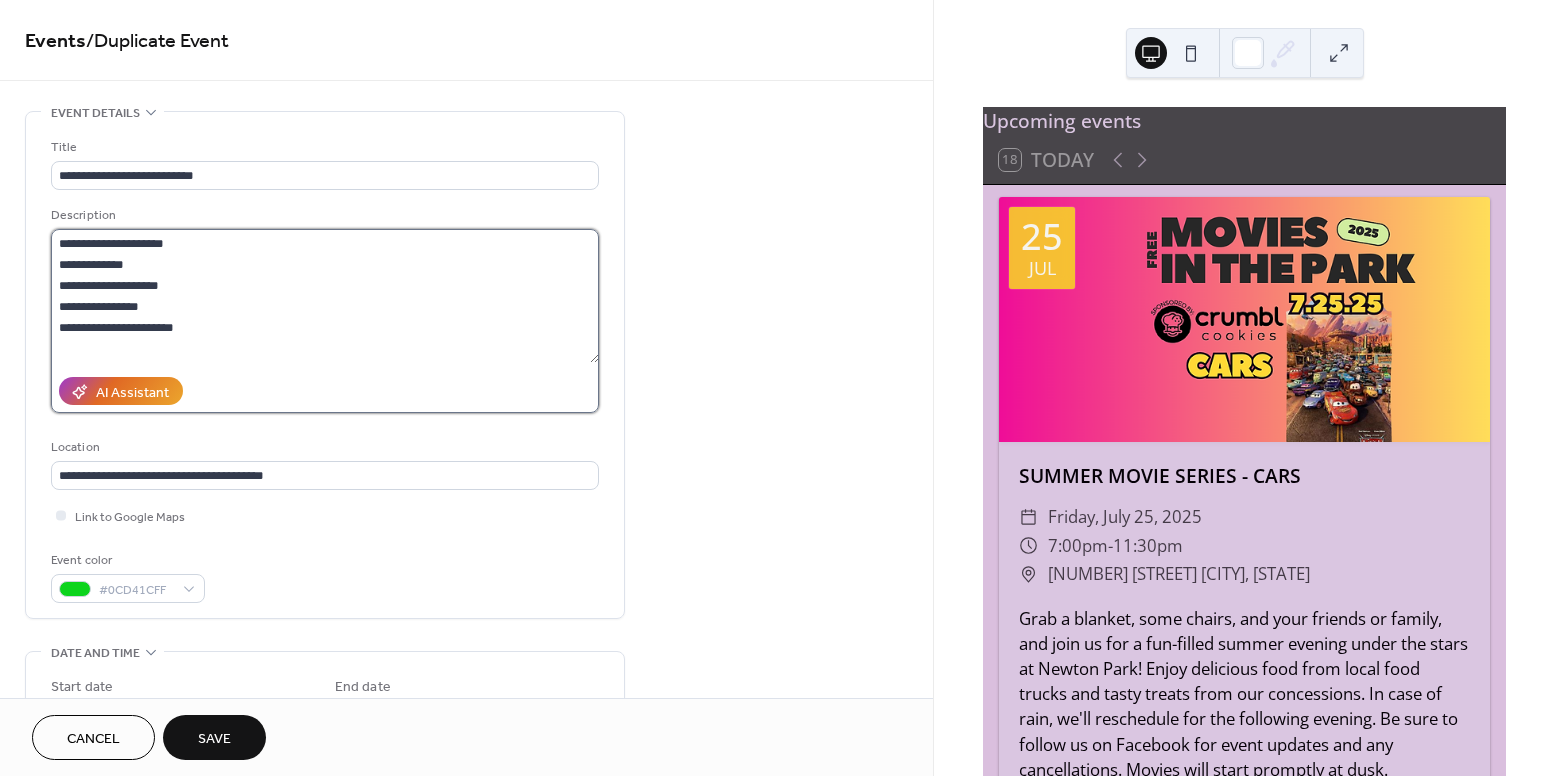 click on "**********" at bounding box center (325, 296) 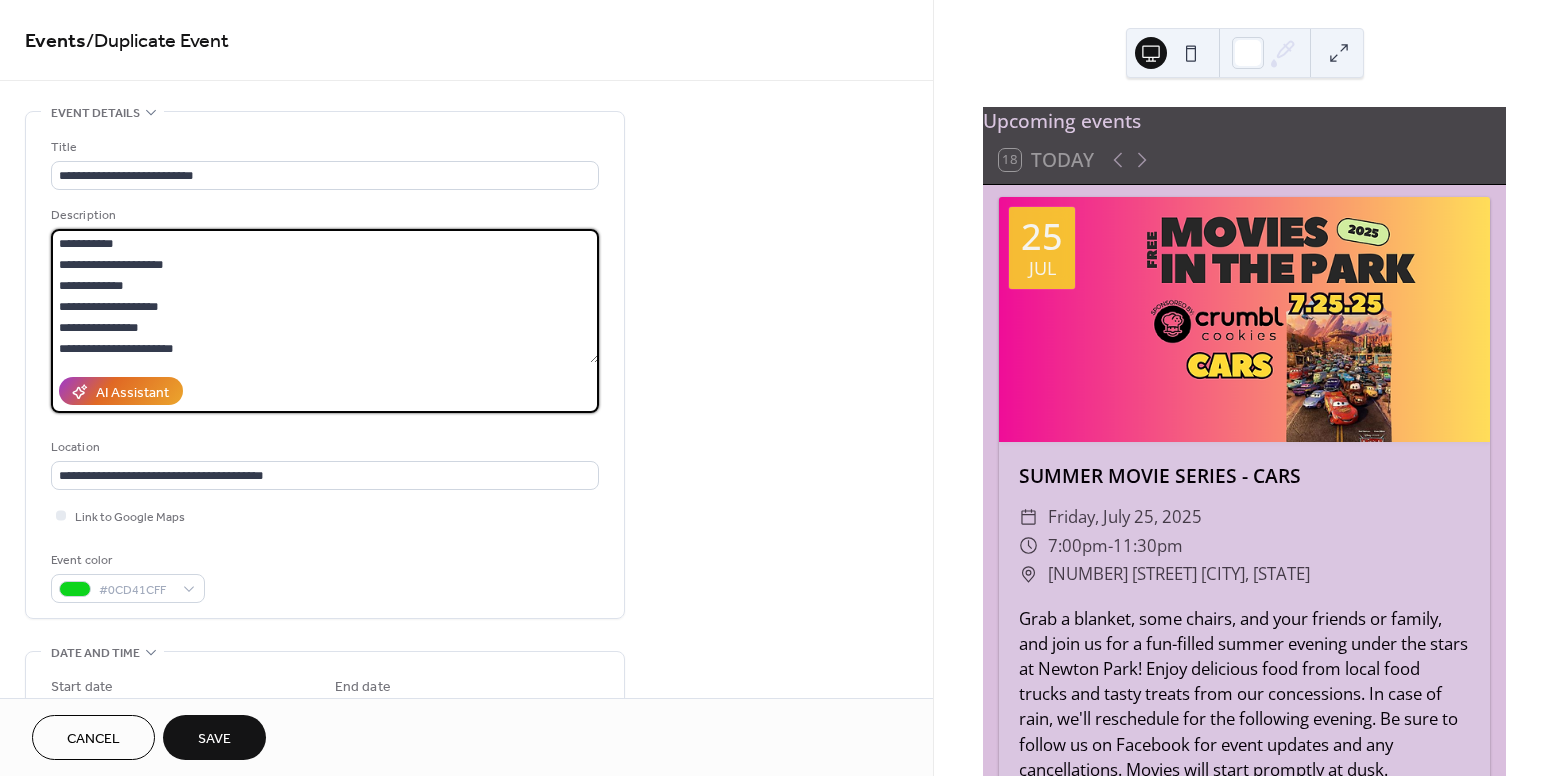 click on "**********" at bounding box center (325, 296) 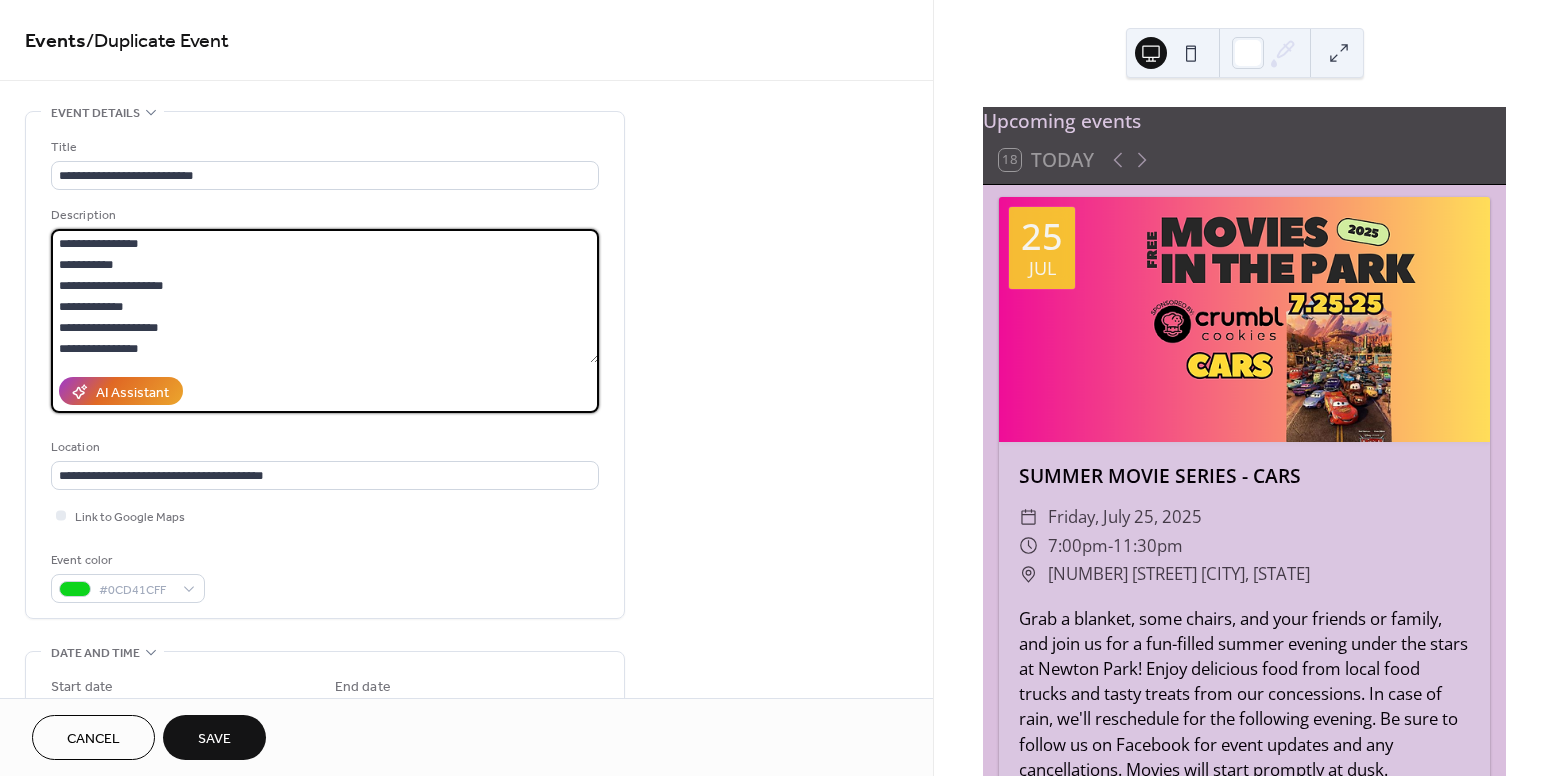 scroll, scrollTop: 42, scrollLeft: 0, axis: vertical 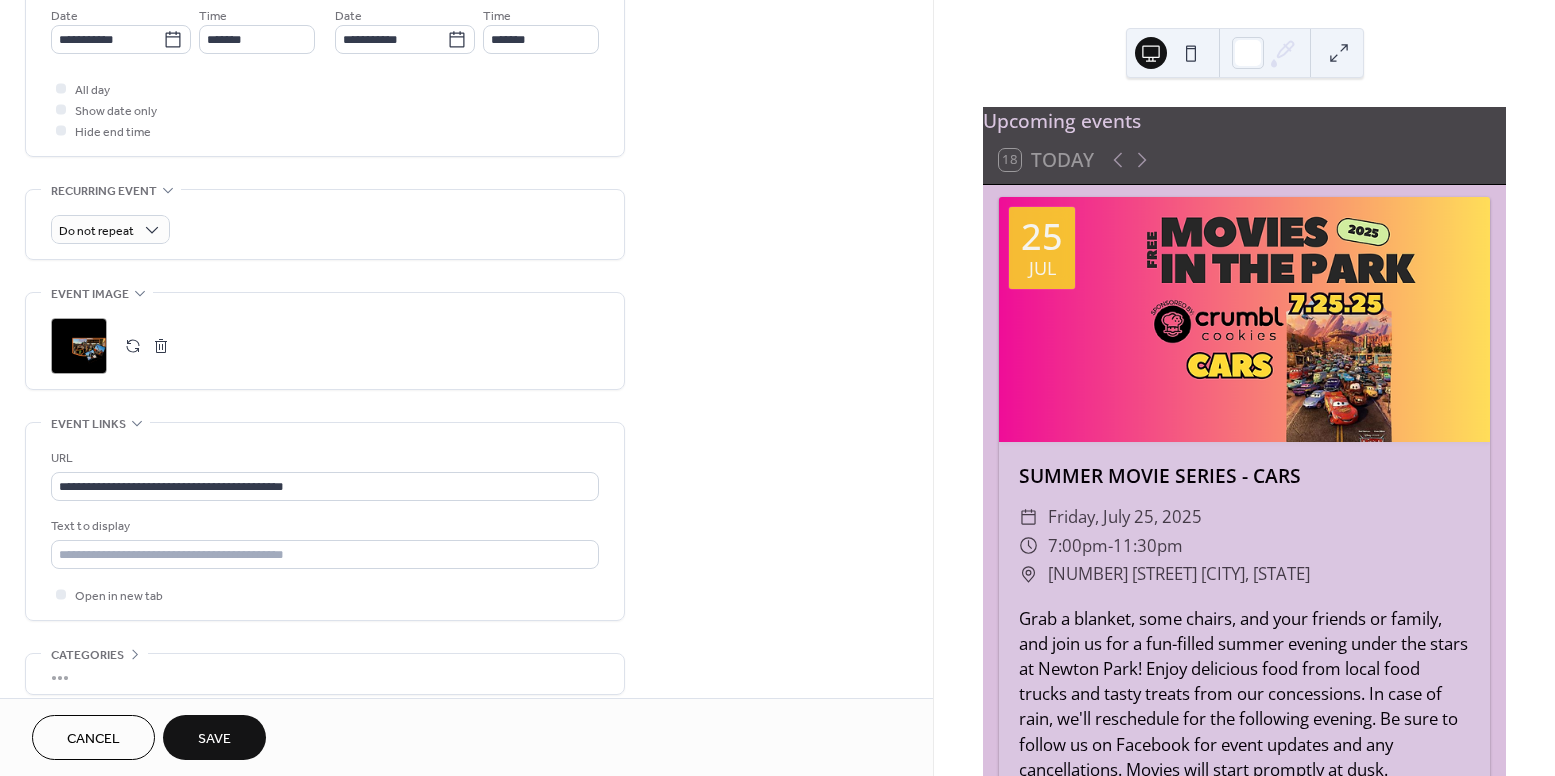 type on "**********" 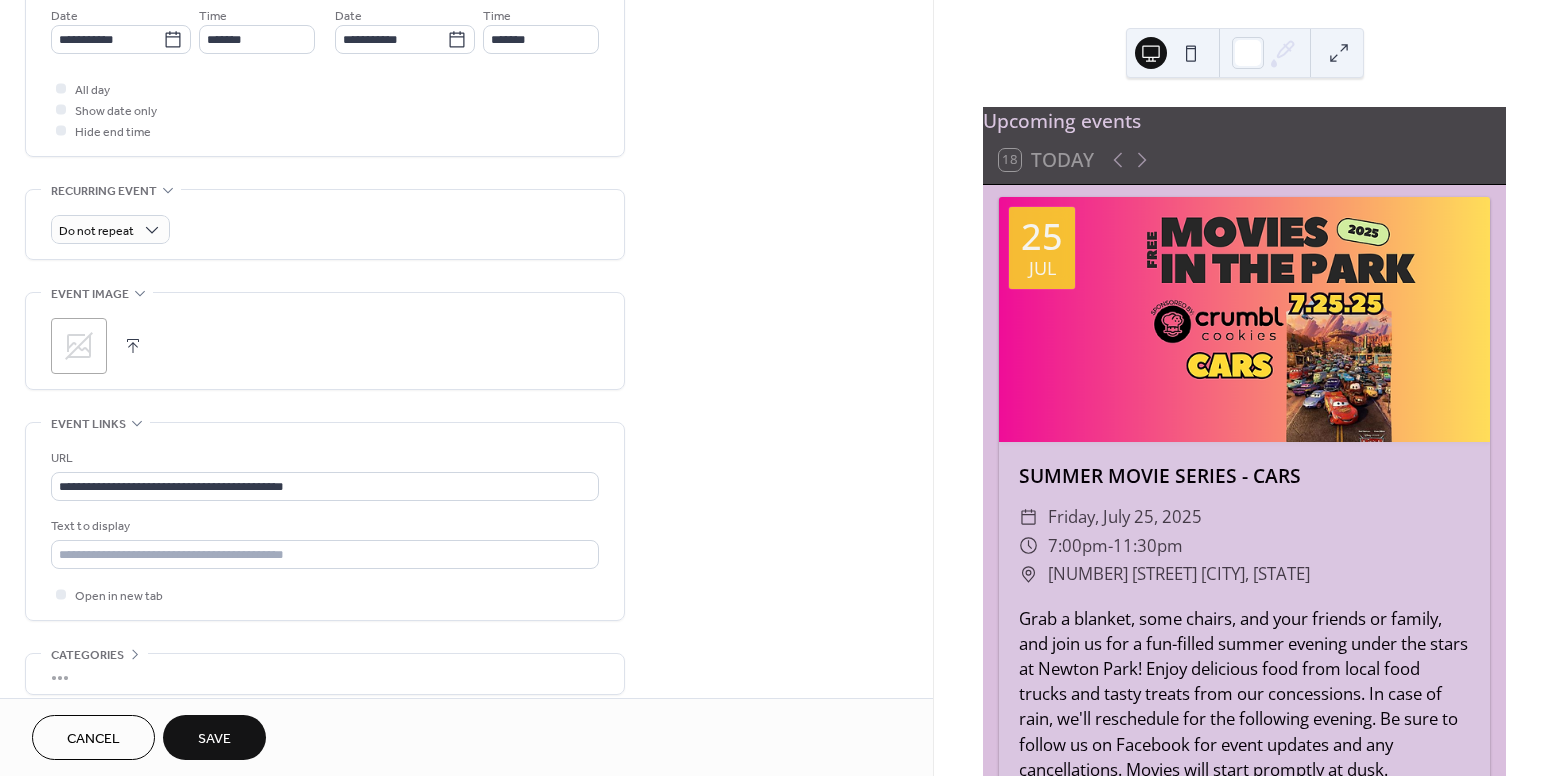click at bounding box center [133, 346] 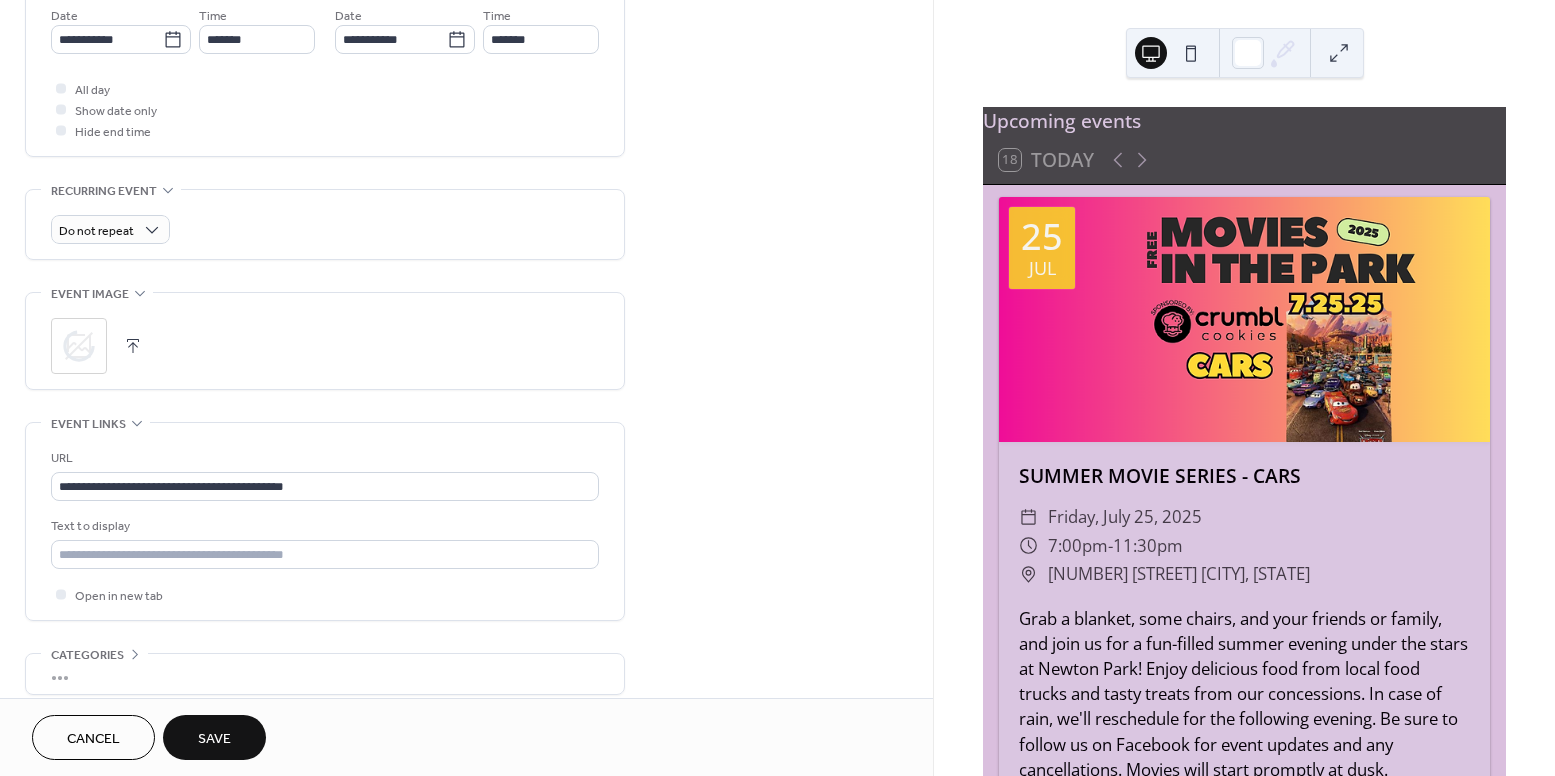 scroll, scrollTop: 788, scrollLeft: 0, axis: vertical 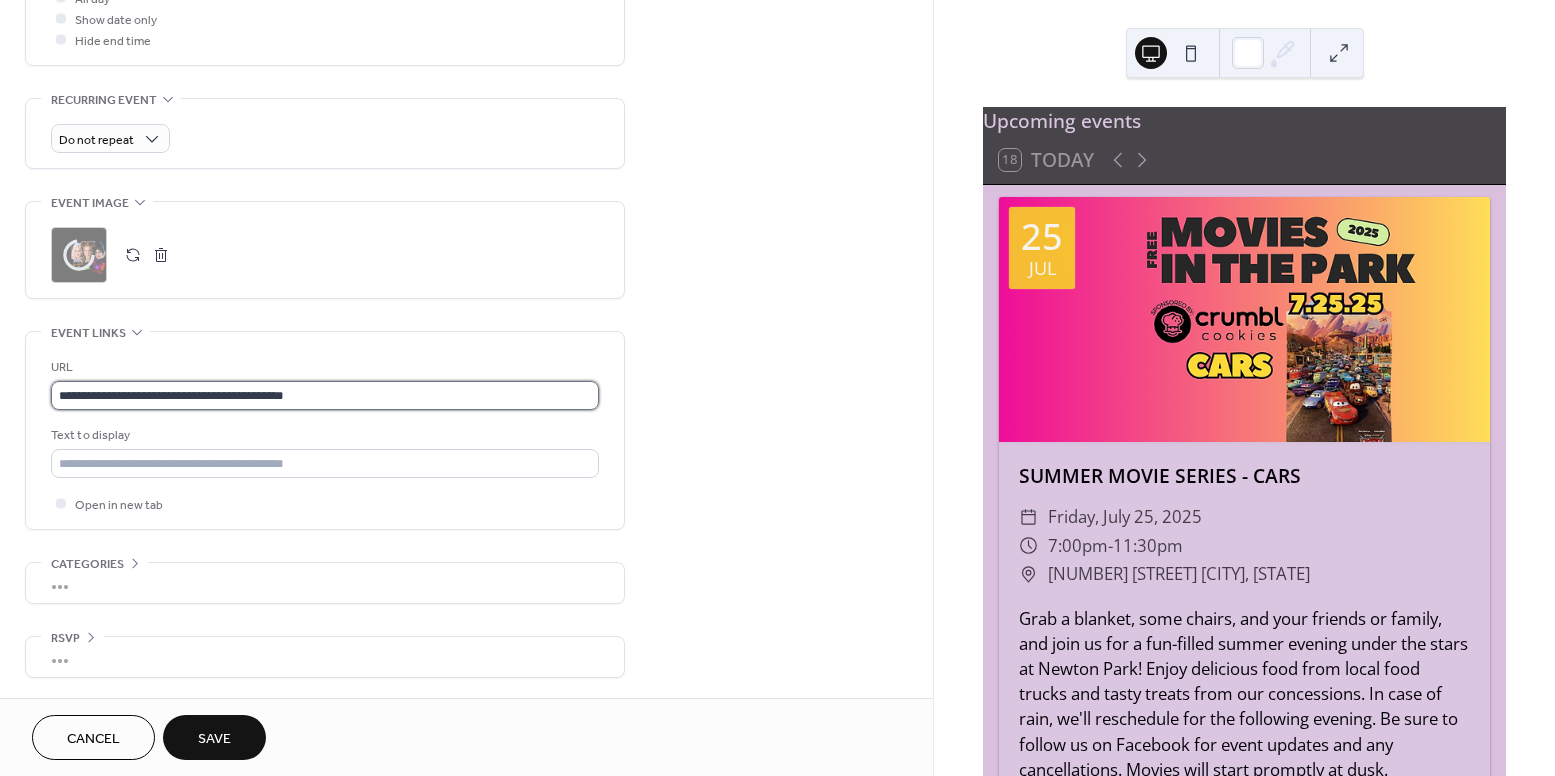 click on "**********" at bounding box center (325, 395) 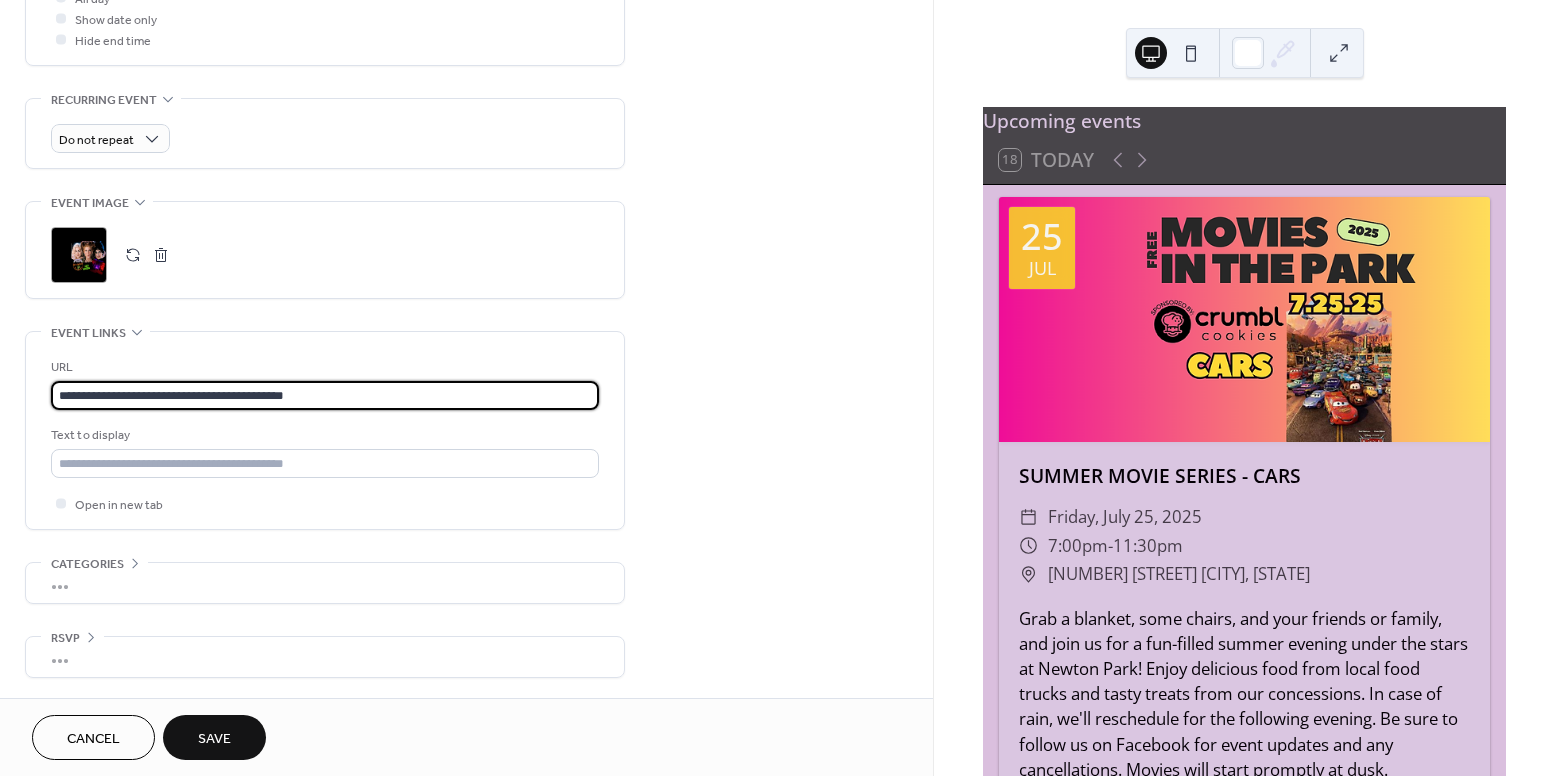 scroll, scrollTop: 1, scrollLeft: 0, axis: vertical 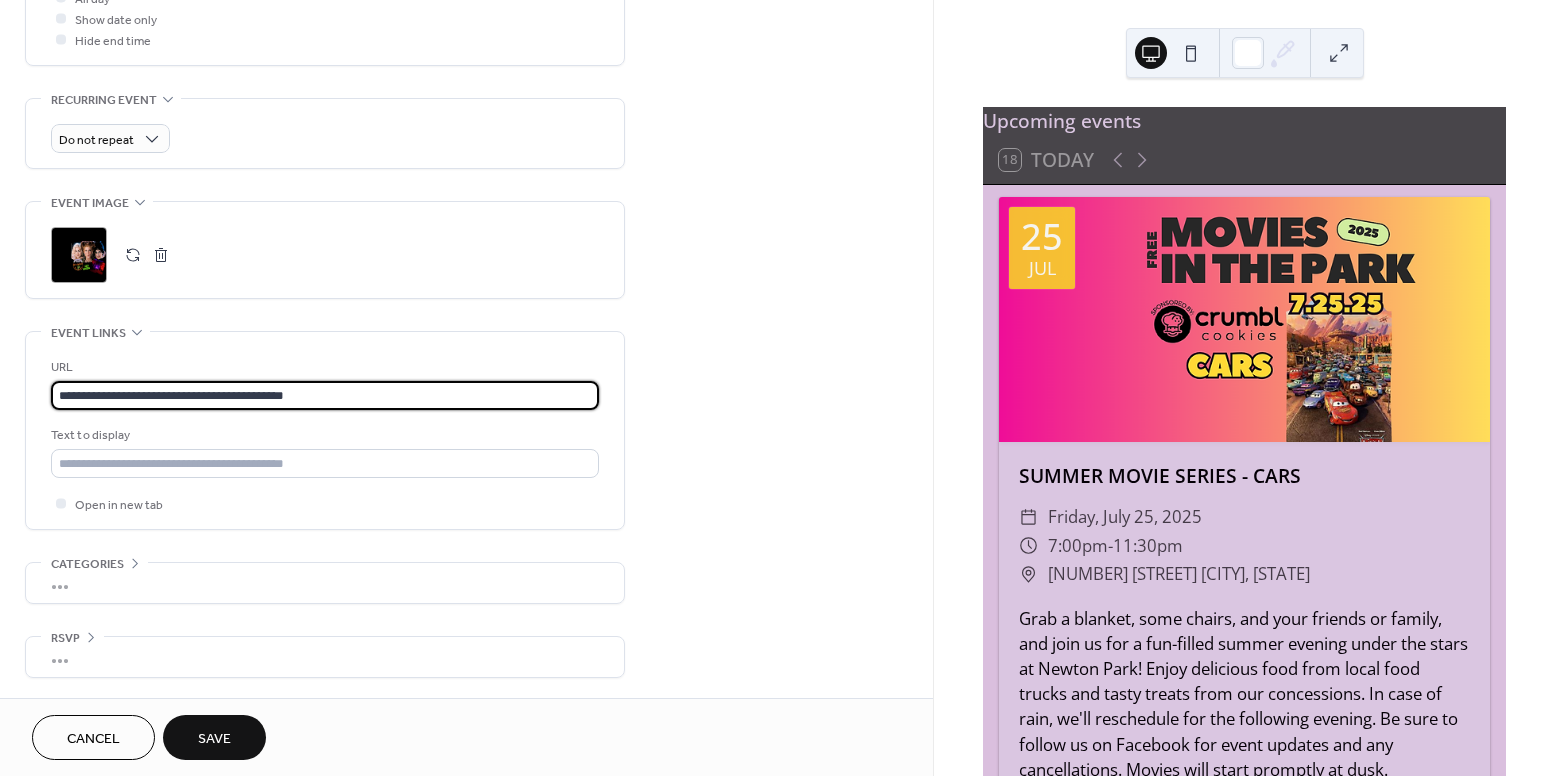 click on "**********" at bounding box center [325, 435] 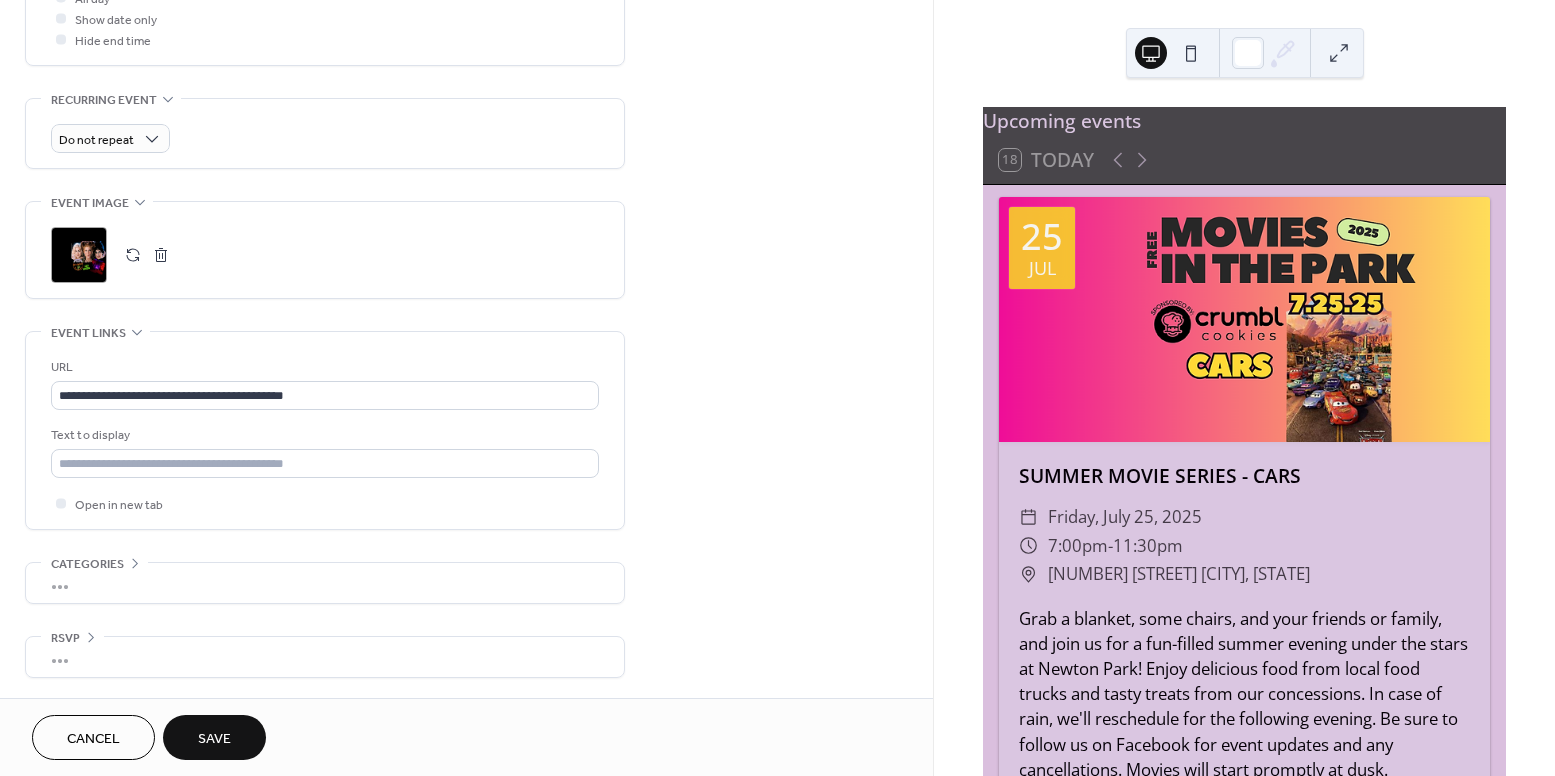 click on "**********" at bounding box center [325, 435] 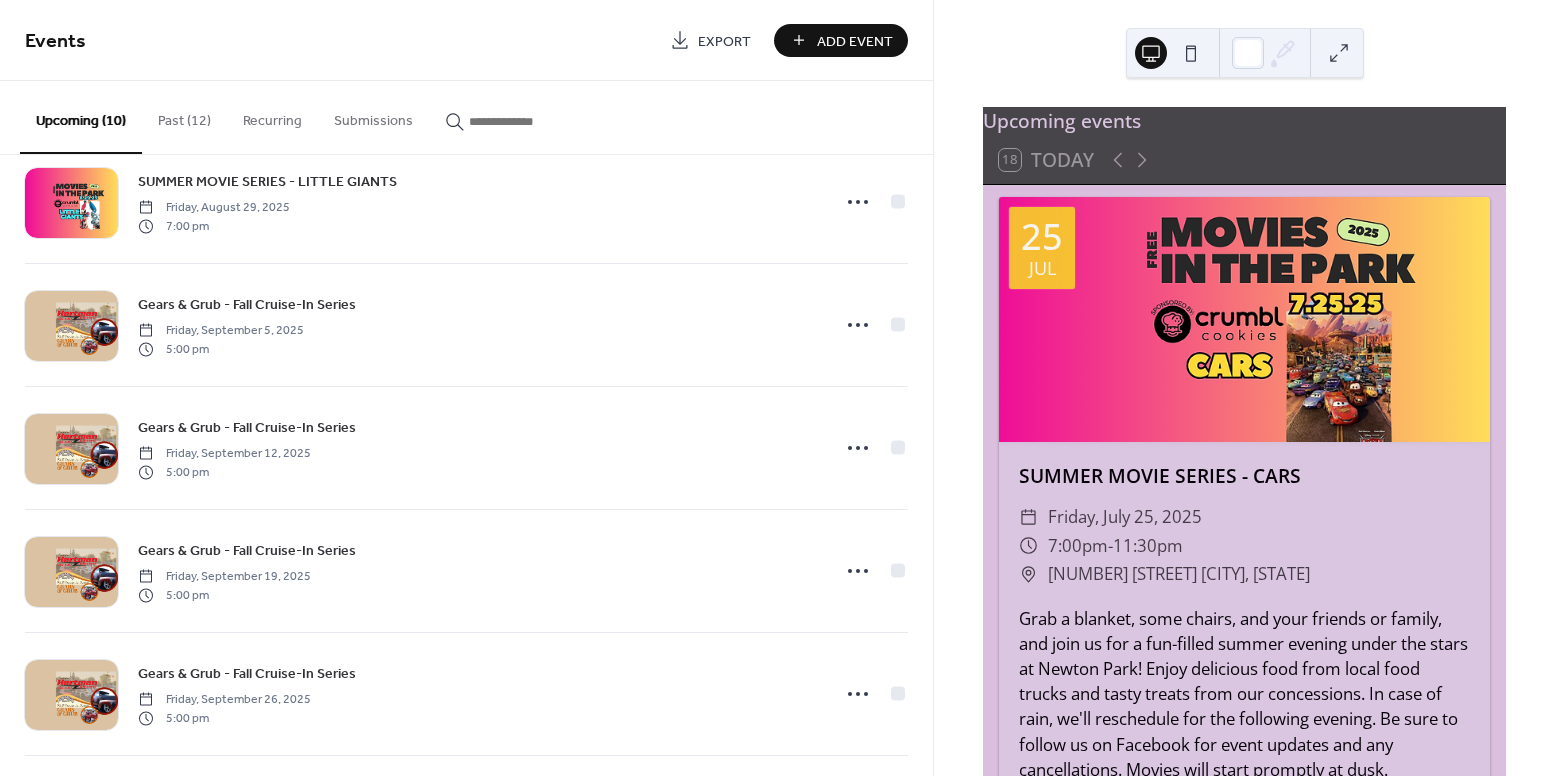 scroll, scrollTop: 453, scrollLeft: 0, axis: vertical 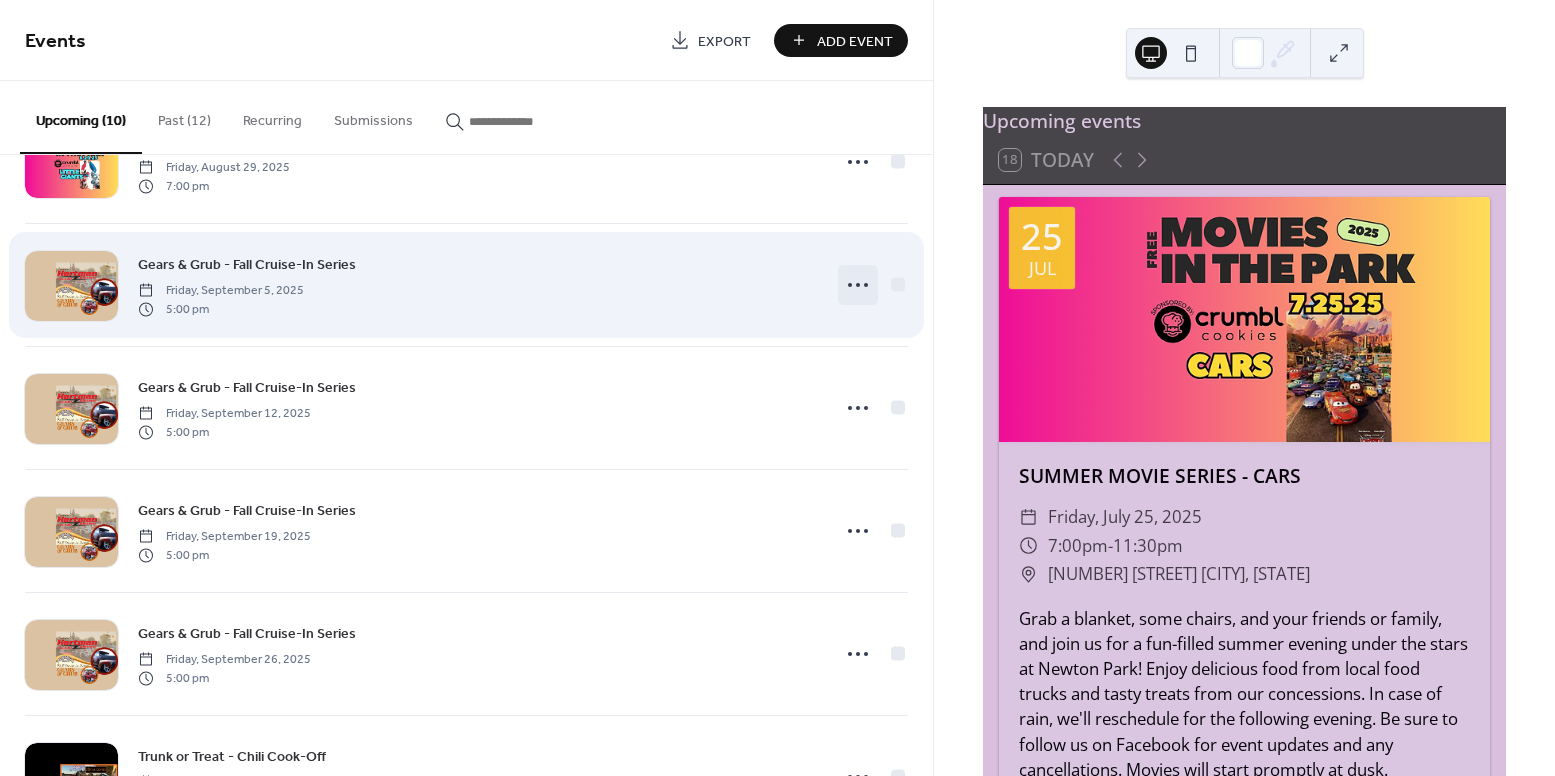 click 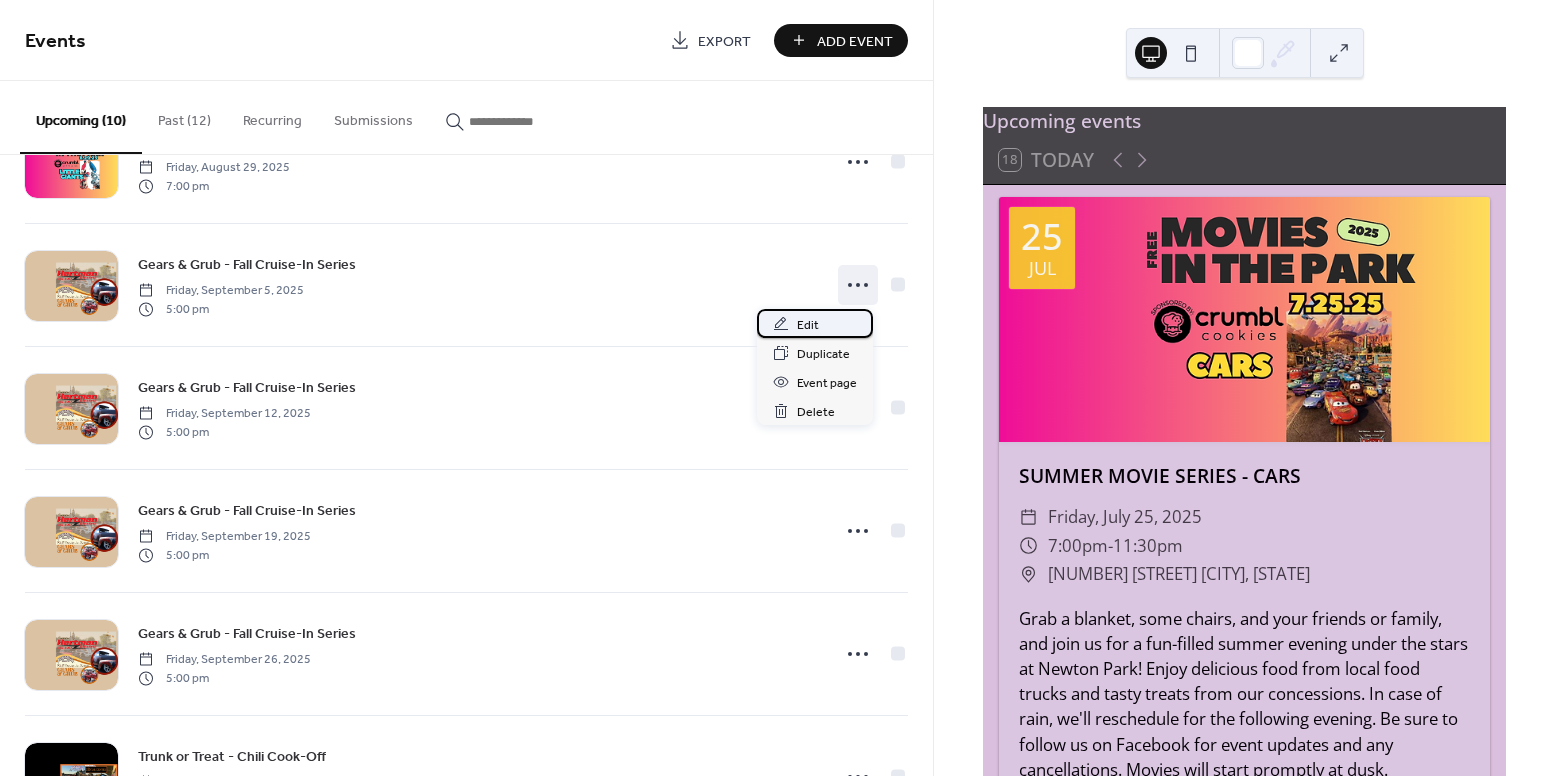 click on "Edit" at bounding box center [815, 323] 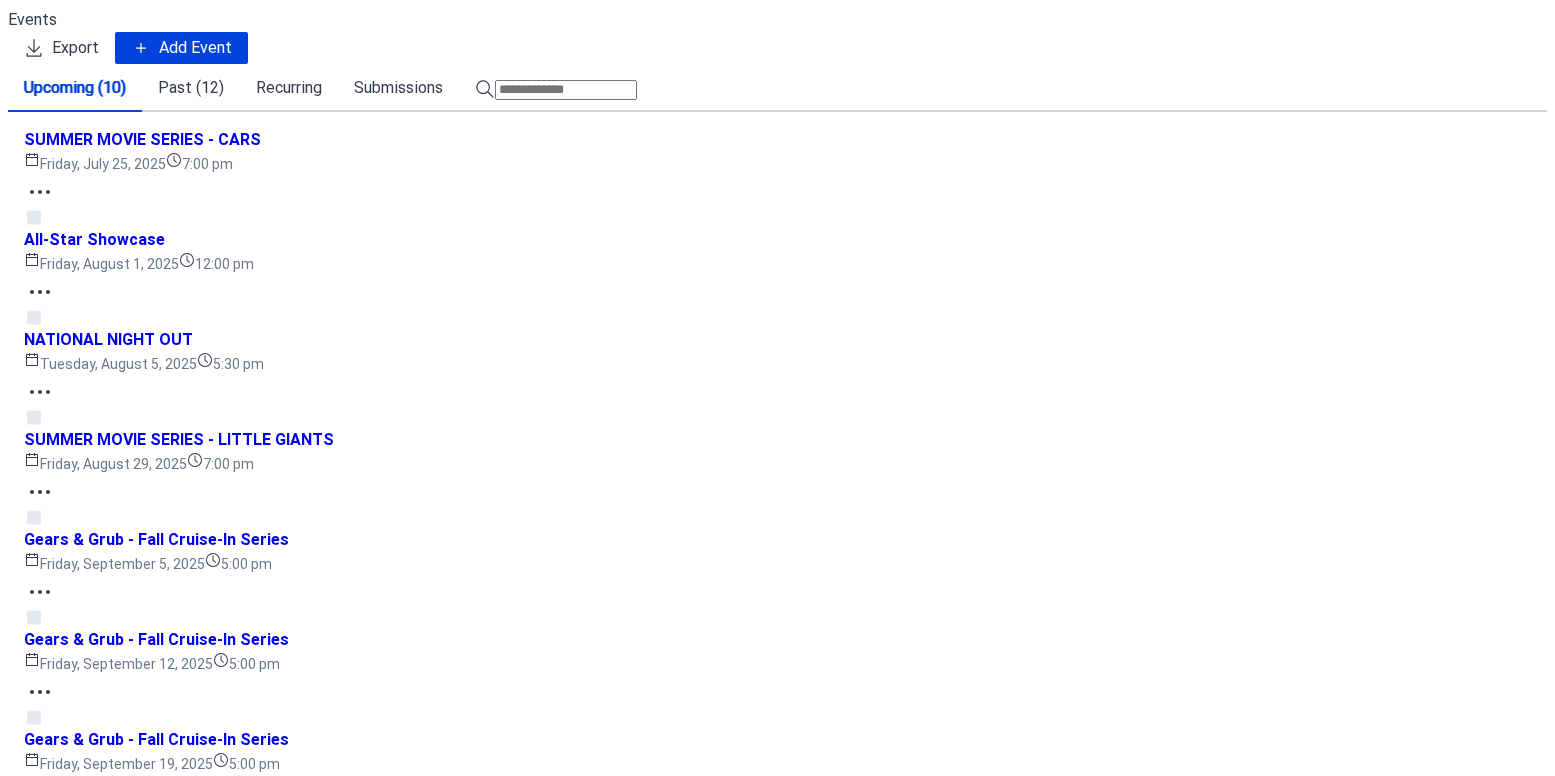 scroll, scrollTop: 0, scrollLeft: 0, axis: both 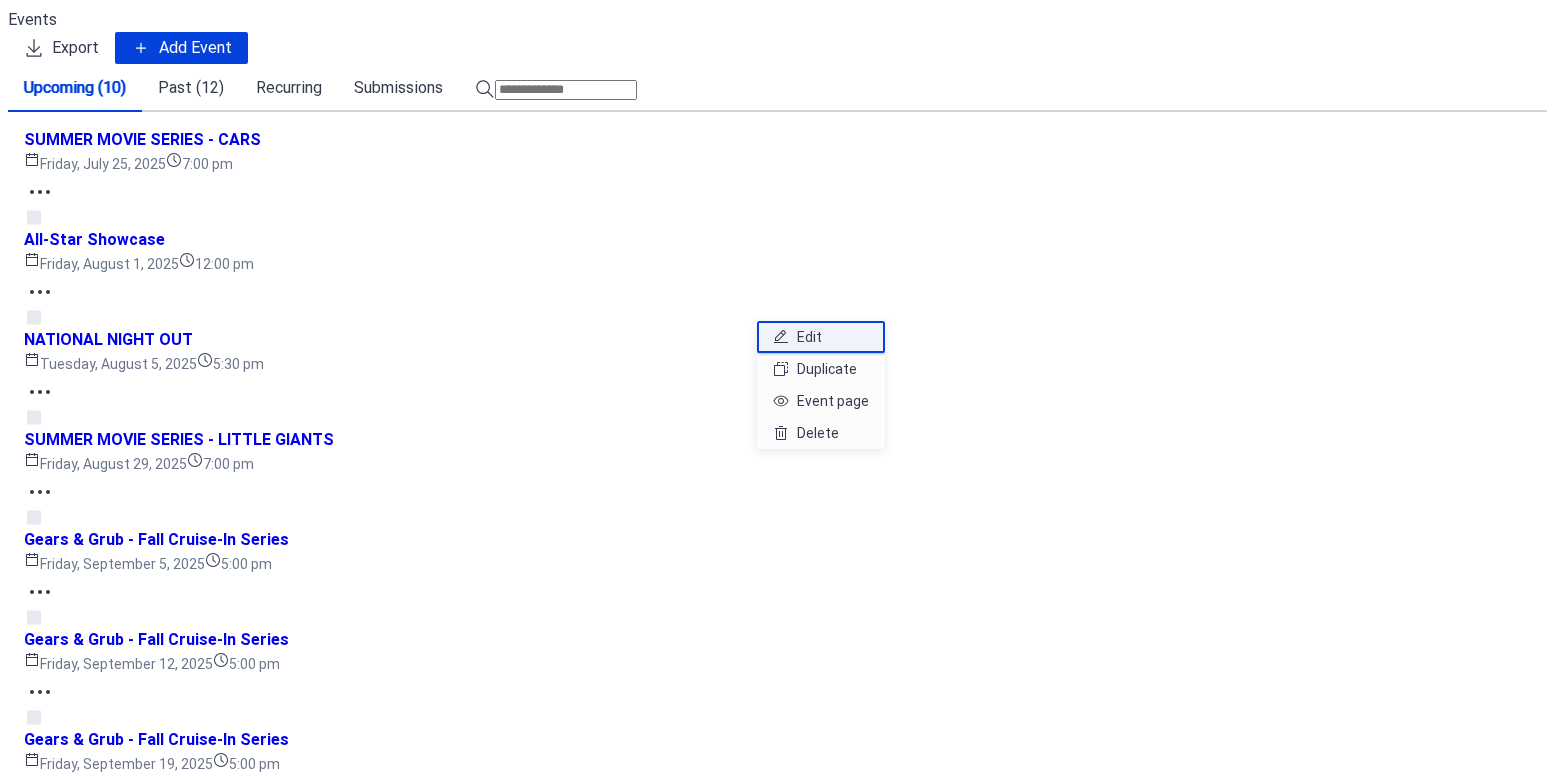 click on "Edit" at bounding box center (821, 337) 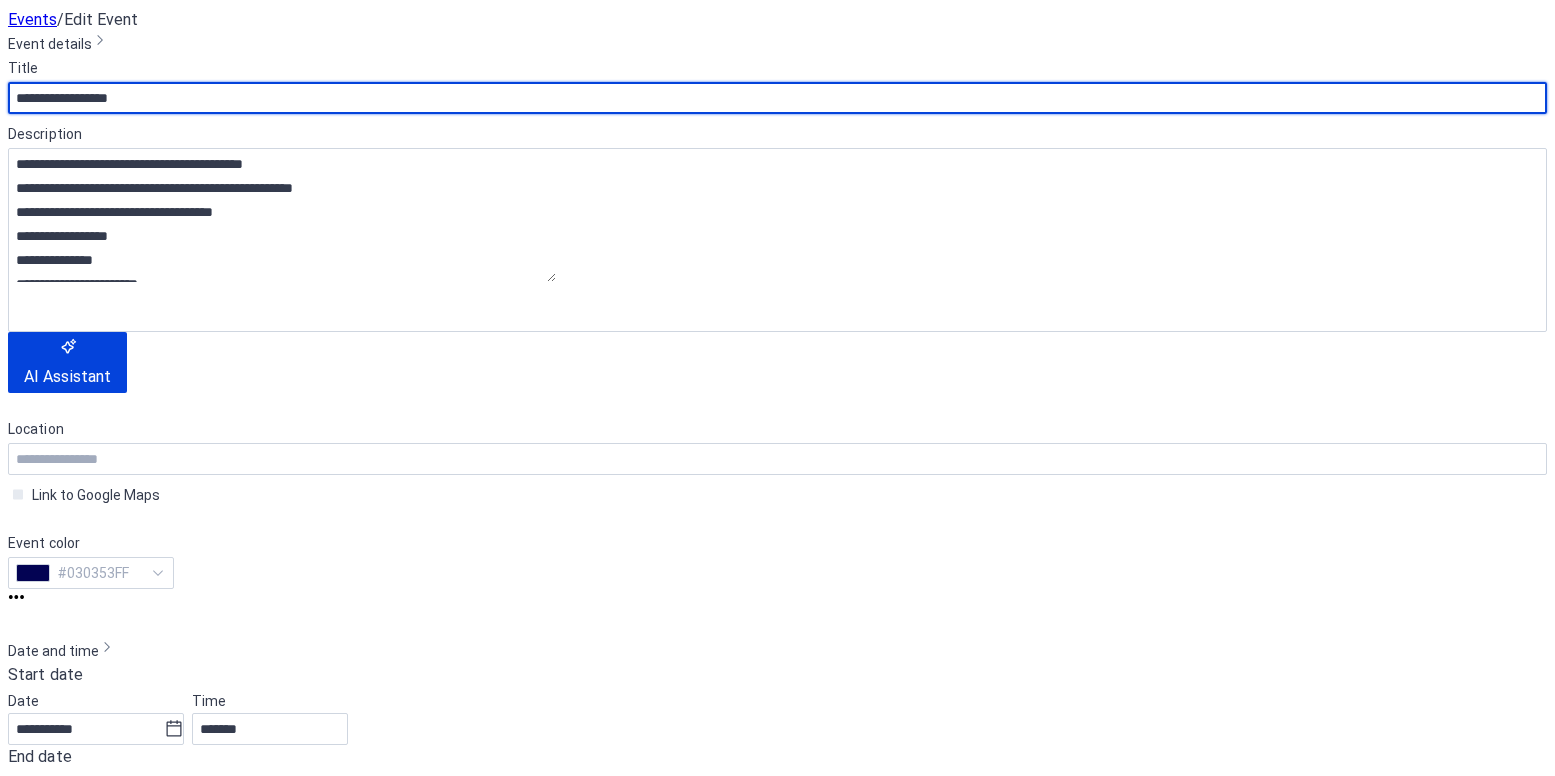 scroll, scrollTop: 676, scrollLeft: 0, axis: vertical 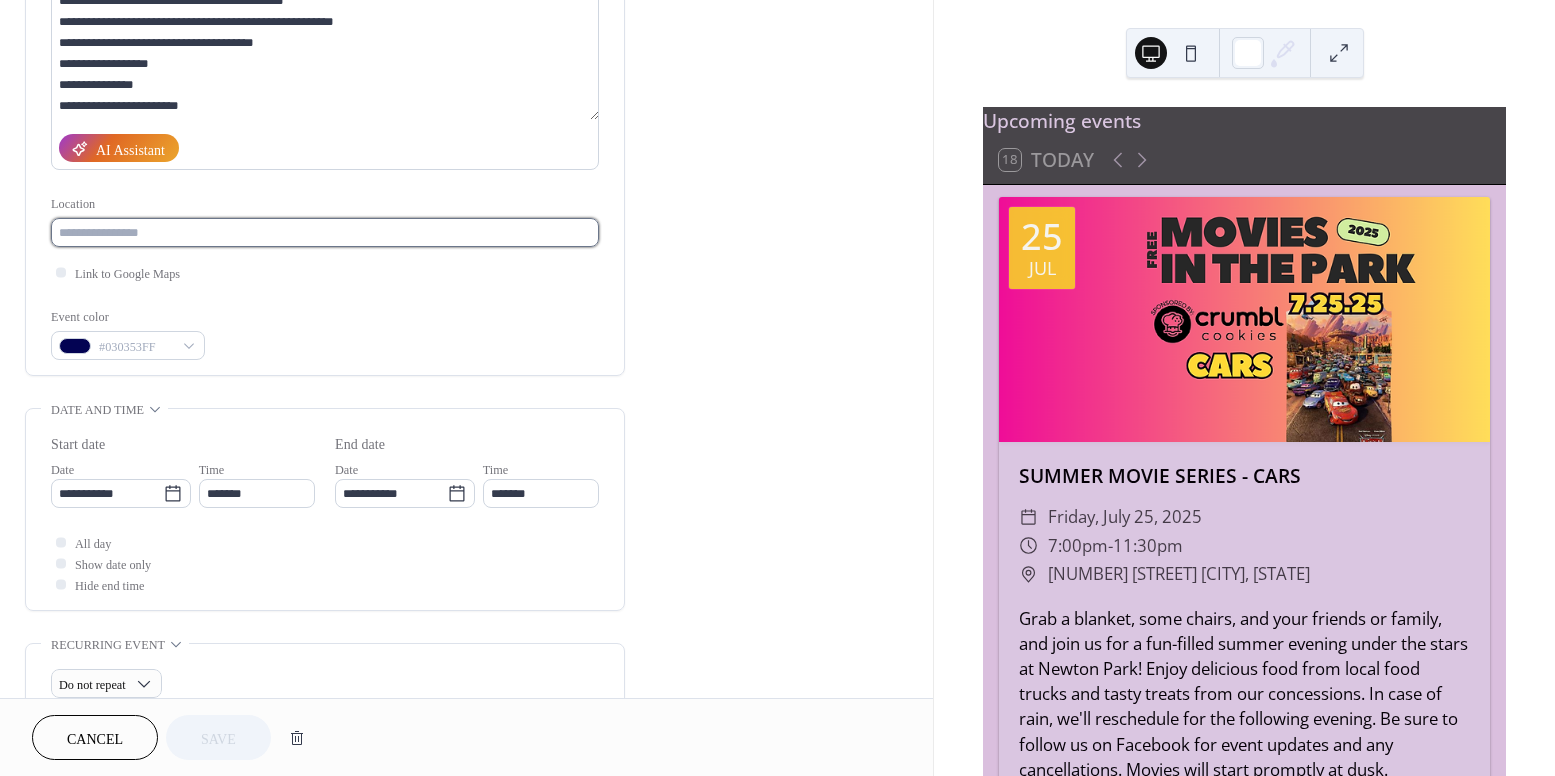 click at bounding box center [325, 232] 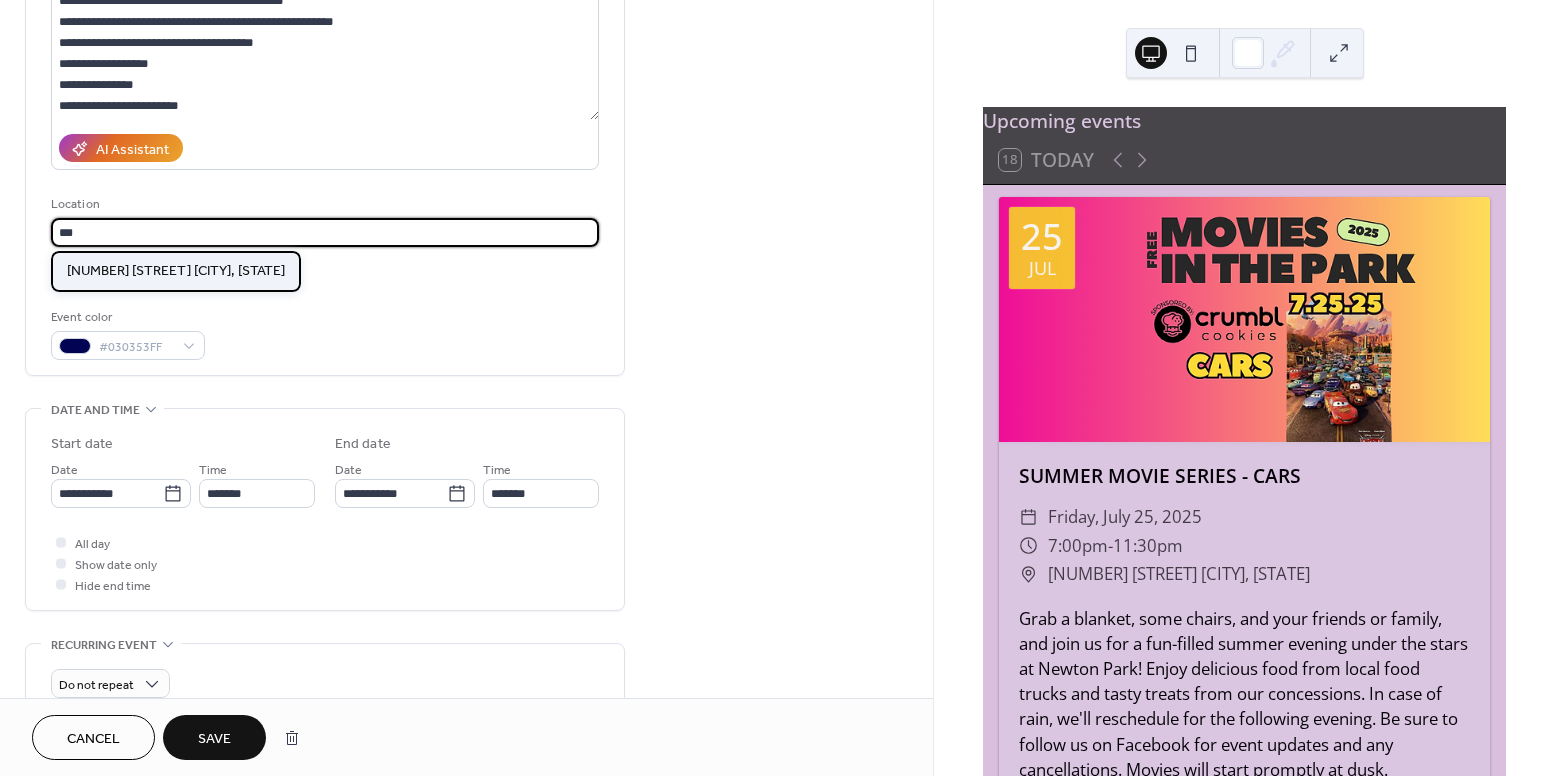 click on "[NUMBER] [STREET] [CITY], [STATE]" at bounding box center (176, 271) 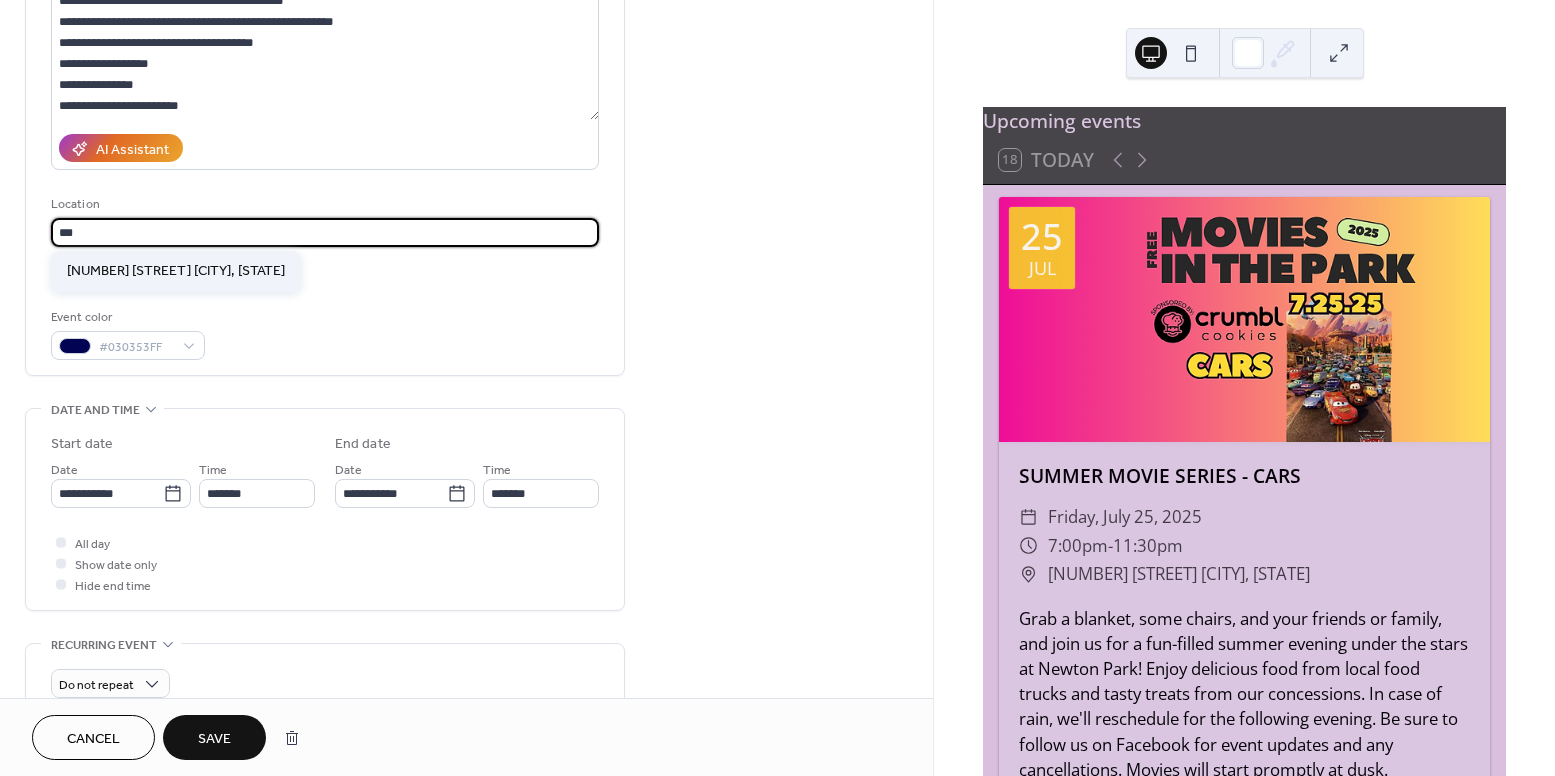 type on "**********" 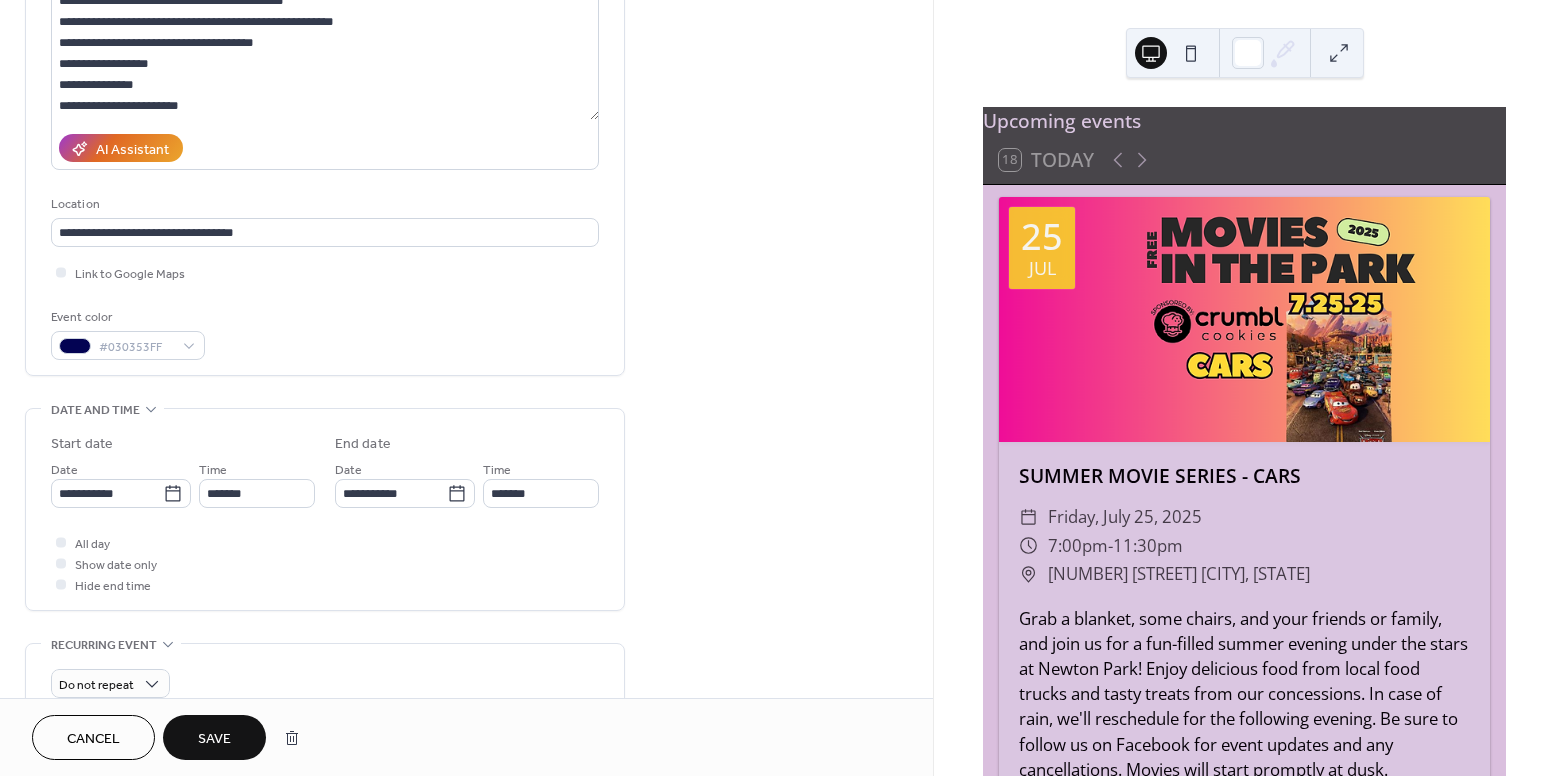 click on "Save" at bounding box center [214, 739] 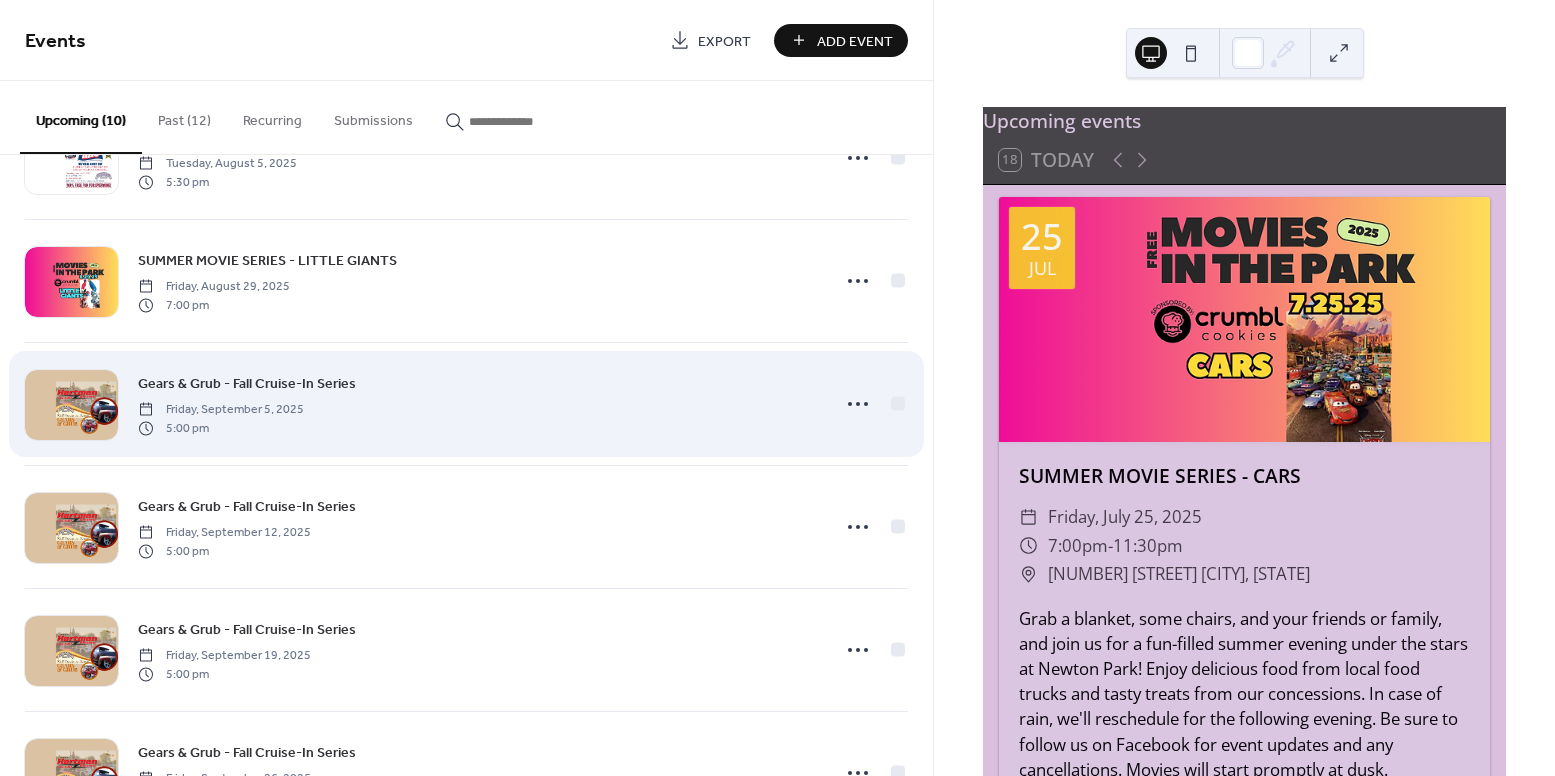 scroll, scrollTop: 364, scrollLeft: 0, axis: vertical 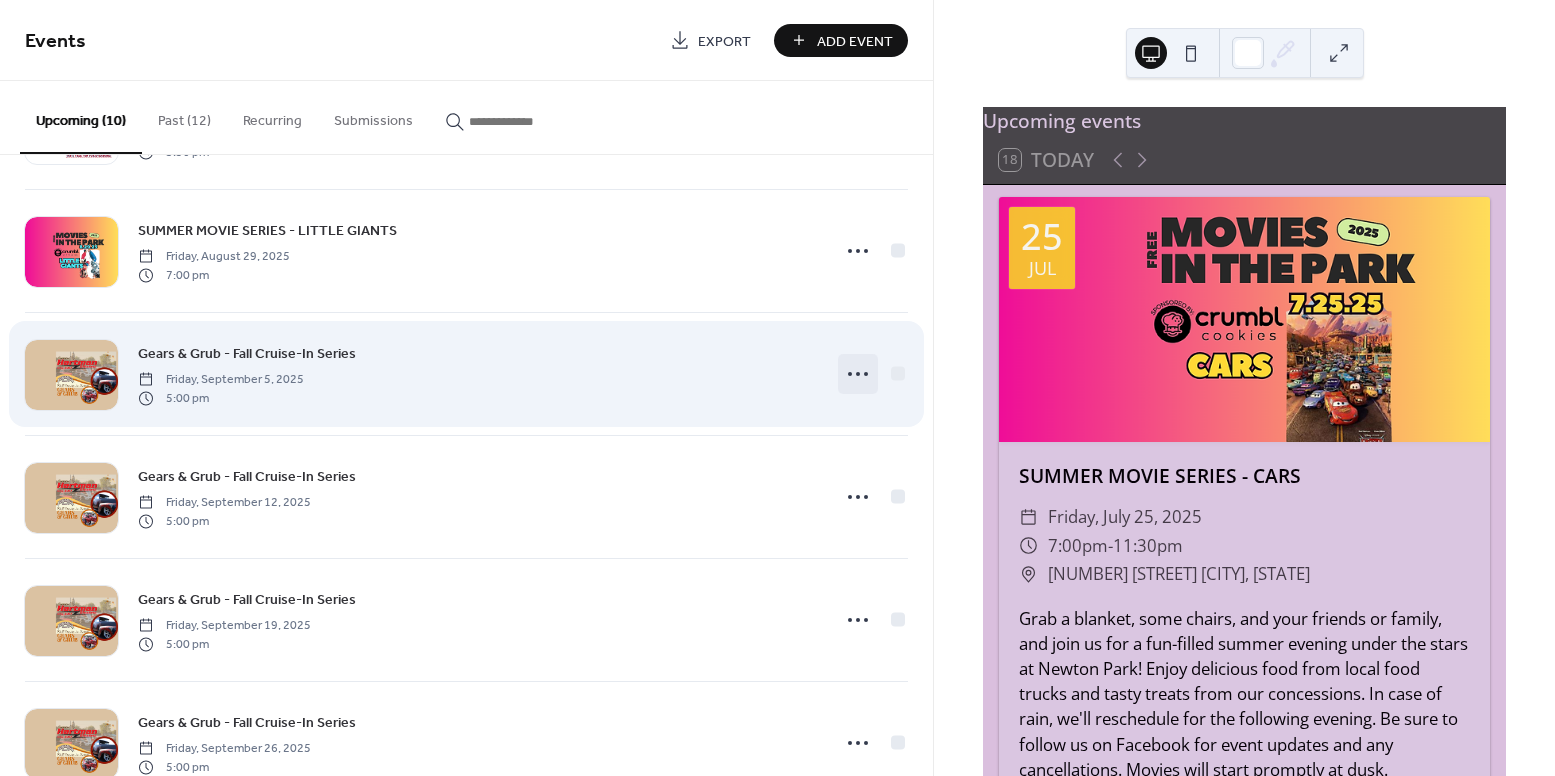 click 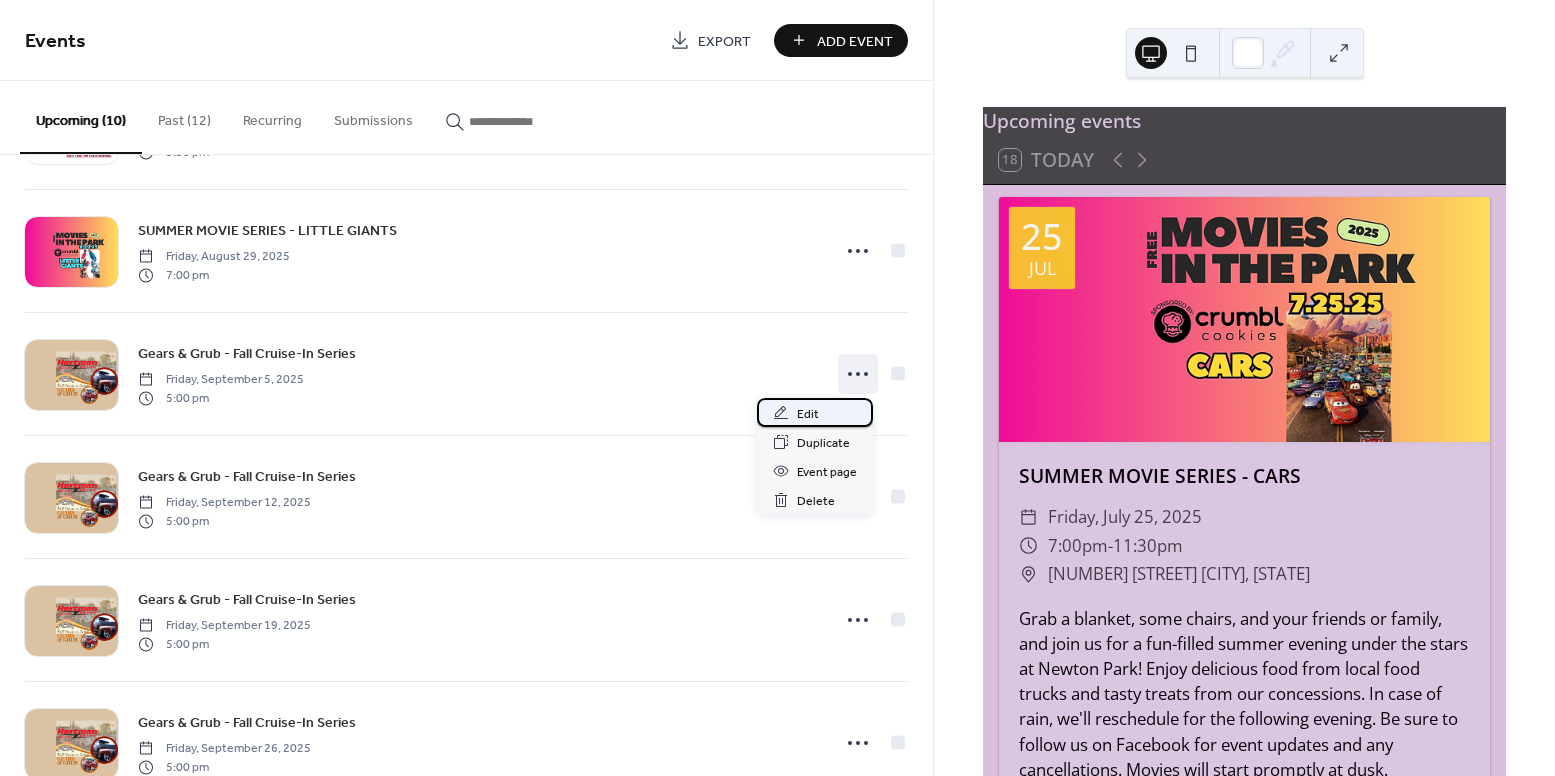 click on "Edit" at bounding box center (815, 412) 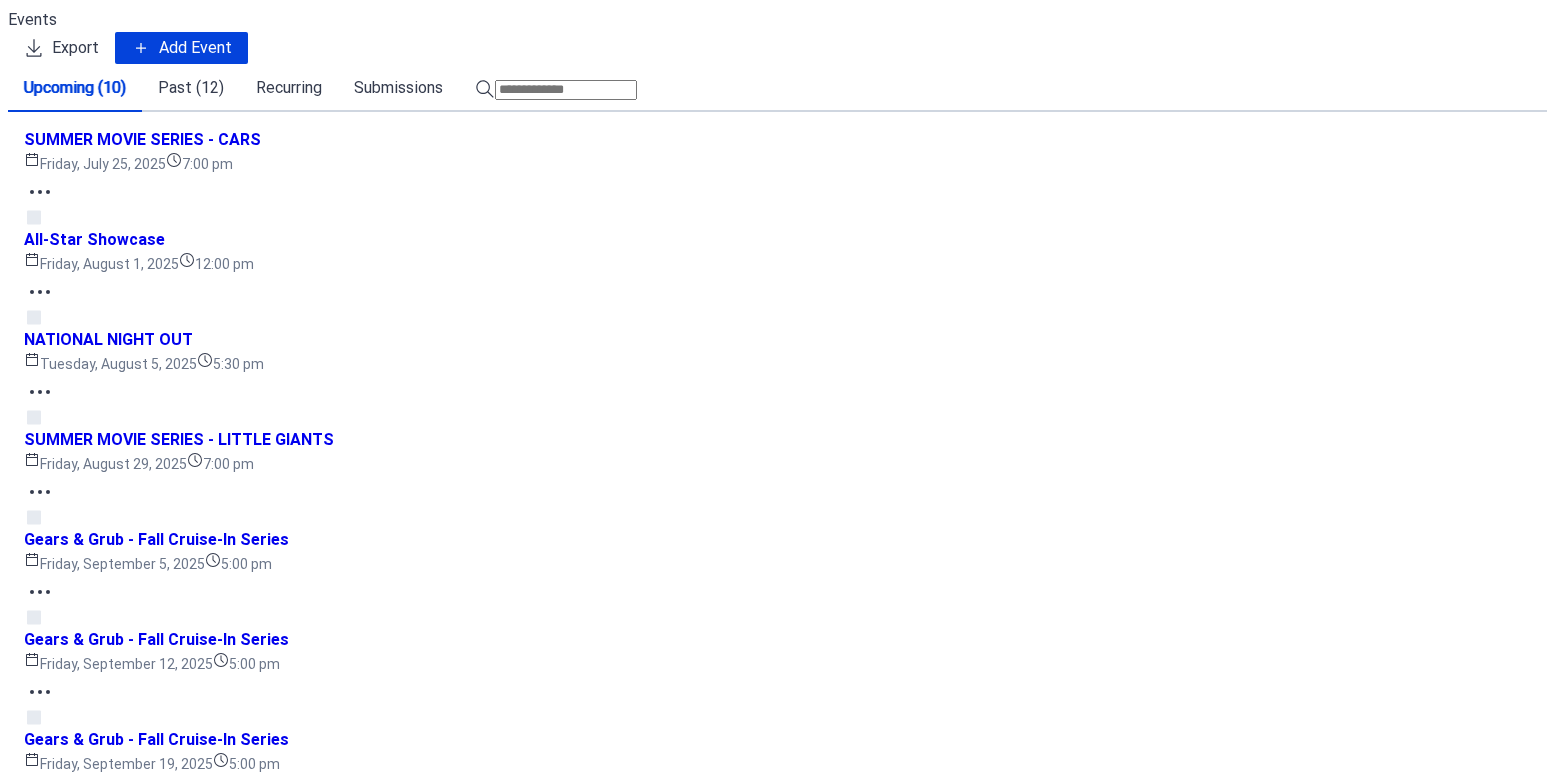 scroll, scrollTop: 0, scrollLeft: 0, axis: both 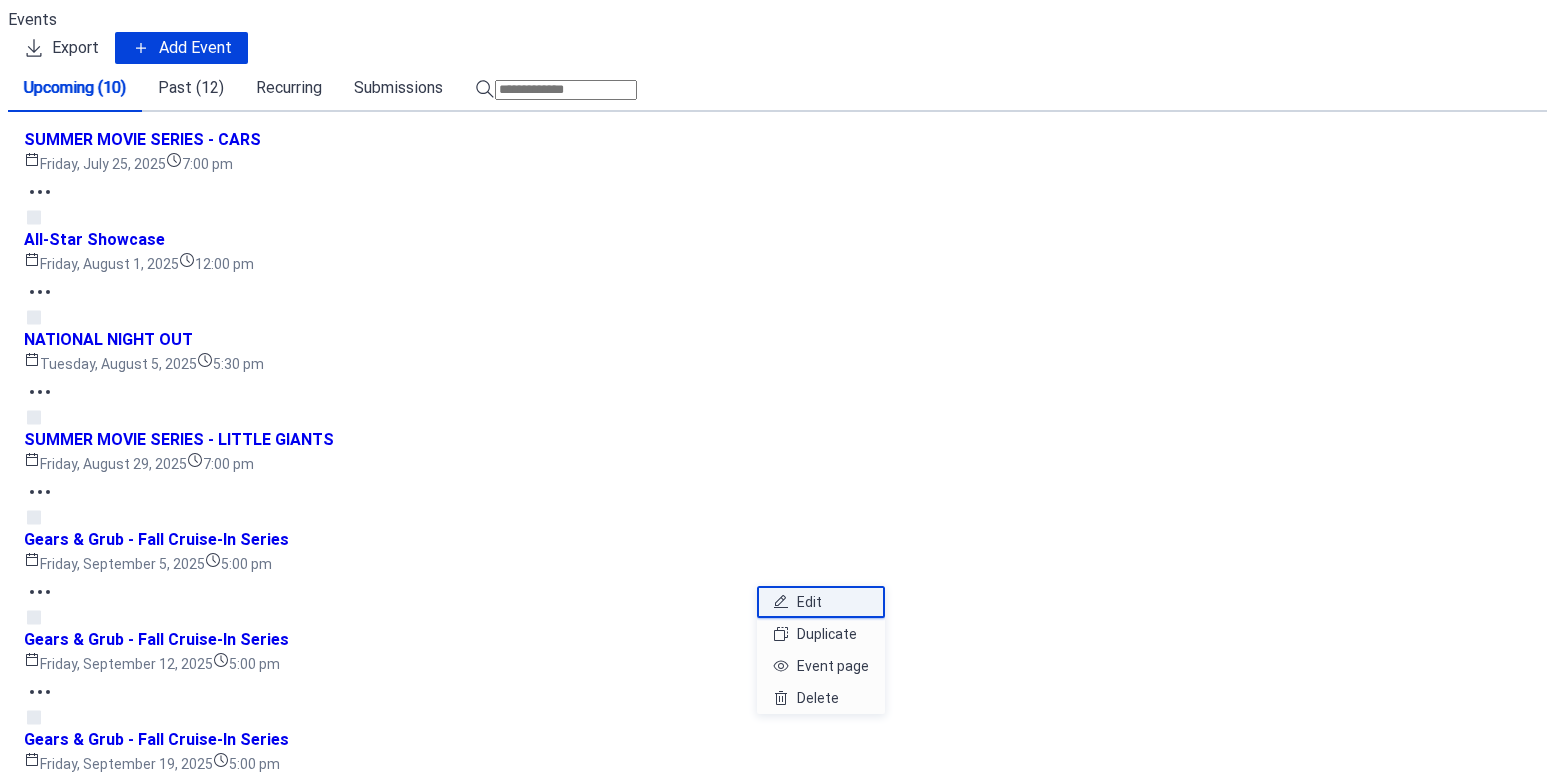 click on "Edit" at bounding box center (809, 602) 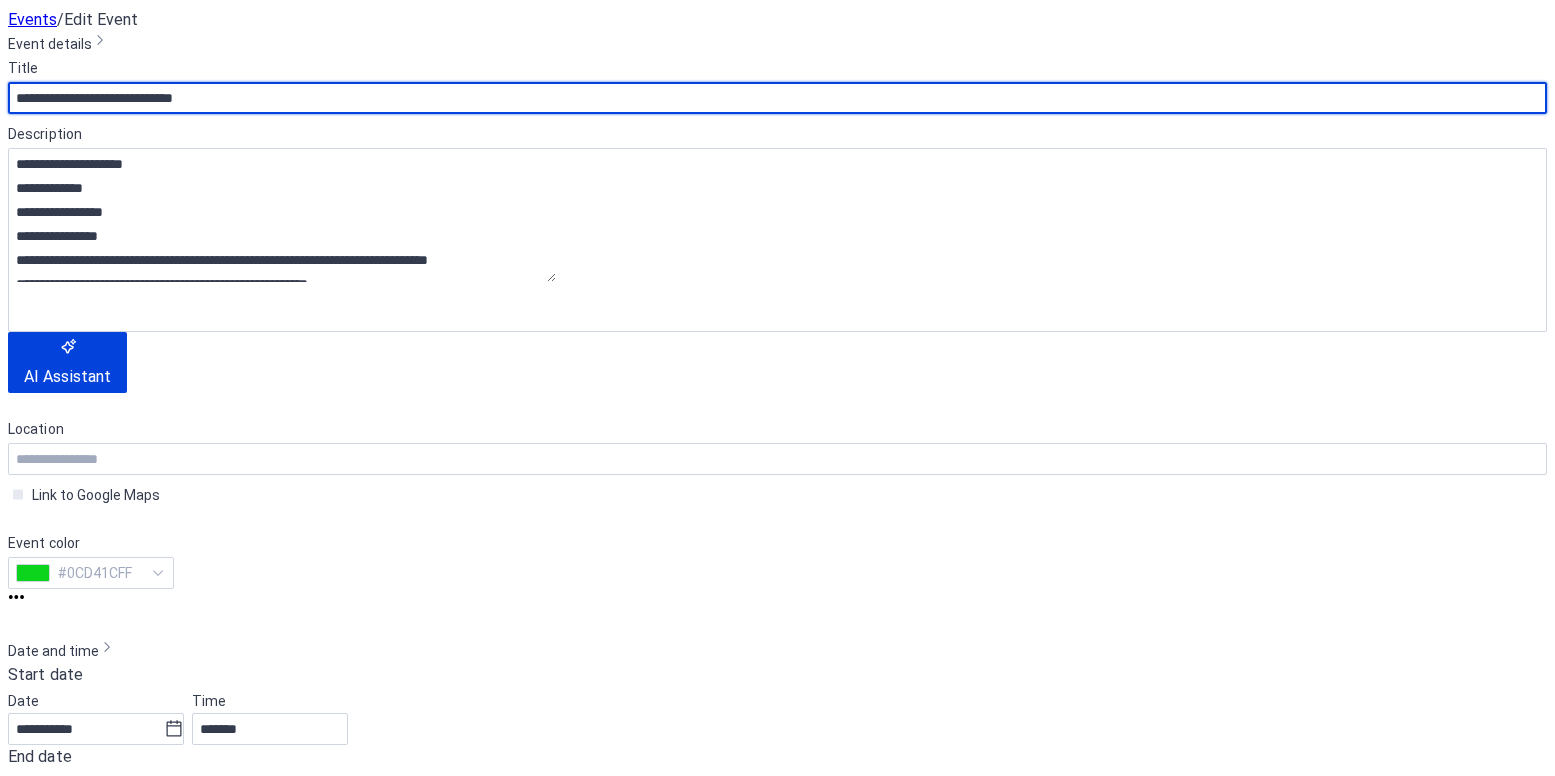 scroll, scrollTop: 36, scrollLeft: 0, axis: vertical 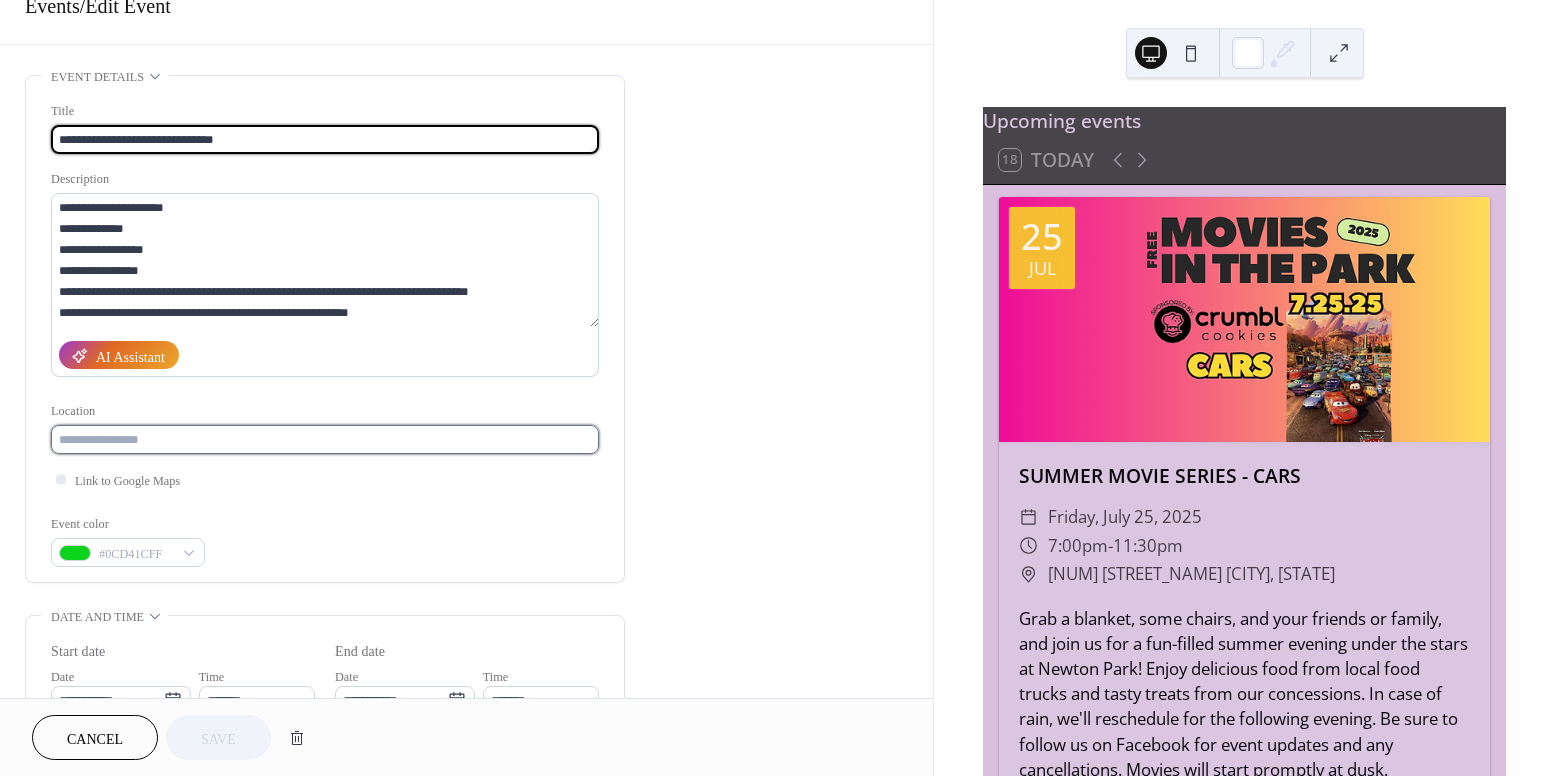 click at bounding box center (325, 439) 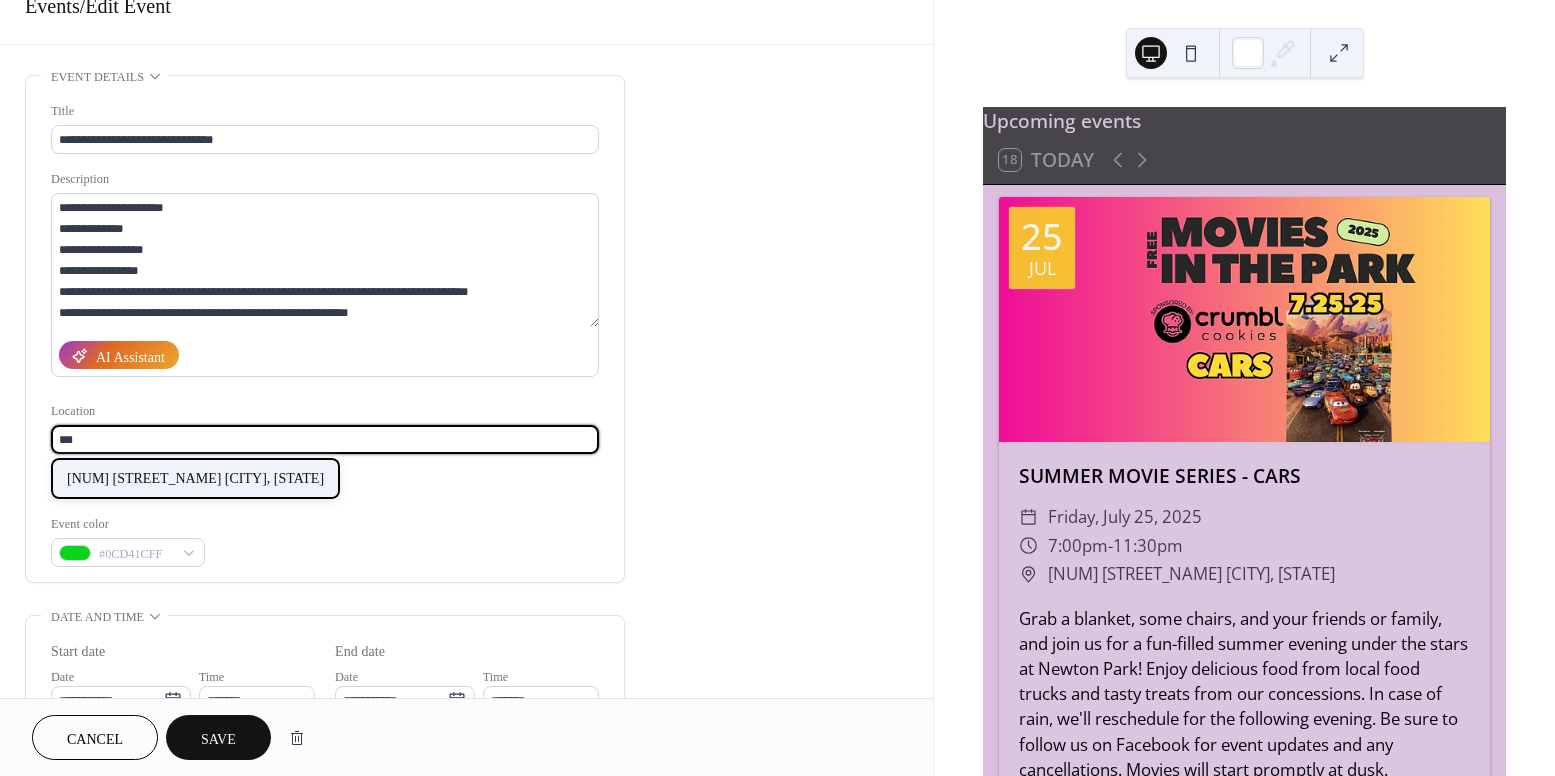 click on "[NUMBER] [STREET] [CITY], [STATE]" at bounding box center (195, 478) 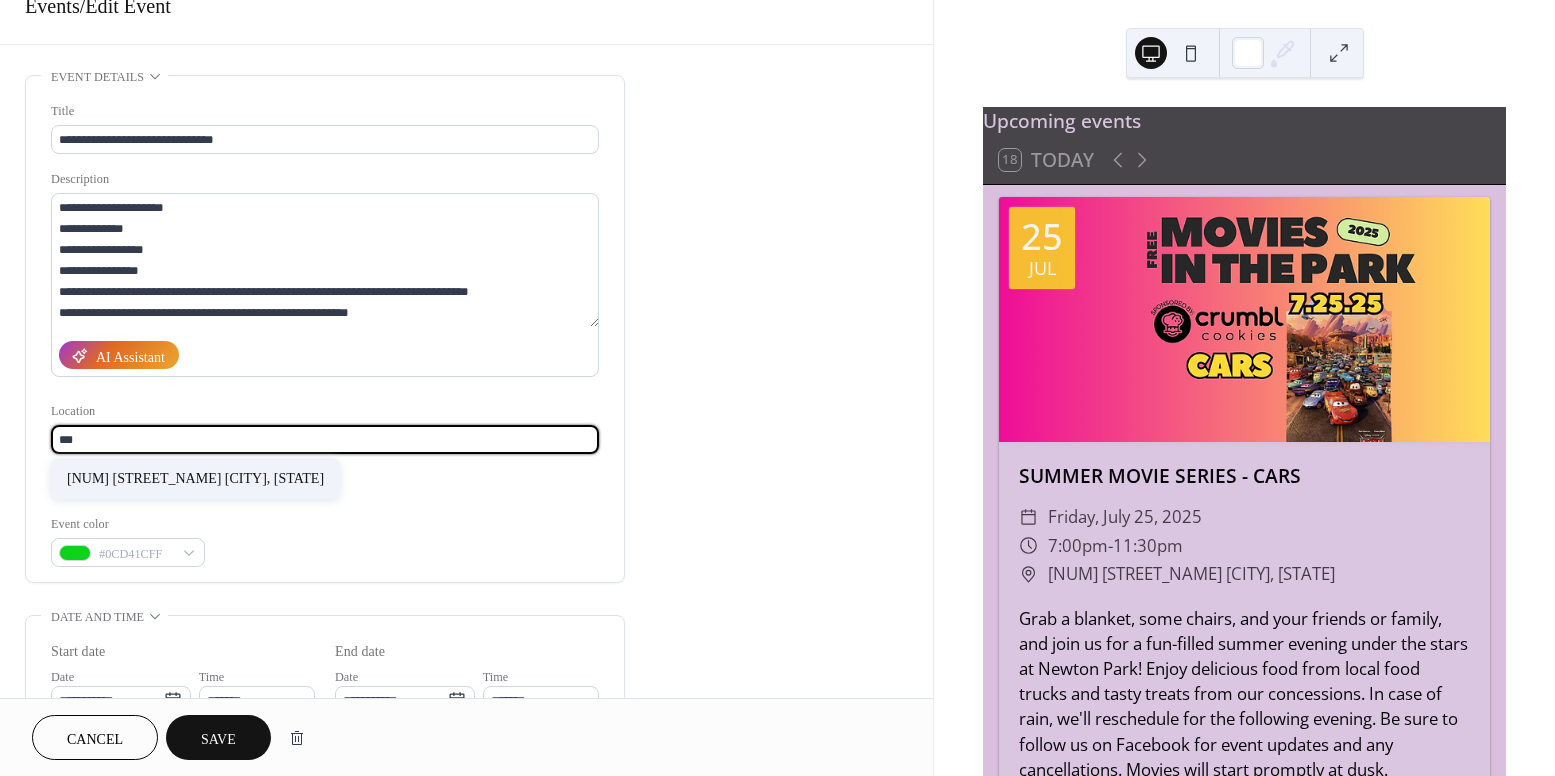 type on "**********" 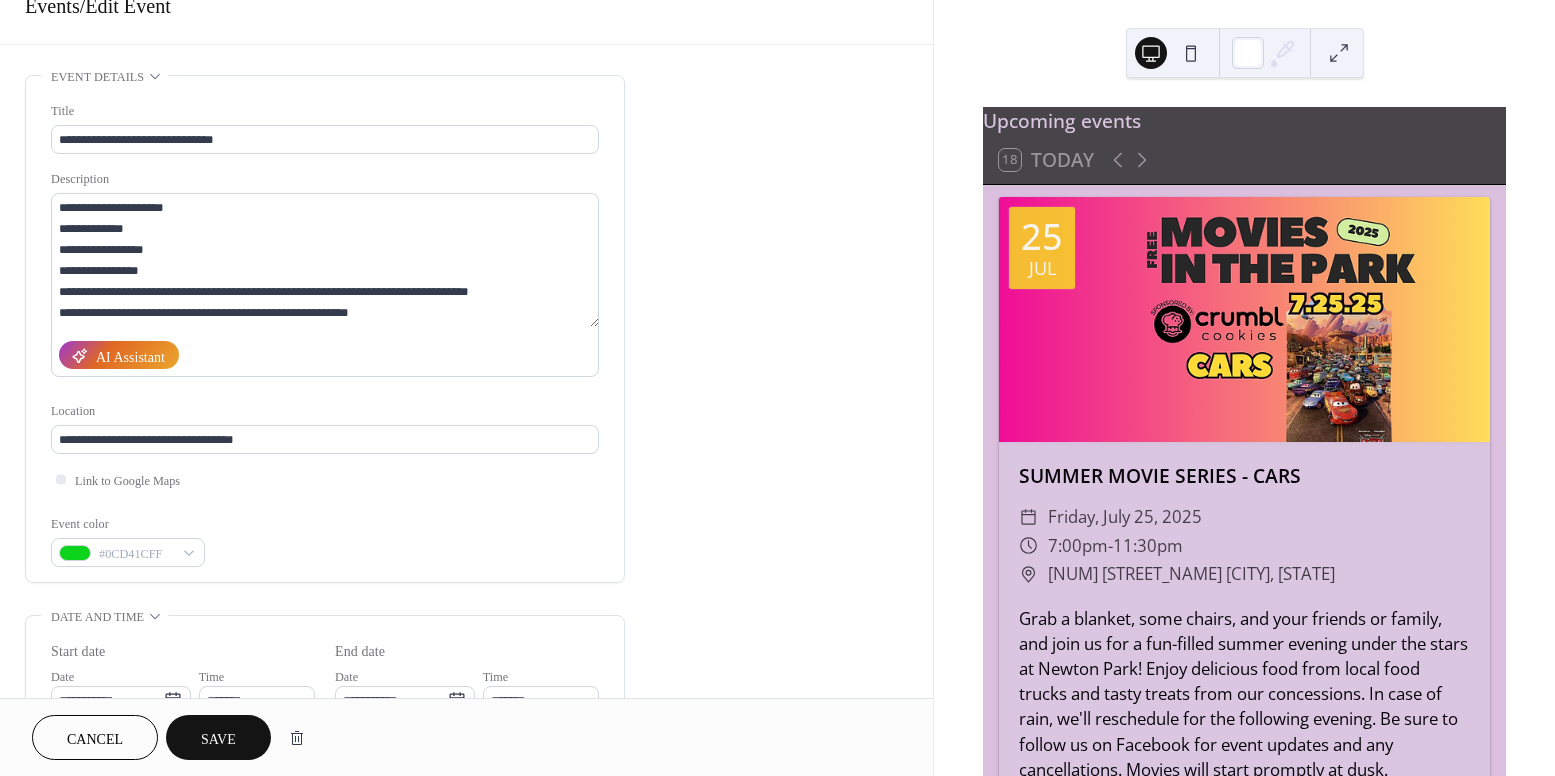click on "Save" at bounding box center (218, 739) 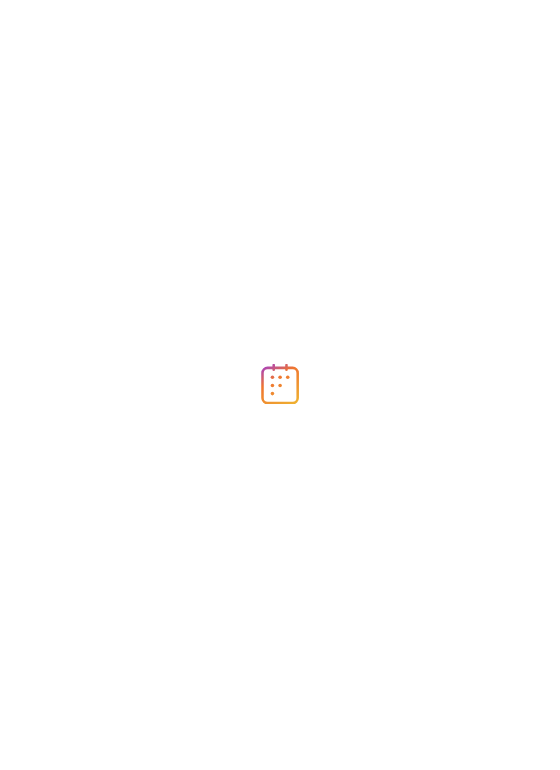 scroll, scrollTop: 0, scrollLeft: 0, axis: both 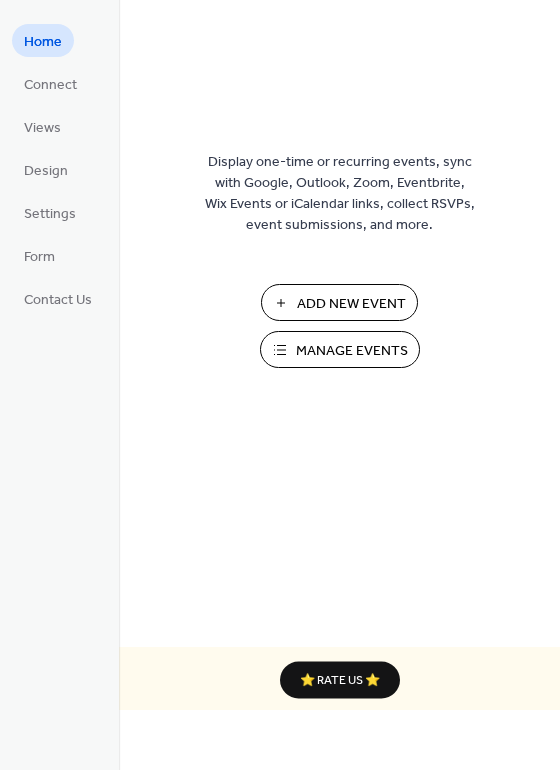click on "Manage Events" at bounding box center [352, 351] 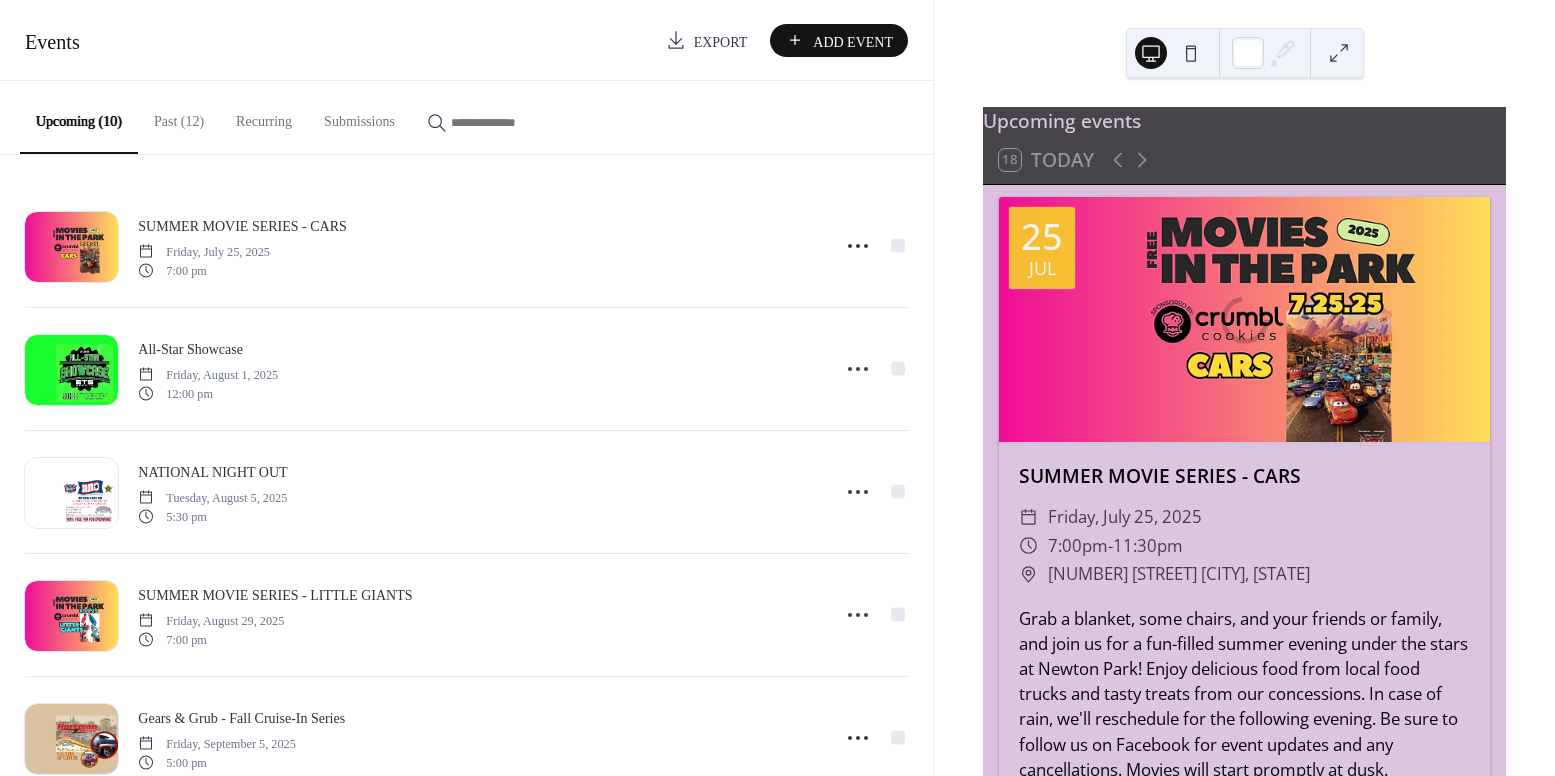 scroll, scrollTop: 0, scrollLeft: 0, axis: both 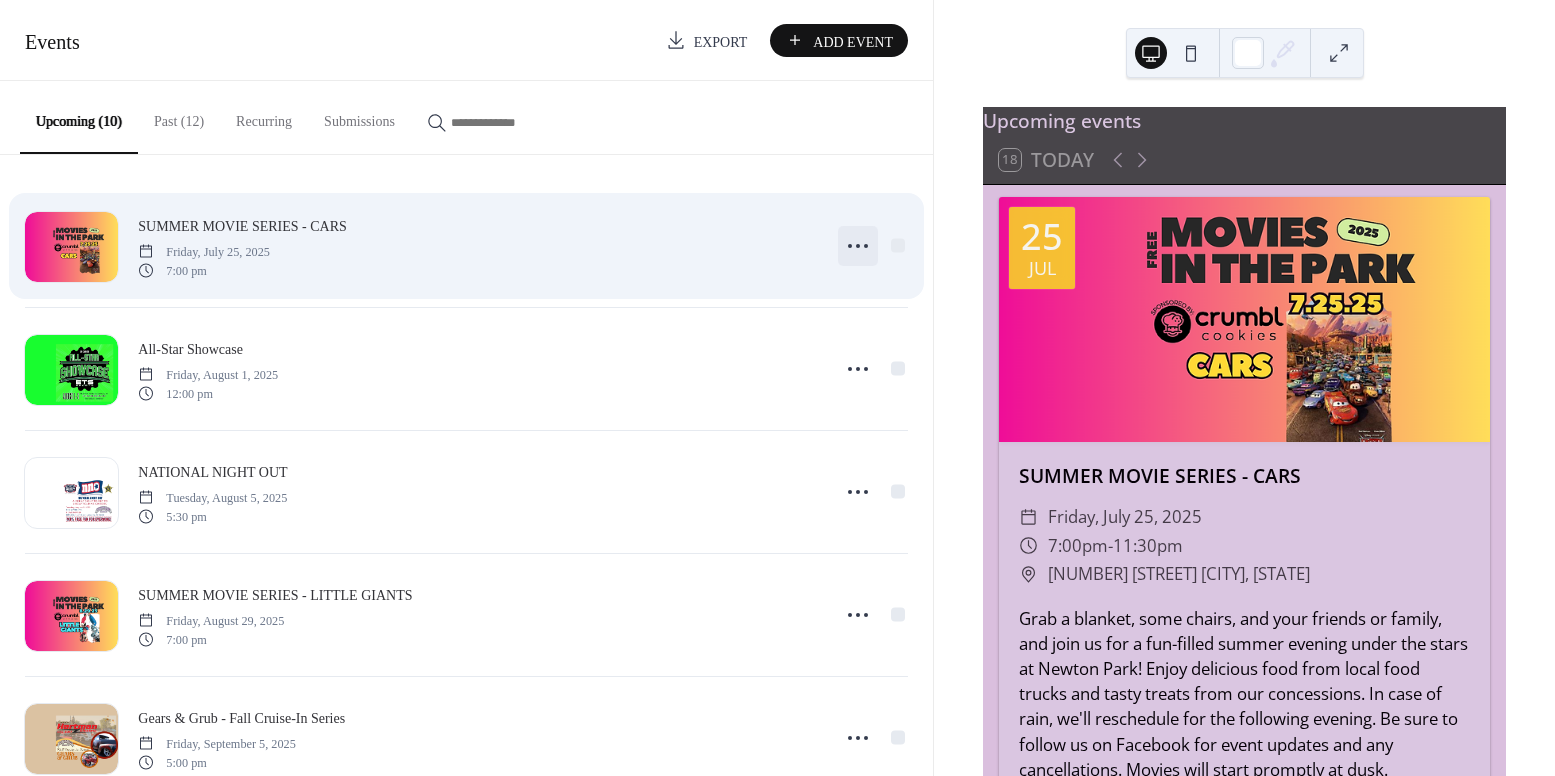 click 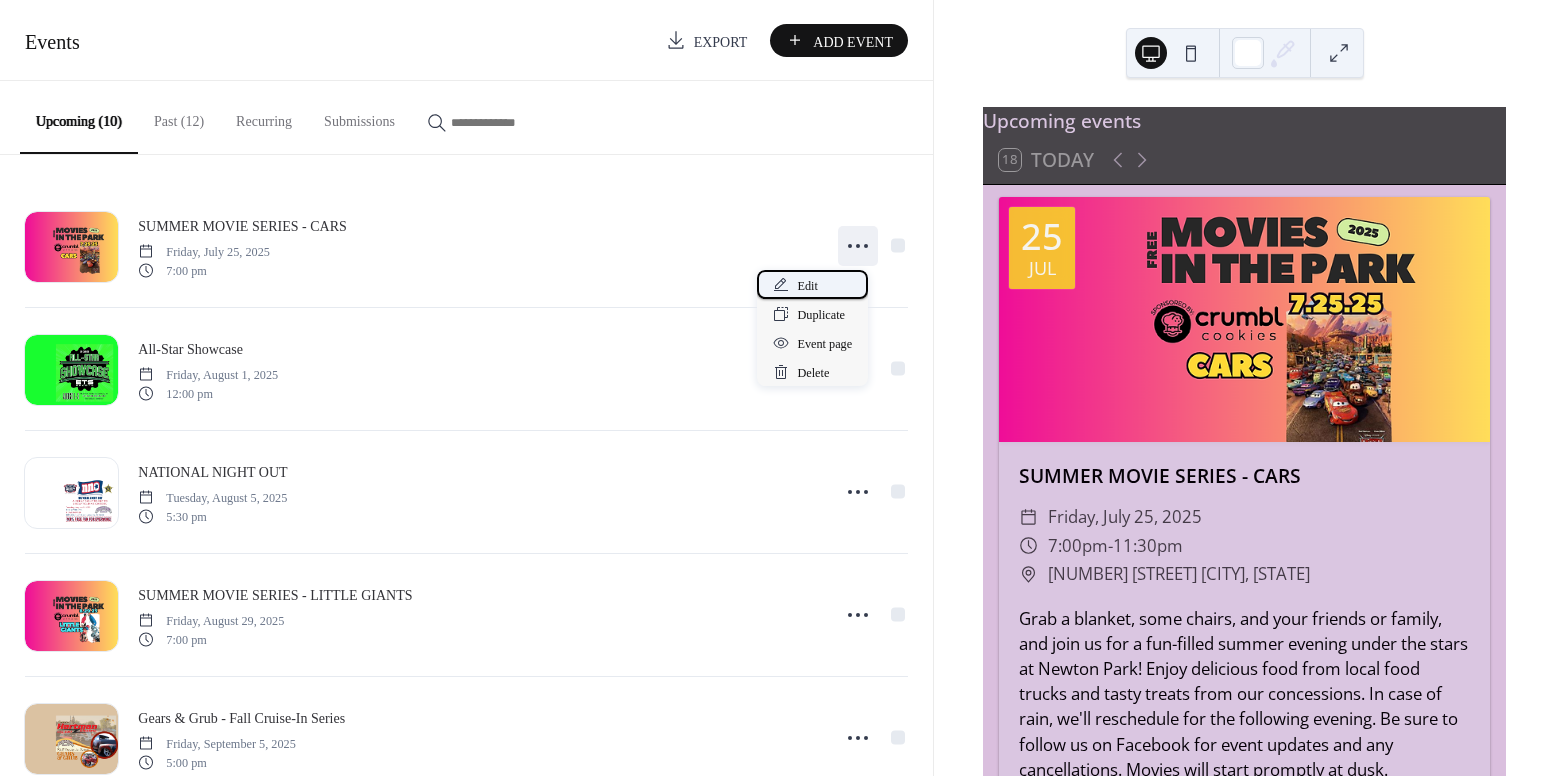 click on "Edit" at bounding box center (812, 284) 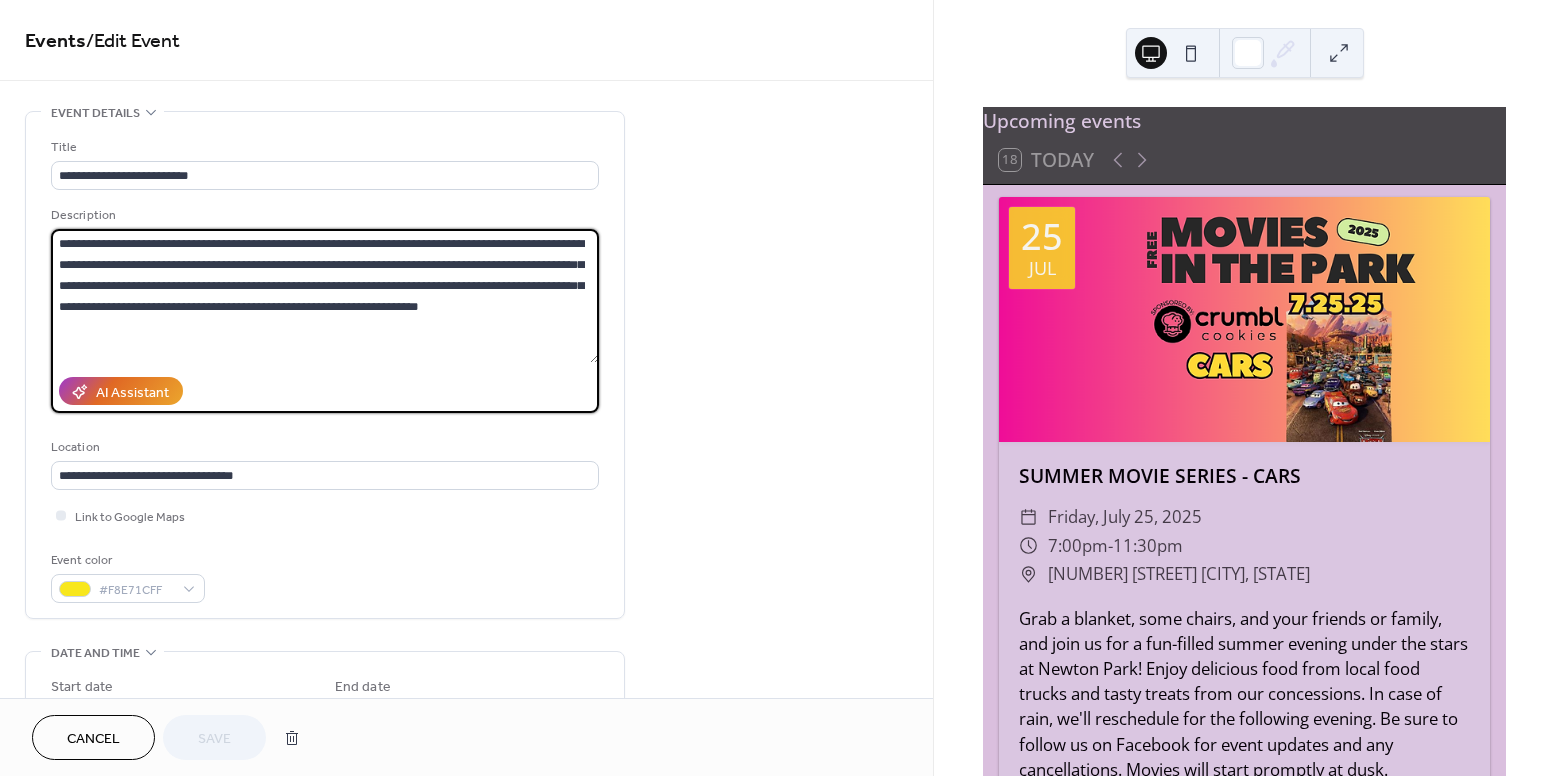 drag, startPoint x: 234, startPoint y: 282, endPoint x: 425, endPoint y: 282, distance: 191 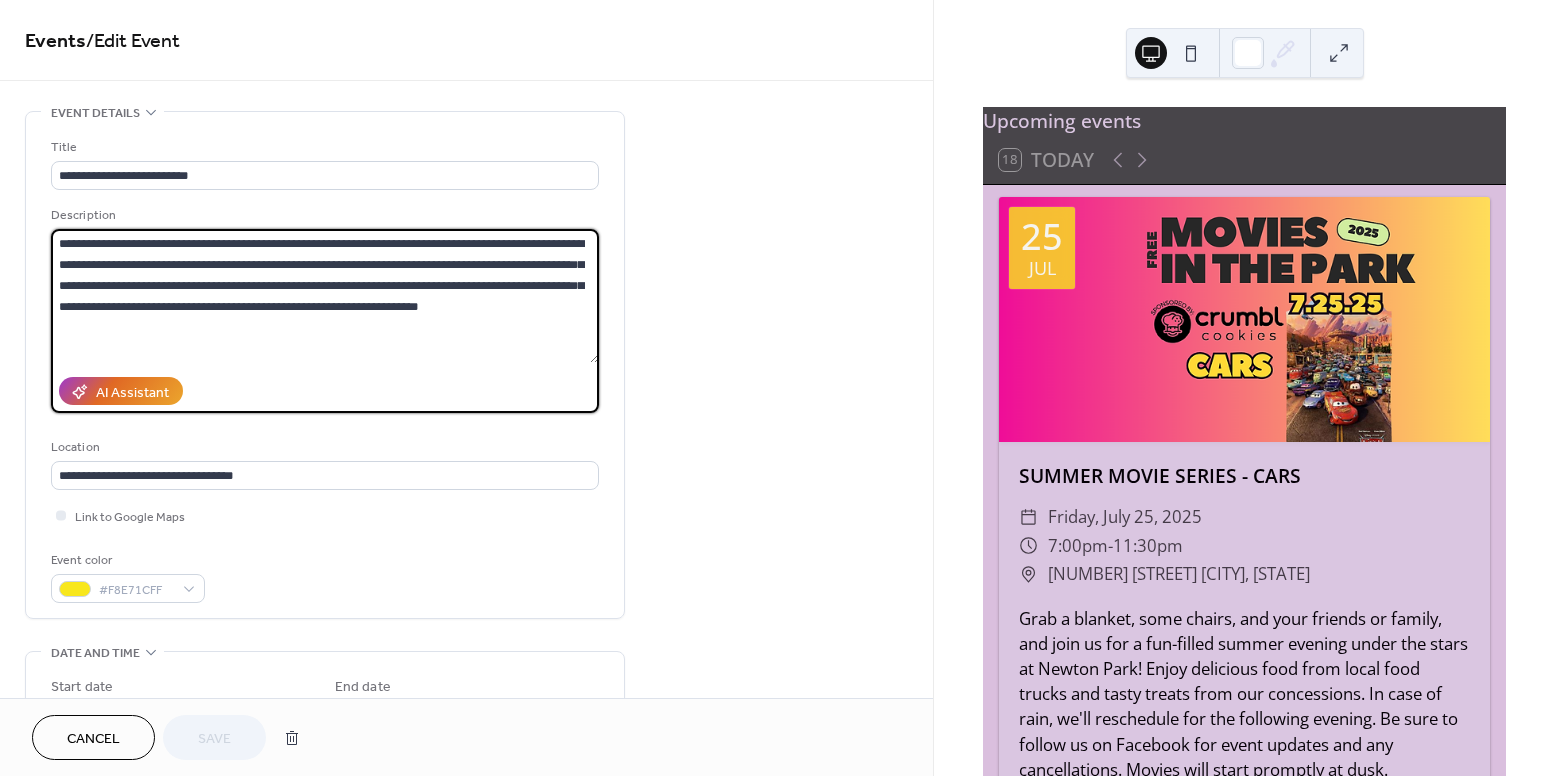 click on "**********" at bounding box center [325, 296] 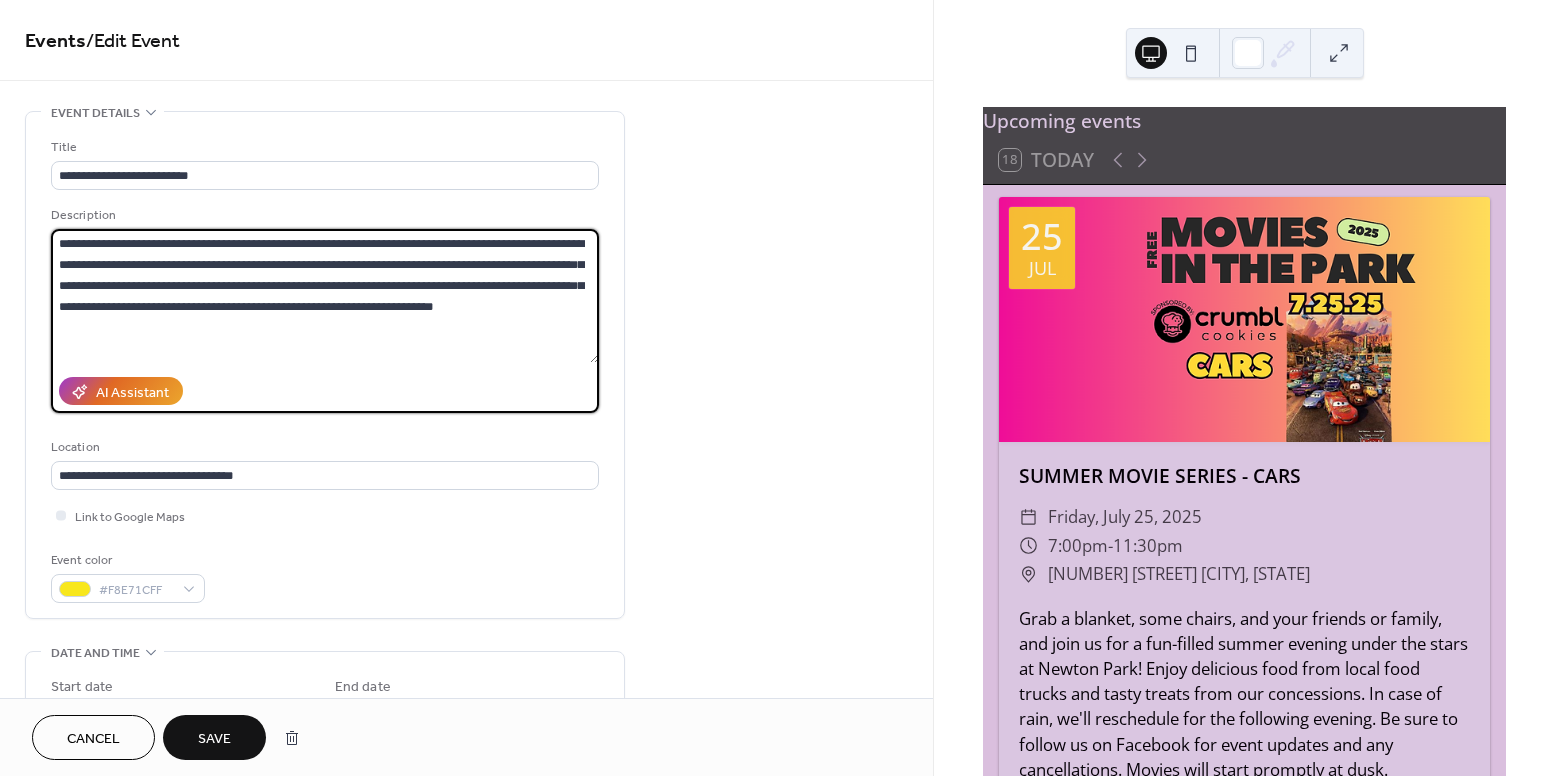 click on "**********" at bounding box center [325, 296] 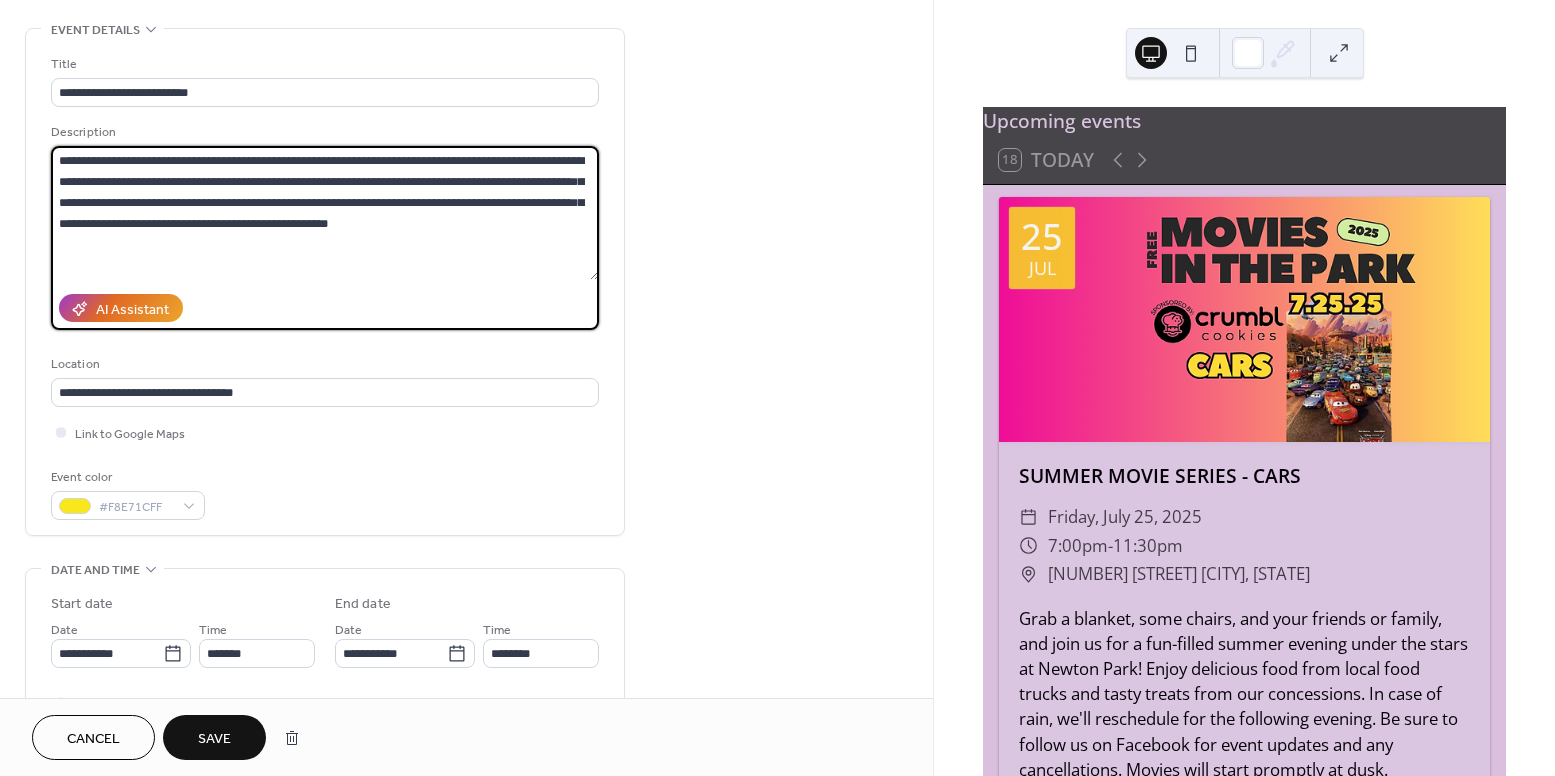 scroll, scrollTop: 178, scrollLeft: 0, axis: vertical 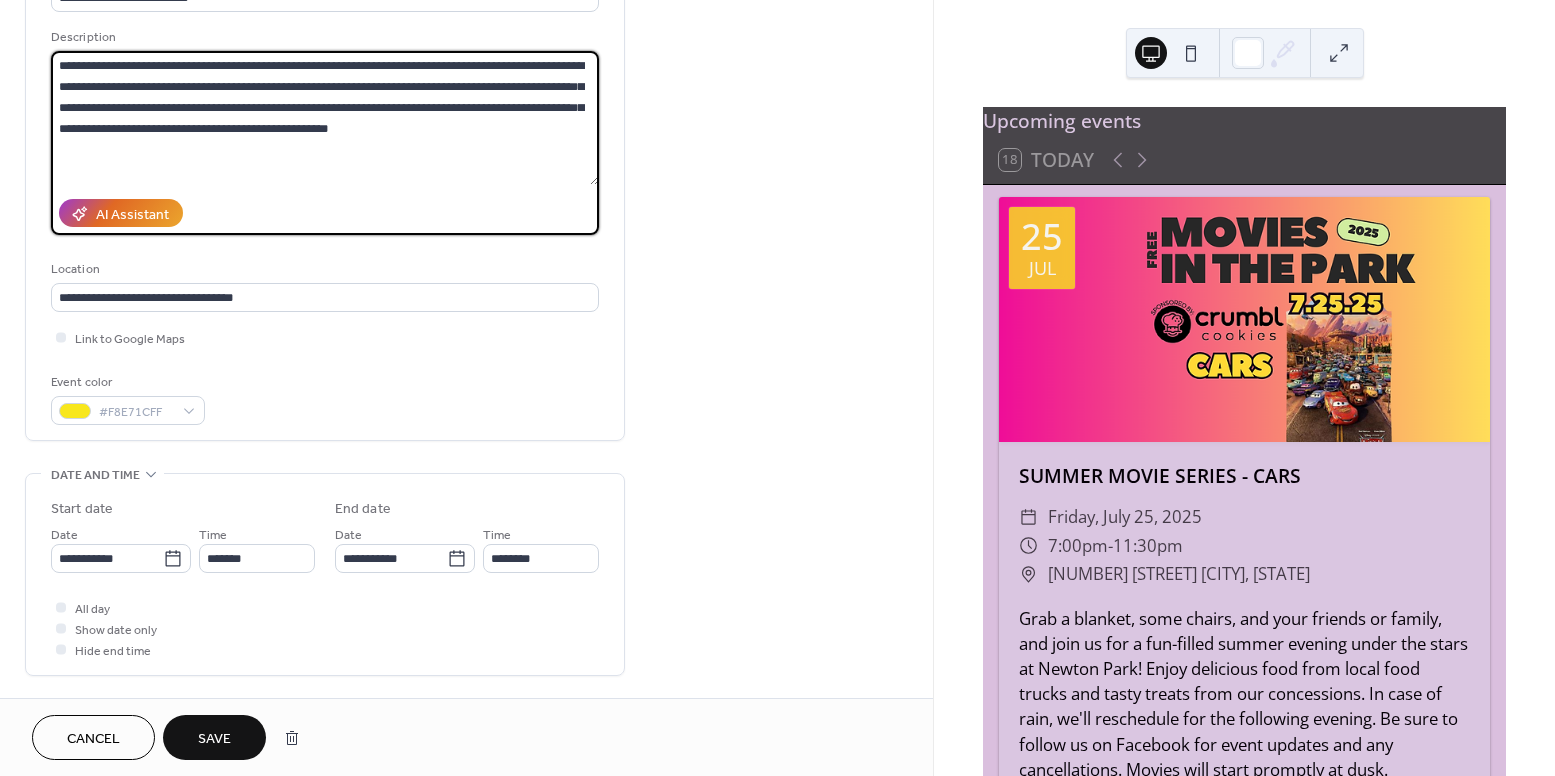 type on "**********" 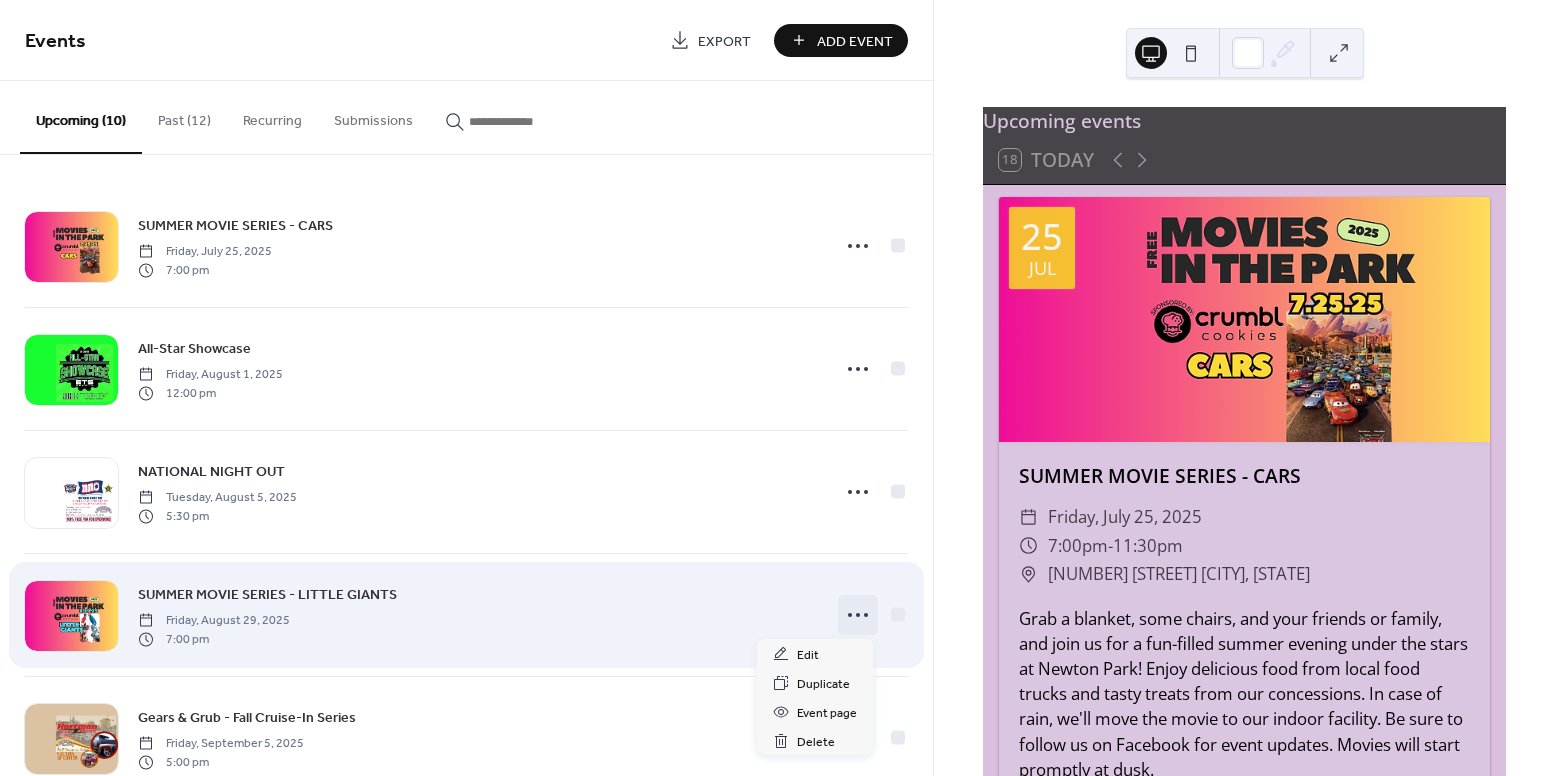 click 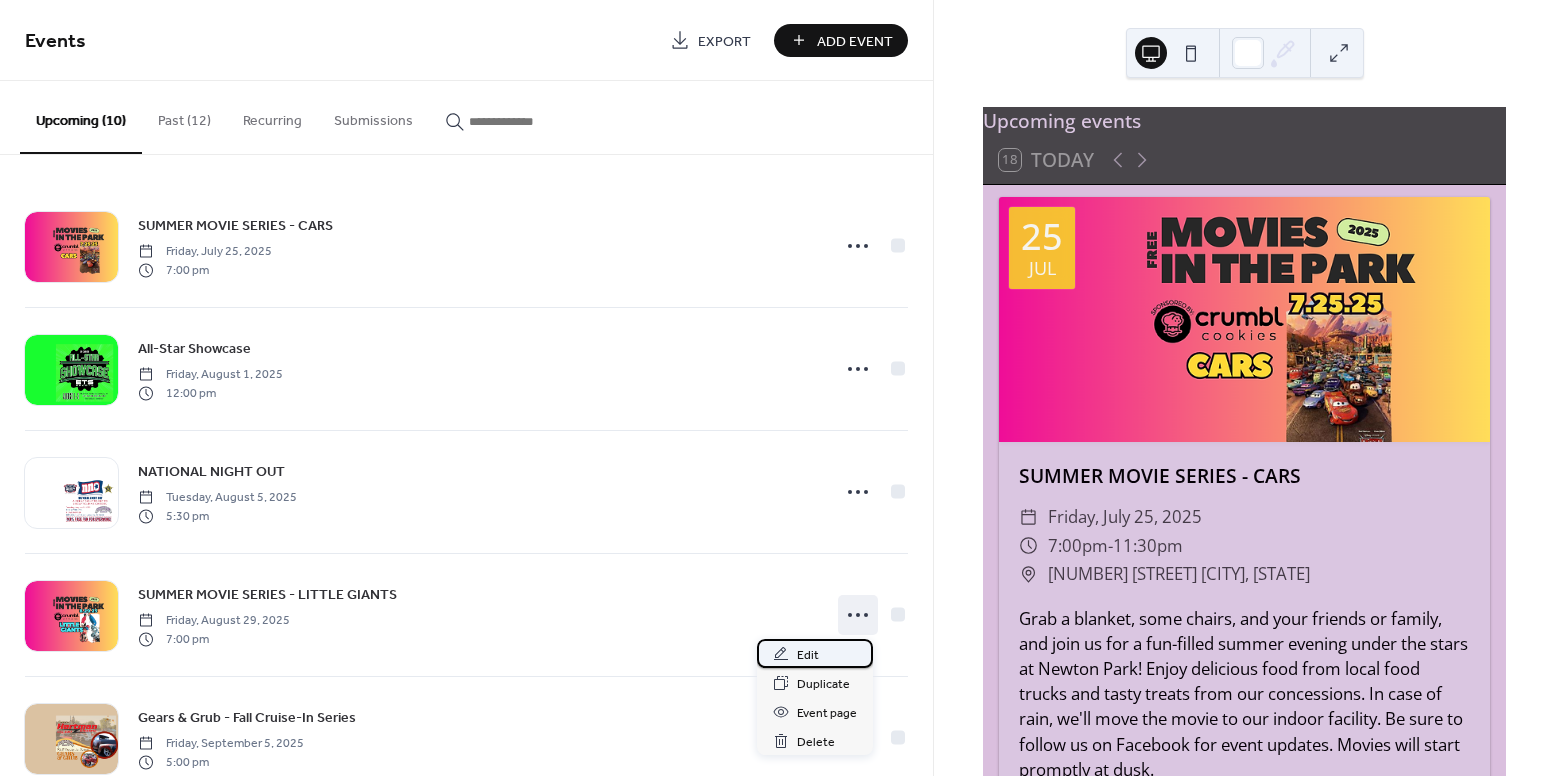click on "Edit" at bounding box center (815, 653) 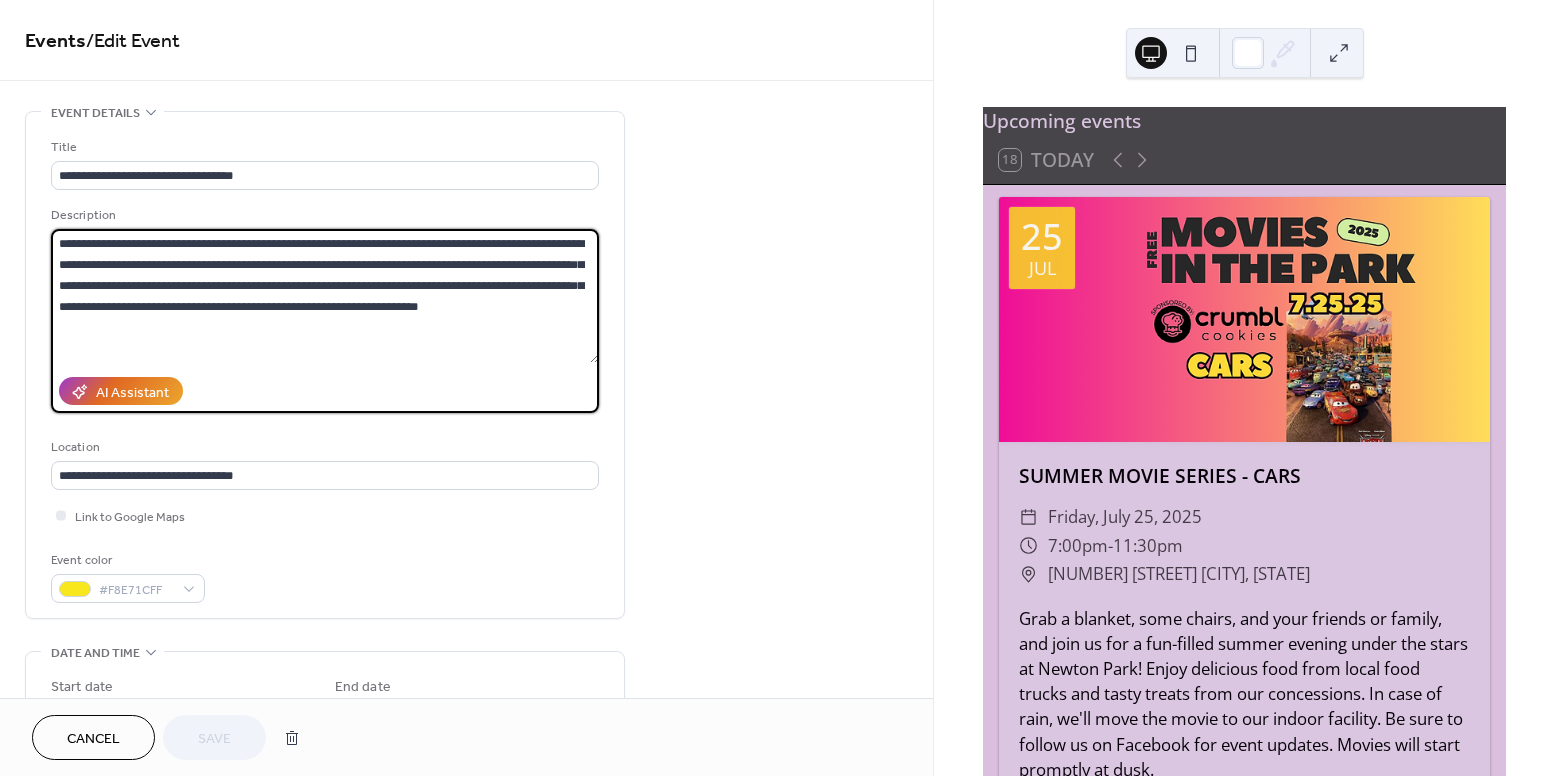 drag, startPoint x: 231, startPoint y: 287, endPoint x: 427, endPoint y: 287, distance: 196 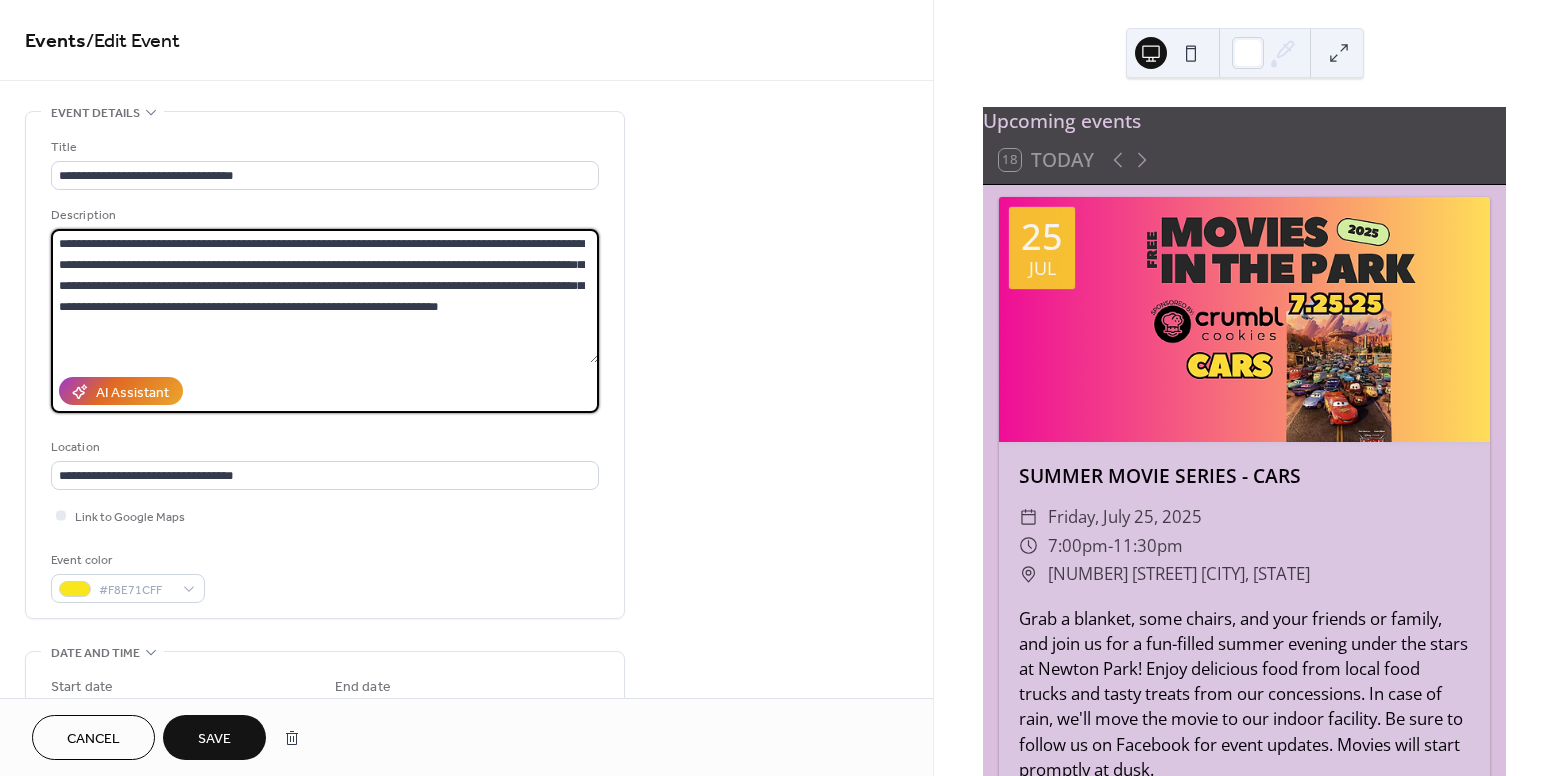 drag, startPoint x: 207, startPoint y: 305, endPoint x: 325, endPoint y: 309, distance: 118.06778 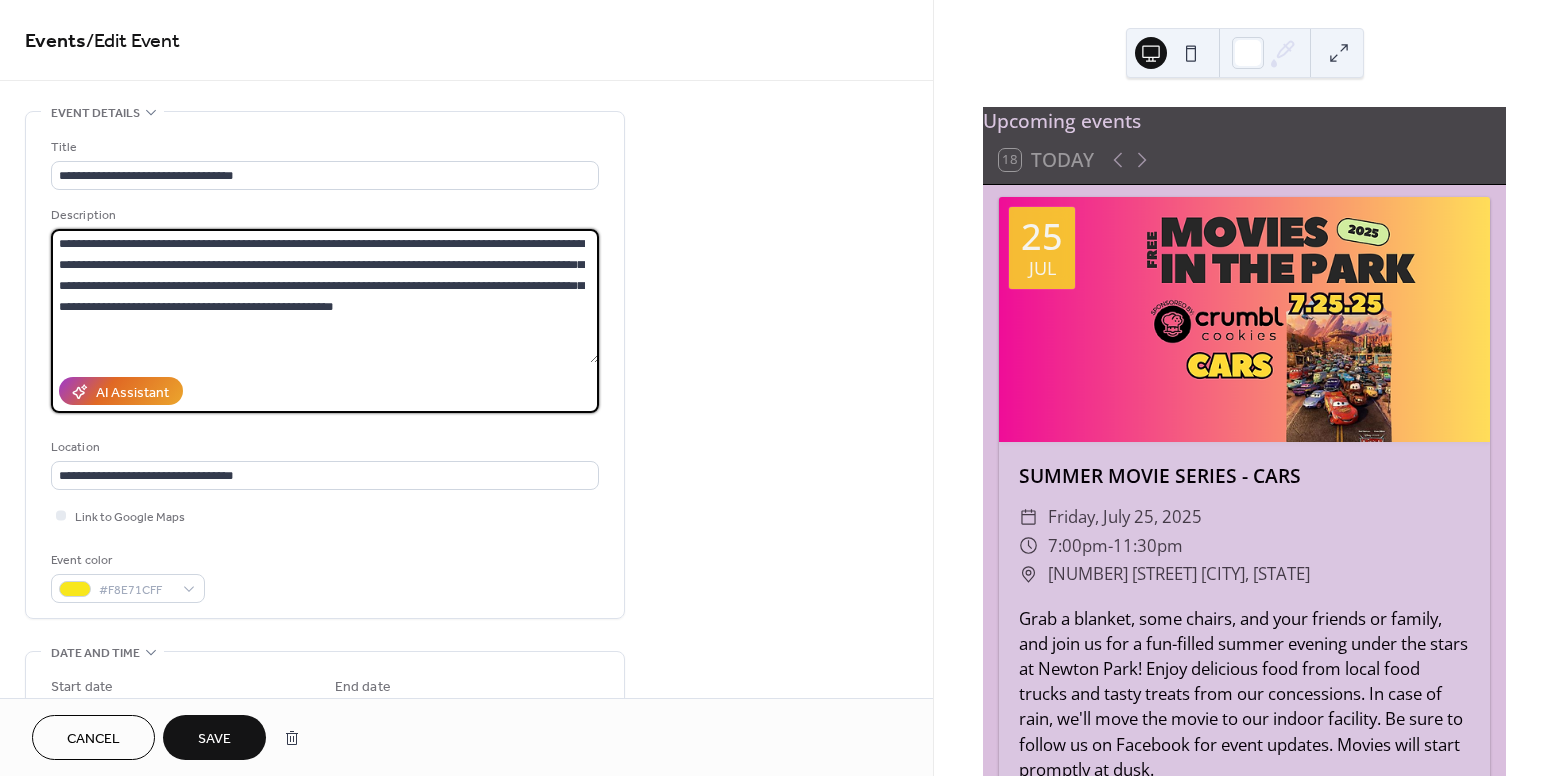 click on "**********" at bounding box center [325, 296] 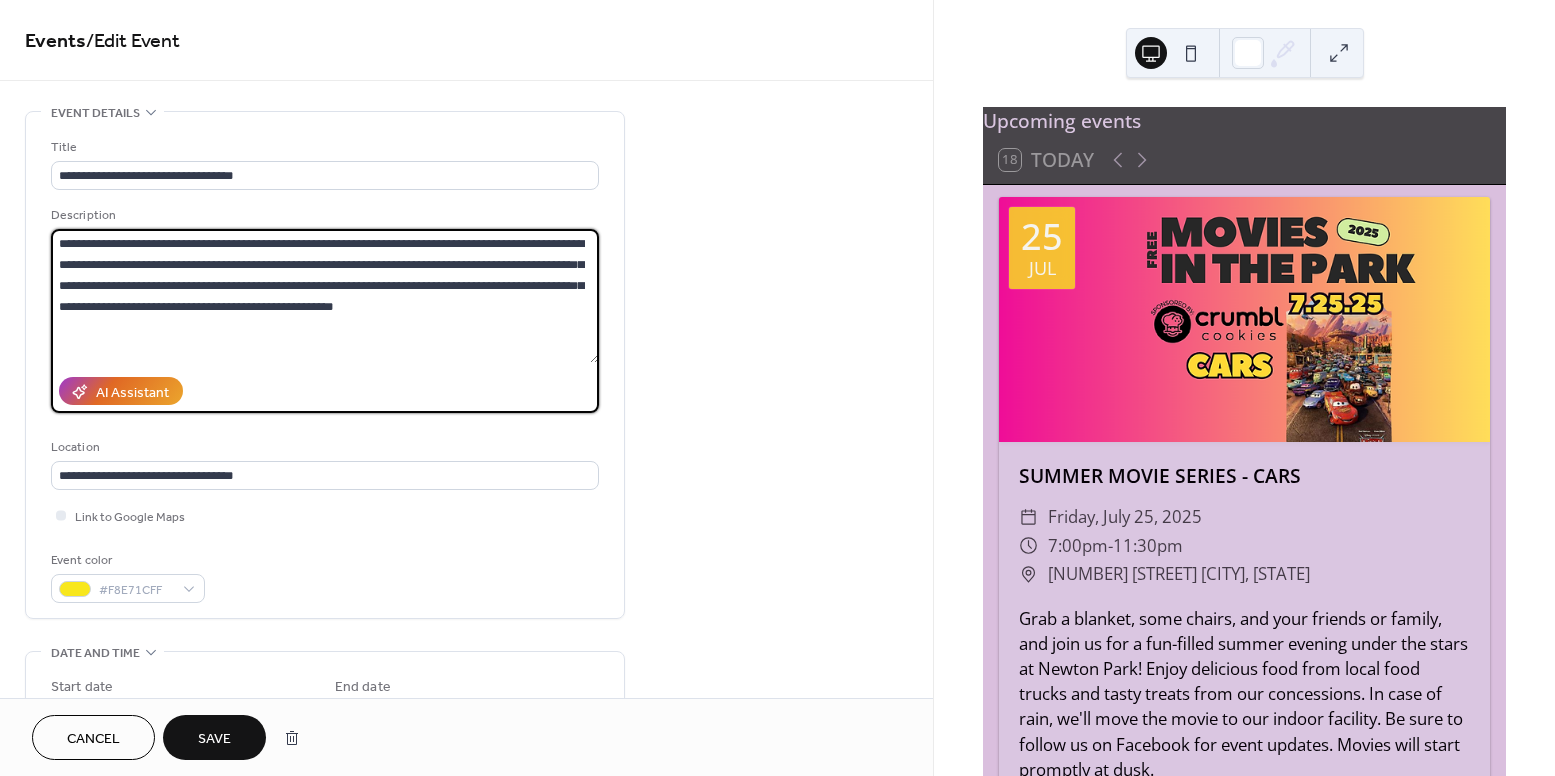 click on "Save" at bounding box center [214, 739] 